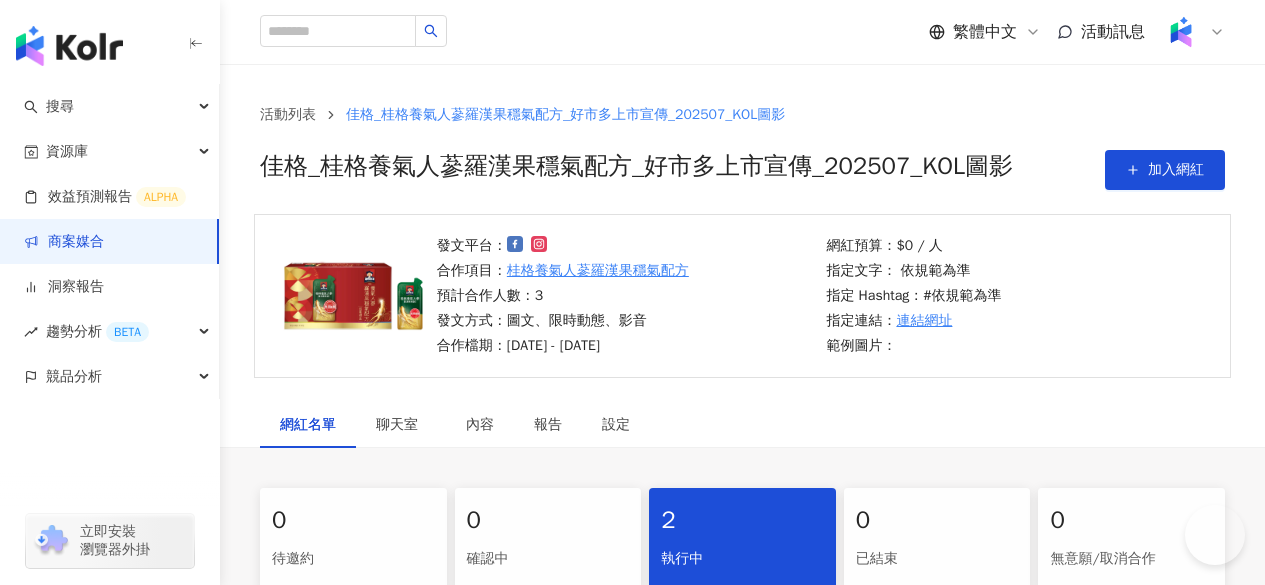 scroll, scrollTop: 457, scrollLeft: 0, axis: vertical 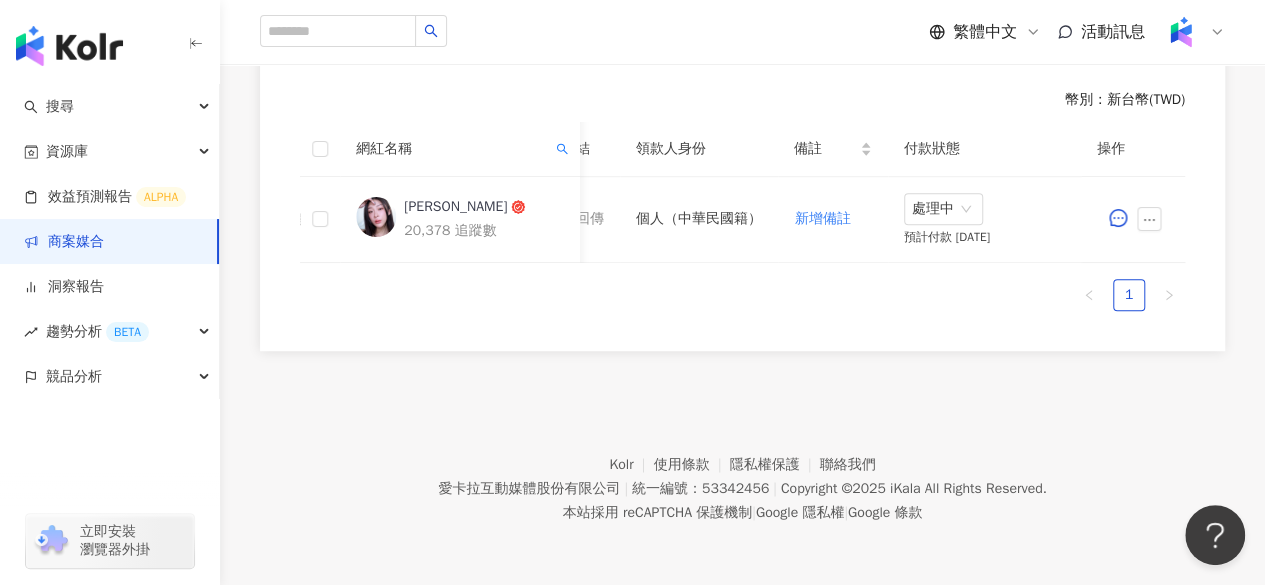 click on "網紅名稱" at bounding box center (460, 149) 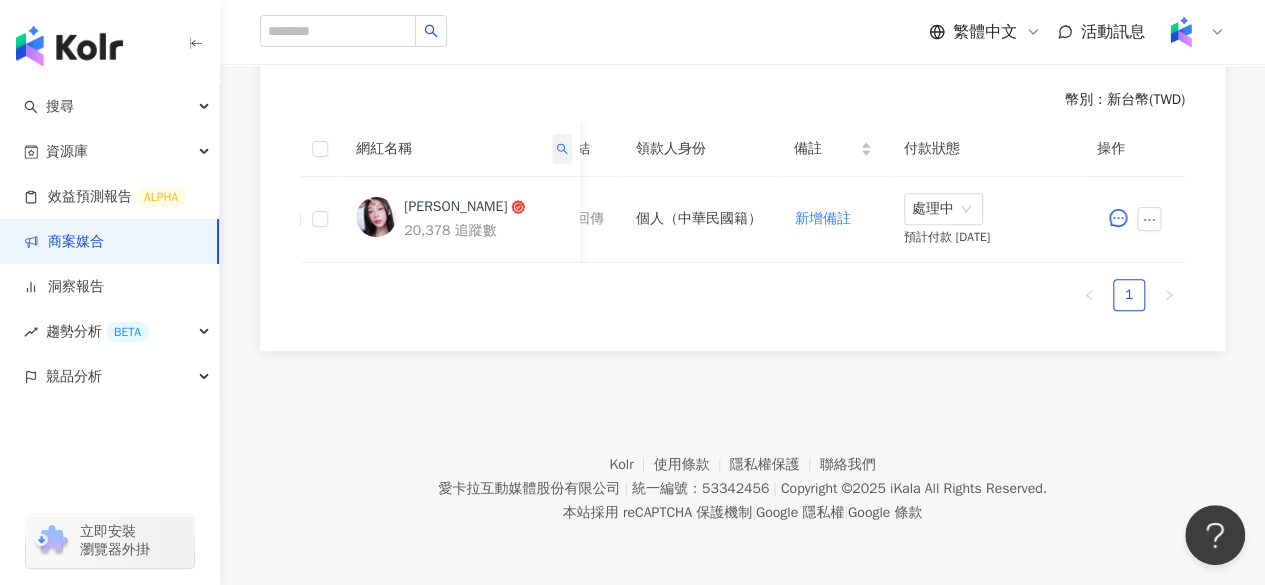 click at bounding box center [562, 149] 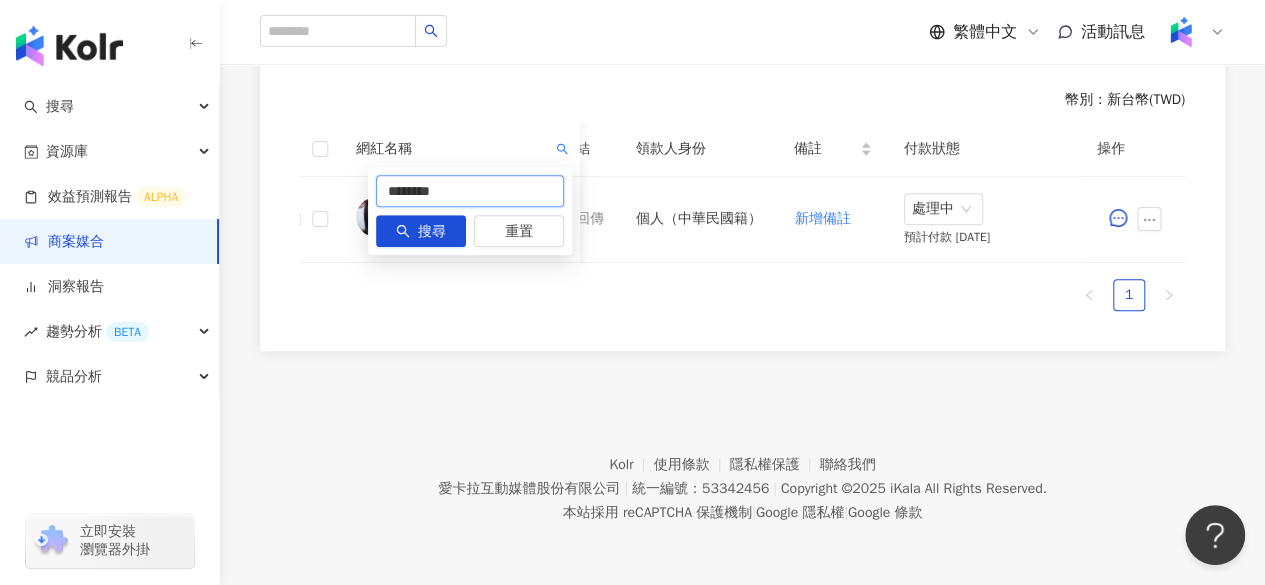 click on "********" at bounding box center (470, 191) 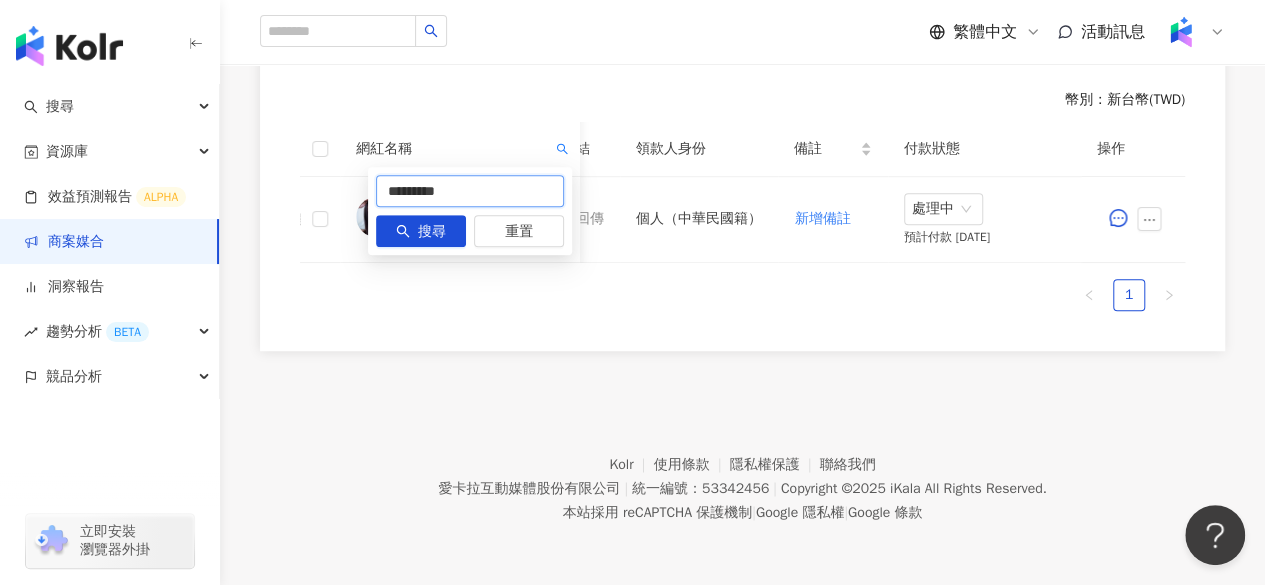 type on "*********" 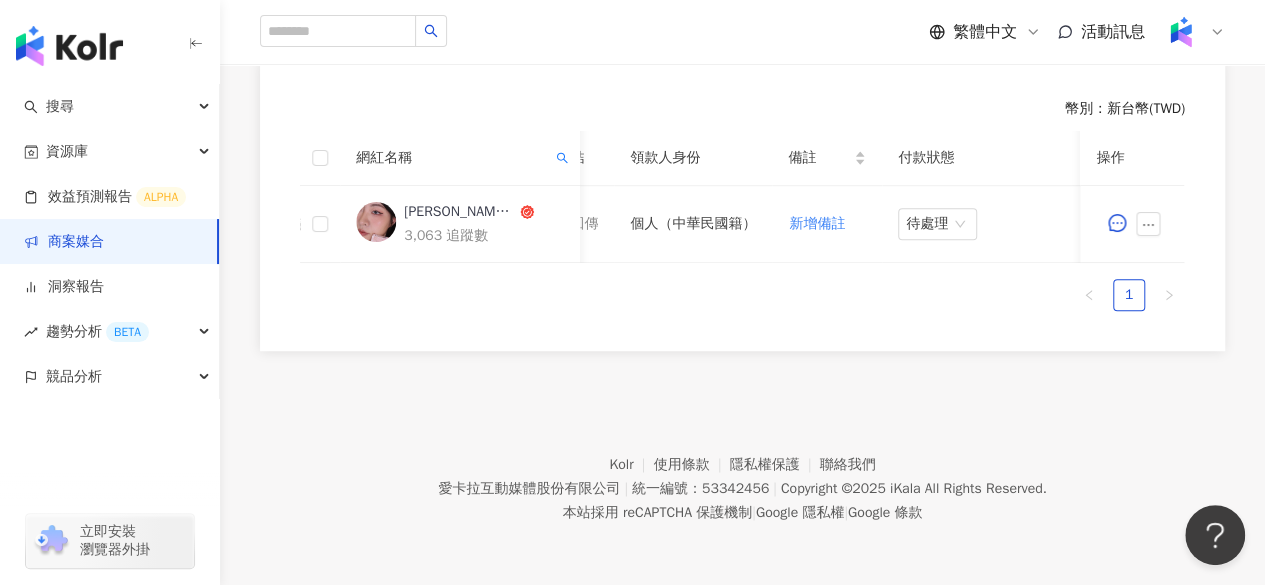 scroll, scrollTop: 0, scrollLeft: 1100, axis: horizontal 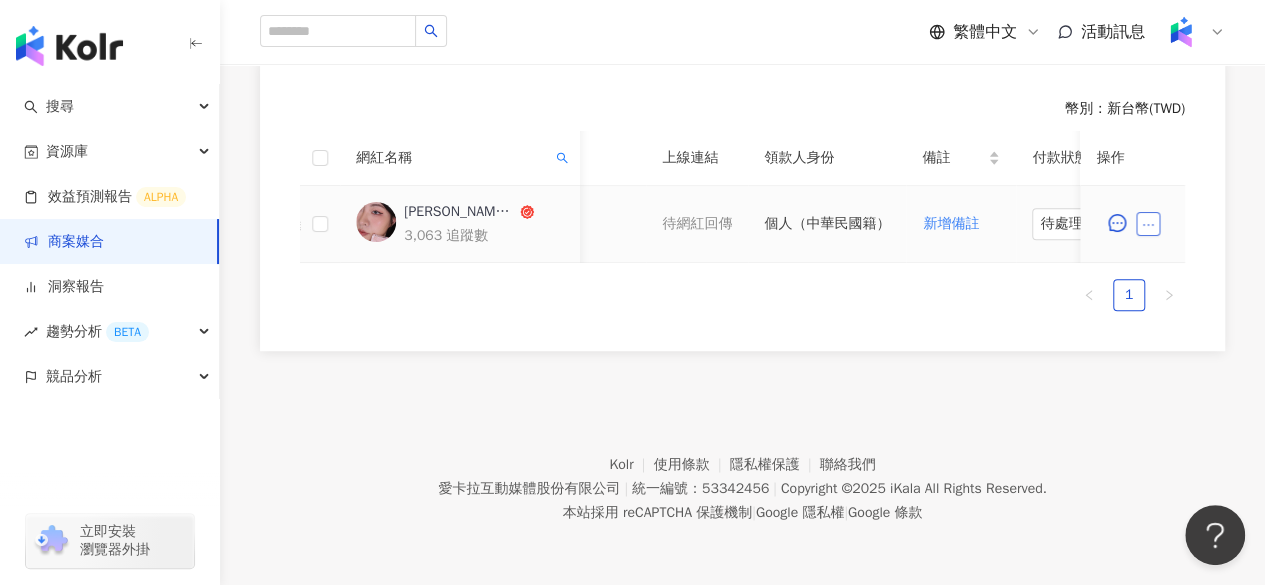 click 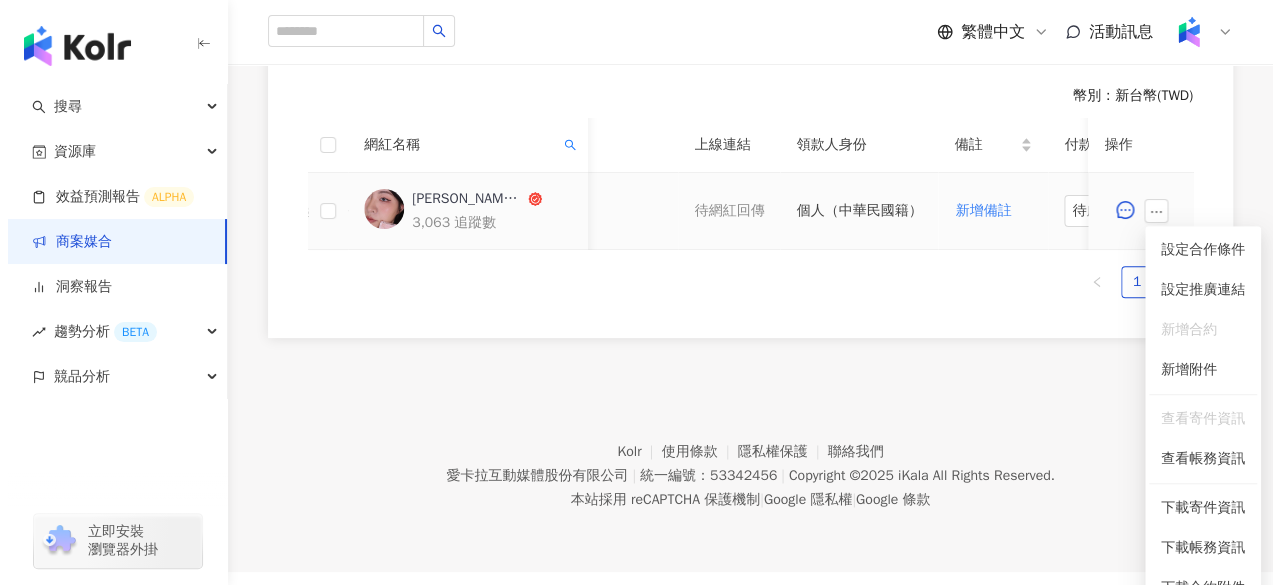 scroll, scrollTop: 0, scrollLeft: 1100, axis: horizontal 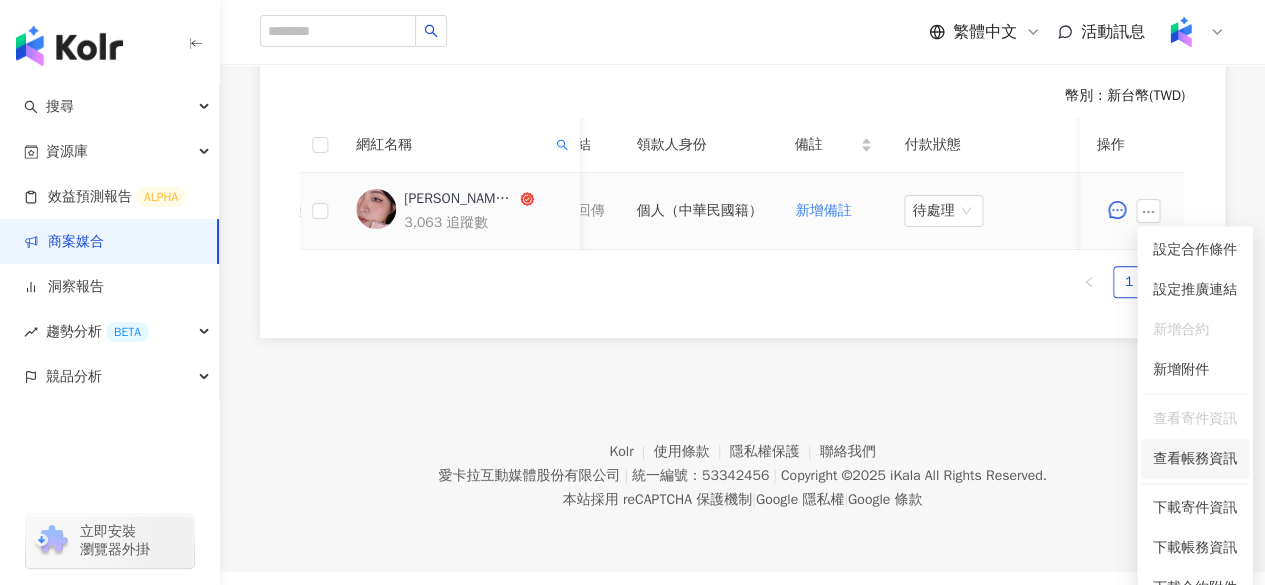 click on "查看帳務資訊" at bounding box center [1195, 459] 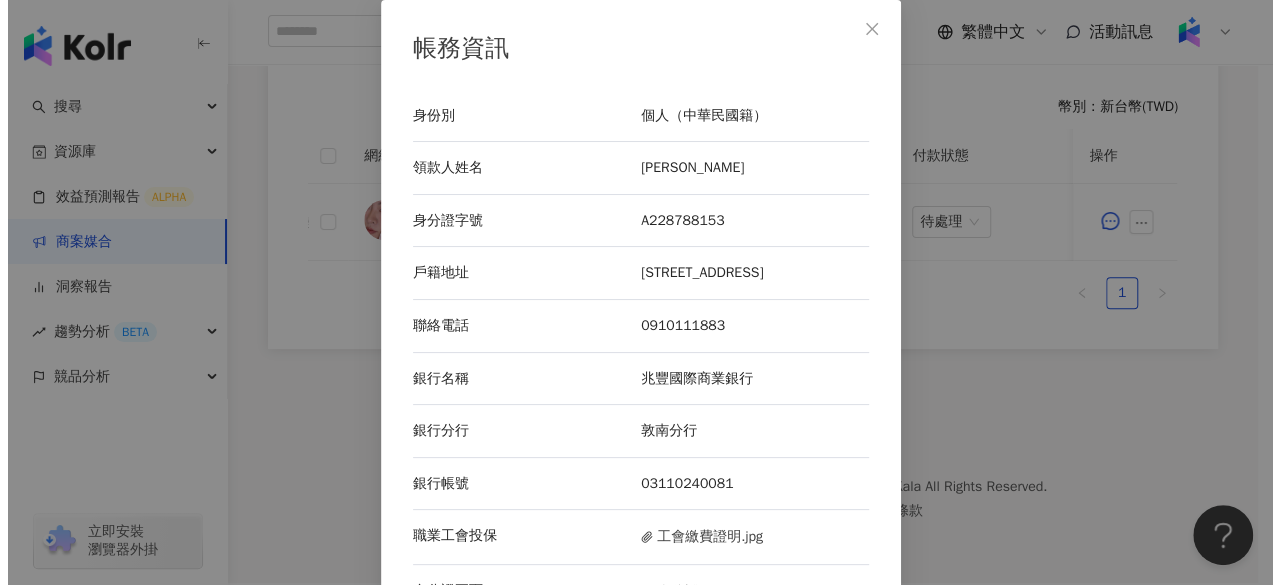 scroll, scrollTop: 0, scrollLeft: 1100, axis: horizontal 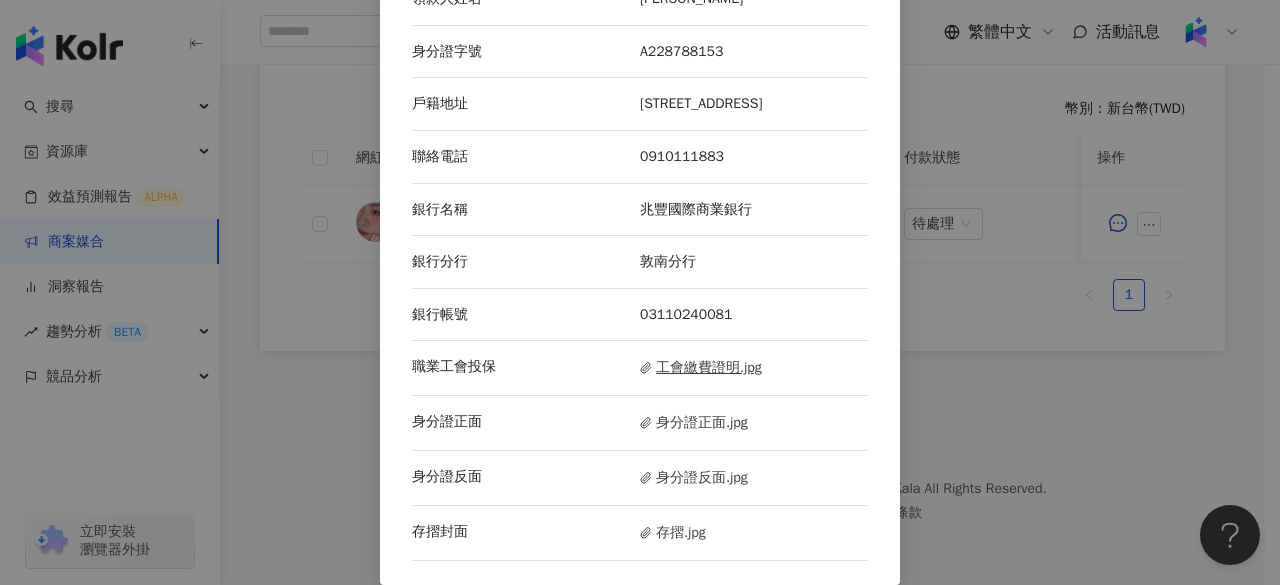click on "工會繳費證明.jpg" at bounding box center (701, 368) 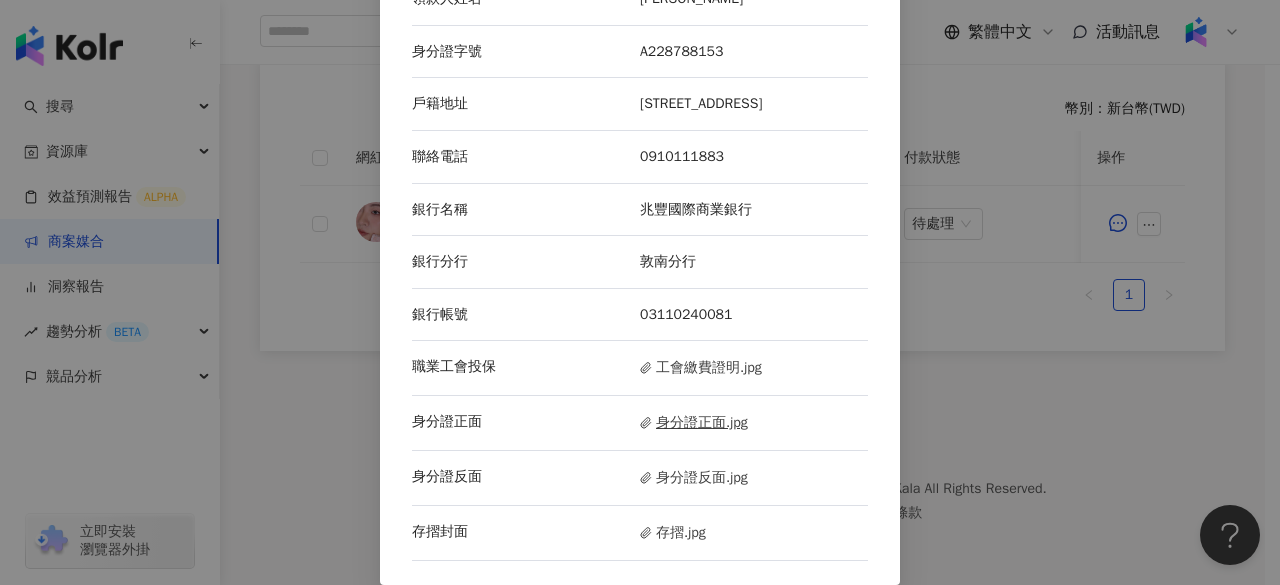 click on "身分證正面.jpg" at bounding box center (694, 423) 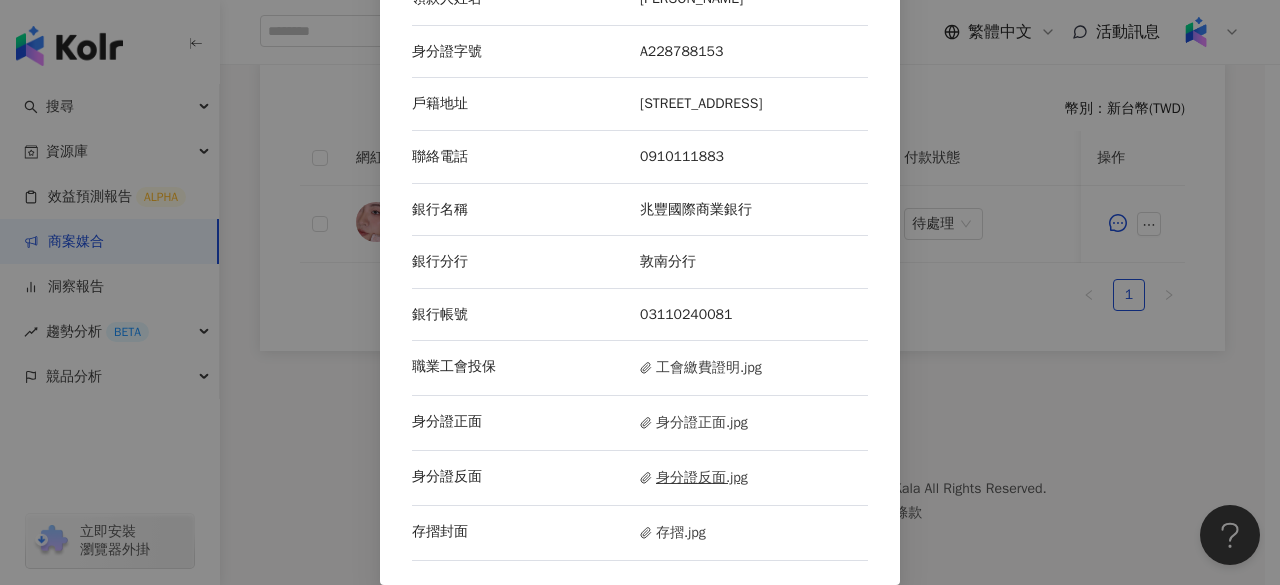 click on "身分證反面.jpg" at bounding box center (694, 478) 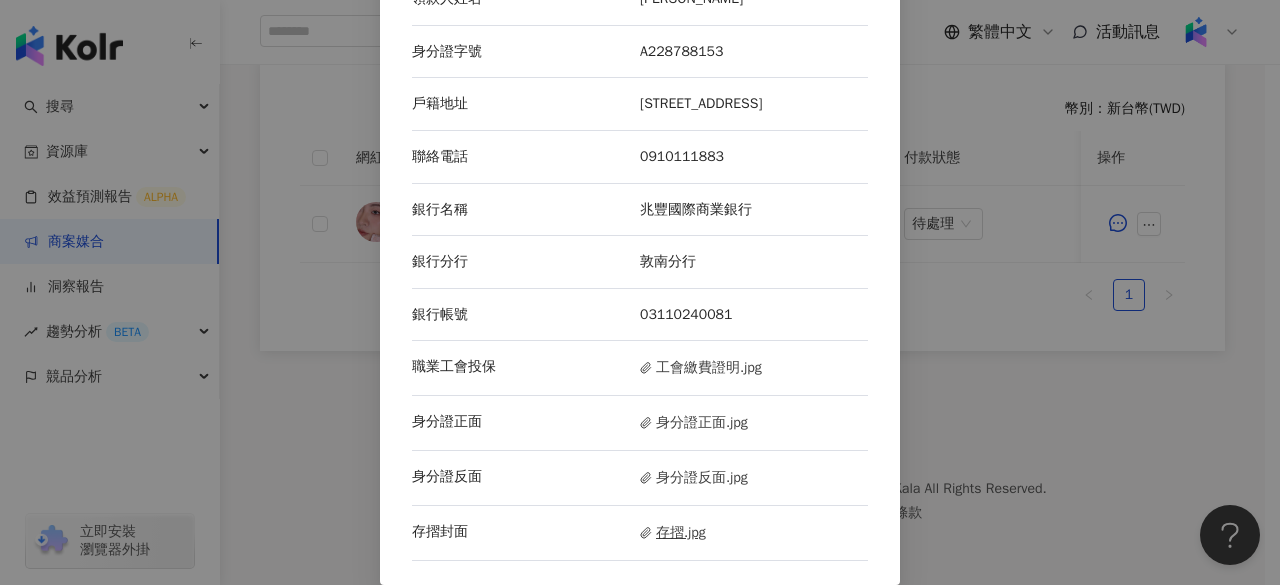 click on "存摺.jpg" at bounding box center (673, 533) 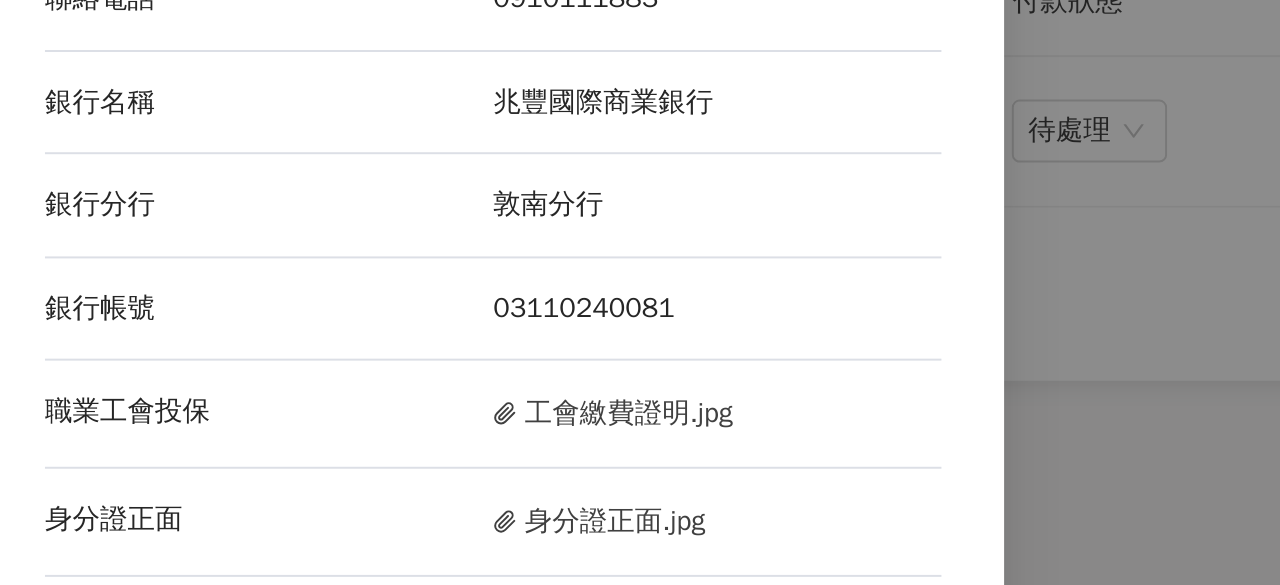scroll, scrollTop: 569, scrollLeft: 0, axis: vertical 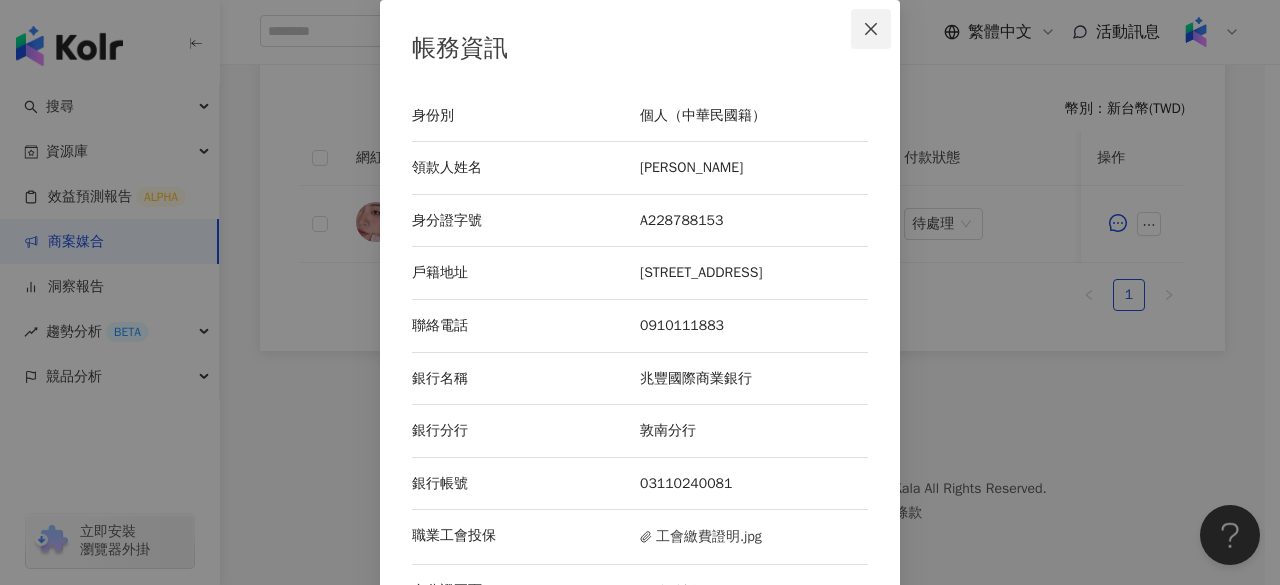 click 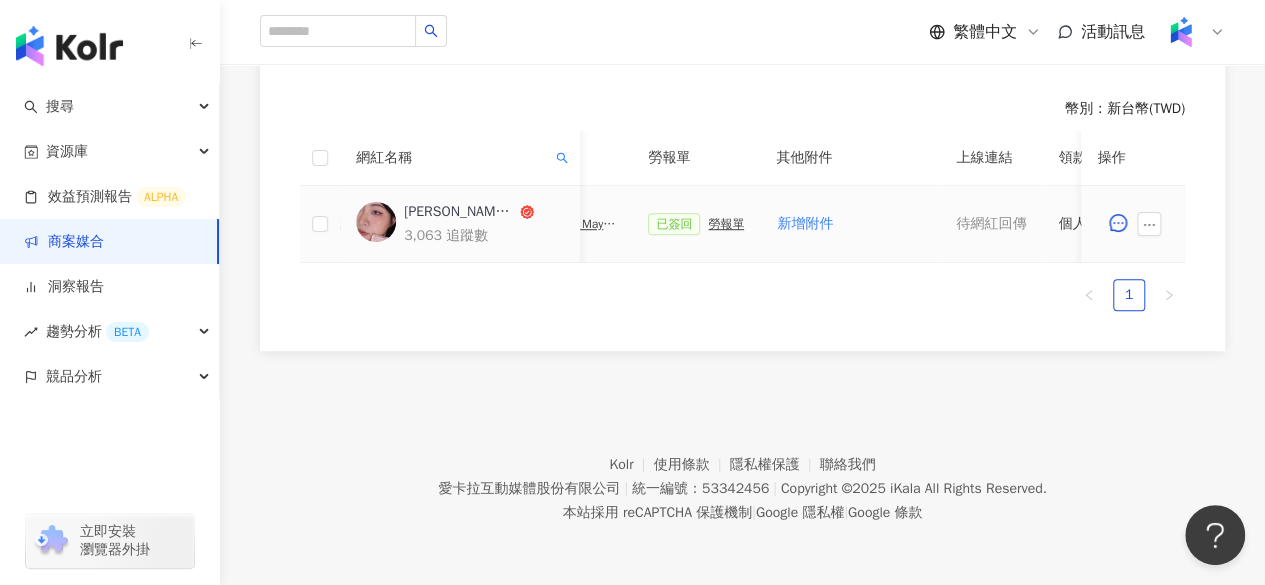 scroll, scrollTop: 0, scrollLeft: 677, axis: horizontal 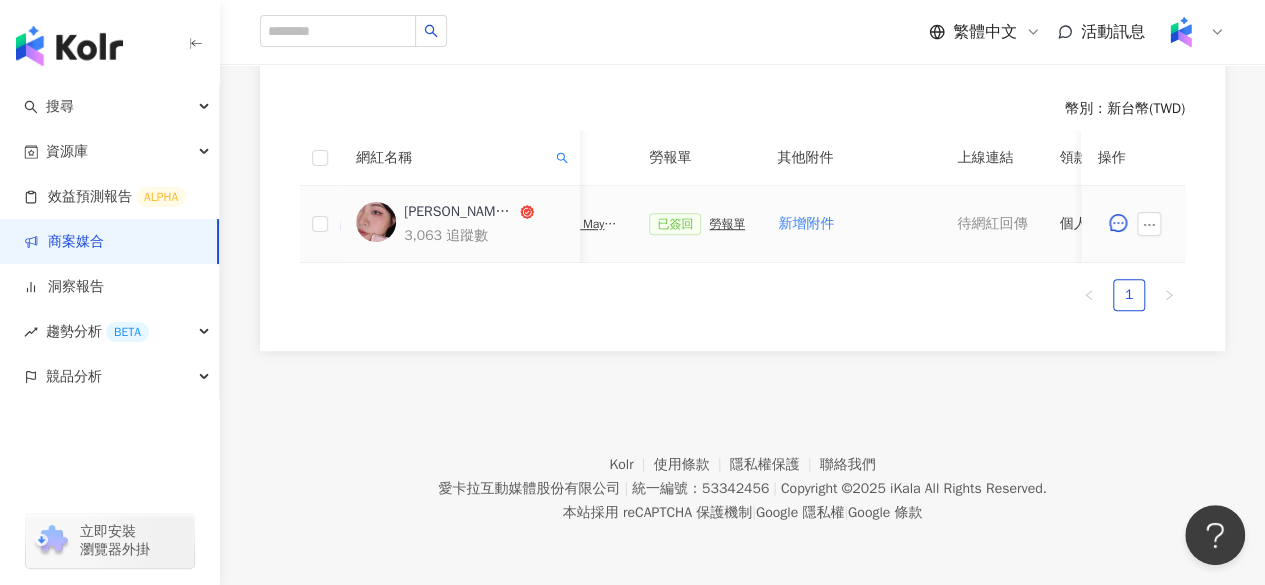 click on "勞報單" at bounding box center (727, 224) 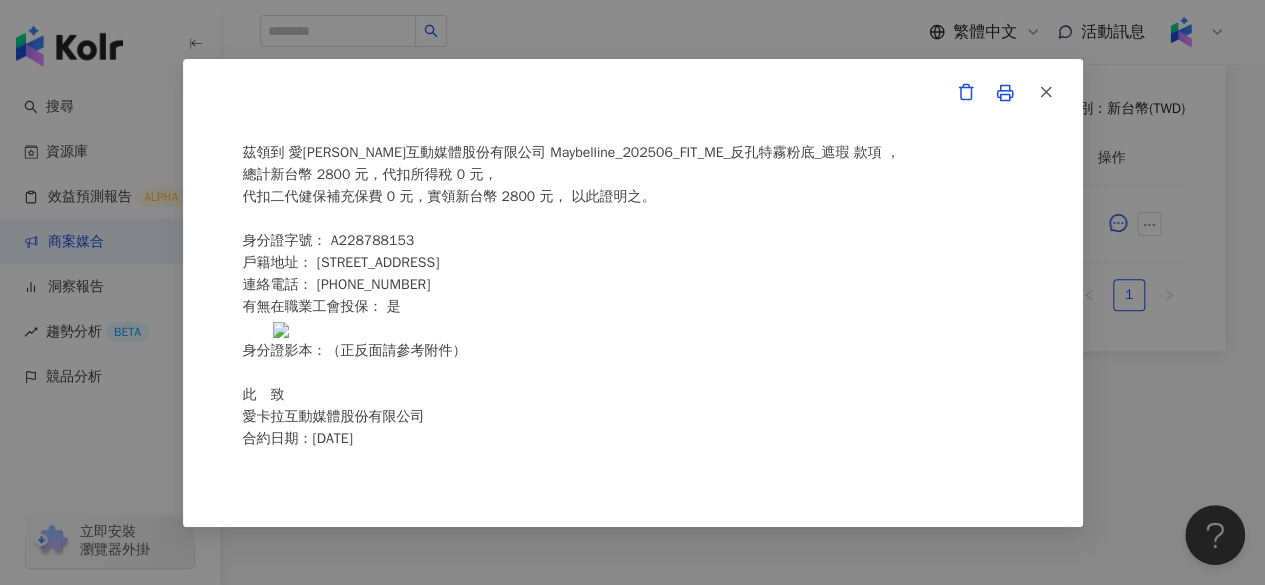 scroll, scrollTop: 90, scrollLeft: 0, axis: vertical 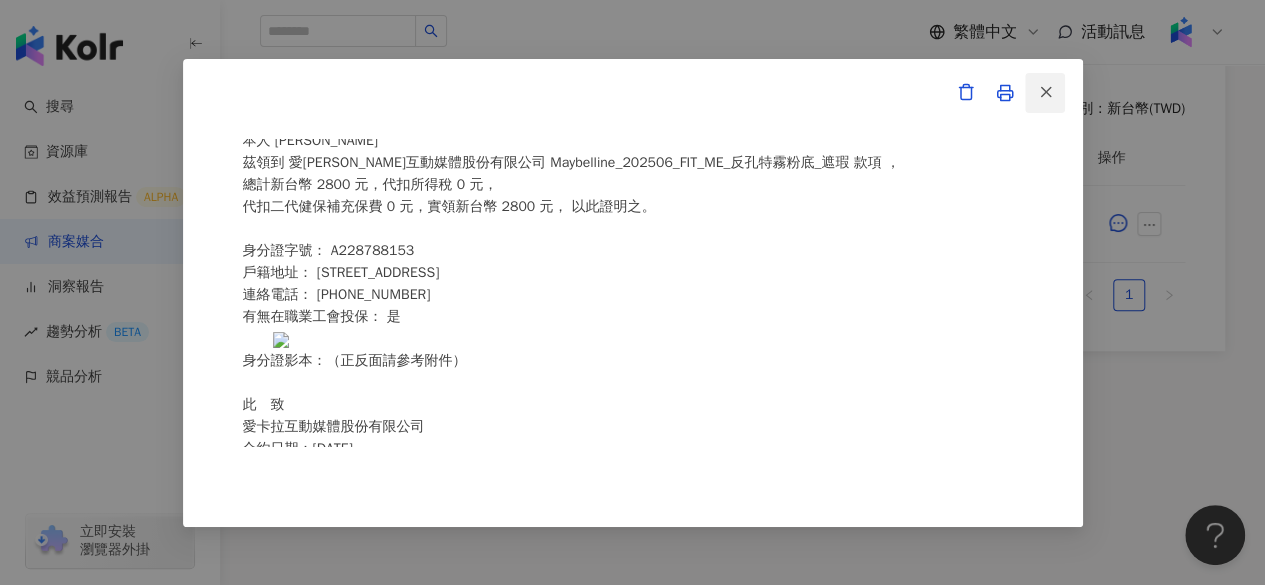 click 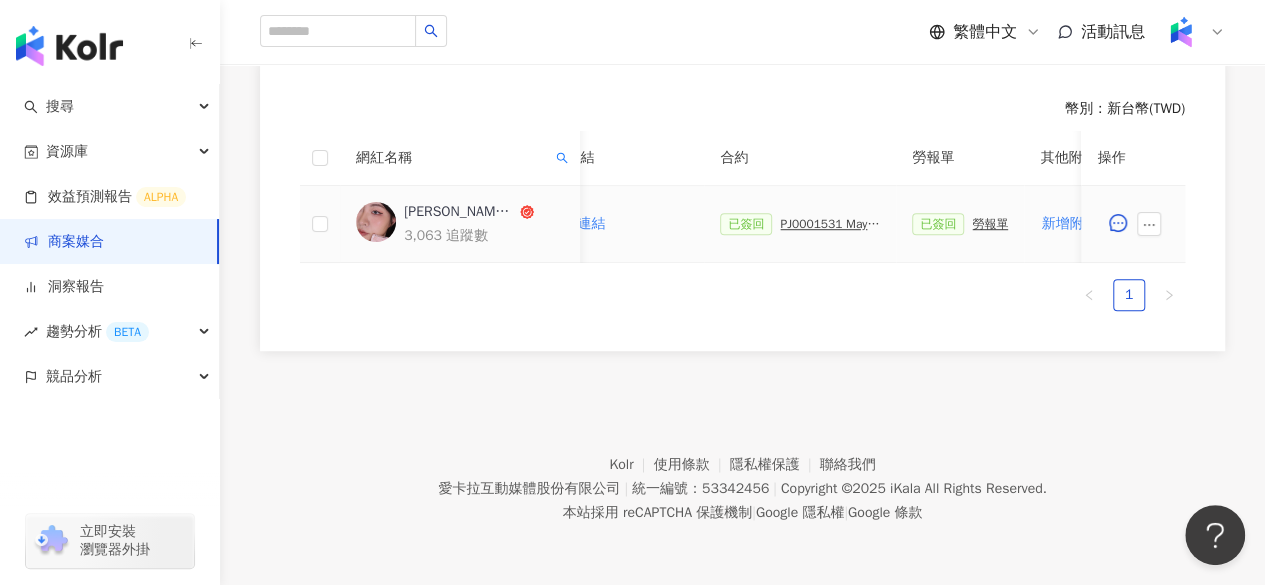 scroll, scrollTop: 0, scrollLeft: 413, axis: horizontal 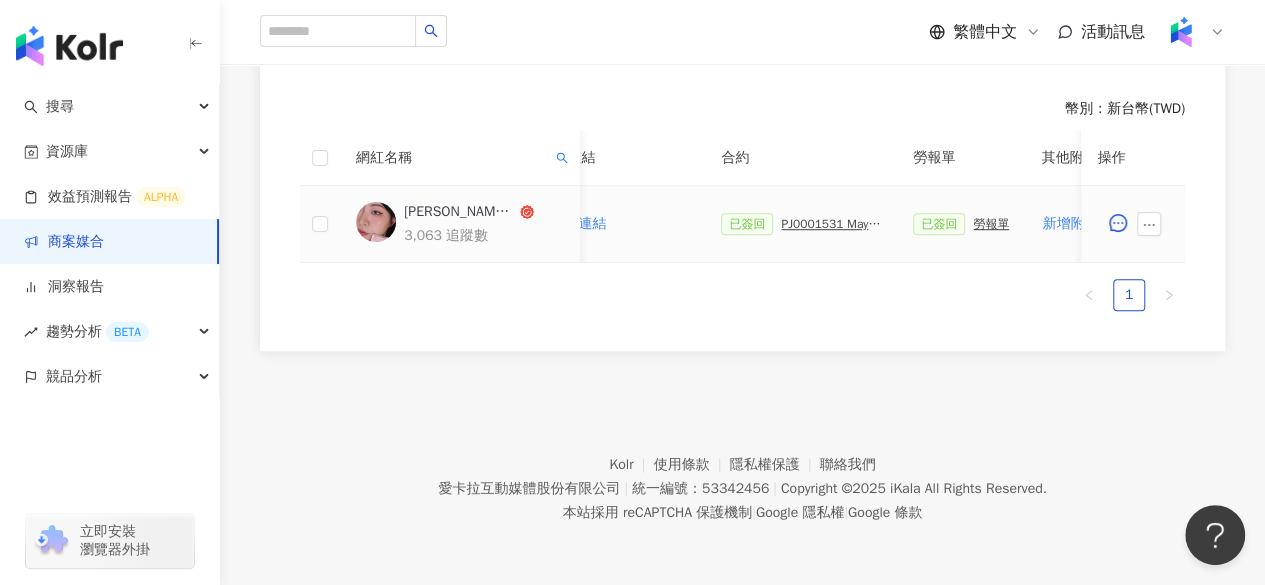 click on "已簽回 PJ0001531 Maybelline_202506_FIT_ME_反孔特霧粉底_遮瑕_萊雅合作備忘錄" at bounding box center [801, 224] 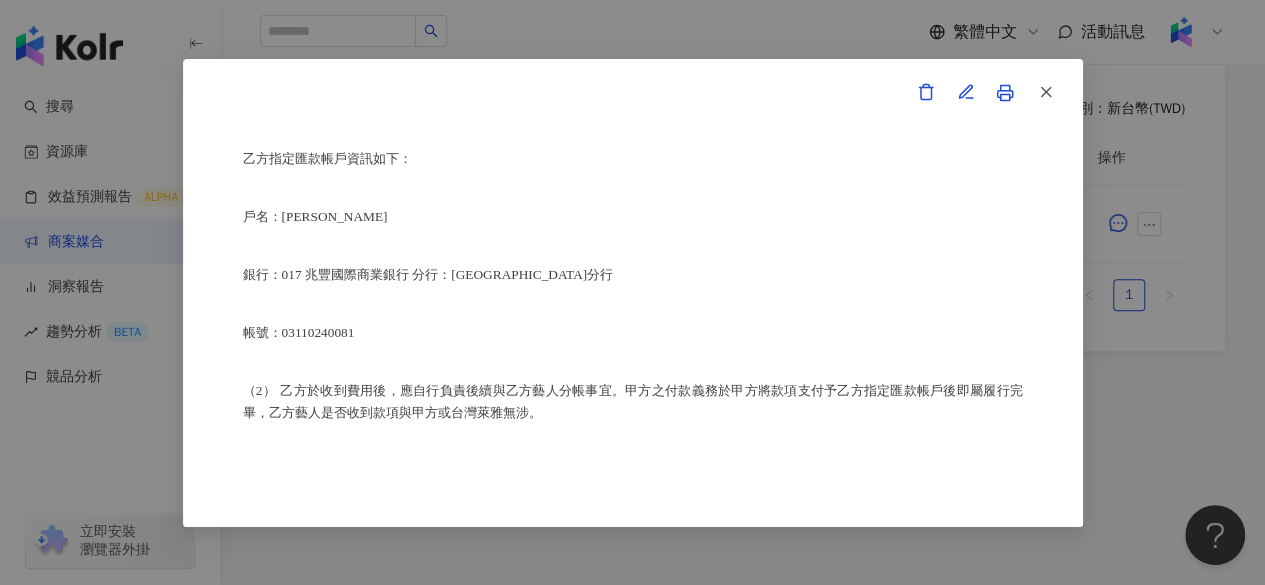 scroll, scrollTop: 1387, scrollLeft: 0, axis: vertical 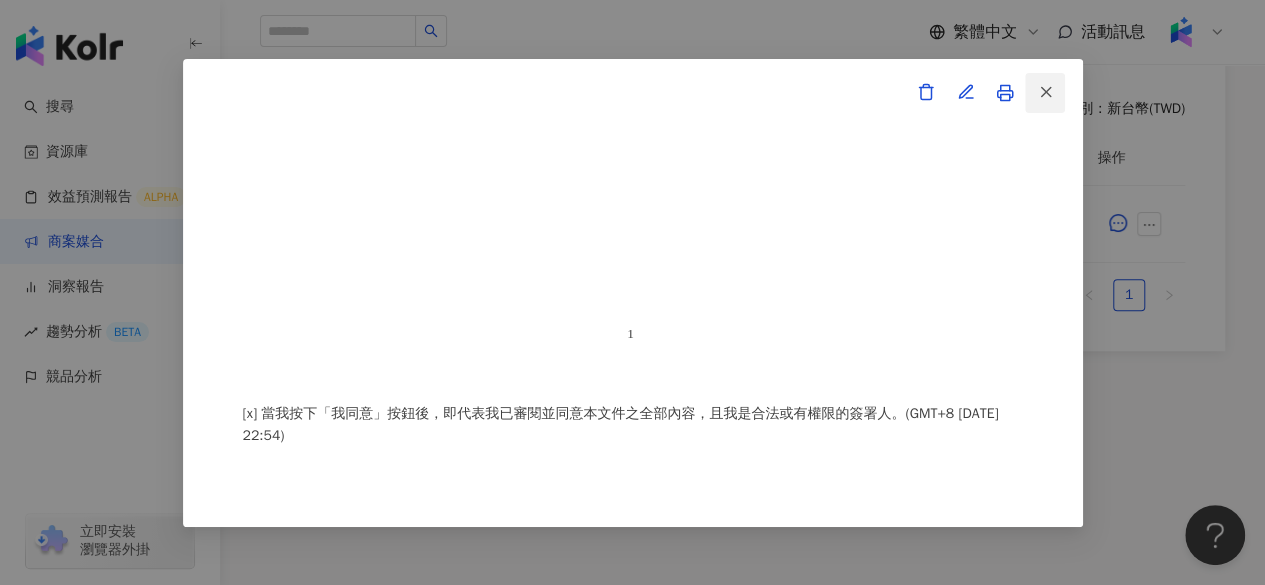 click 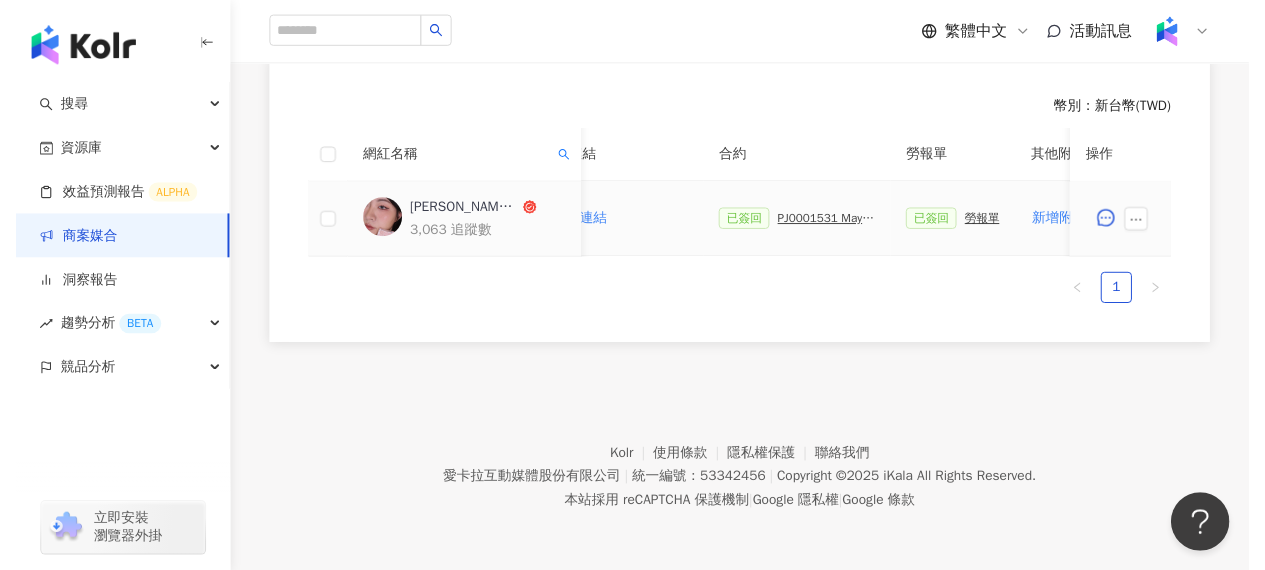scroll, scrollTop: 0, scrollLeft: 1100, axis: horizontal 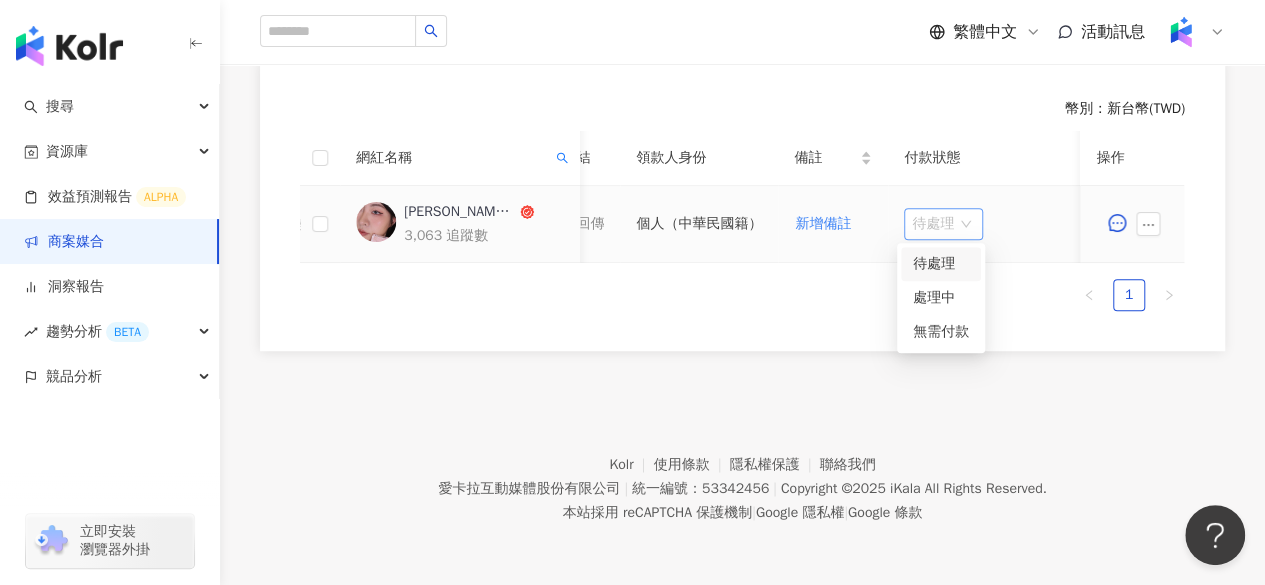 click on "待處理" at bounding box center (943, 224) 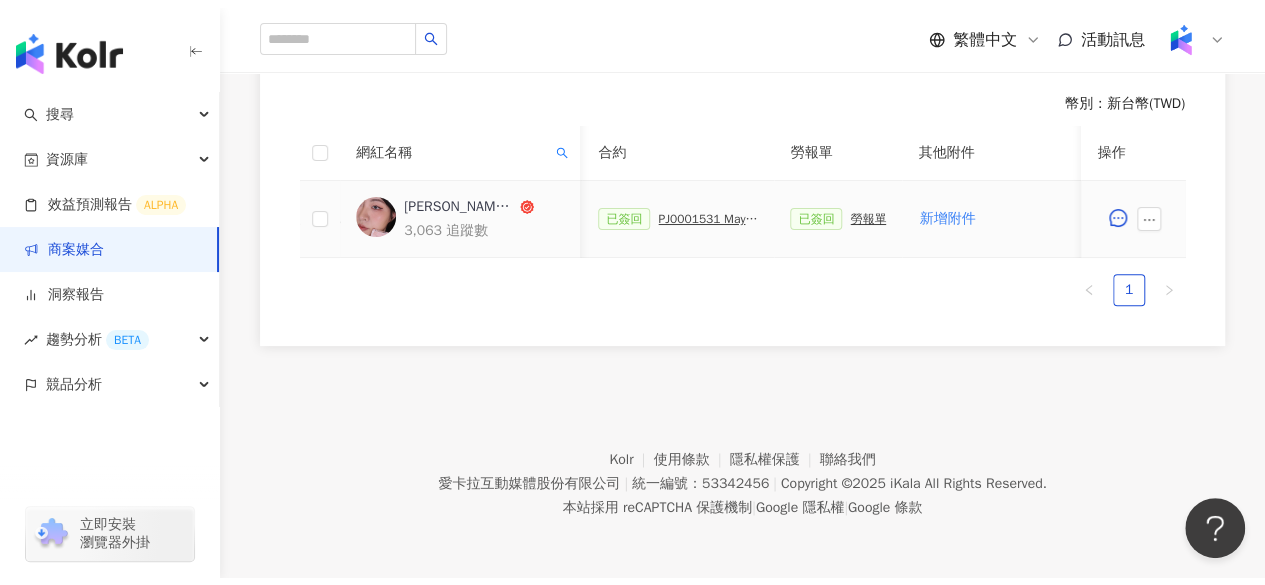 scroll, scrollTop: 0, scrollLeft: 526, axis: horizontal 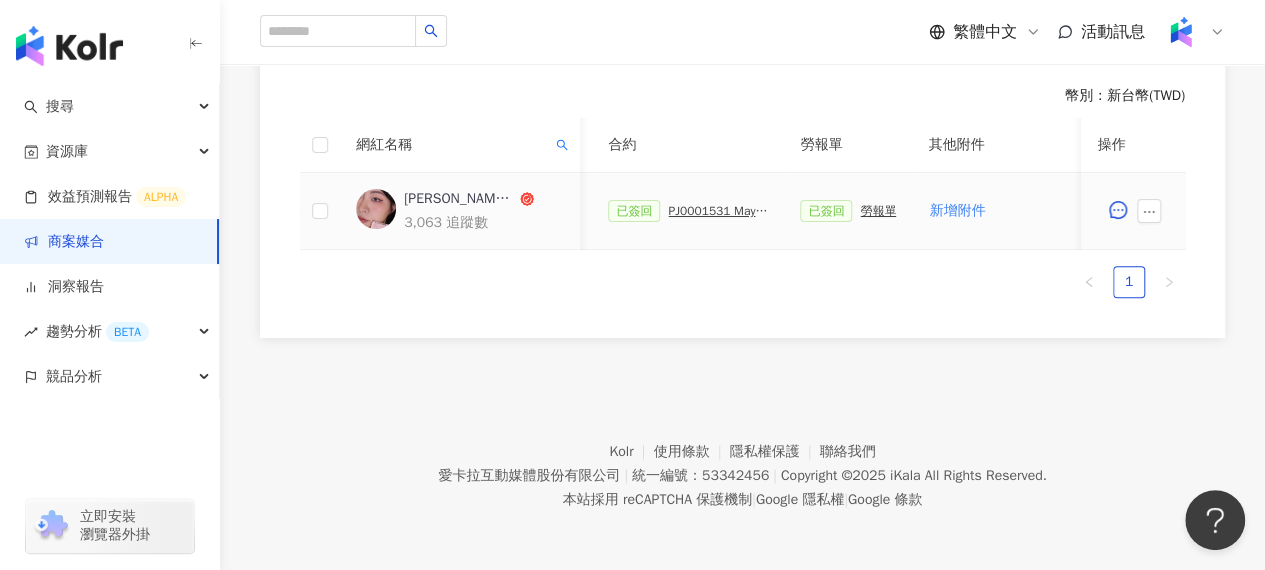click on "PJ0001531 Maybelline_202506_FIT_ME_反孔特霧粉底_遮瑕_萊雅合作備忘錄" at bounding box center (718, 211) 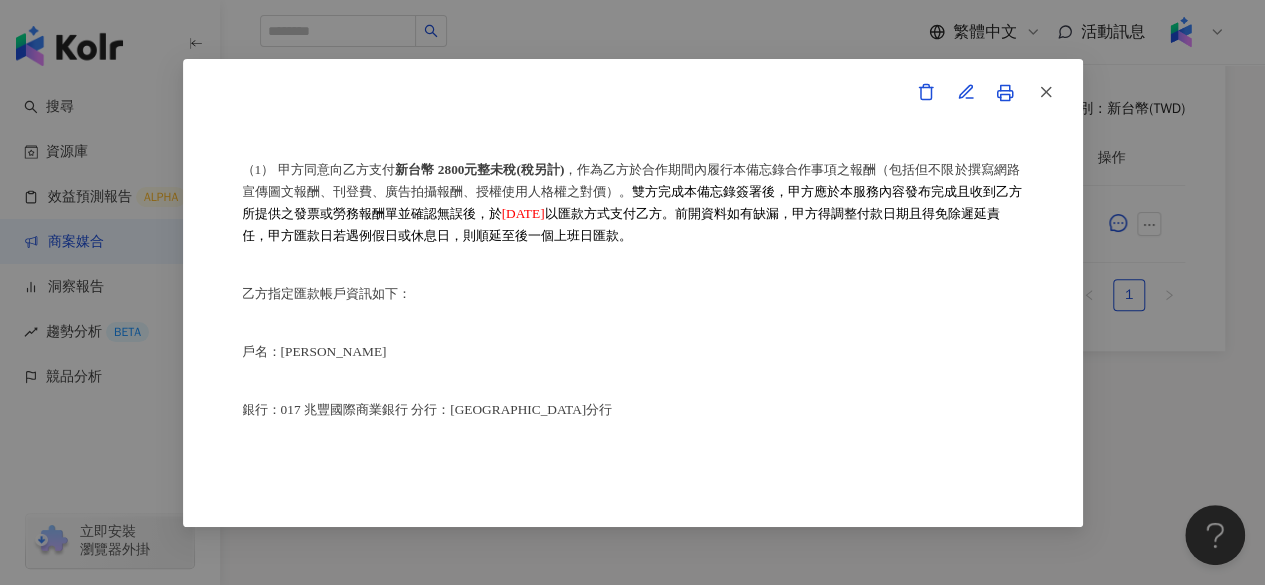 scroll, scrollTop: 1100, scrollLeft: 1, axis: both 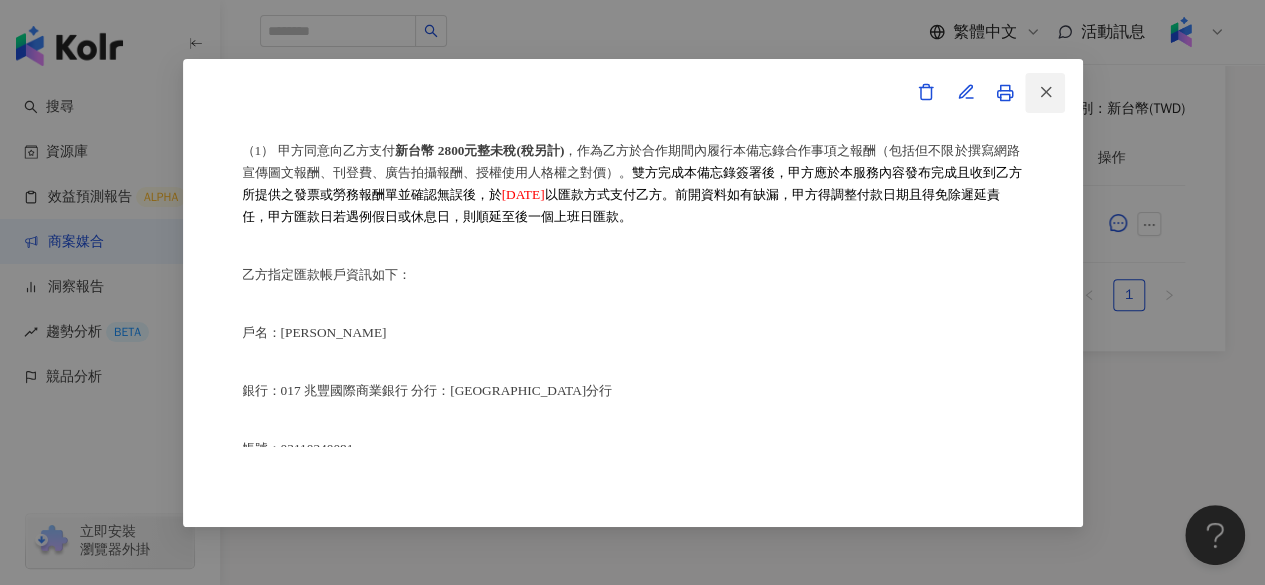 click 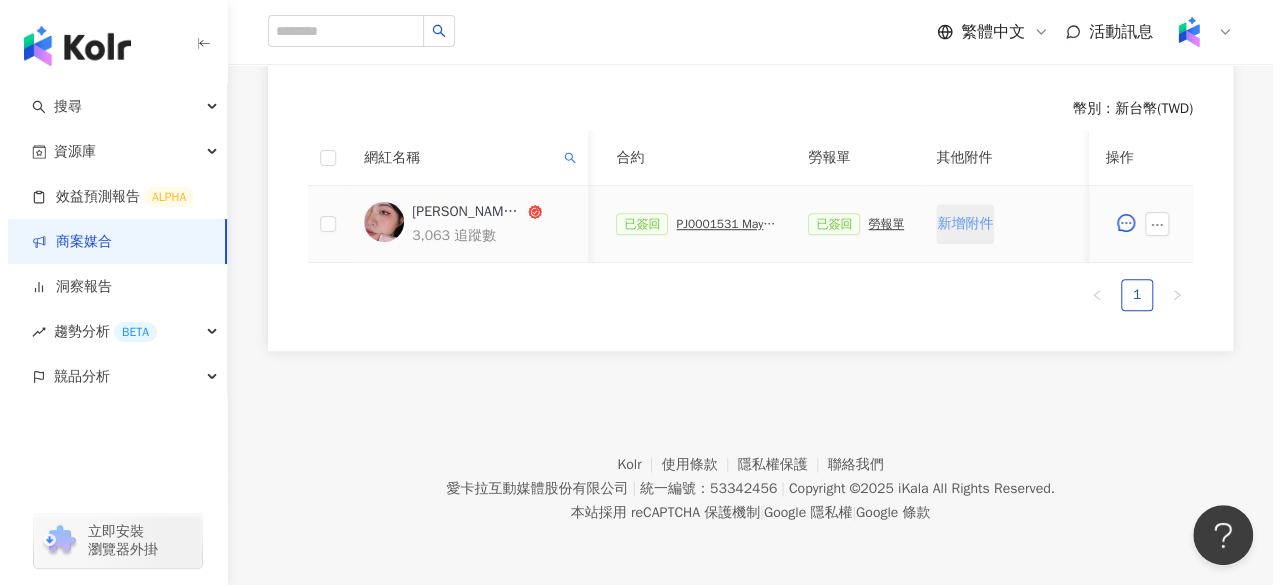 scroll, scrollTop: 0, scrollLeft: 1100, axis: horizontal 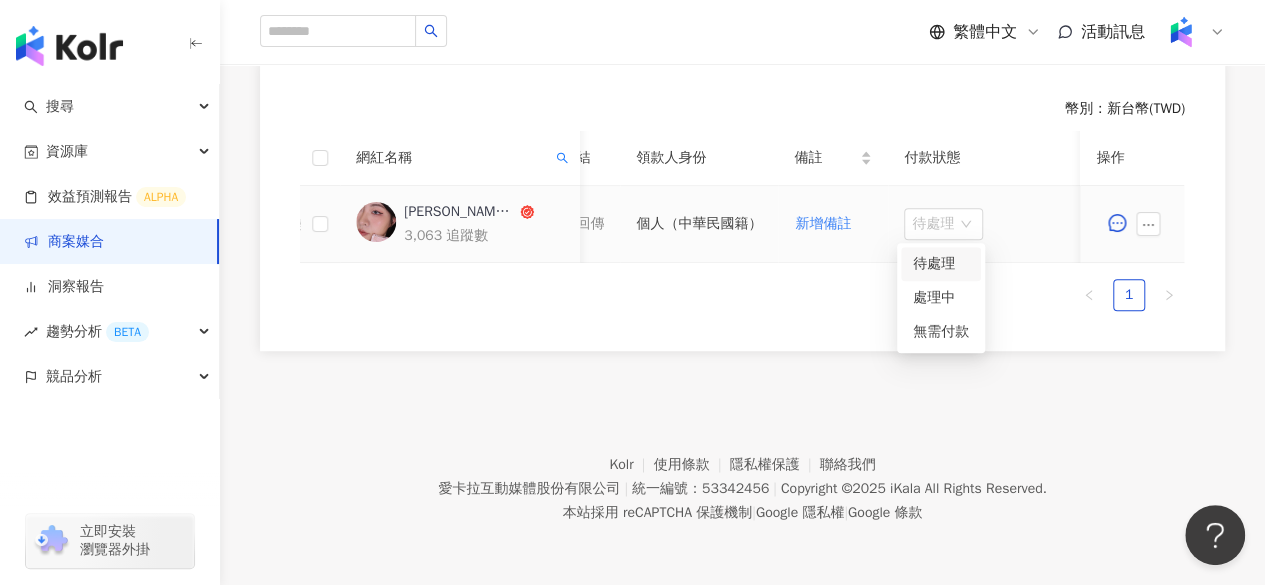 click on "待處理" at bounding box center (943, 224) 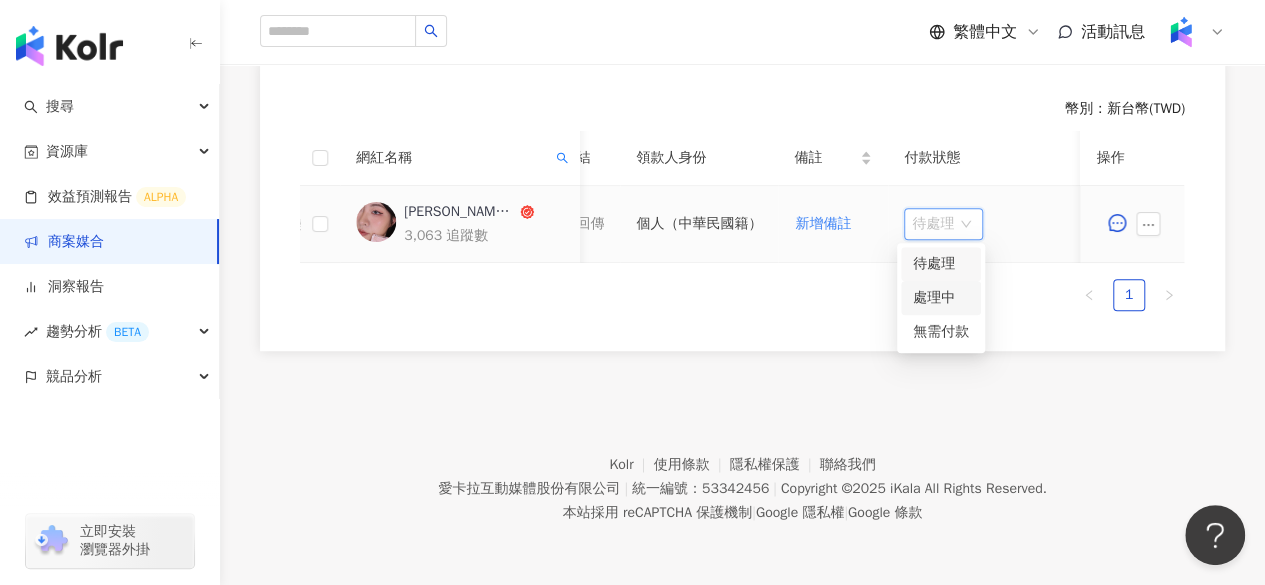 click on "處理中" at bounding box center [941, 298] 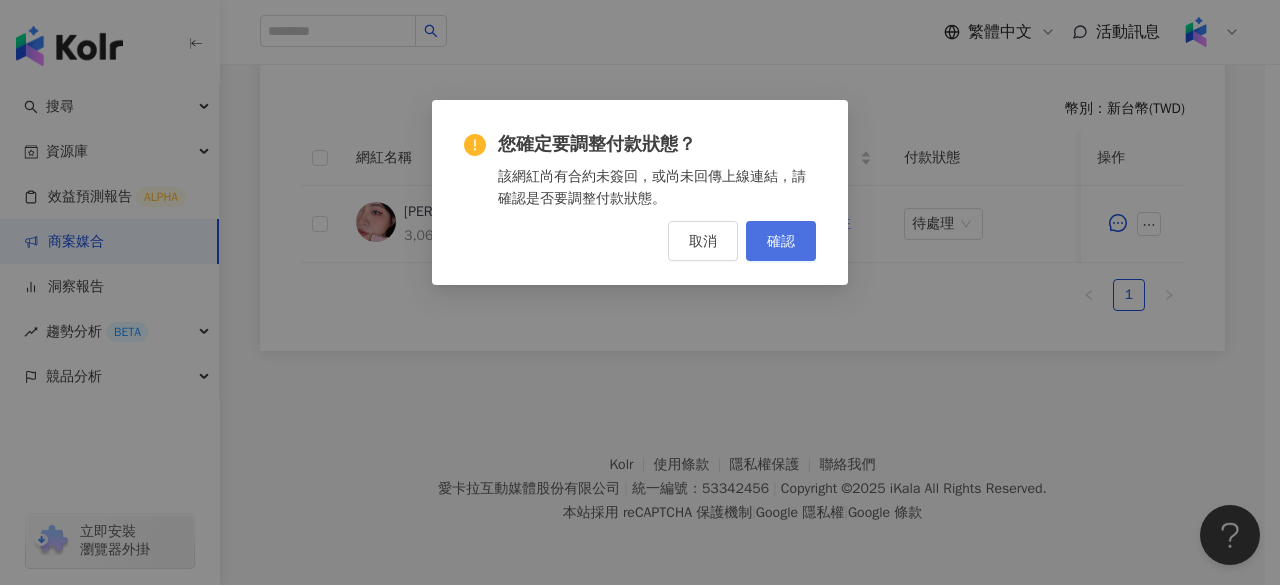 click on "確認" at bounding box center (781, 241) 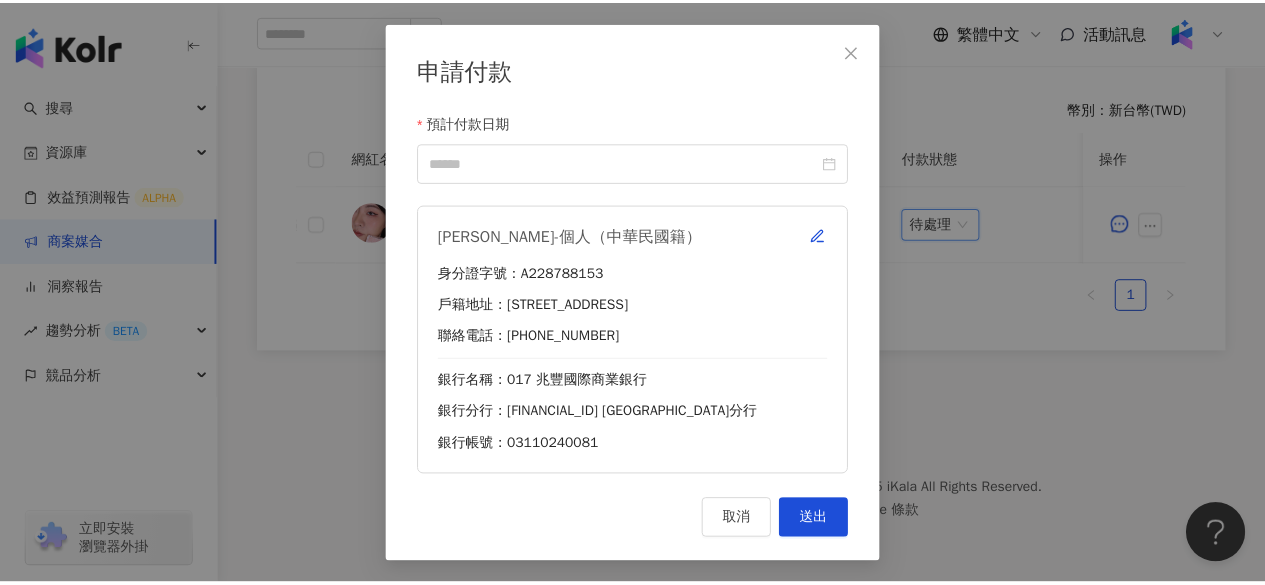 scroll, scrollTop: 0, scrollLeft: 1085, axis: horizontal 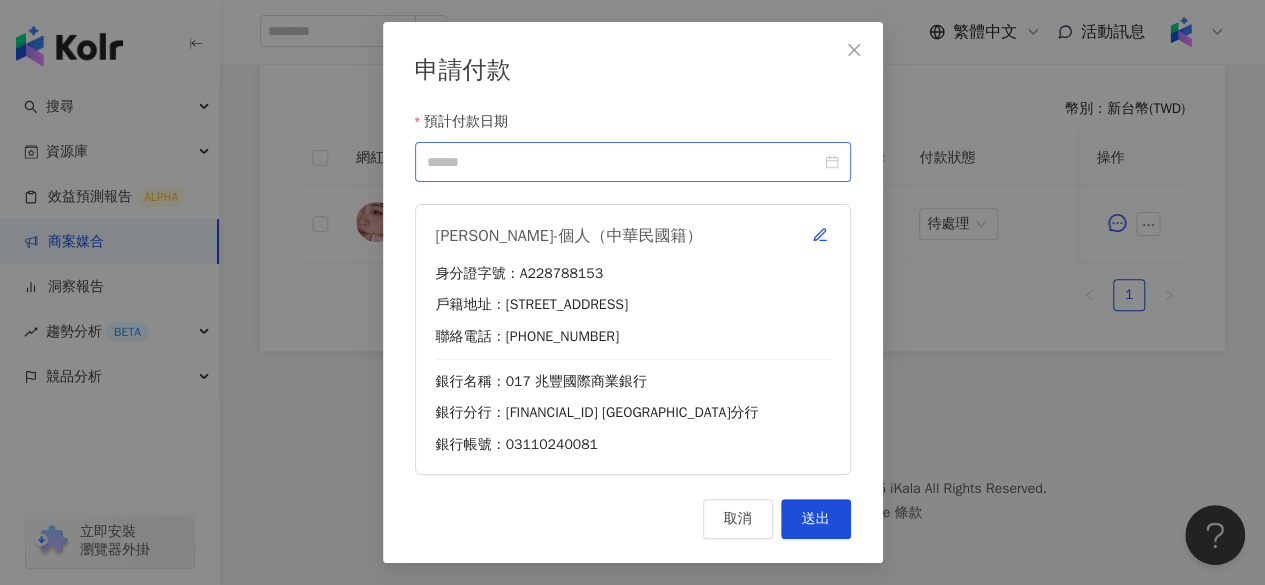 click at bounding box center [633, 162] 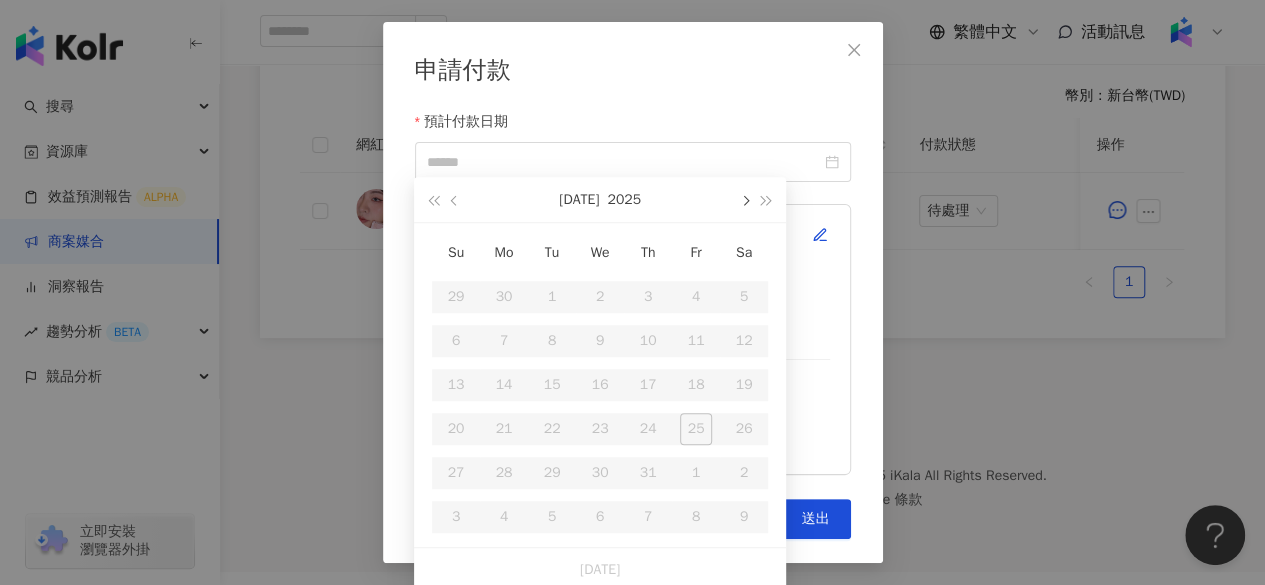 click at bounding box center [744, 201] 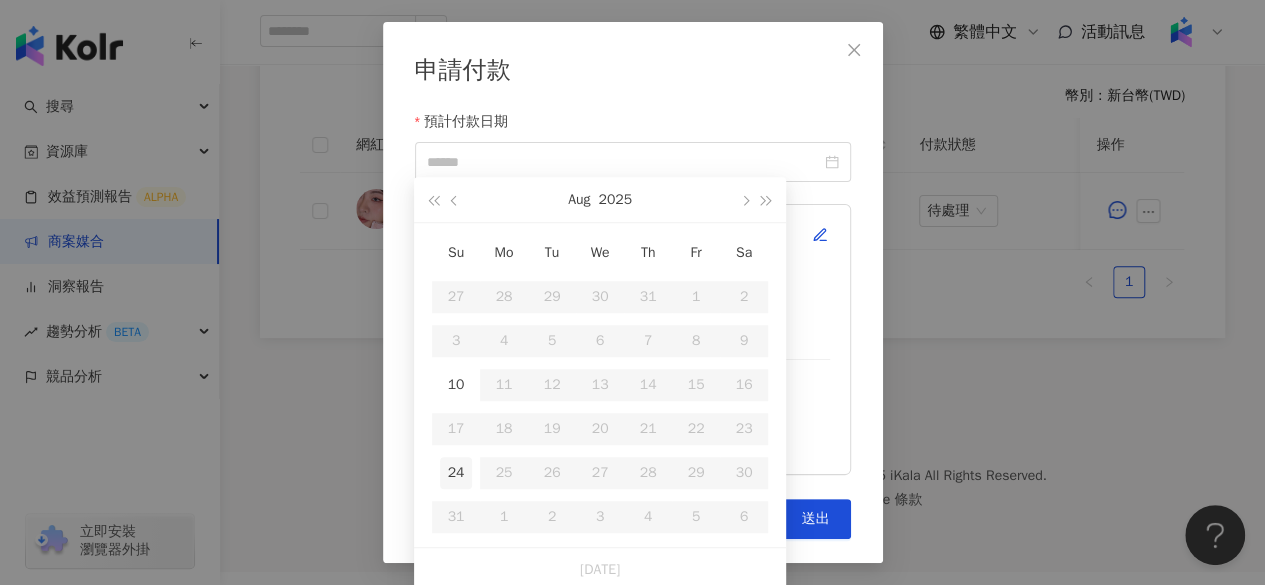 type on "**********" 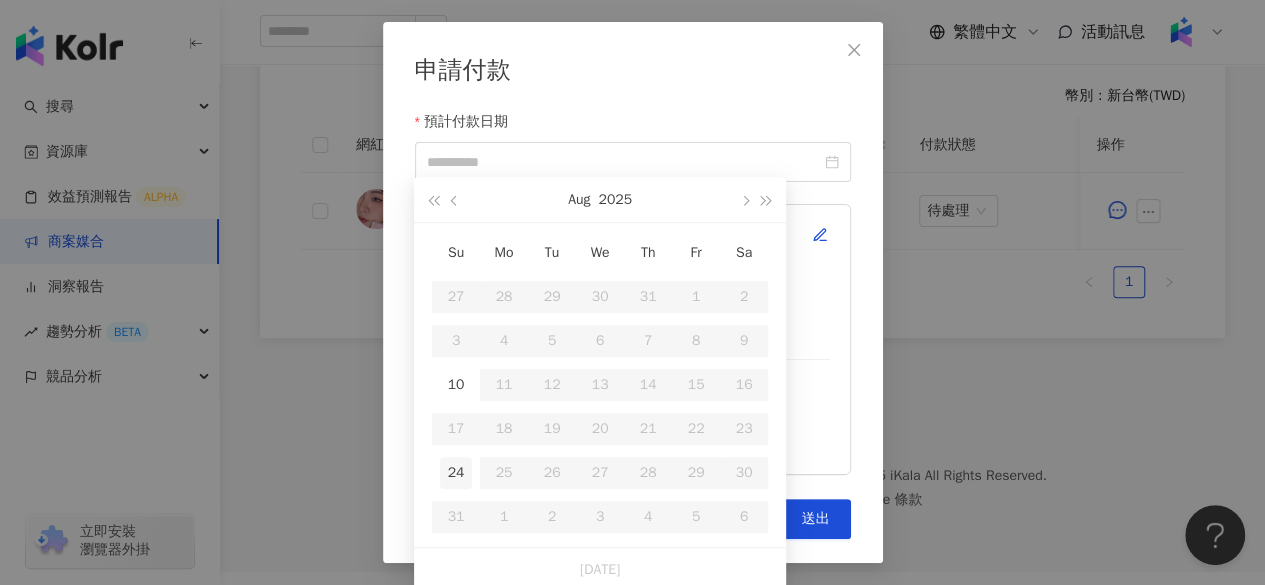 click on "24" at bounding box center [456, 473] 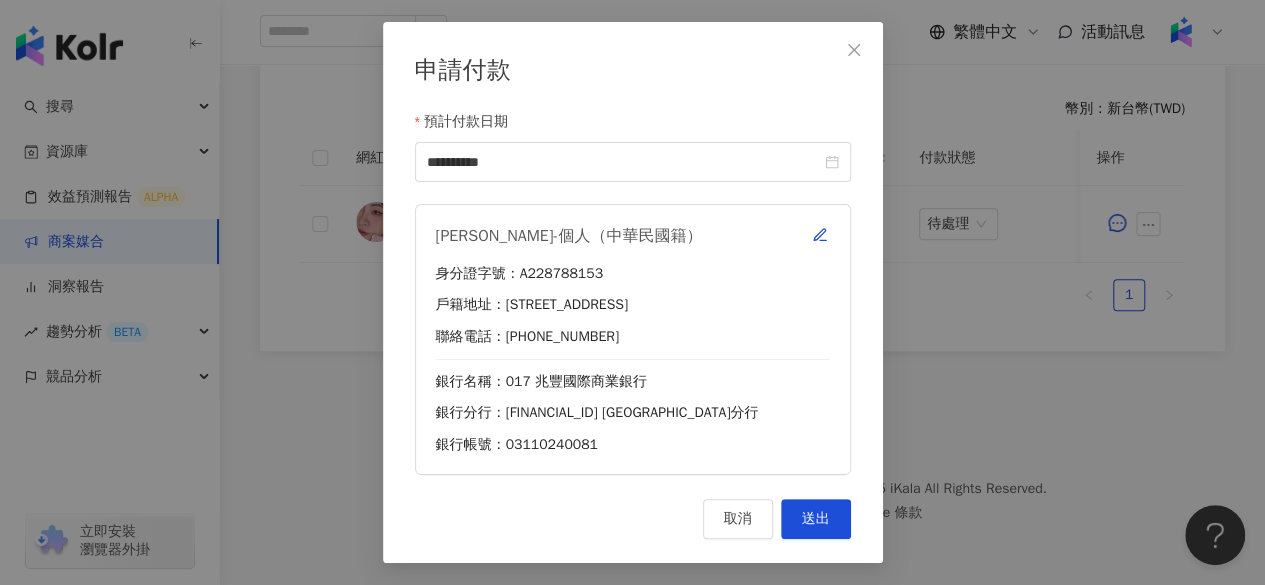 click on "Su Mo Tu We Th Fr Sa 27 28 29 30 31 1 2 3 4 5 6 7 8 9 10 11 12 13 14 15 16 17 18 19 20 21 22 23 24 25 26 27 28 29 30 31 1 2 3 4 5 6" at bounding box center (600, 356) 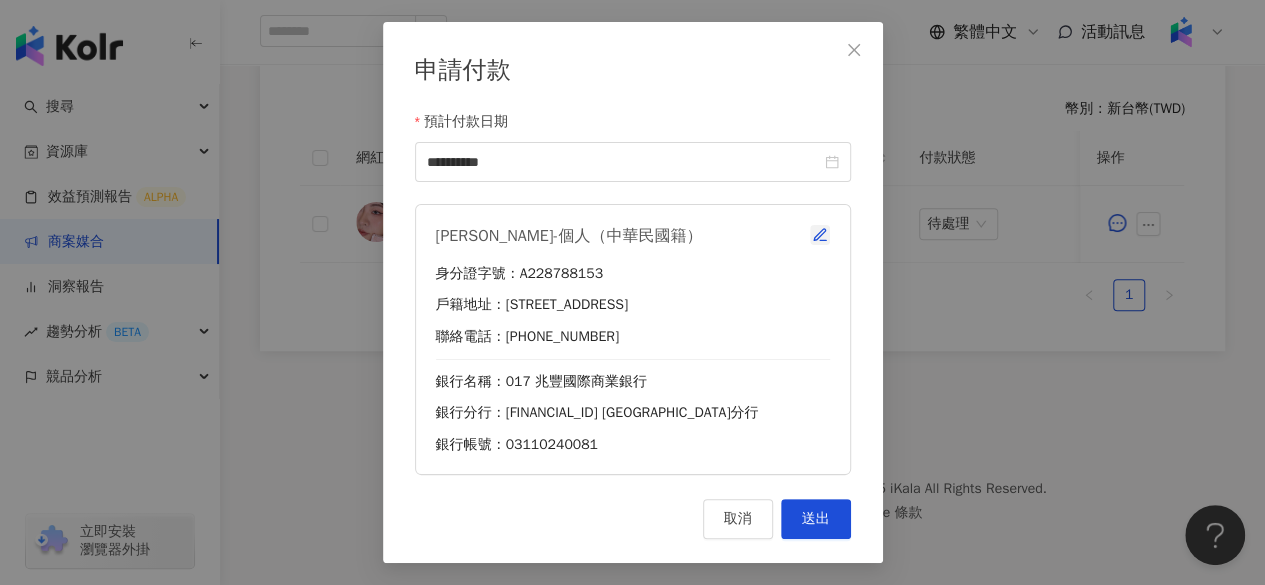 click 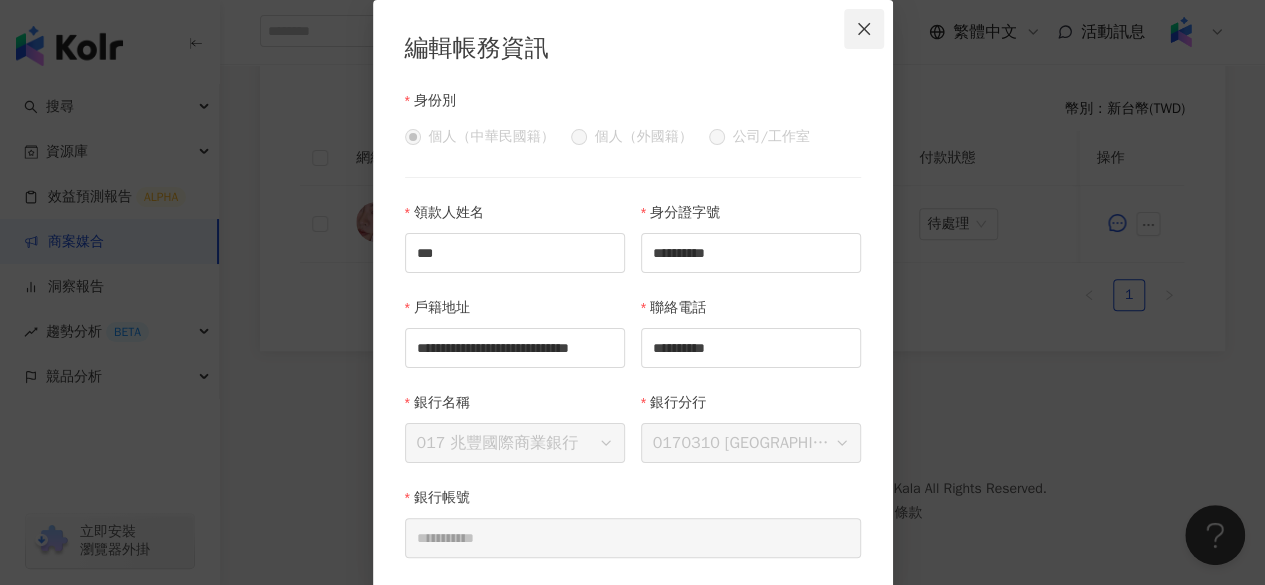 click 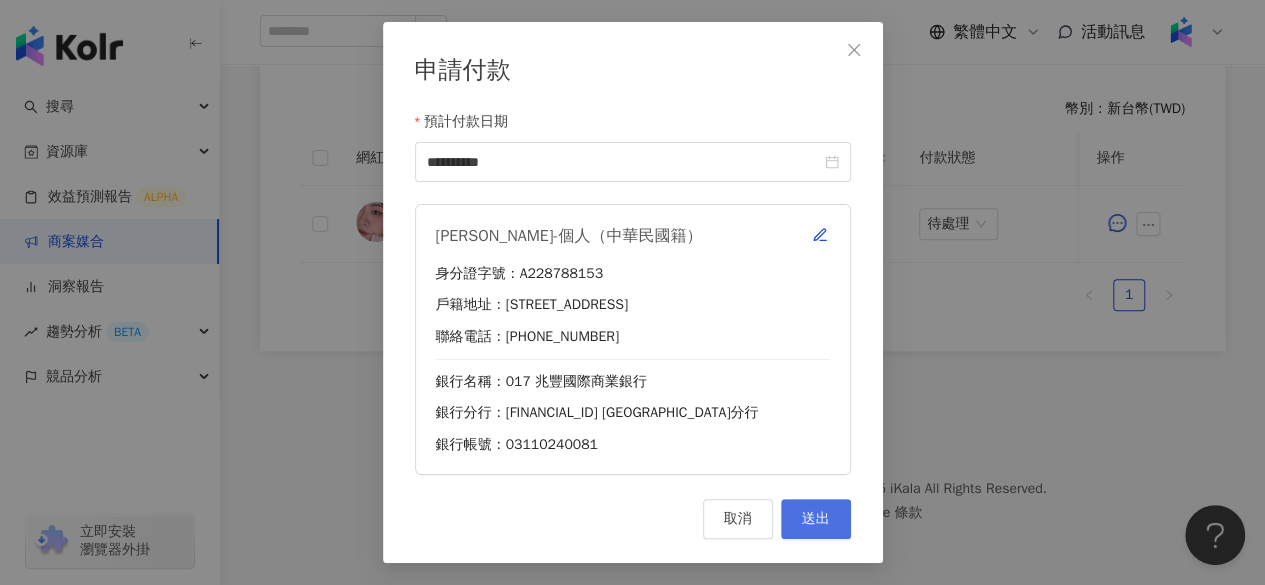 click on "送出" at bounding box center [816, 519] 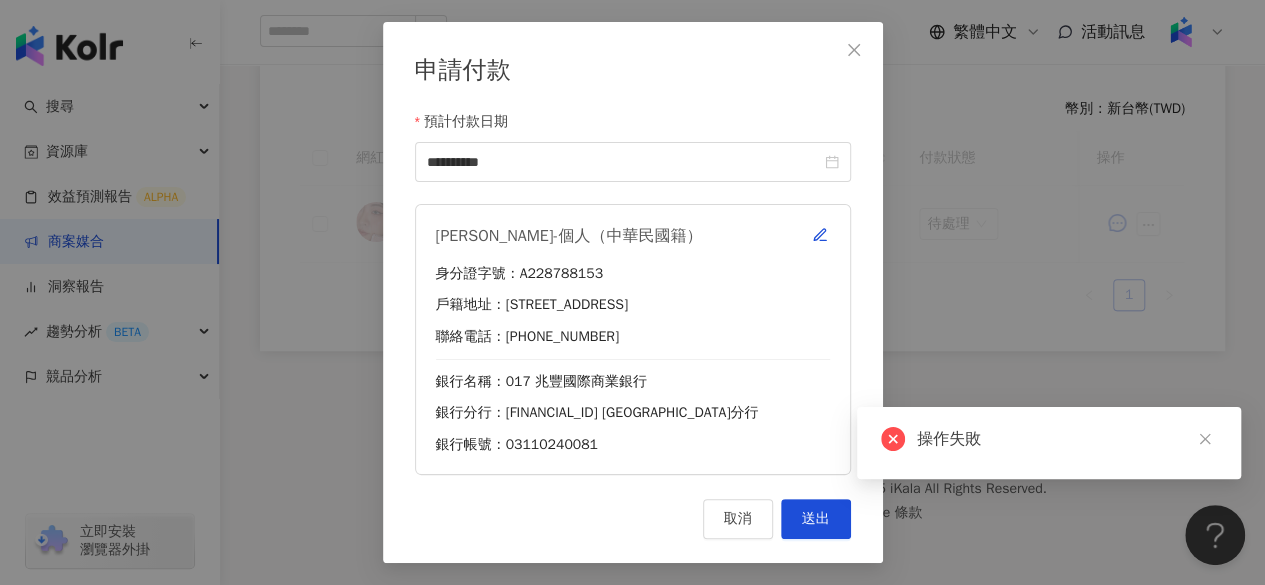 scroll, scrollTop: 569, scrollLeft: 0, axis: vertical 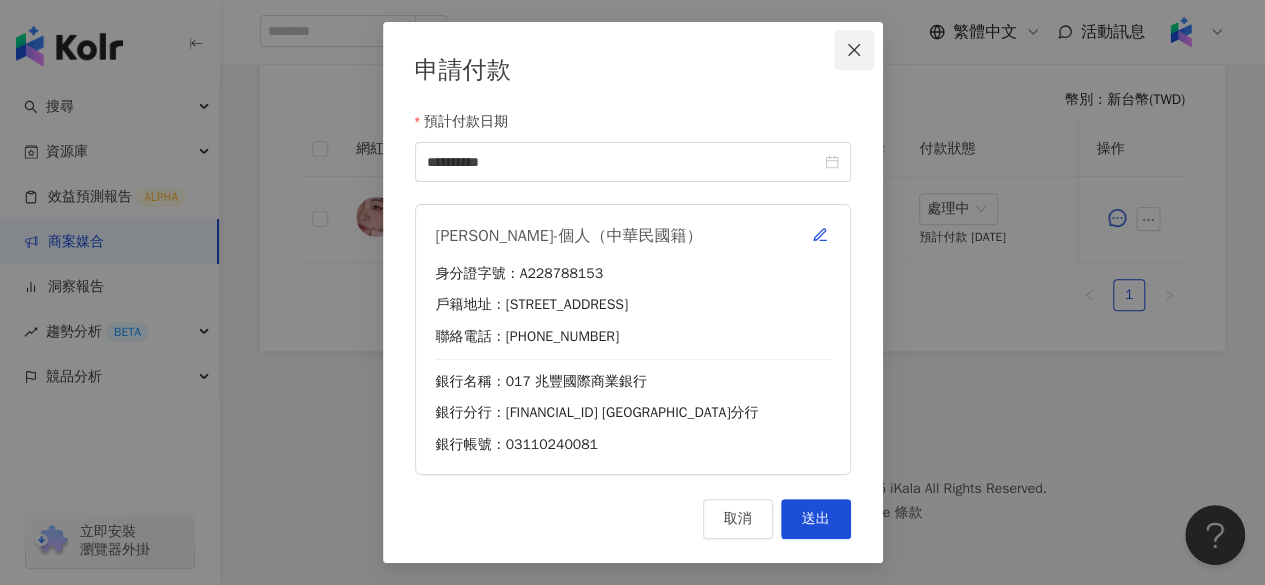 click at bounding box center [854, 50] 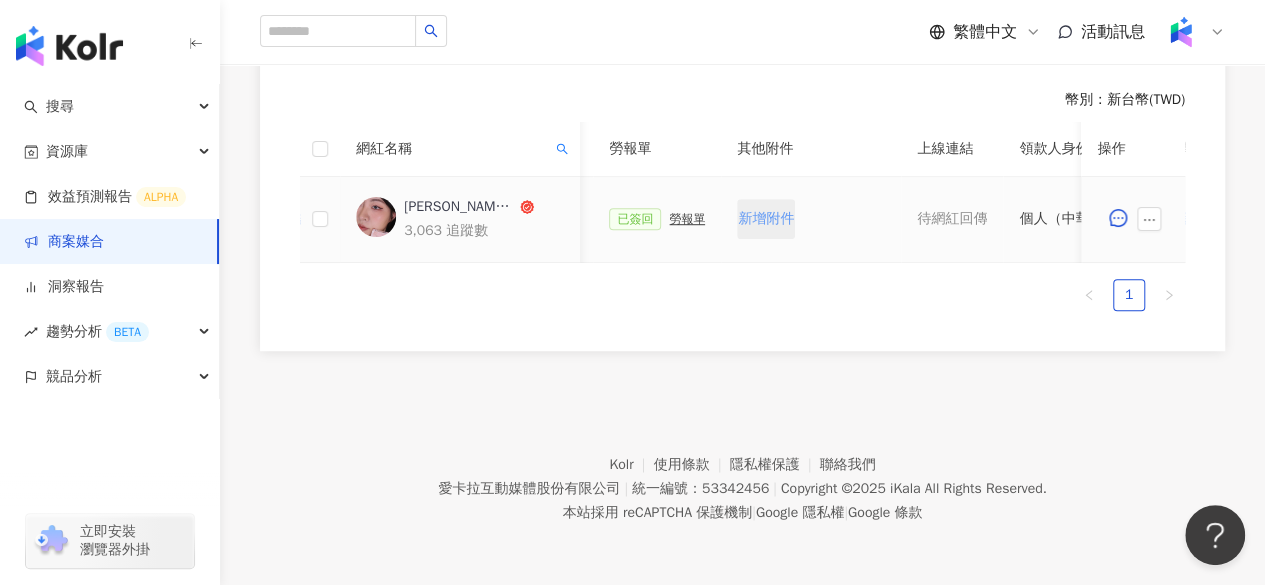 scroll, scrollTop: 0, scrollLeft: 1100, axis: horizontal 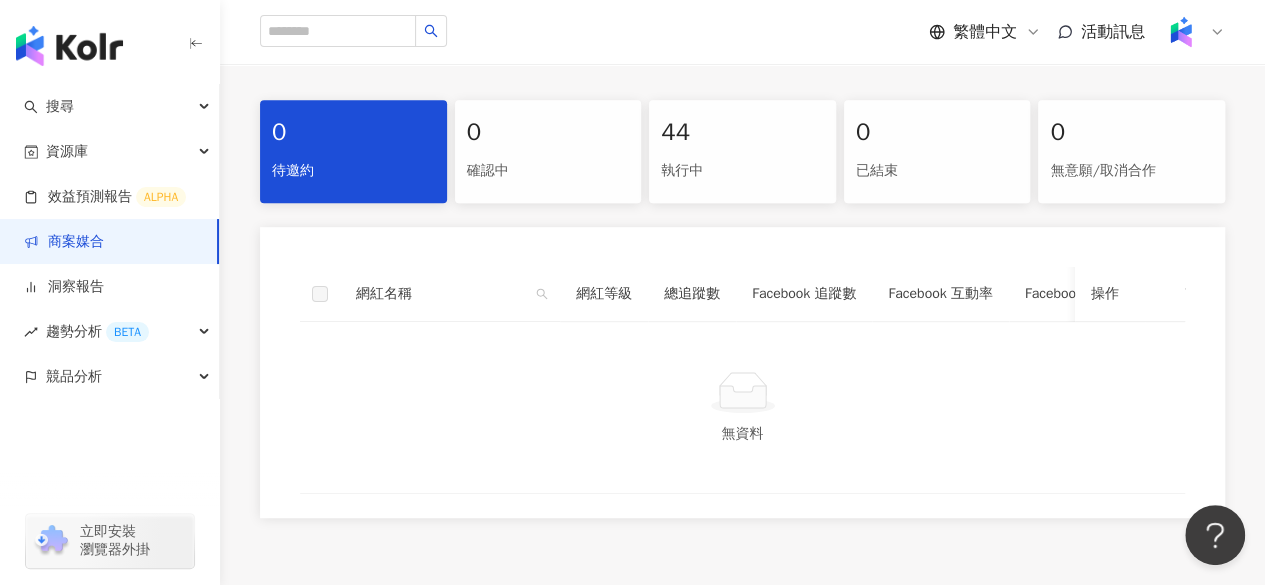 click on "44 執行中" at bounding box center (742, 151) 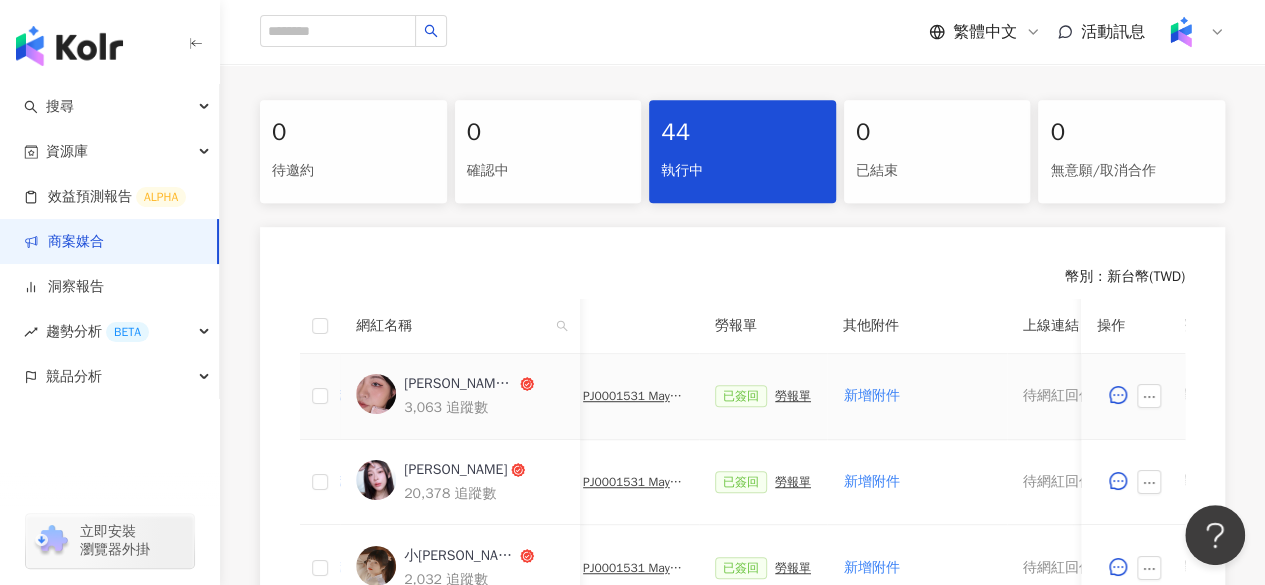 scroll, scrollTop: 0, scrollLeft: 621, axis: horizontal 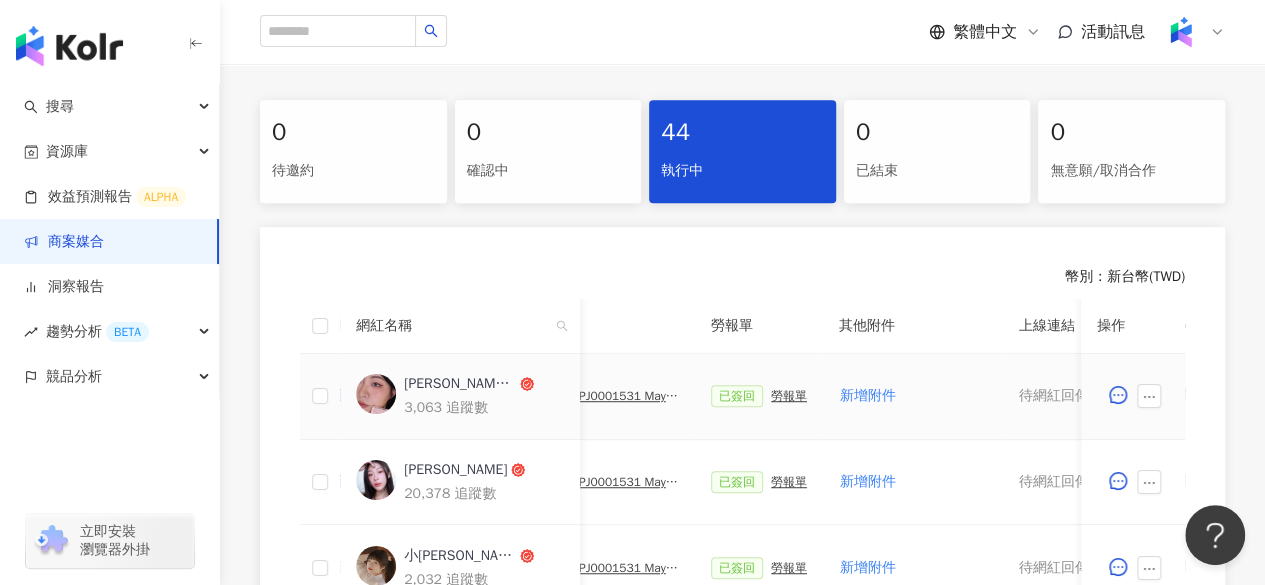 click on "PJ0001531 Maybelline_202506_FIT_ME_反孔特霧粉底_遮瑕_萊雅合作備忘錄" at bounding box center (629, 396) 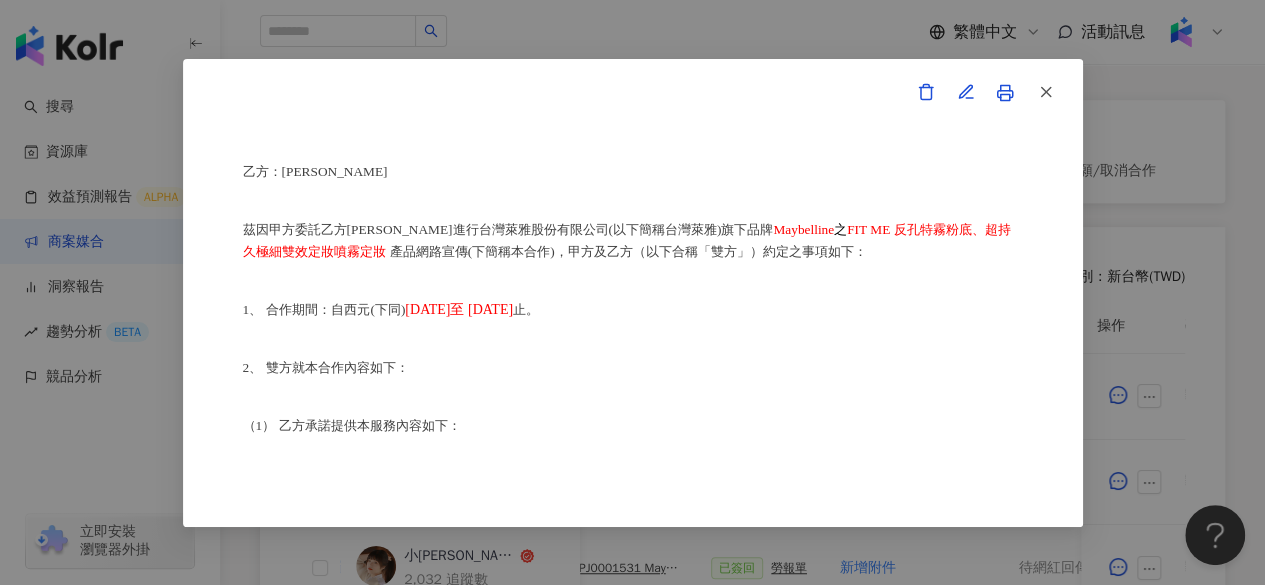 scroll, scrollTop: 123, scrollLeft: 0, axis: vertical 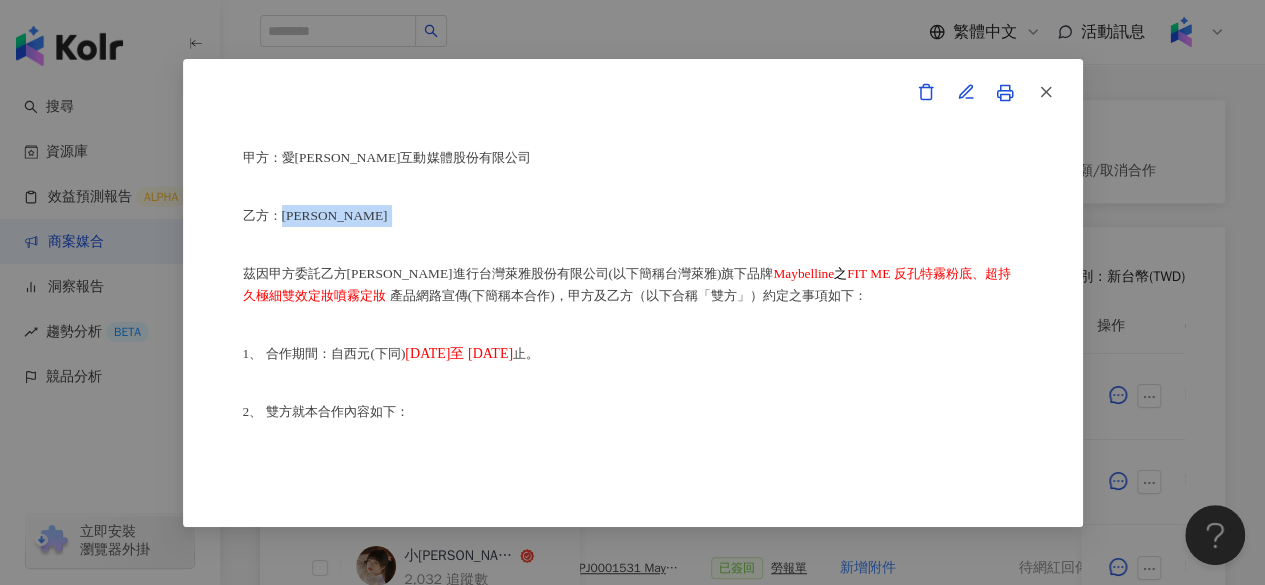 drag, startPoint x: 283, startPoint y: 219, endPoint x: 332, endPoint y: 230, distance: 50.219517 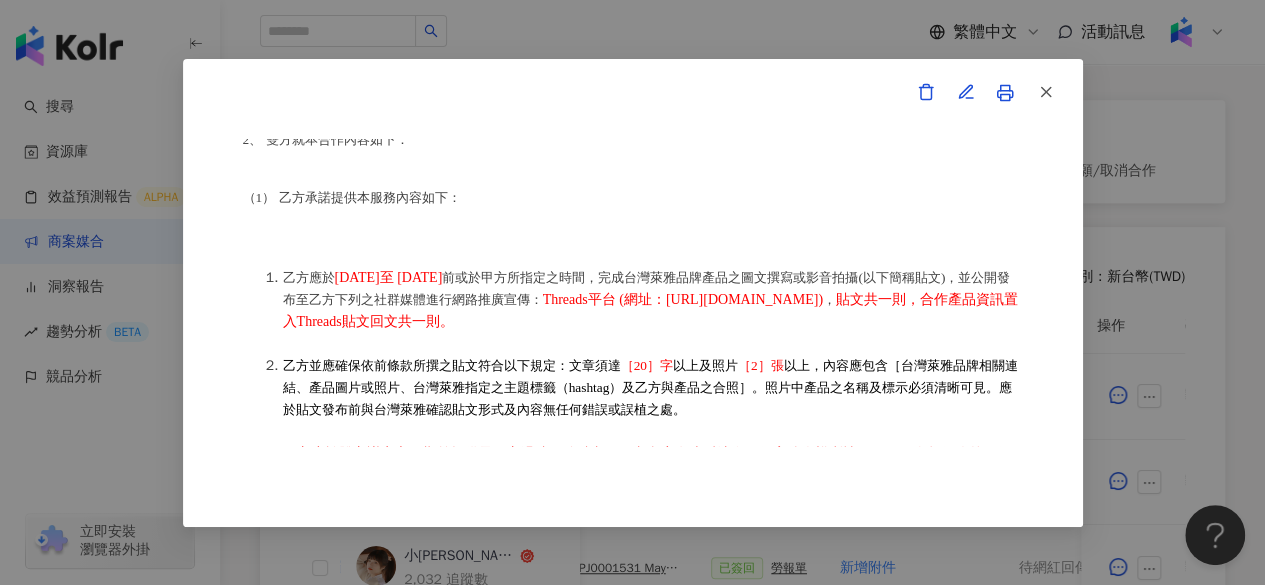 scroll, scrollTop: 405, scrollLeft: 0, axis: vertical 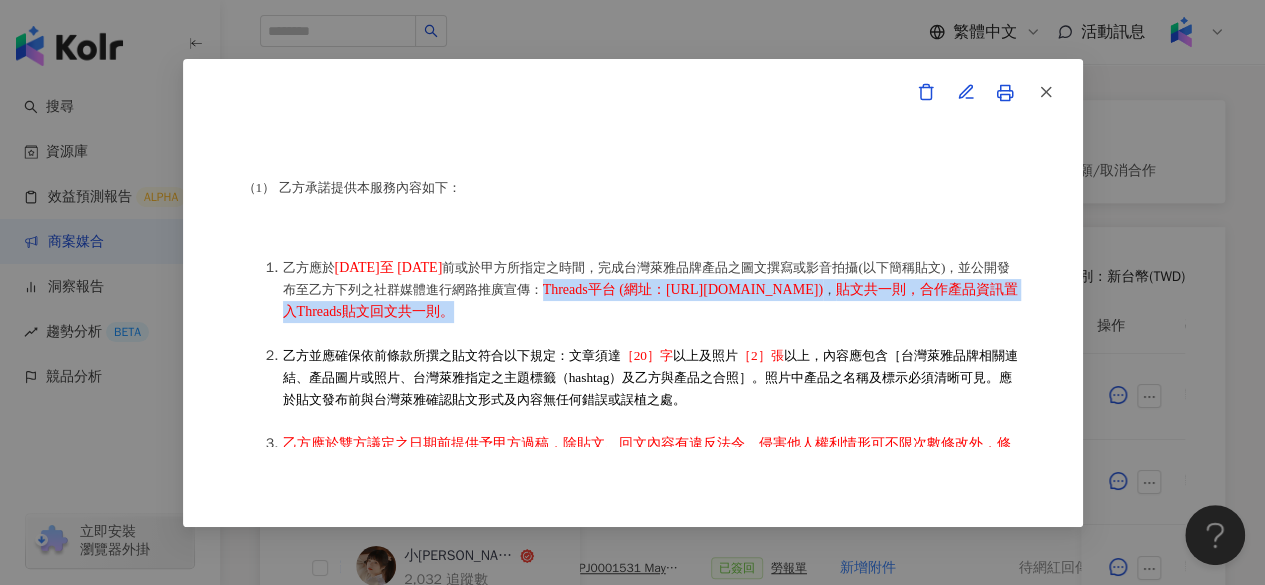 drag, startPoint x: 748, startPoint y: 305, endPoint x: 554, endPoint y: 355, distance: 200.3397 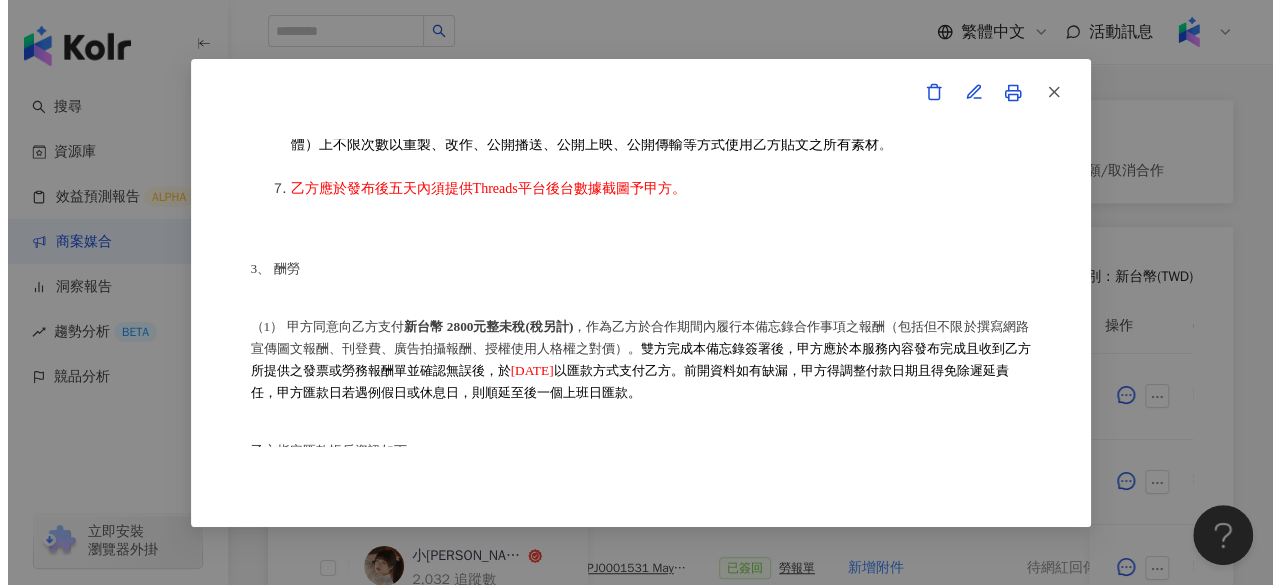 scroll, scrollTop: 1019, scrollLeft: 0, axis: vertical 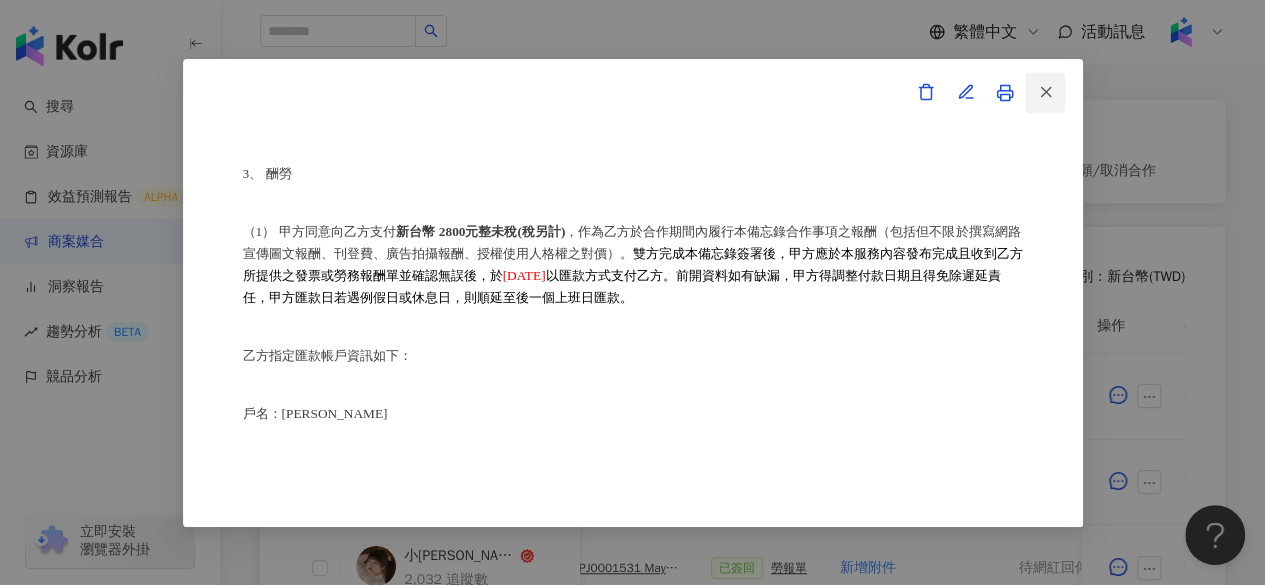click at bounding box center [1045, 93] 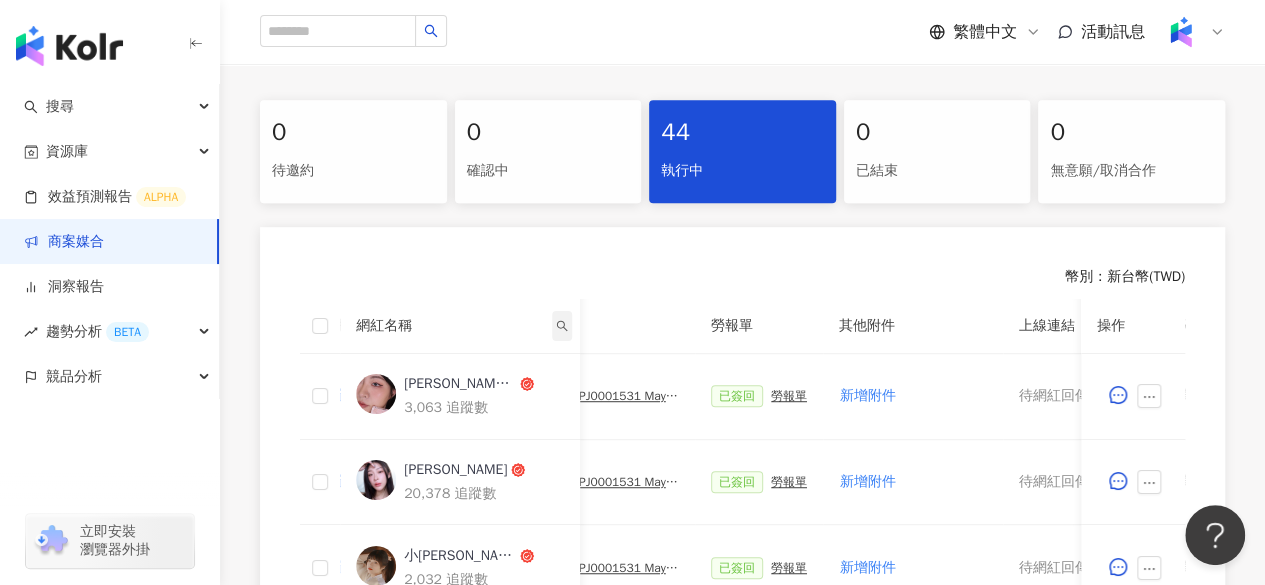 click 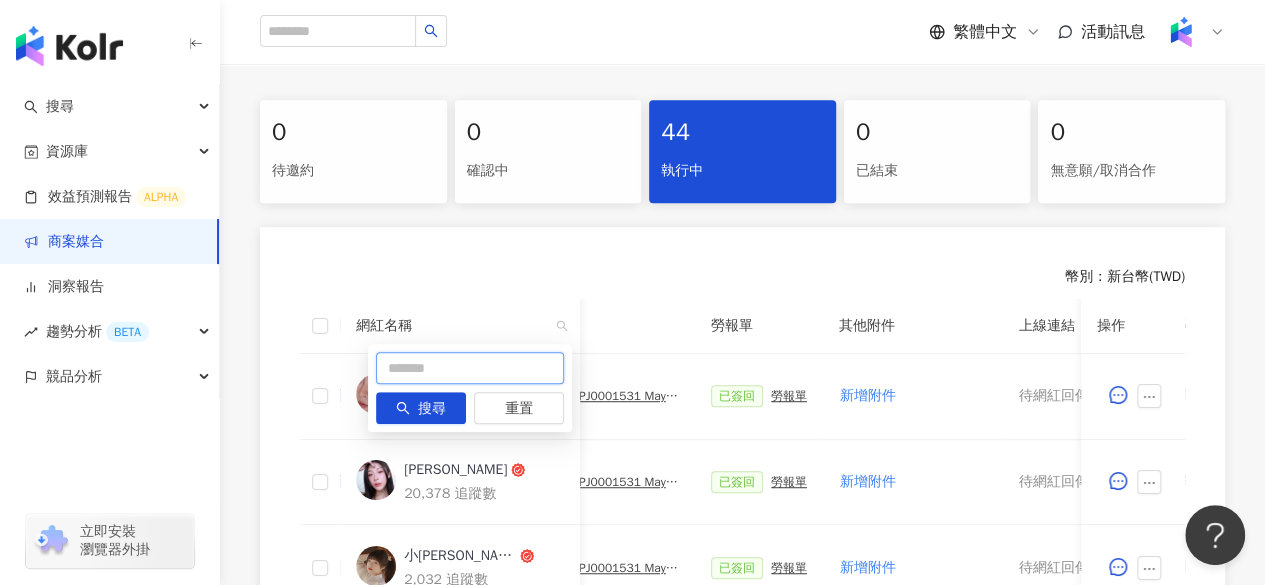 click at bounding box center (470, 368) 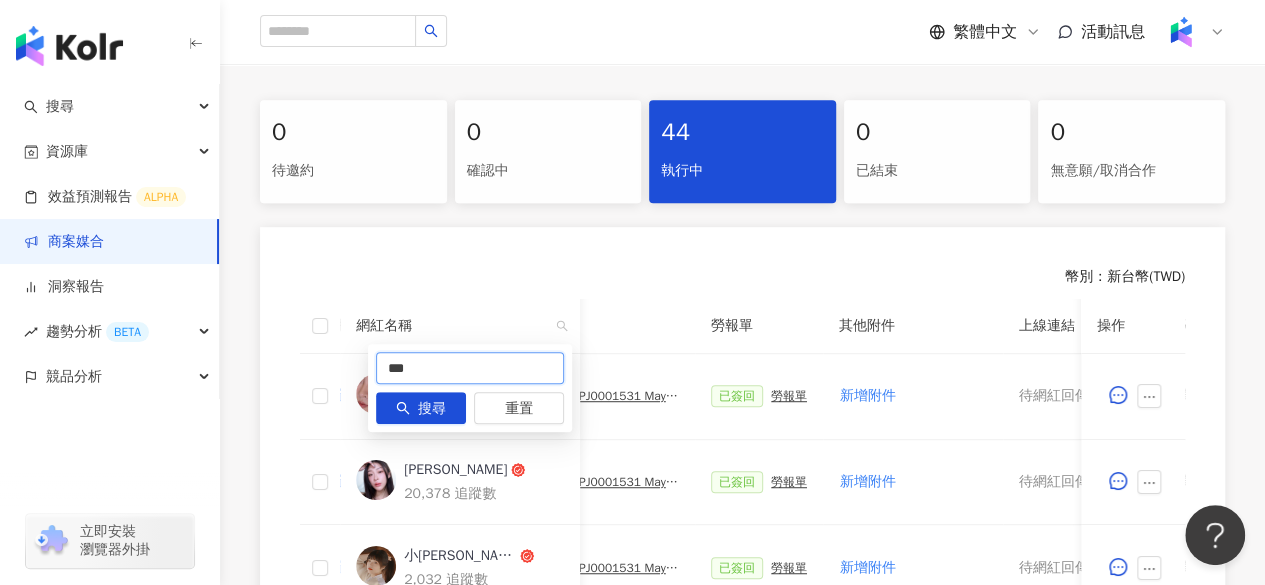 type on "***" 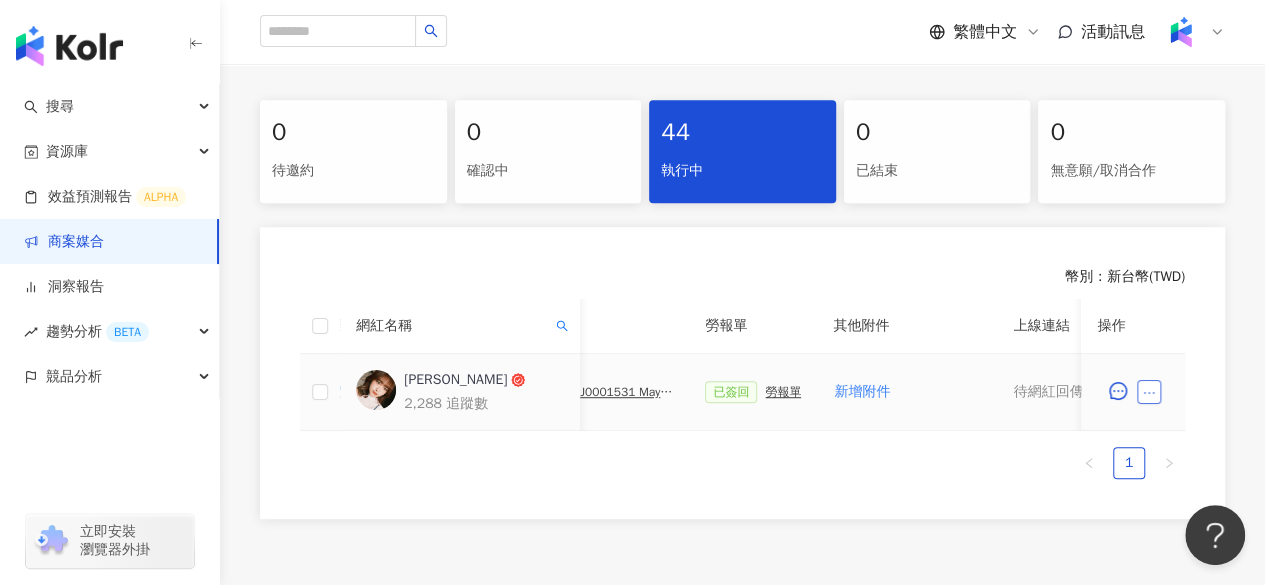 click 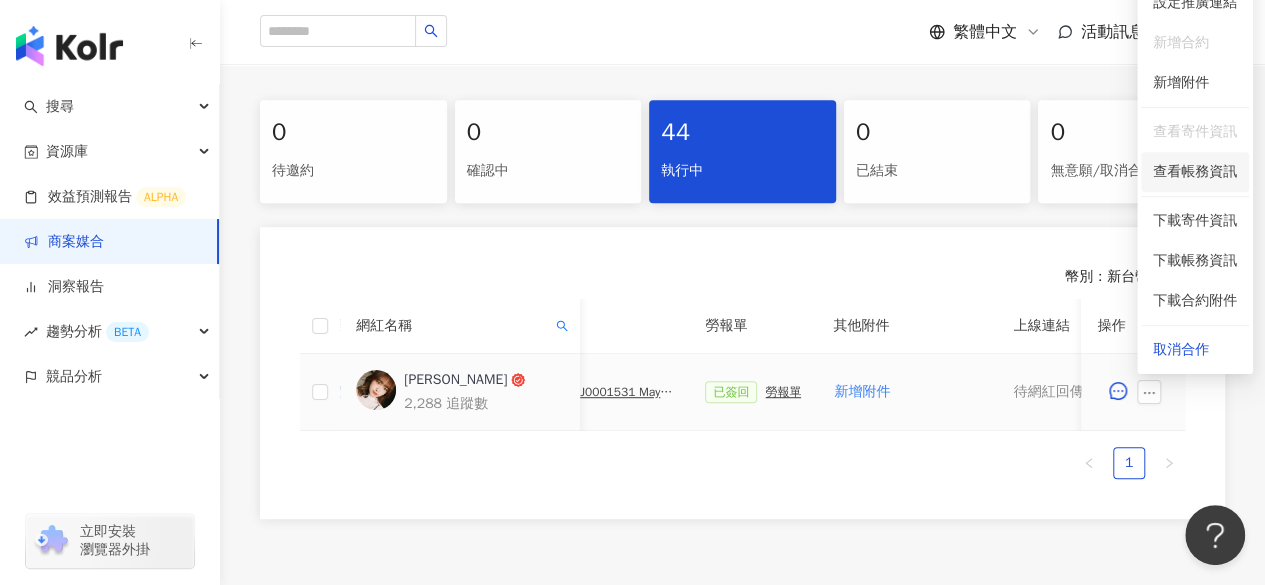click on "查看帳務資訊" at bounding box center [1195, 172] 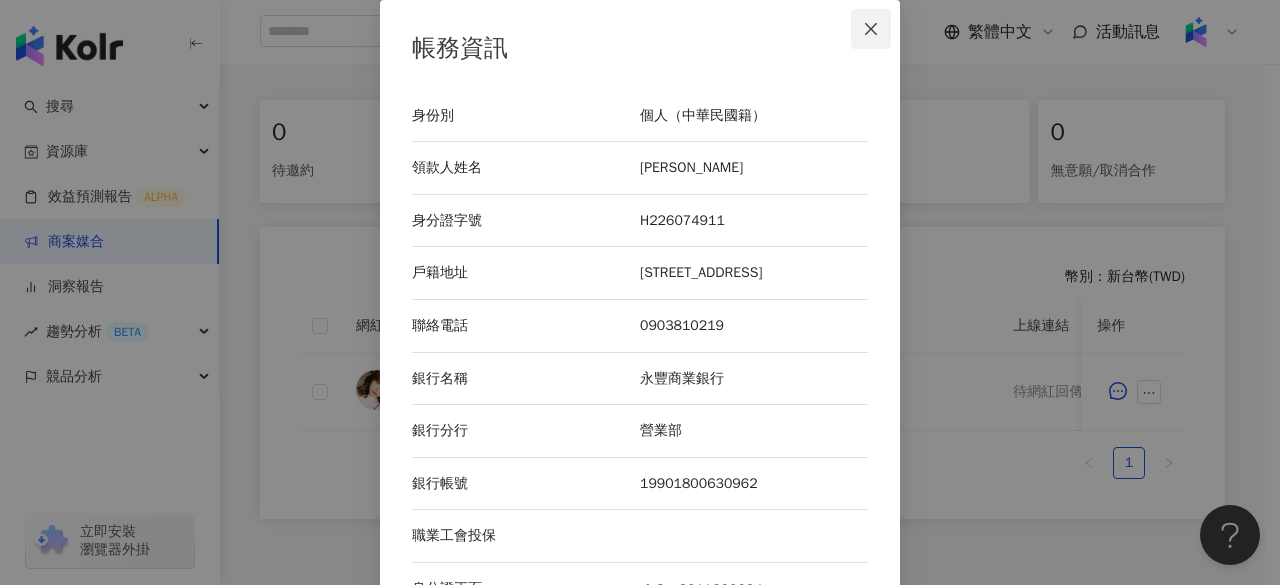 click at bounding box center (871, 29) 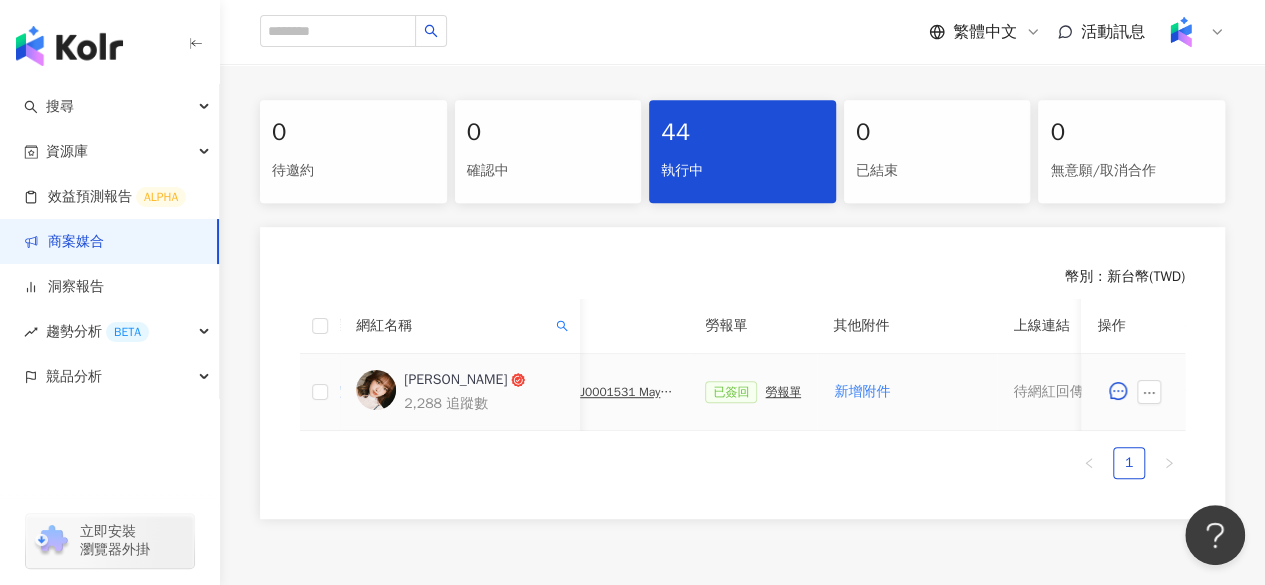 click on "勞報單" at bounding box center [783, 392] 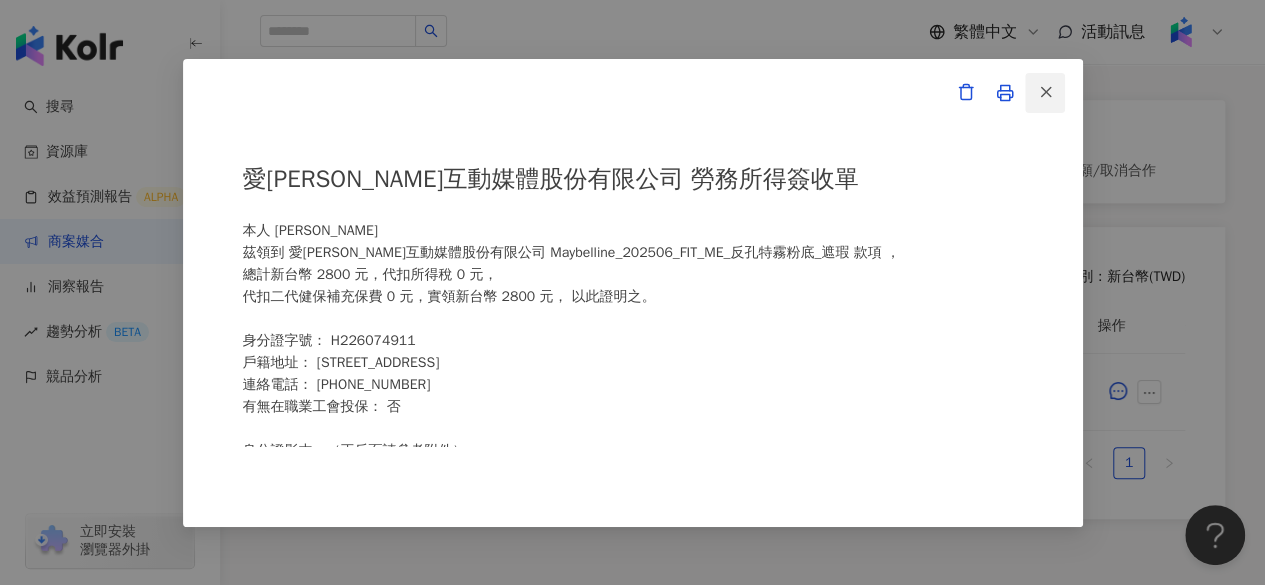 click 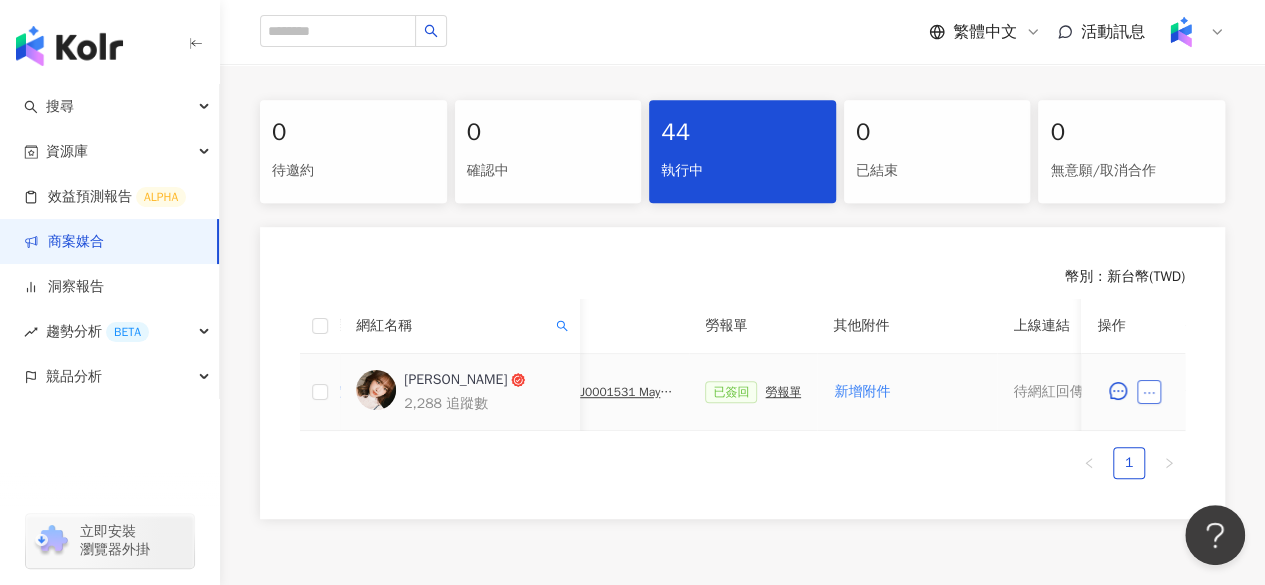 click 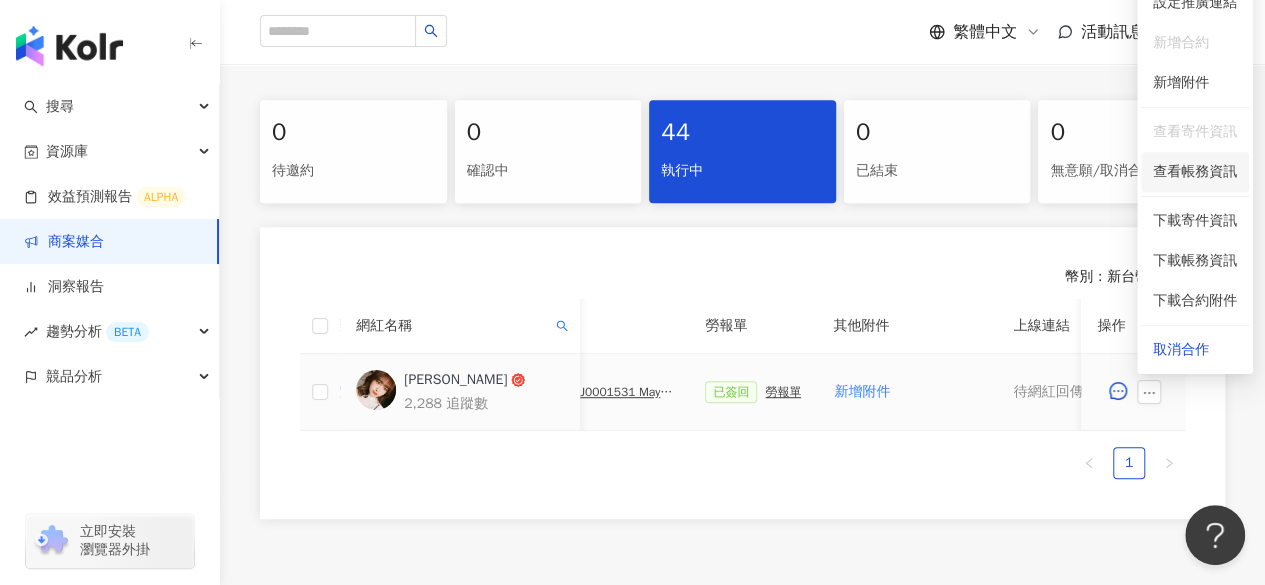 click on "查看帳務資訊" at bounding box center (1195, 172) 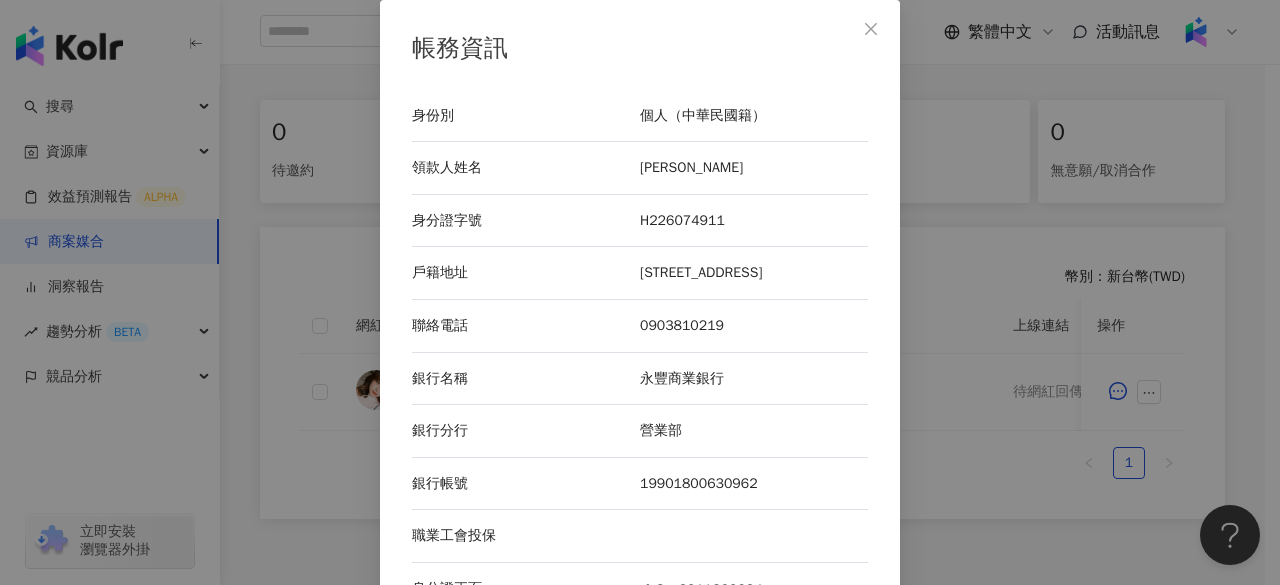 scroll, scrollTop: 182, scrollLeft: 0, axis: vertical 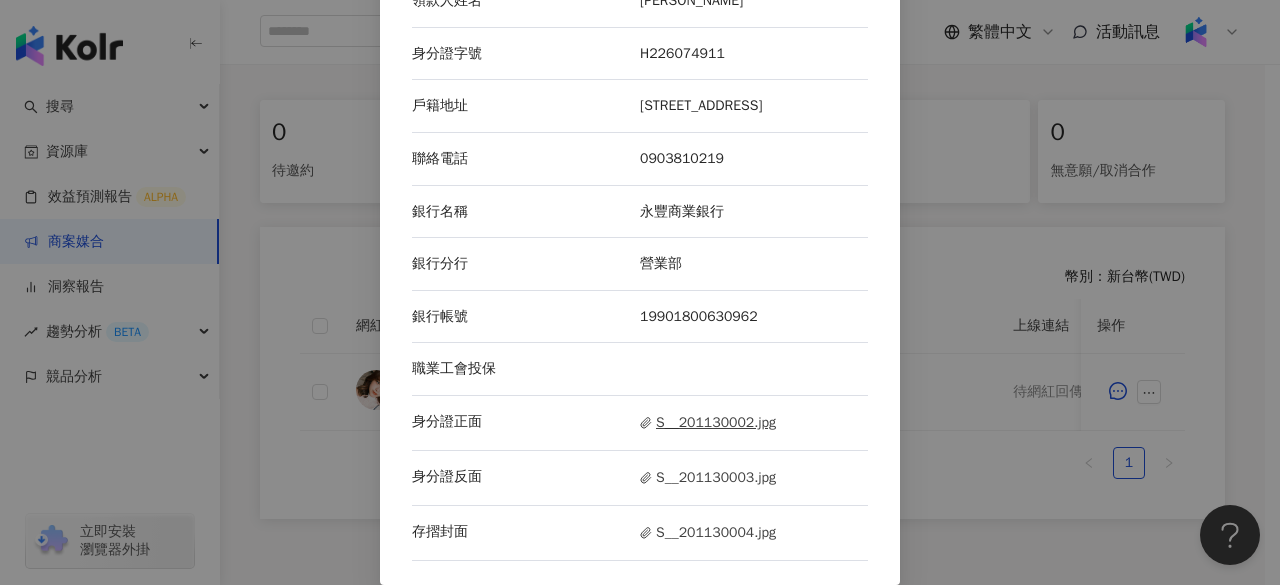 click on "S__201130002.jpg" at bounding box center [708, 423] 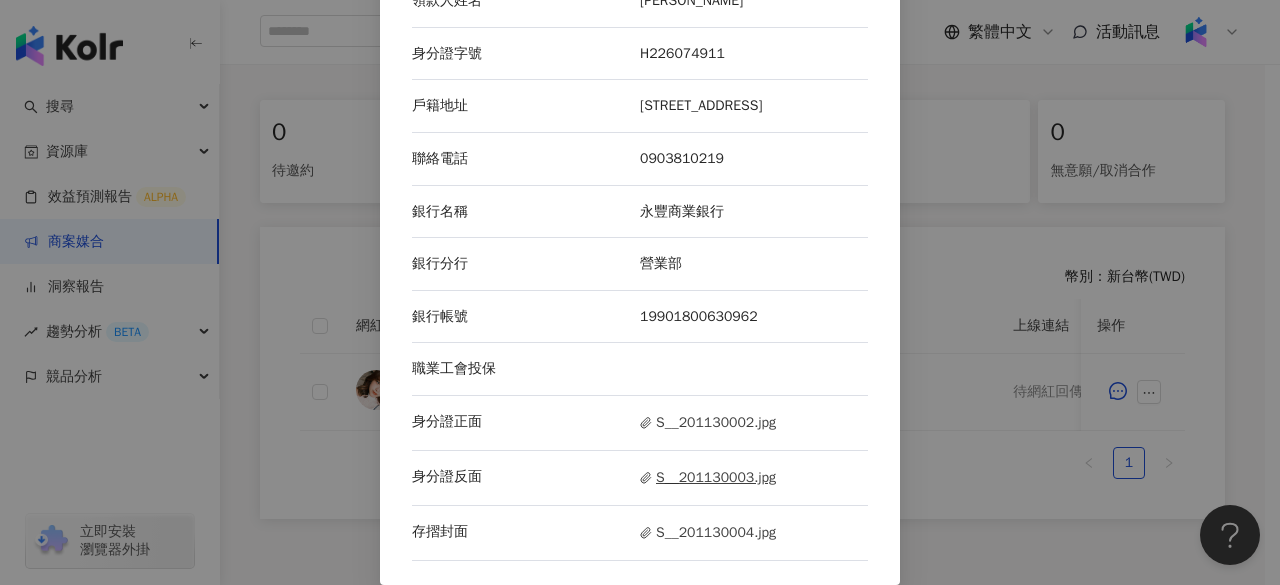 click on "S__201130003.jpg" at bounding box center [708, 478] 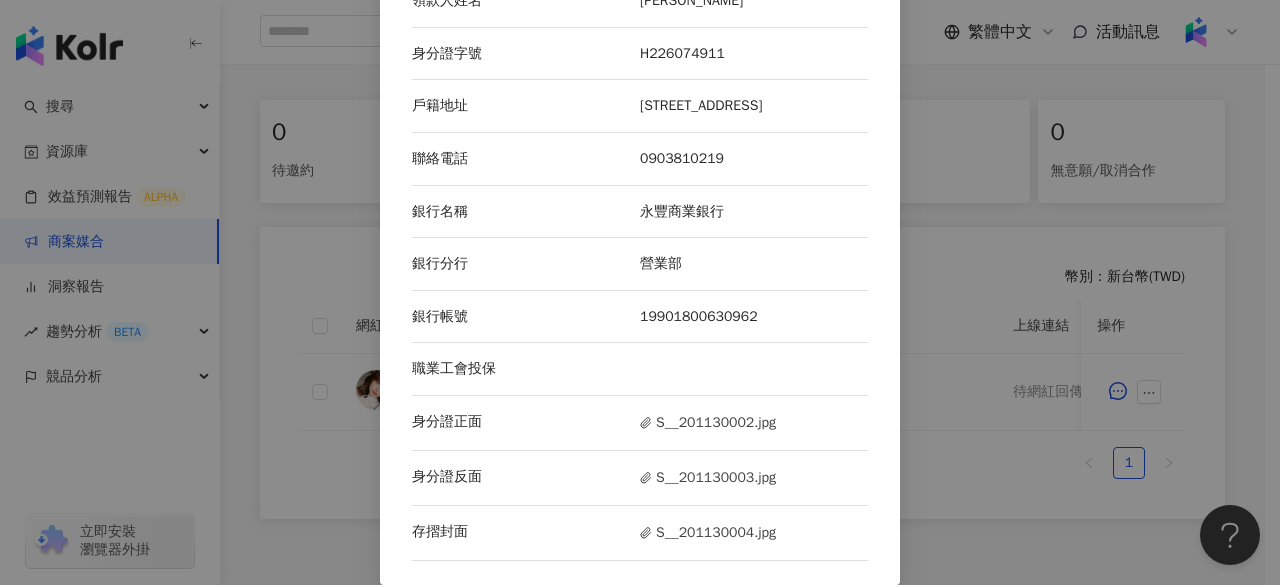 click on "存摺封面 S__201130004.jpg" at bounding box center (640, 533) 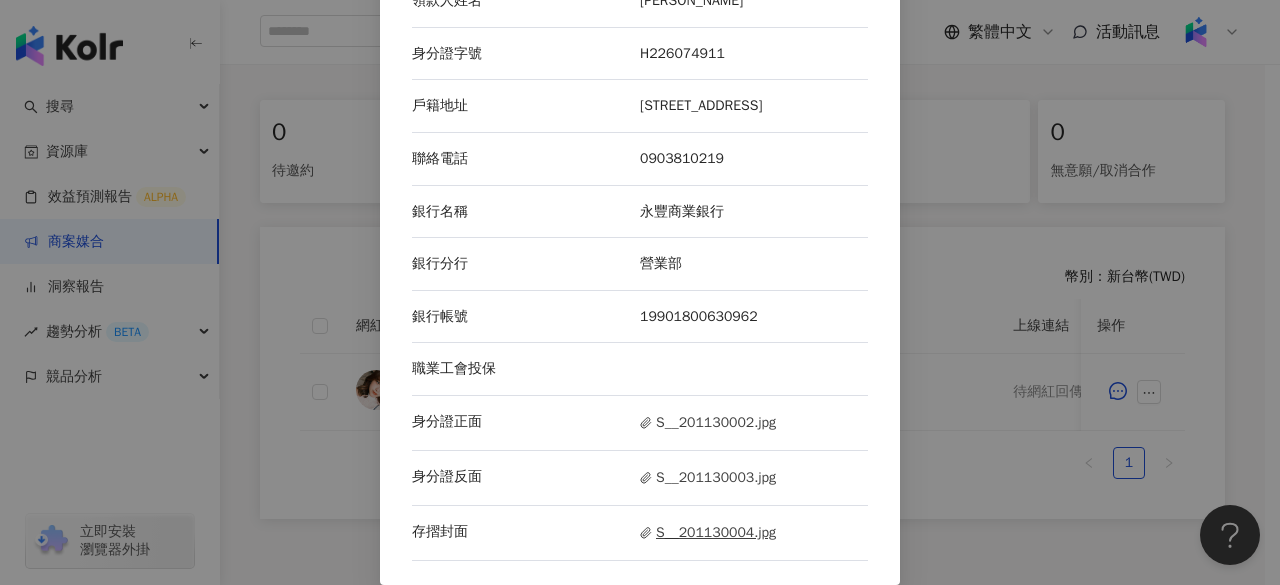 click on "S__201130004.jpg" at bounding box center [708, 533] 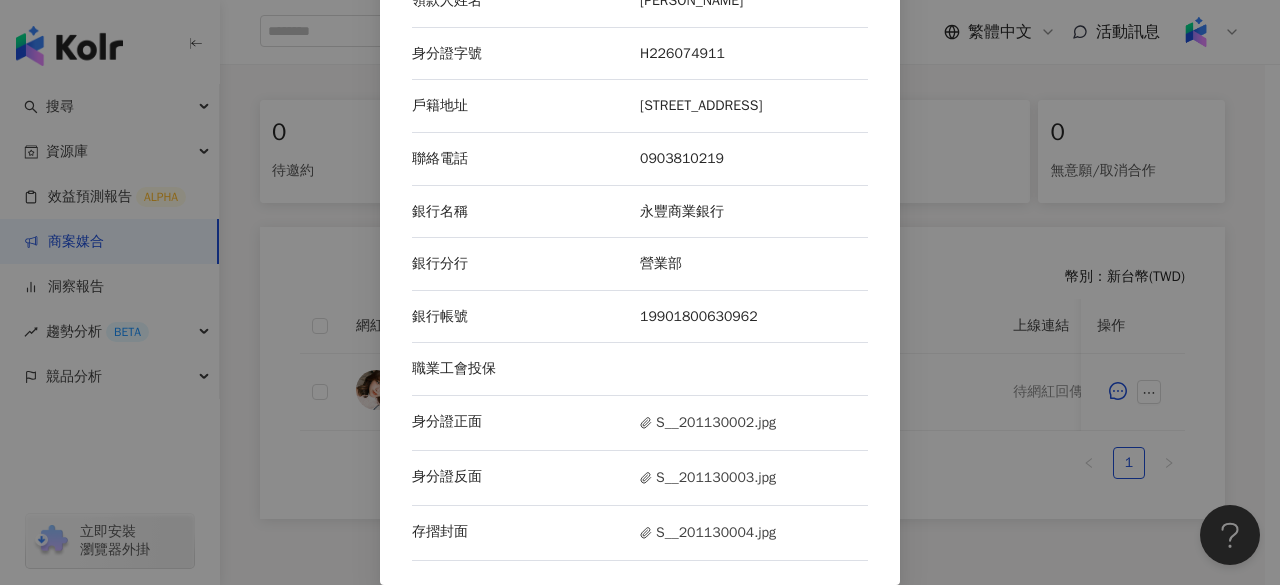 scroll, scrollTop: 388, scrollLeft: 0, axis: vertical 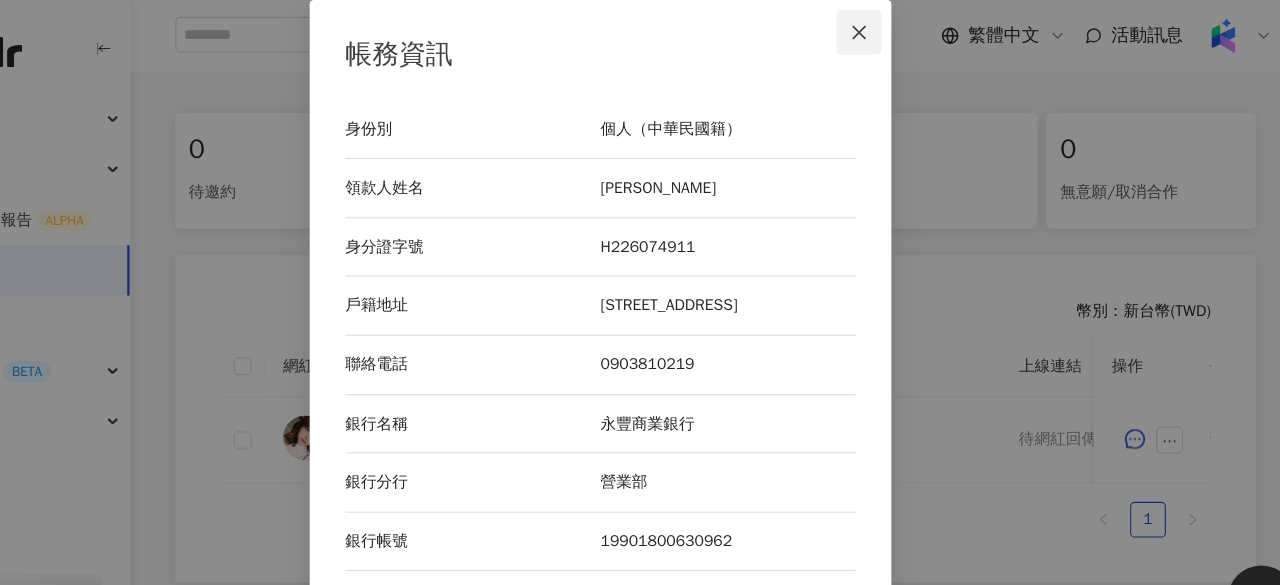 click at bounding box center [871, 29] 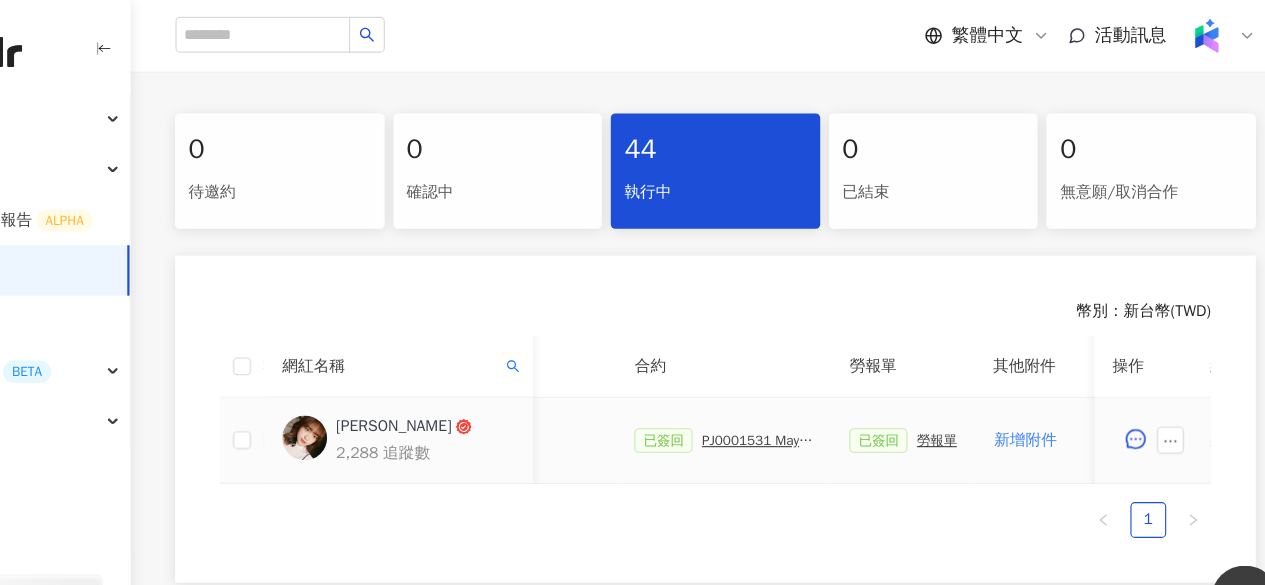 scroll, scrollTop: 0, scrollLeft: 464, axis: horizontal 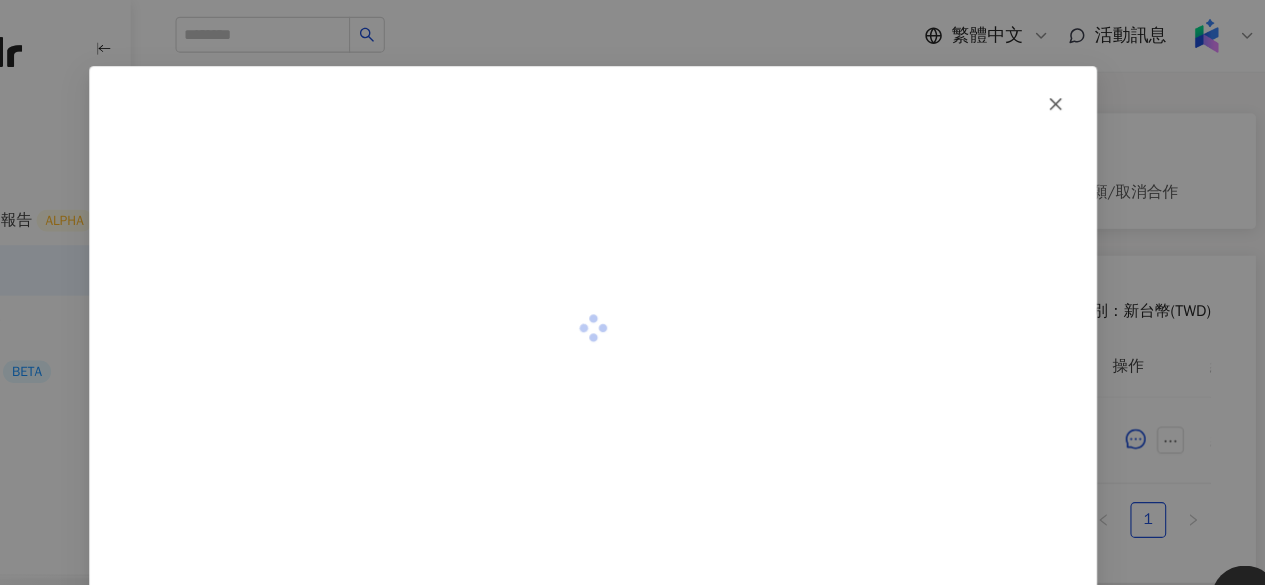 click at bounding box center (633, 293) 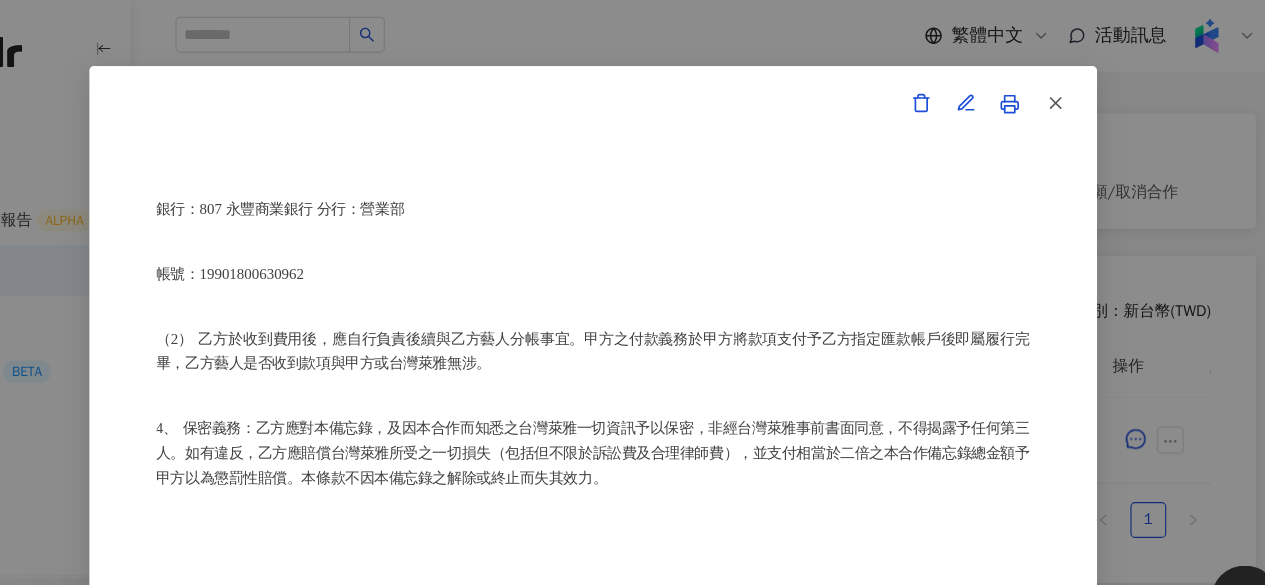 scroll, scrollTop: 1304, scrollLeft: 0, axis: vertical 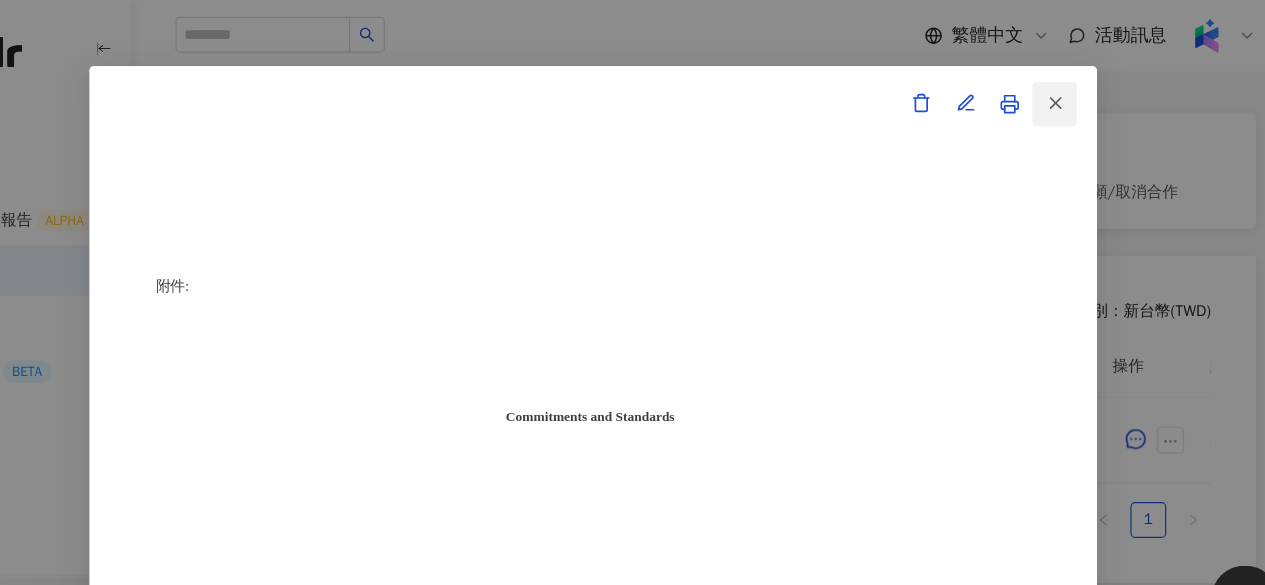 click 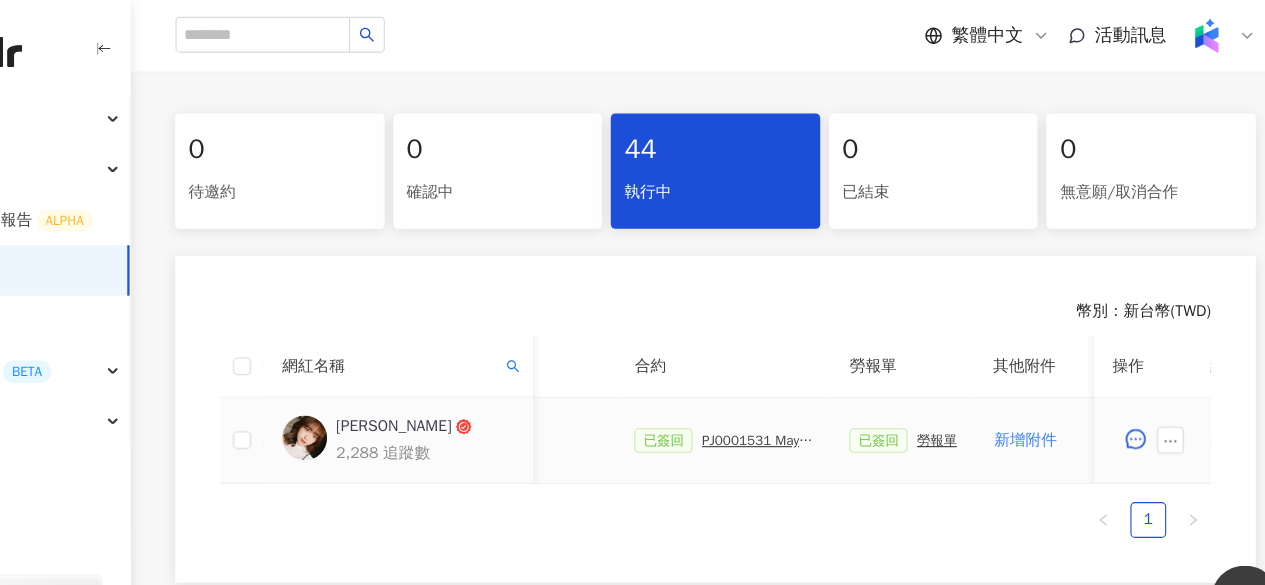 click on "勞報單" at bounding box center (940, 393) 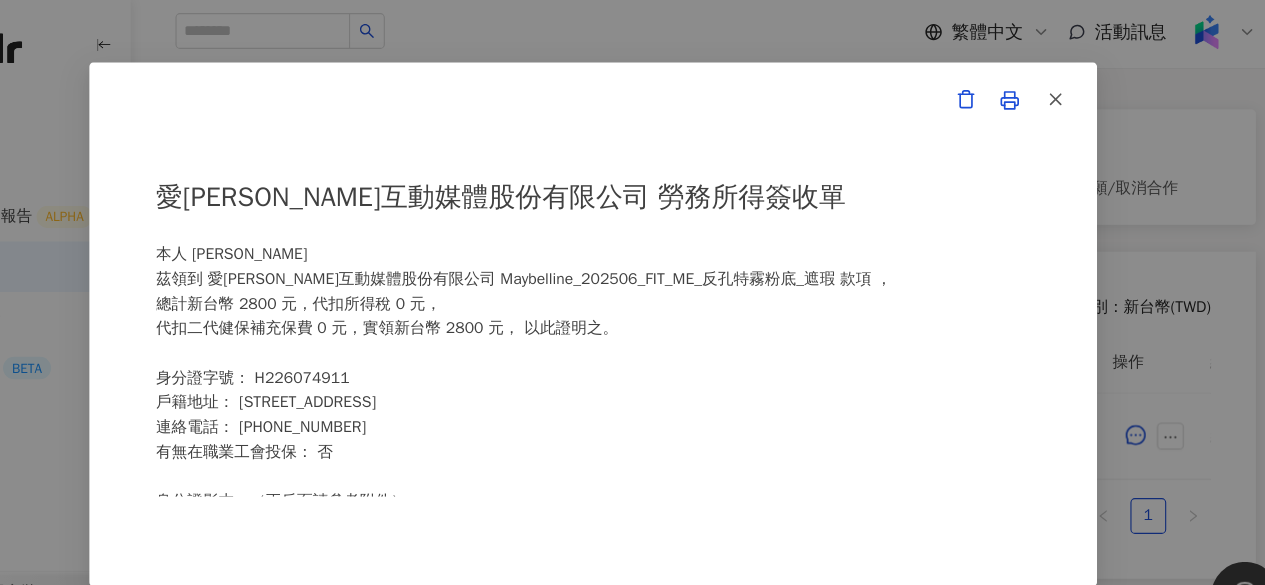 scroll, scrollTop: 387, scrollLeft: 0, axis: vertical 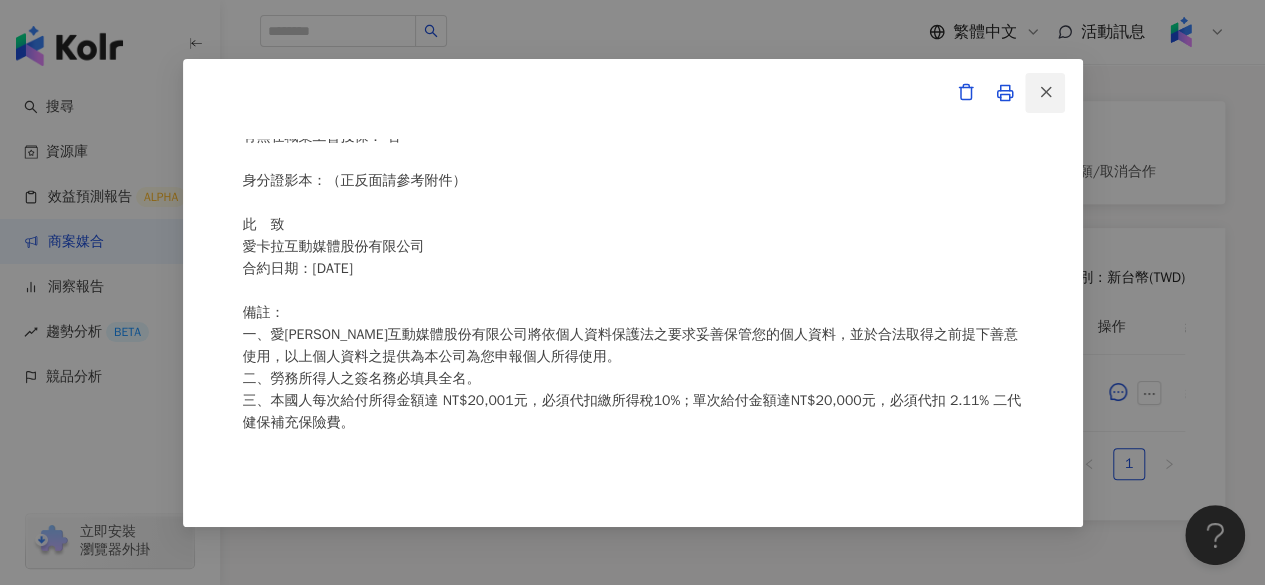 click 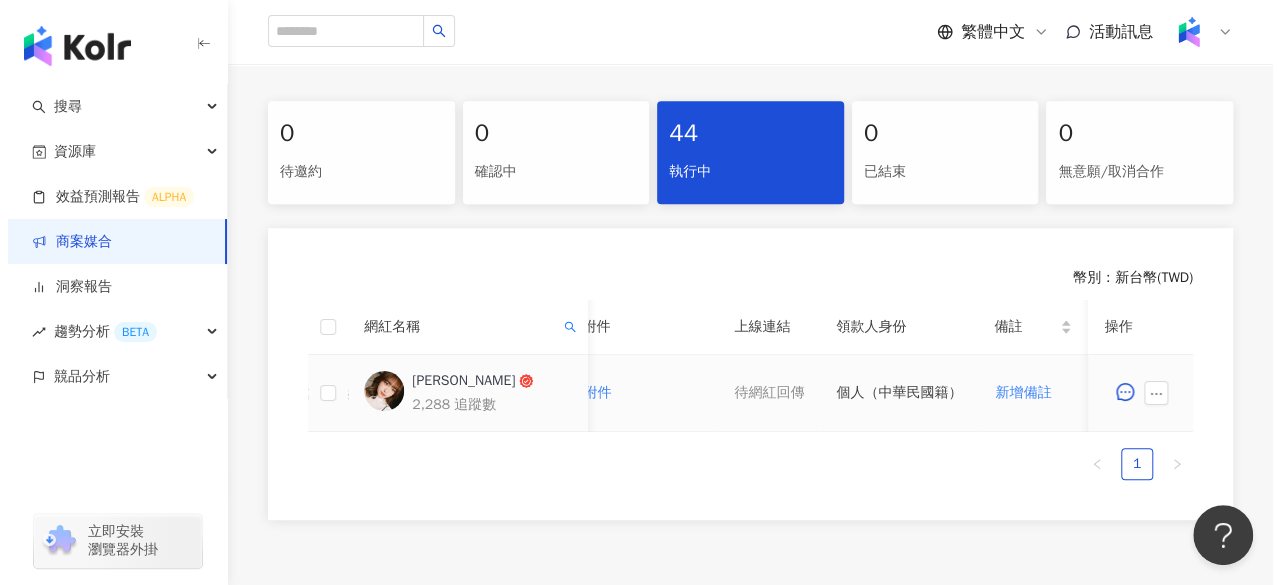 scroll, scrollTop: 0, scrollLeft: 1100, axis: horizontal 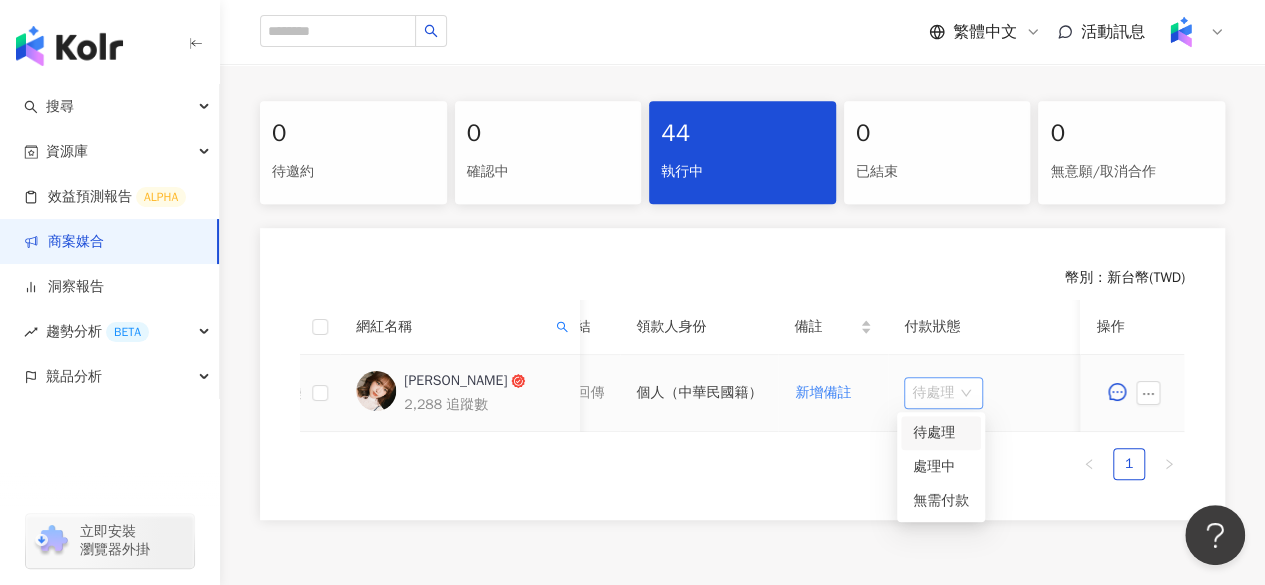 click on "待處理" at bounding box center [943, 393] 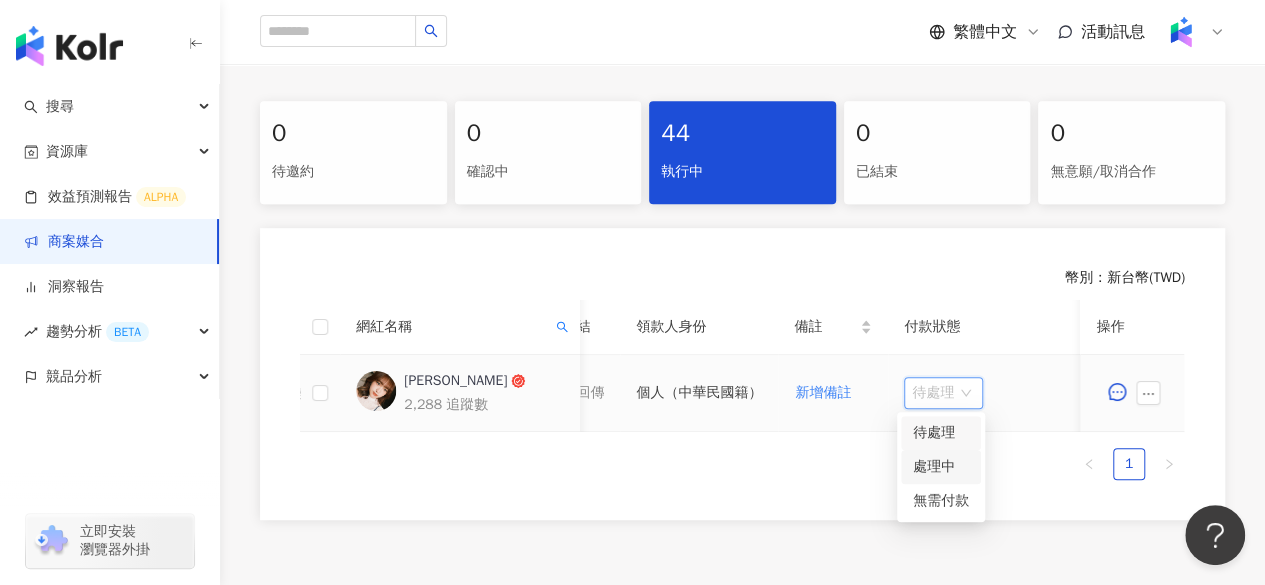 click on "處理中" at bounding box center (941, 467) 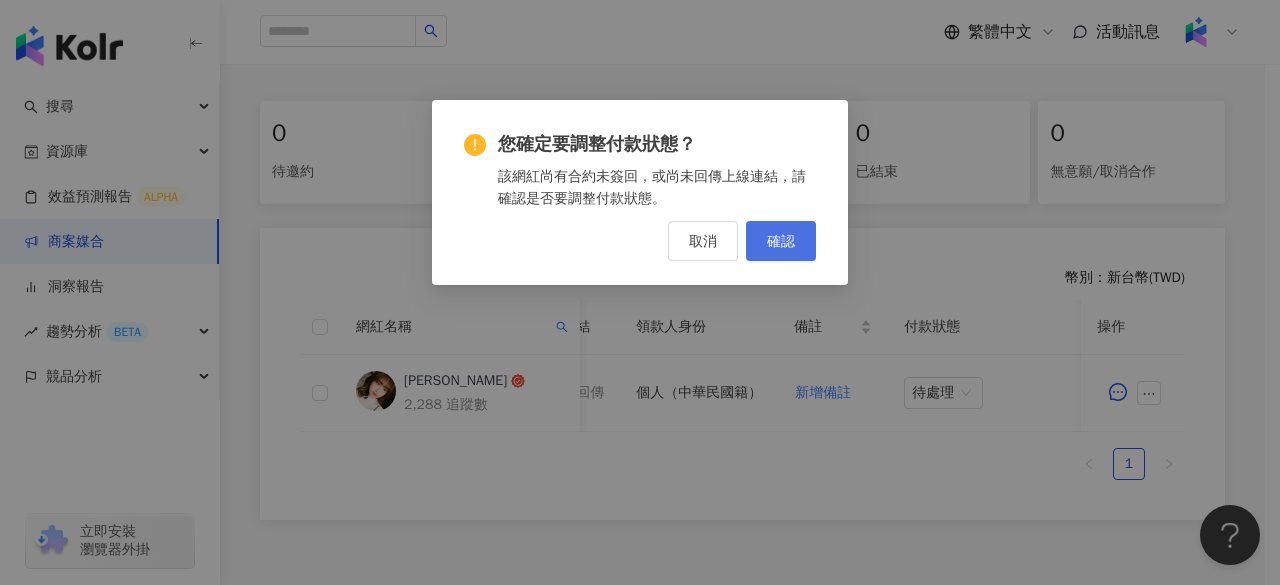 click on "確認" at bounding box center (781, 241) 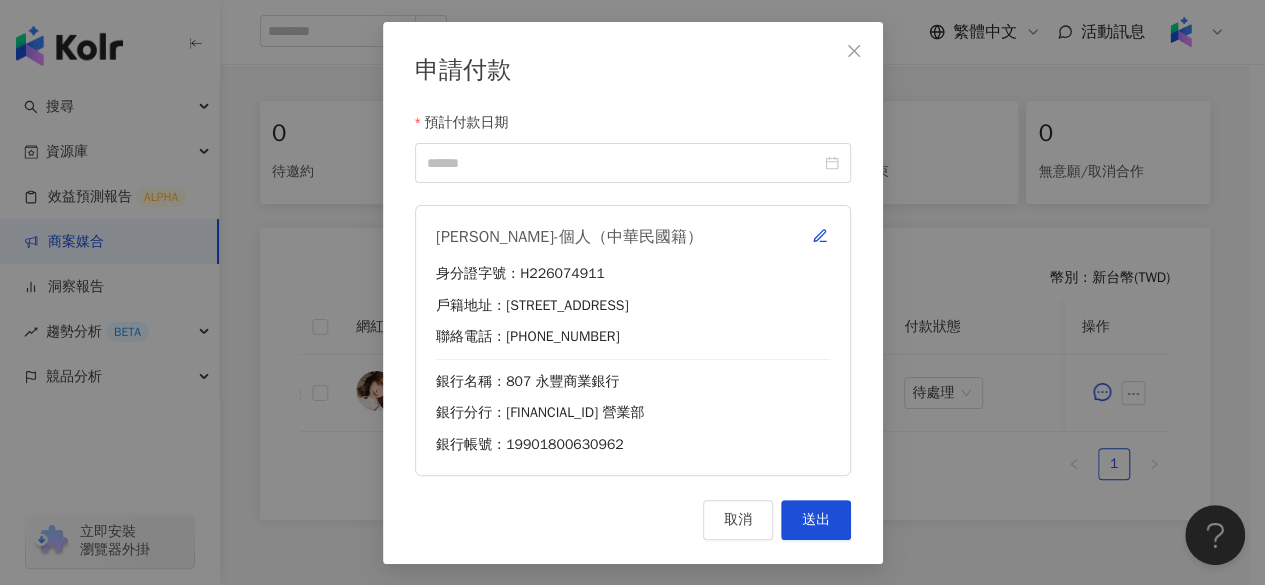 scroll, scrollTop: 0, scrollLeft: 1085, axis: horizontal 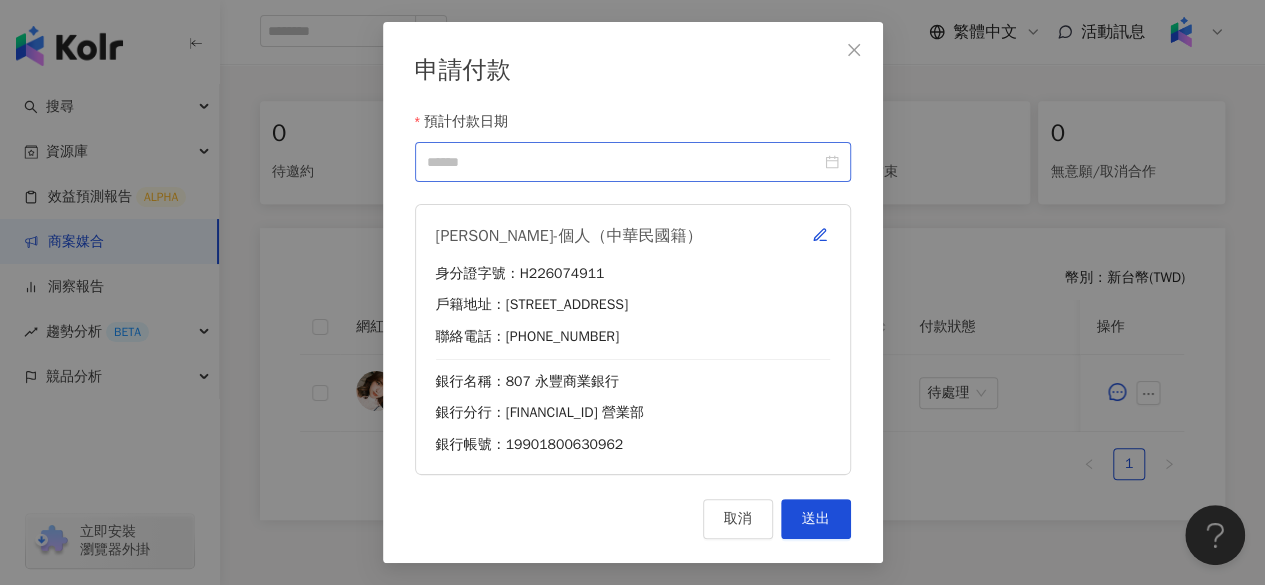 click at bounding box center (633, 162) 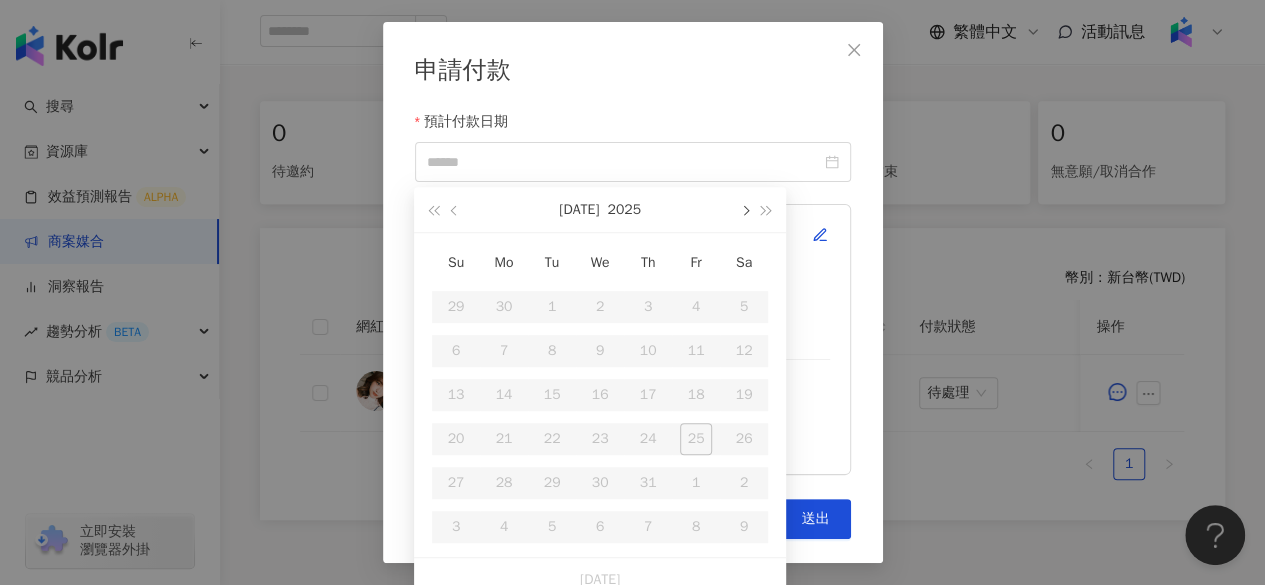 click at bounding box center [744, 209] 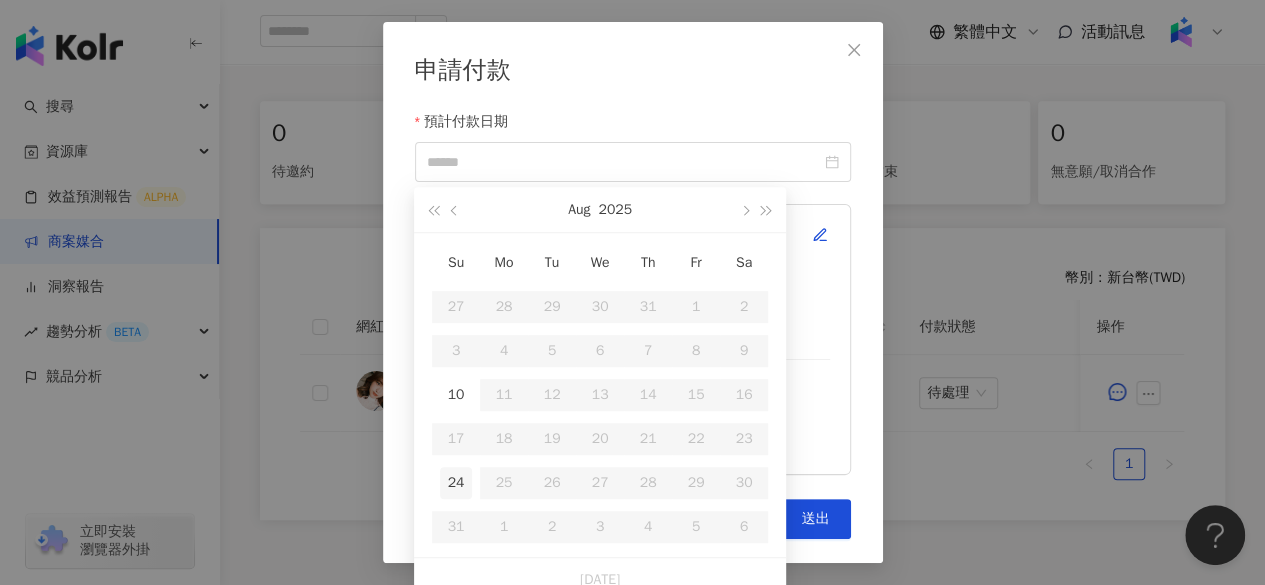 type on "**********" 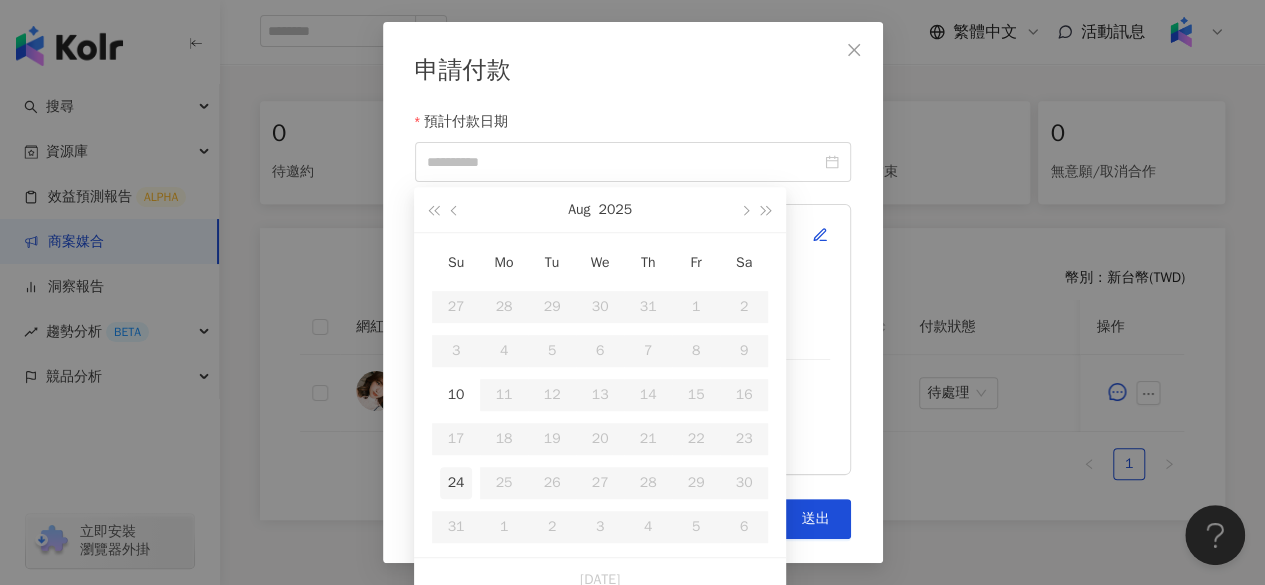 click on "24" at bounding box center (456, 483) 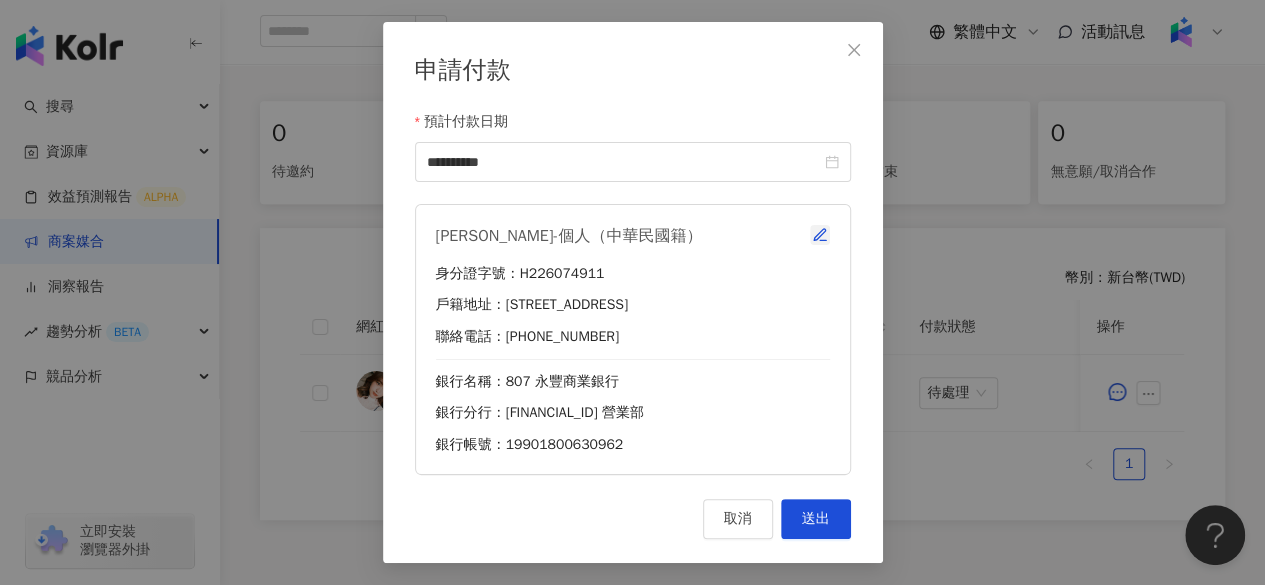 click 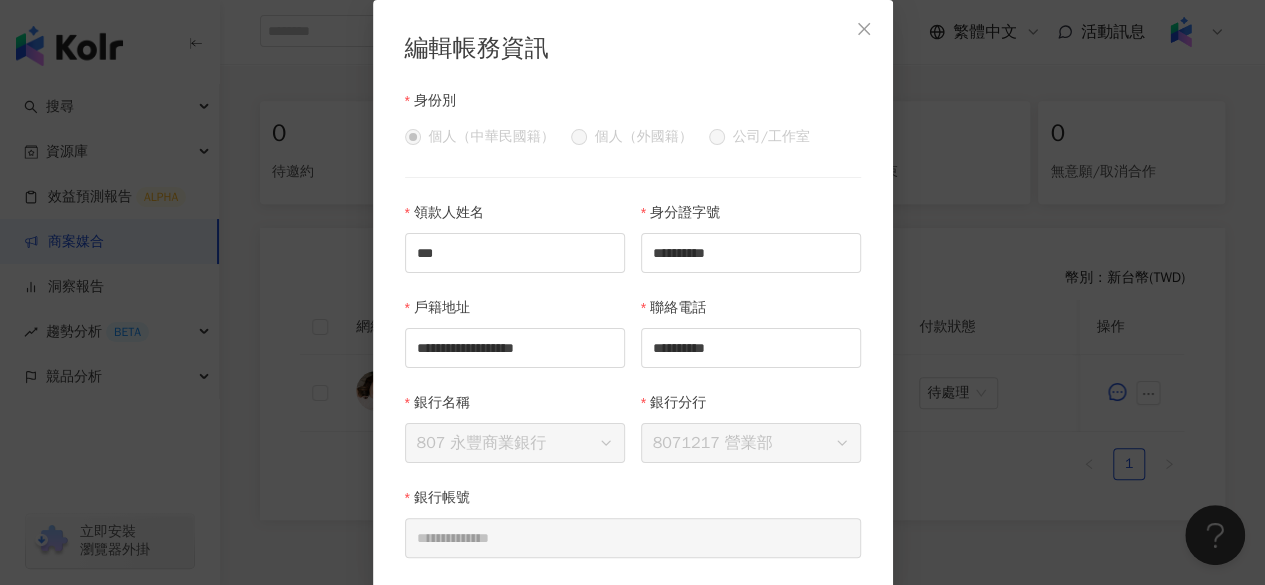 scroll, scrollTop: 80, scrollLeft: 0, axis: vertical 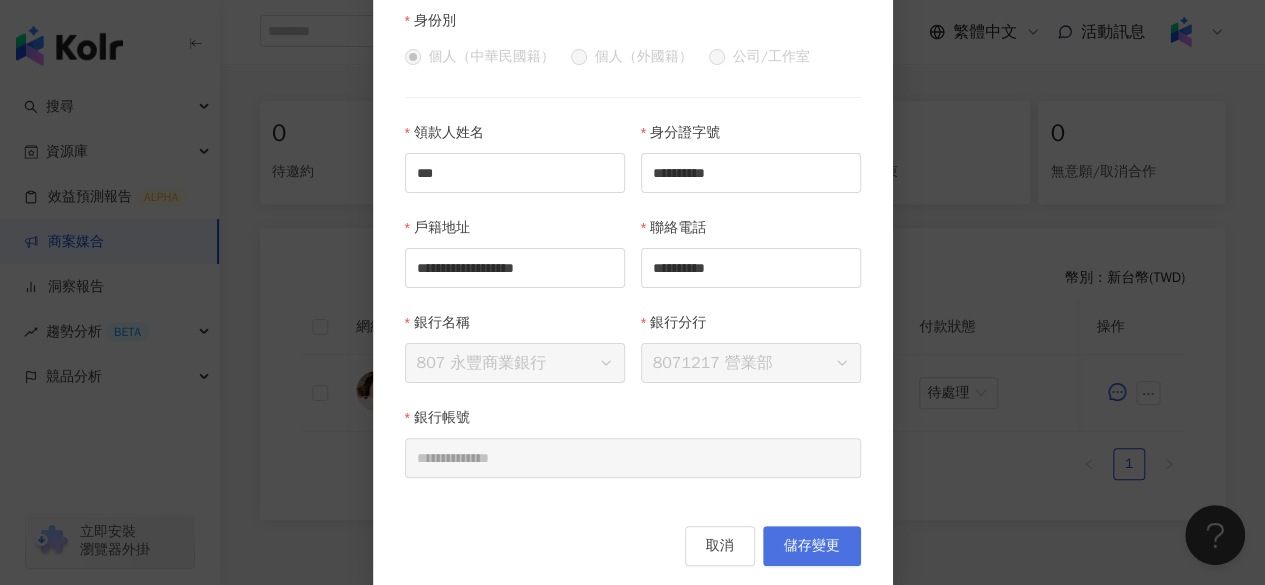 click on "儲存變更" at bounding box center [812, 546] 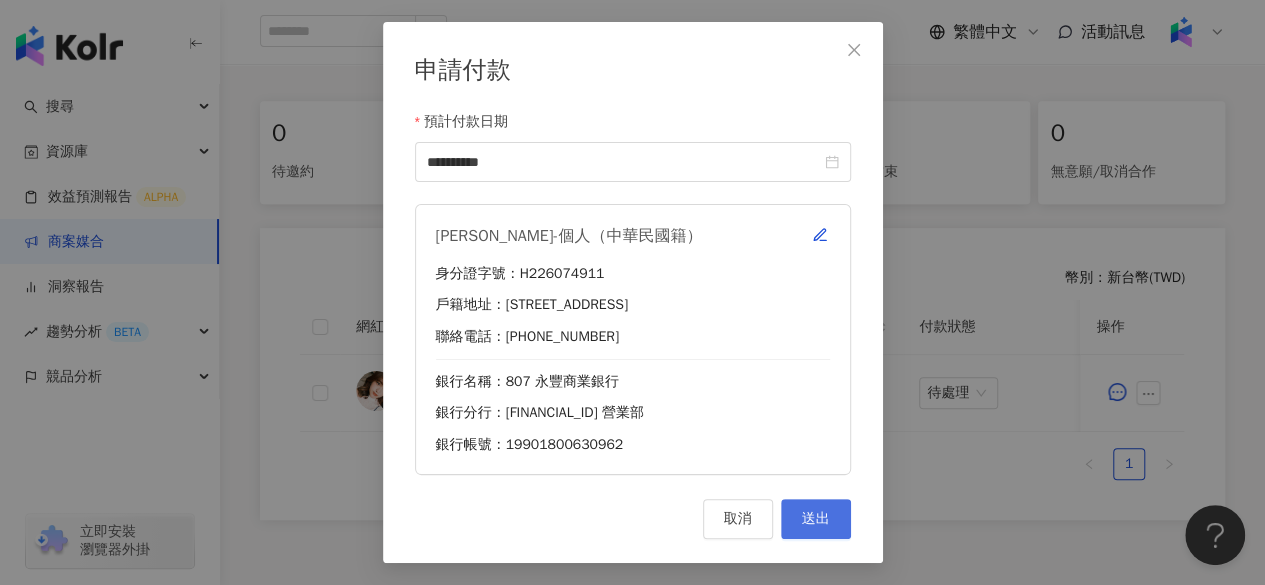 click on "送出" at bounding box center [816, 519] 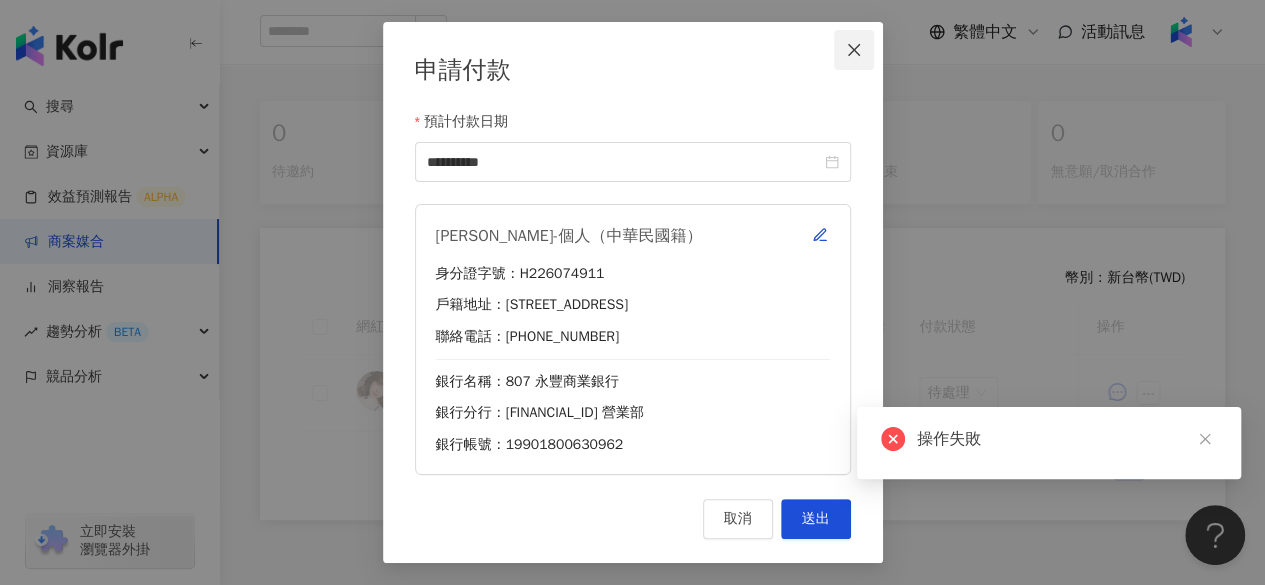 click 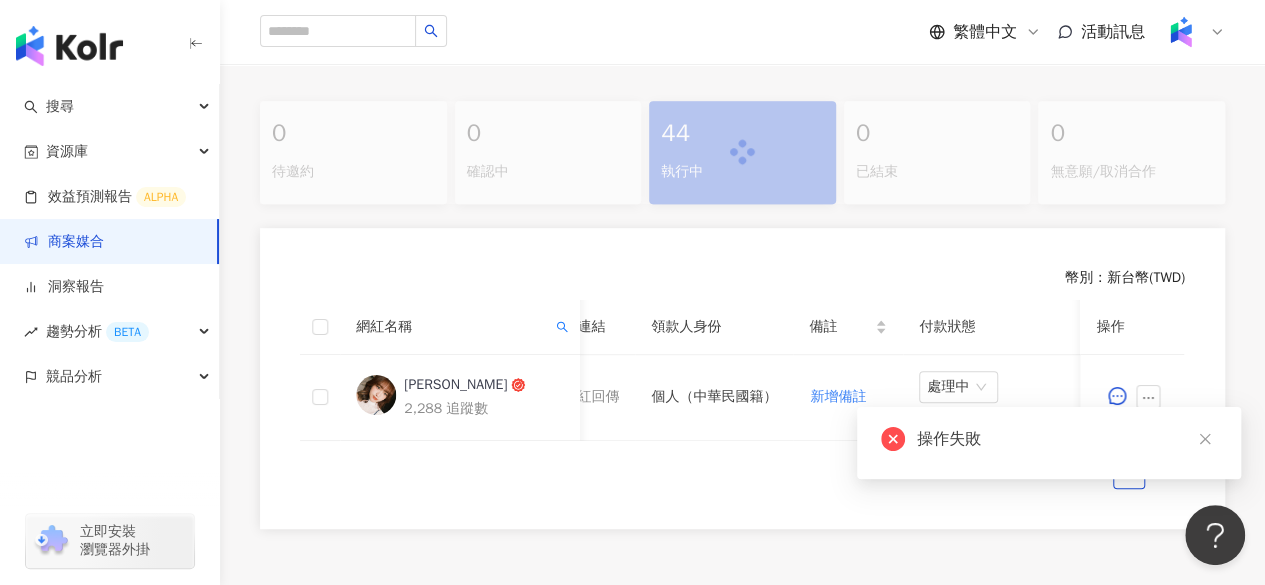 scroll, scrollTop: 450, scrollLeft: 0, axis: vertical 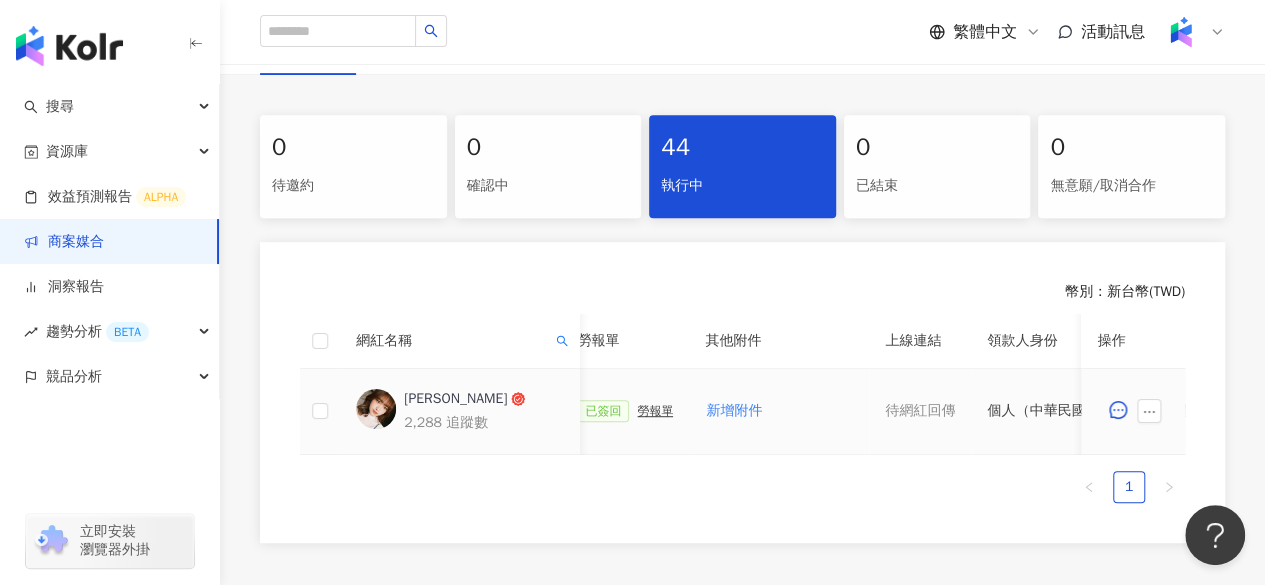 click on "林曉柔" at bounding box center [455, 399] 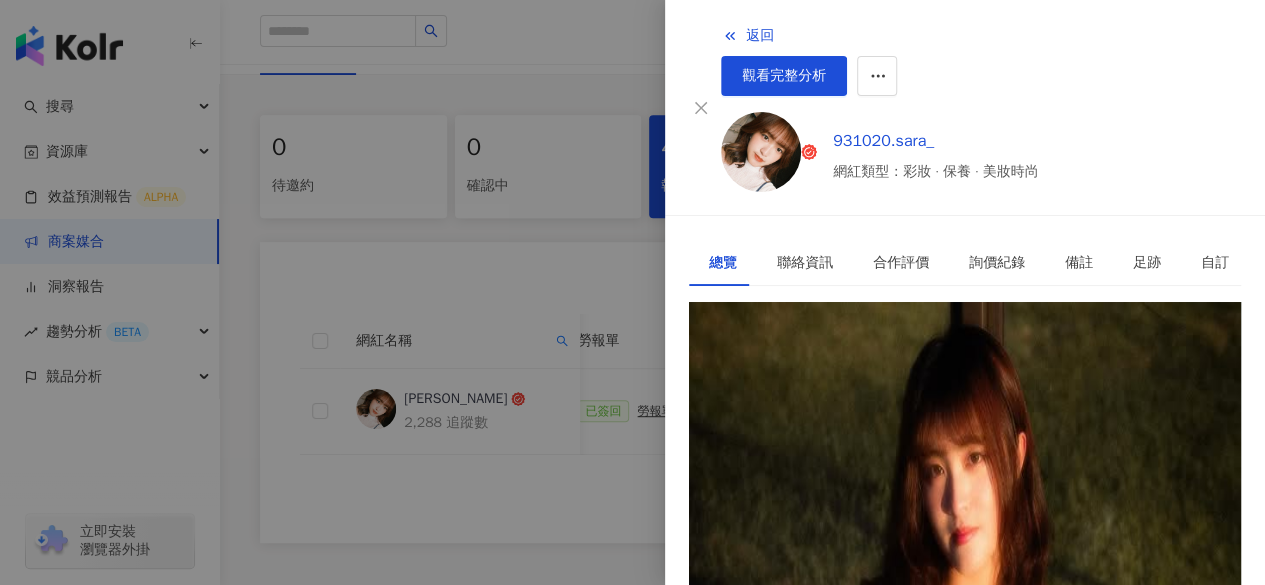 drag, startPoint x: 711, startPoint y: 338, endPoint x: 756, endPoint y: 333, distance: 45.276924 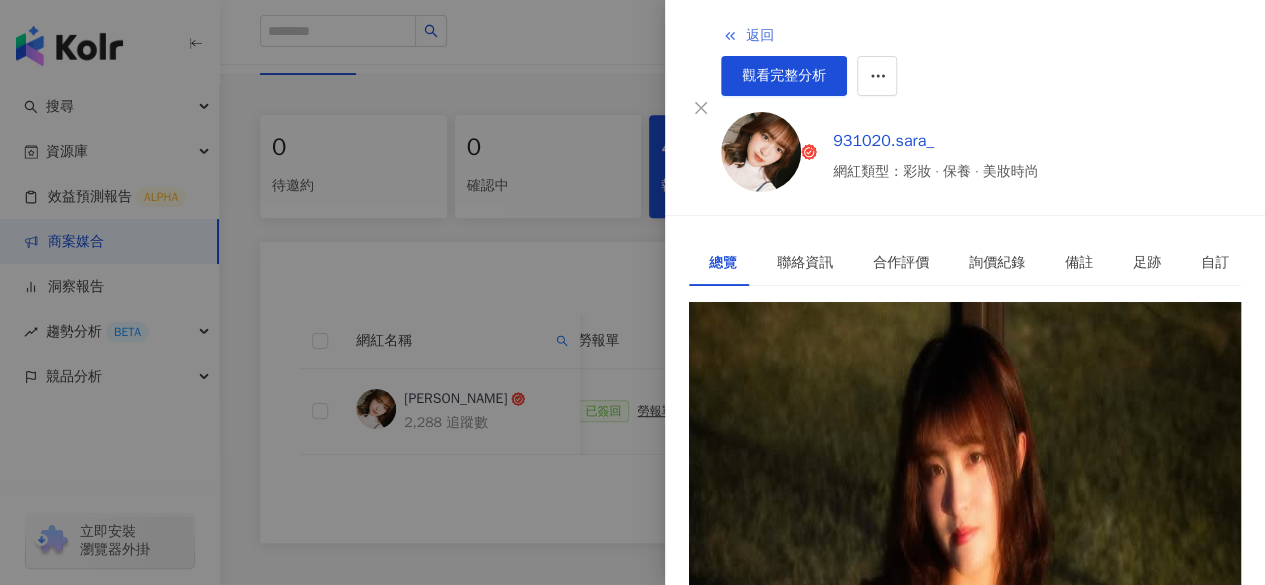 click on "返回" at bounding box center (760, 36) 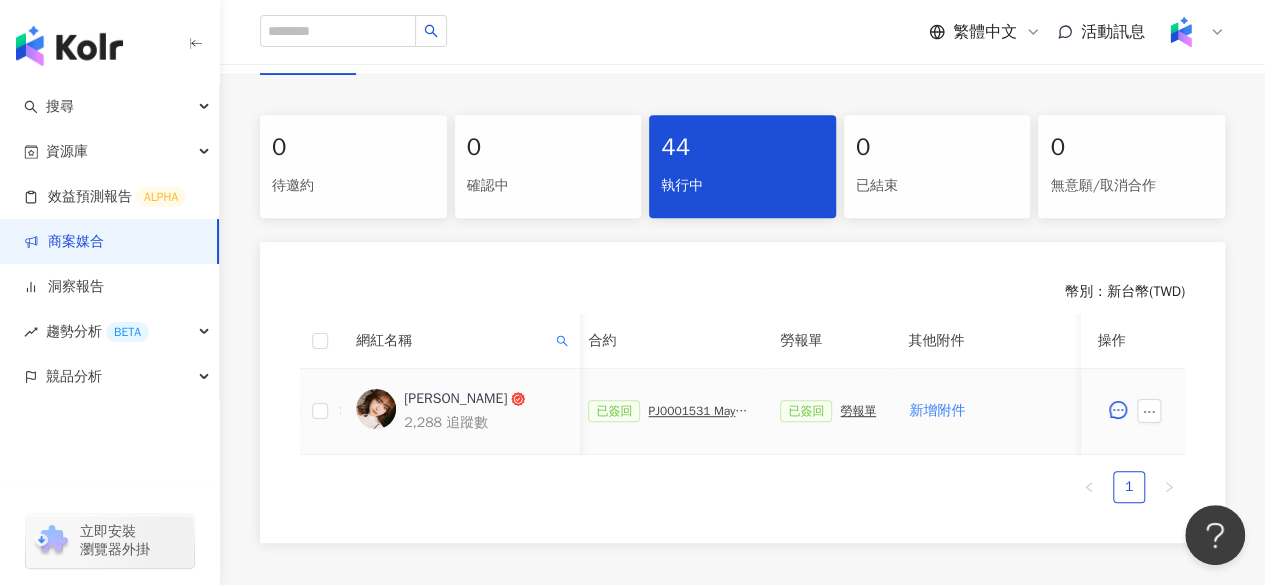 scroll, scrollTop: 0, scrollLeft: 545, axis: horizontal 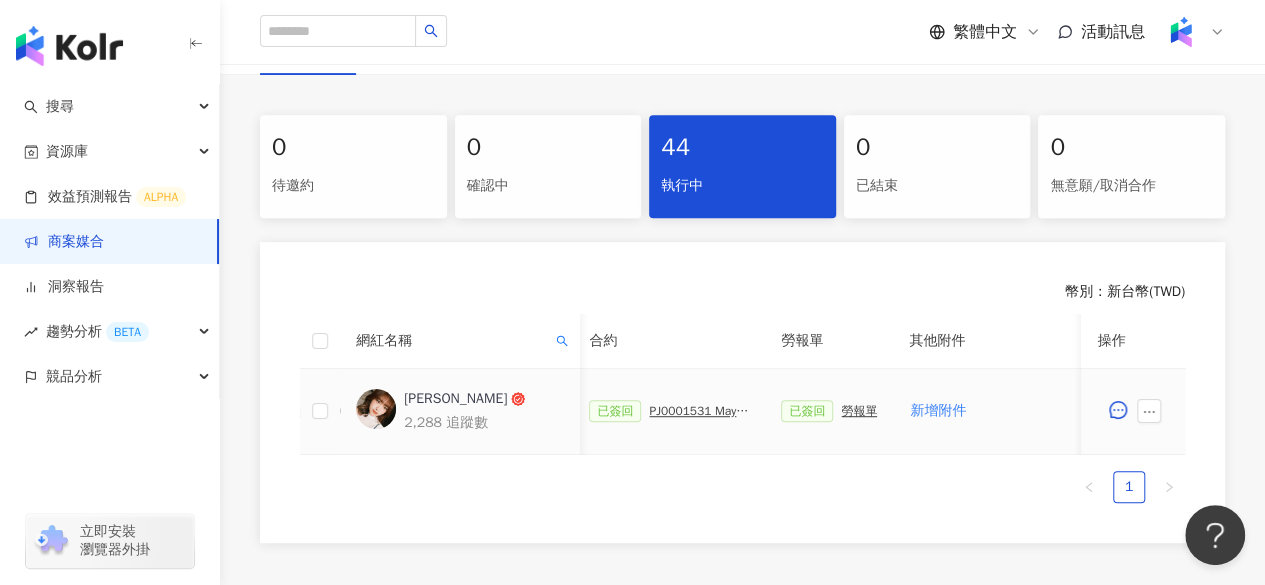 click on "PJ0001531 Maybelline_202506_FIT_ME_反孔特霧粉底_遮瑕_萊雅合作備忘錄" at bounding box center (699, 411) 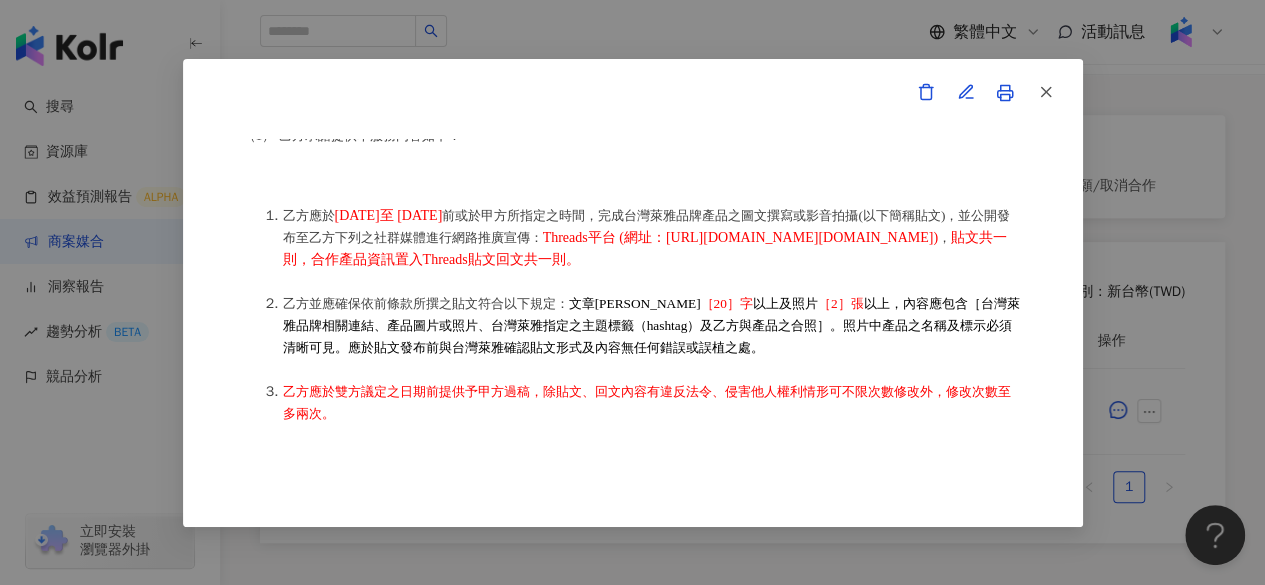 scroll, scrollTop: 489, scrollLeft: 0, axis: vertical 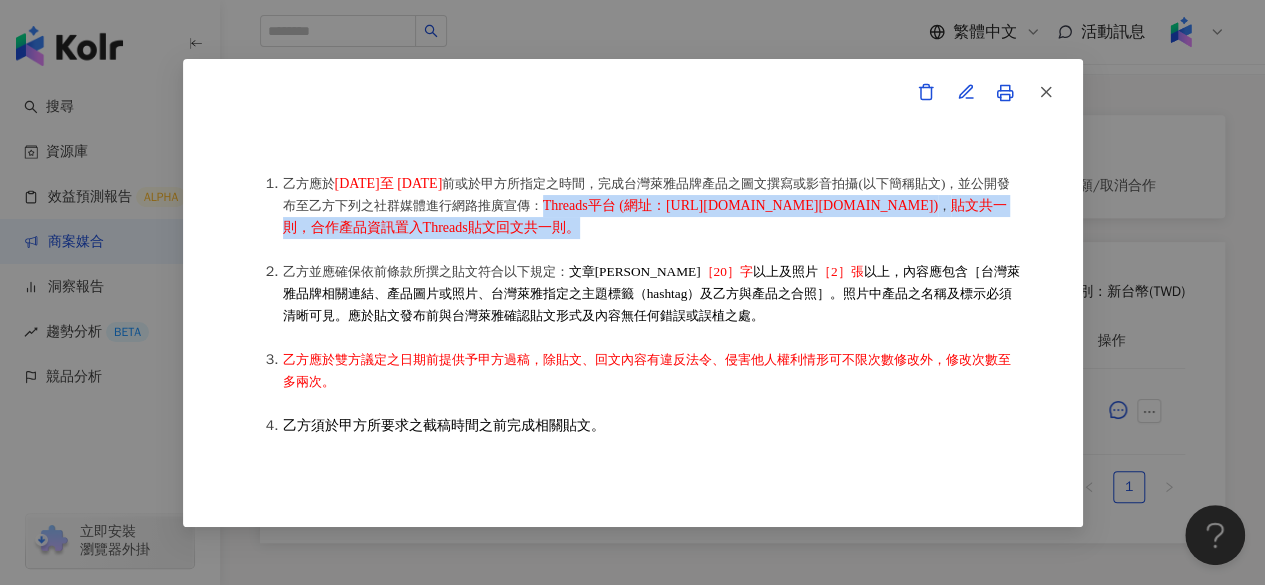 drag, startPoint x: 750, startPoint y: 221, endPoint x: 578, endPoint y: 268, distance: 178.30592 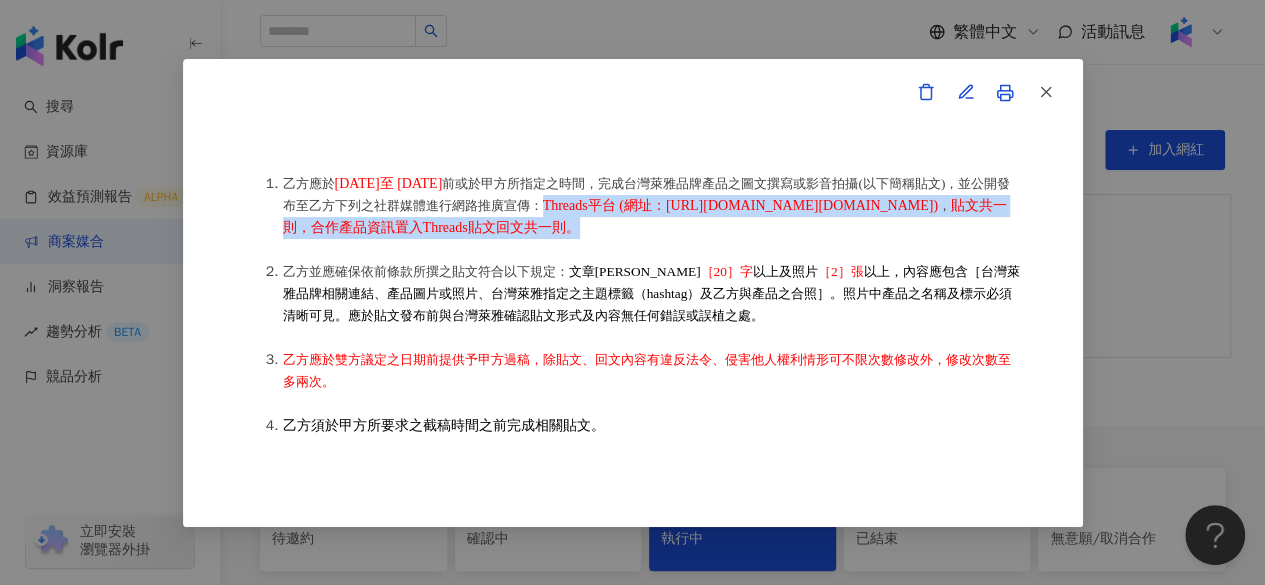 scroll, scrollTop: 0, scrollLeft: 0, axis: both 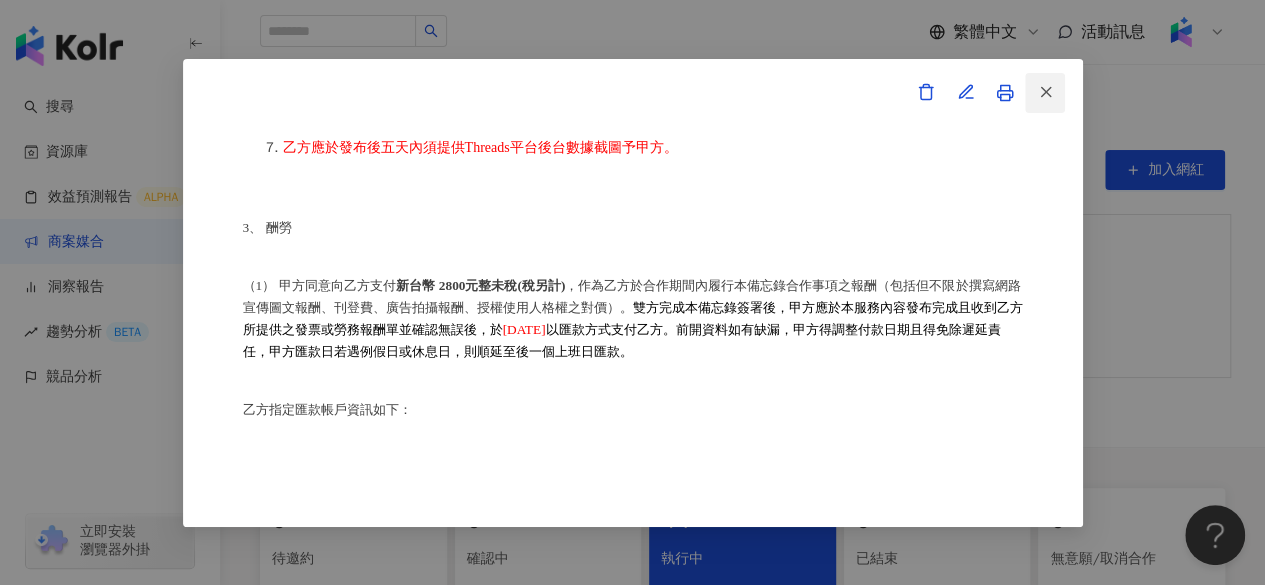 click at bounding box center [1045, 93] 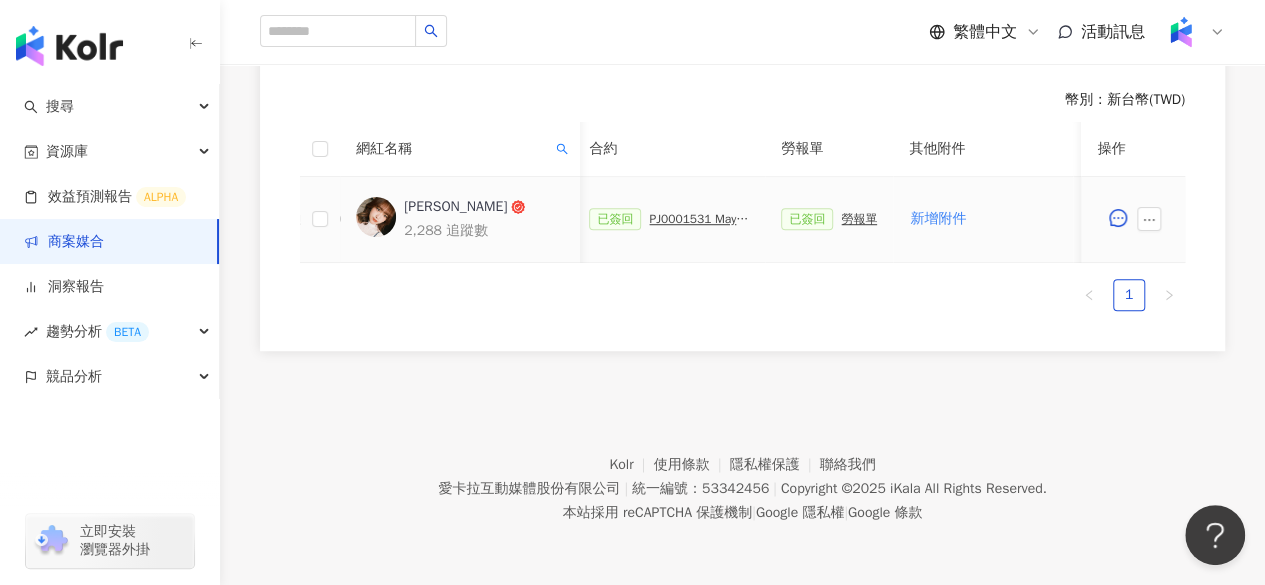 scroll, scrollTop: 402, scrollLeft: 0, axis: vertical 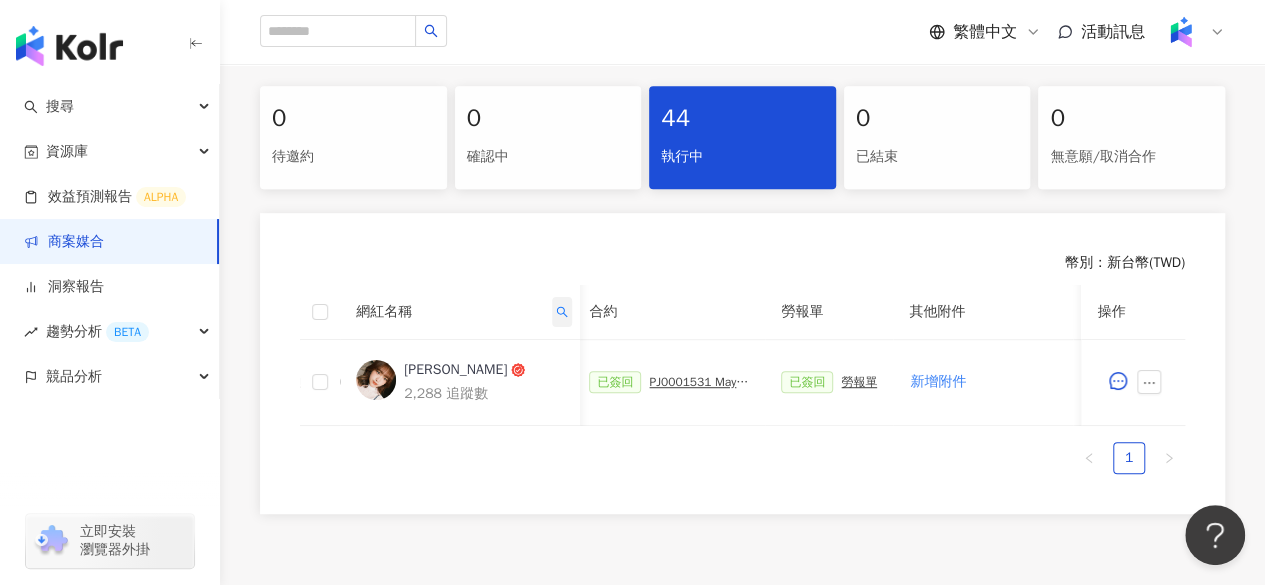 click at bounding box center (562, 312) 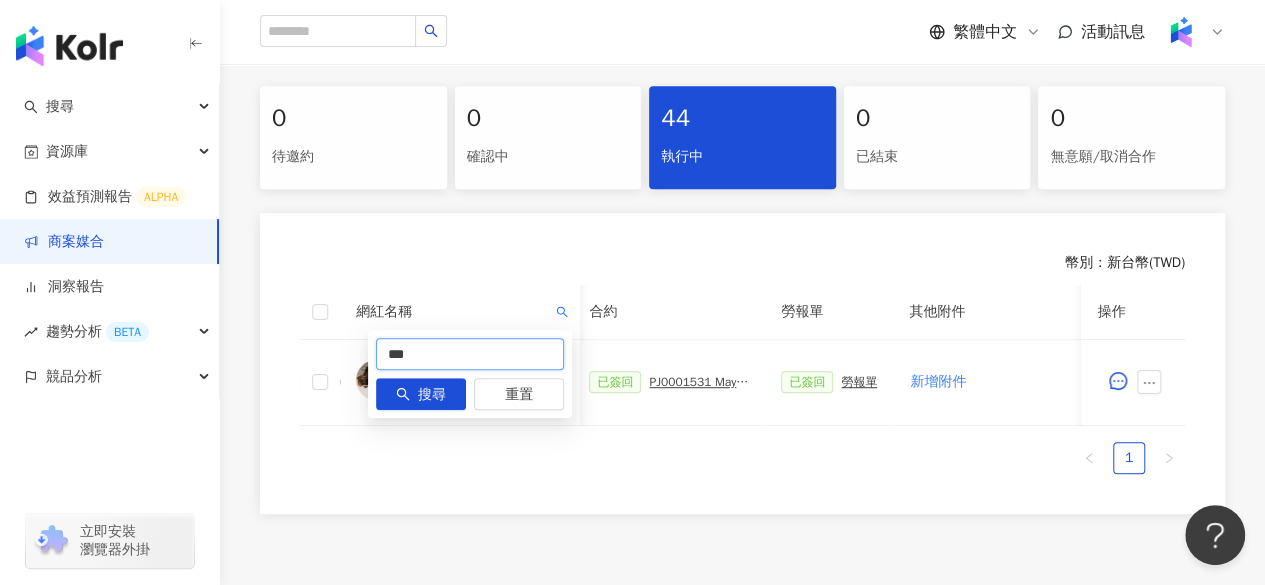 drag, startPoint x: 537, startPoint y: 349, endPoint x: 102, endPoint y: 465, distance: 450.20108 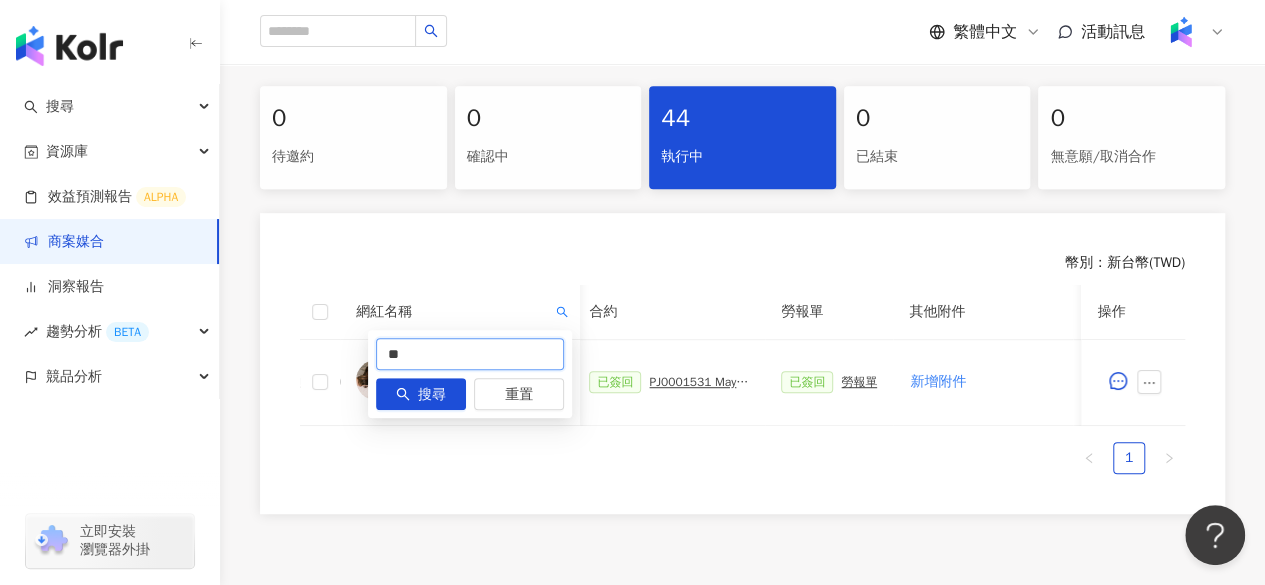 type on "**" 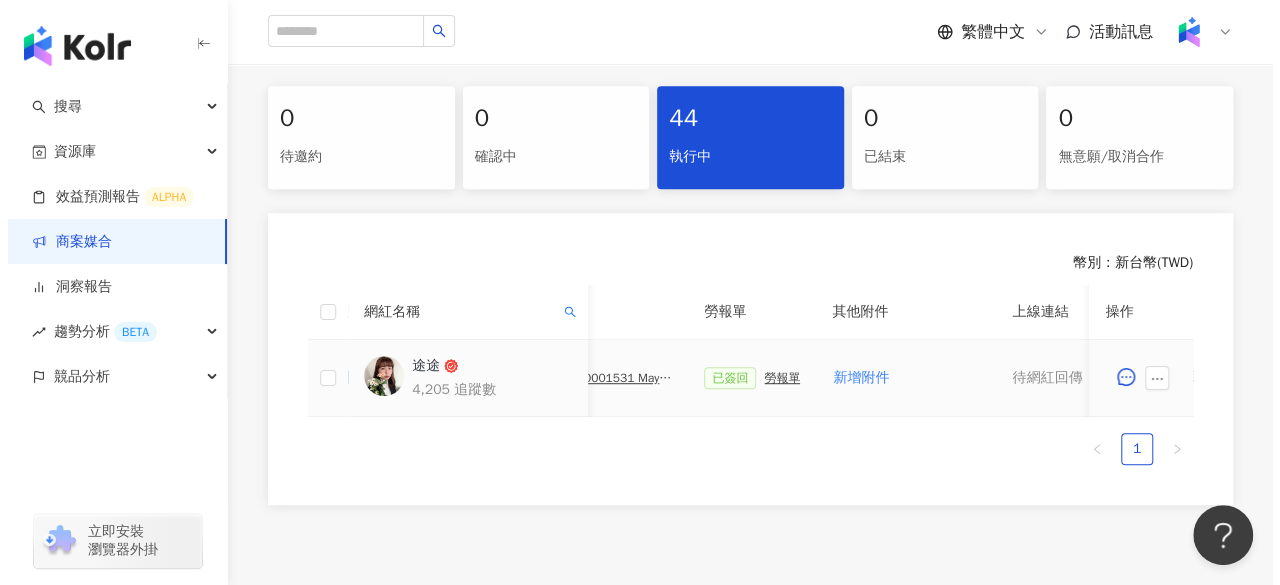 scroll, scrollTop: 0, scrollLeft: 1100, axis: horizontal 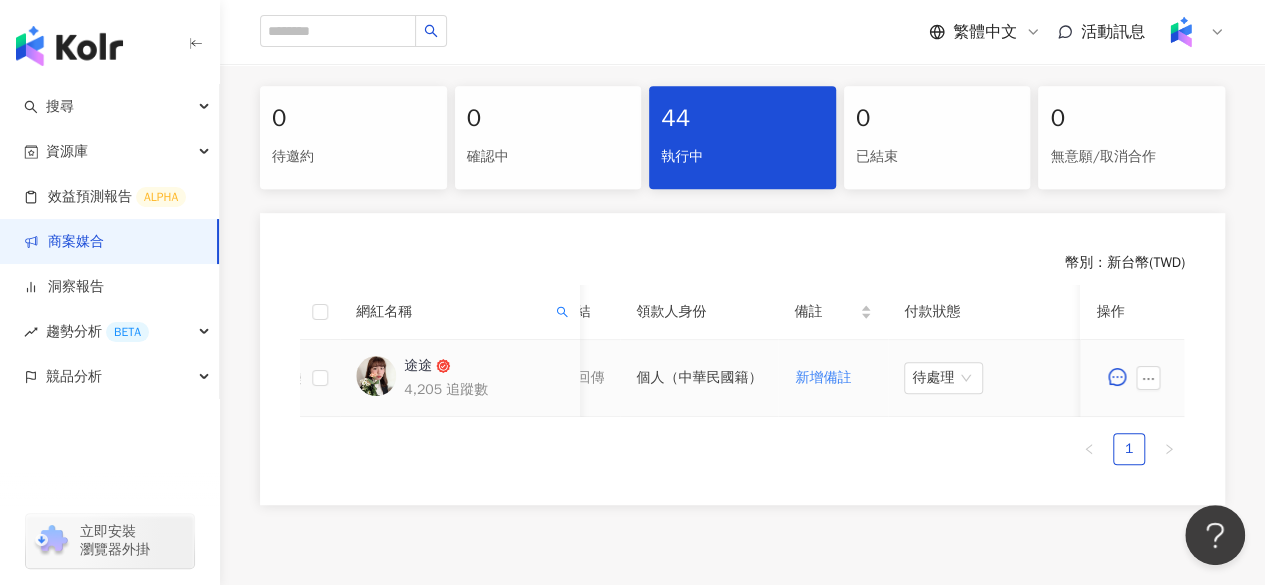 click at bounding box center (1153, 378) 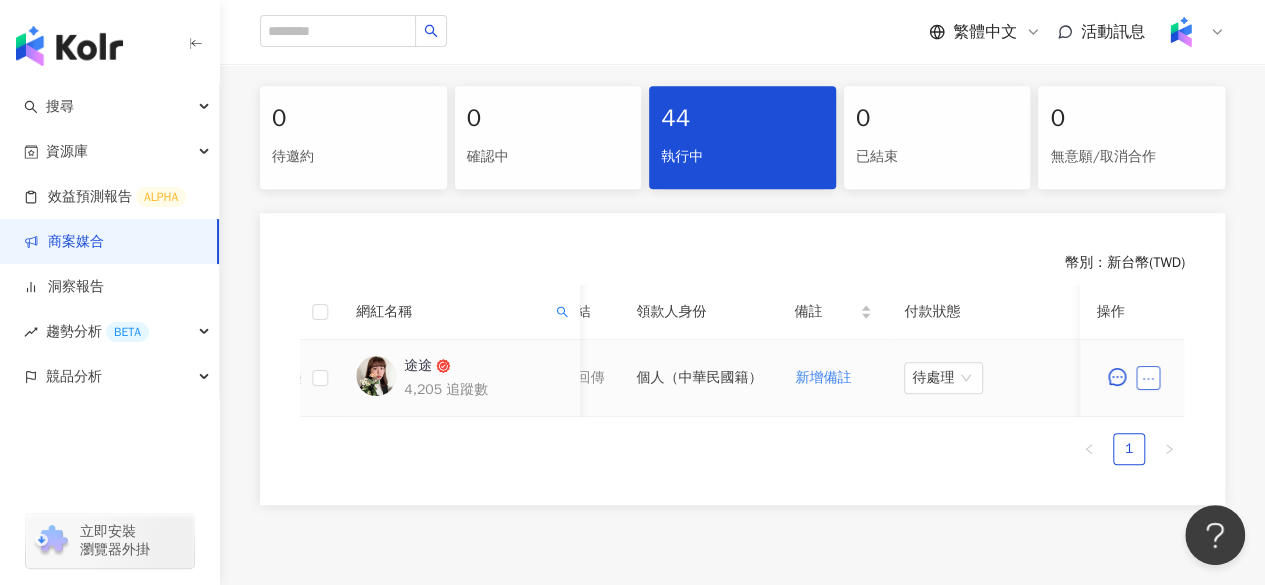 click 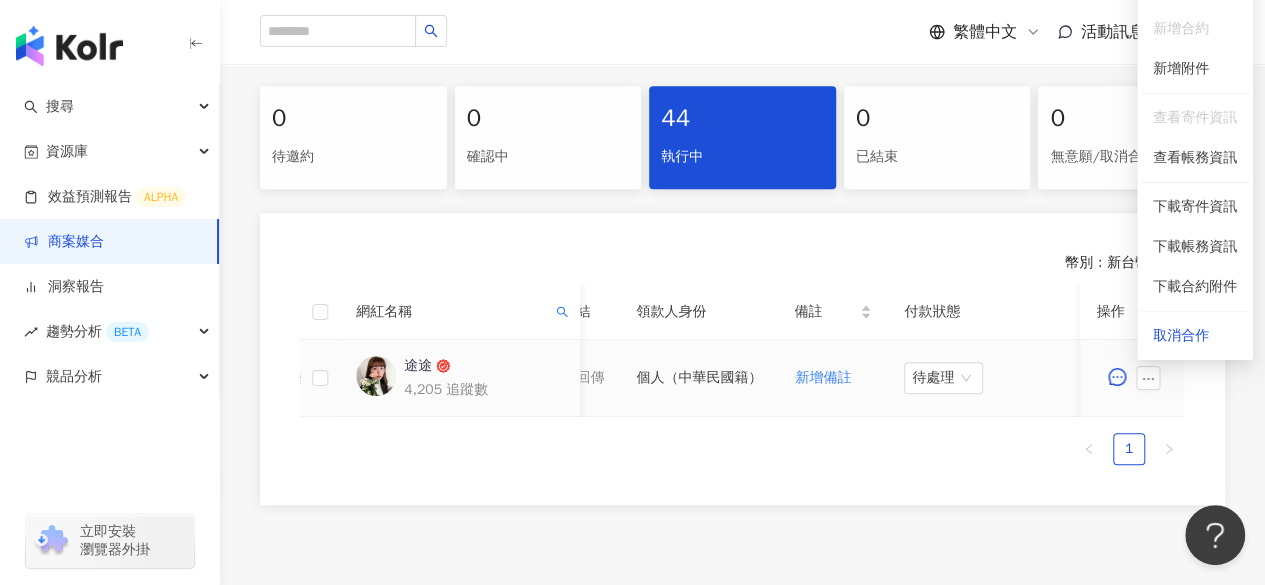 click on "設定合作條件 設定推廣連結 新增合約 新增附件 查看寄件資訊 查看帳務資訊 下載寄件資訊 下載帳務資訊 下載合約附件 取消合作" at bounding box center (1195, 142) 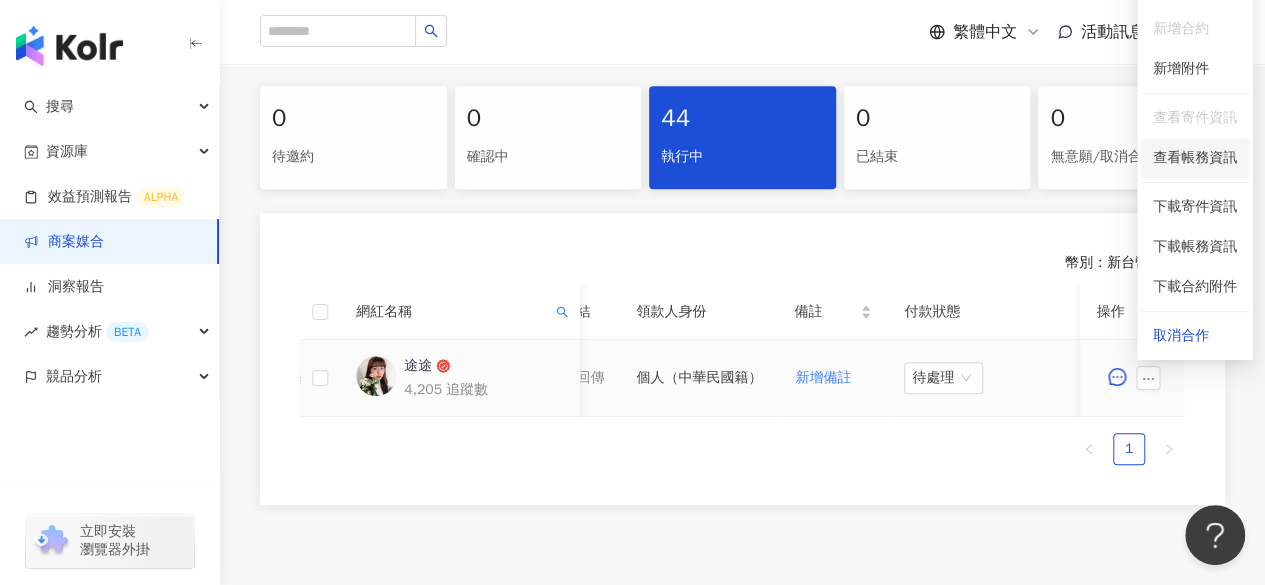 click on "查看帳務資訊" at bounding box center [1195, 158] 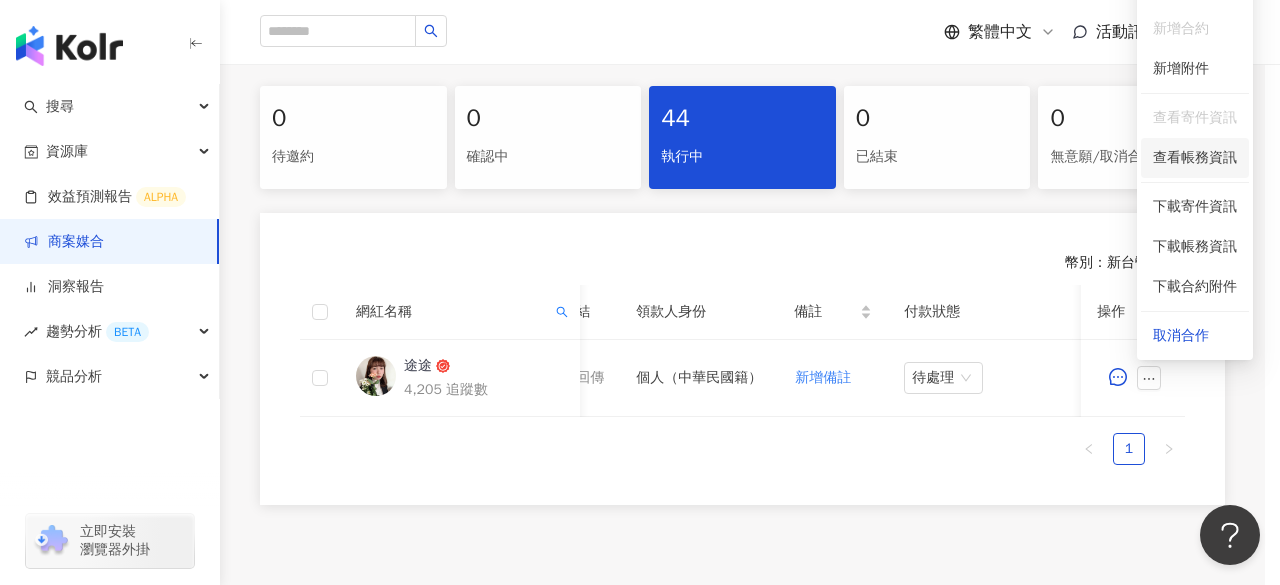 scroll, scrollTop: 0, scrollLeft: 1100, axis: horizontal 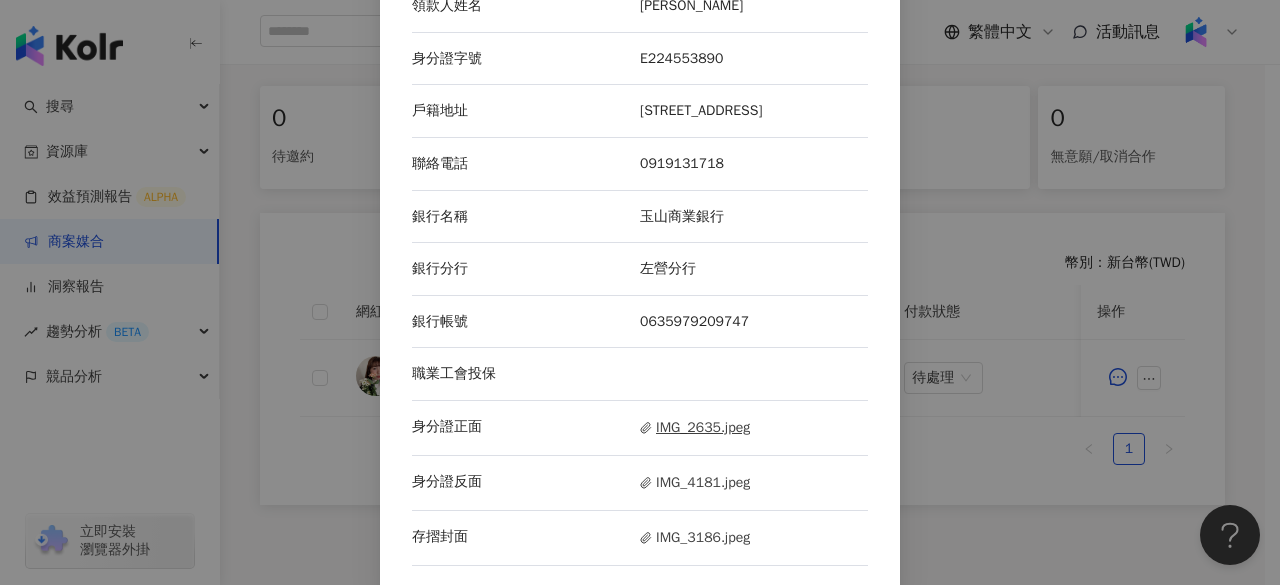 click on "IMG_2635.jpeg" at bounding box center [695, 428] 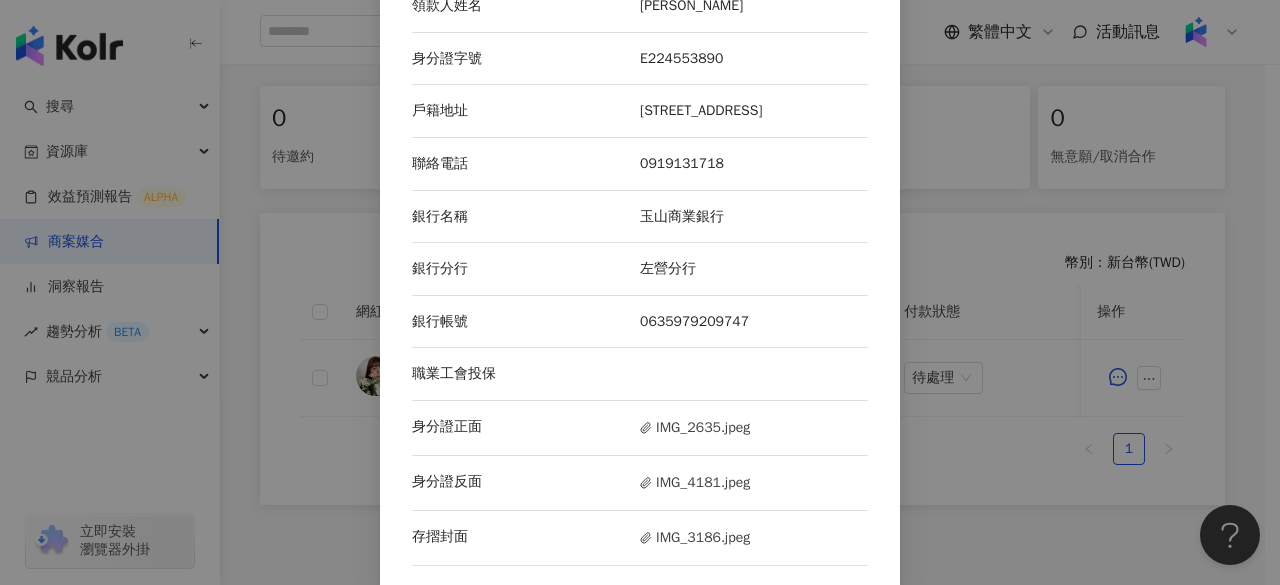 click on "身分證反面 IMG_4181.jpeg" at bounding box center [640, 483] 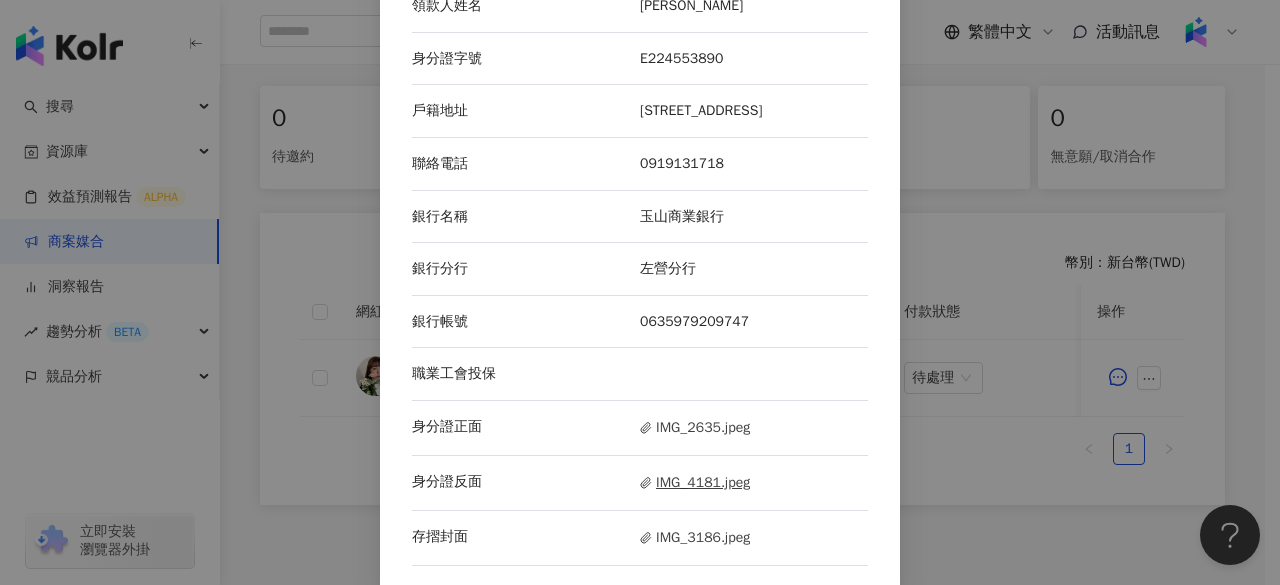click on "IMG_4181.jpeg" at bounding box center [695, 483] 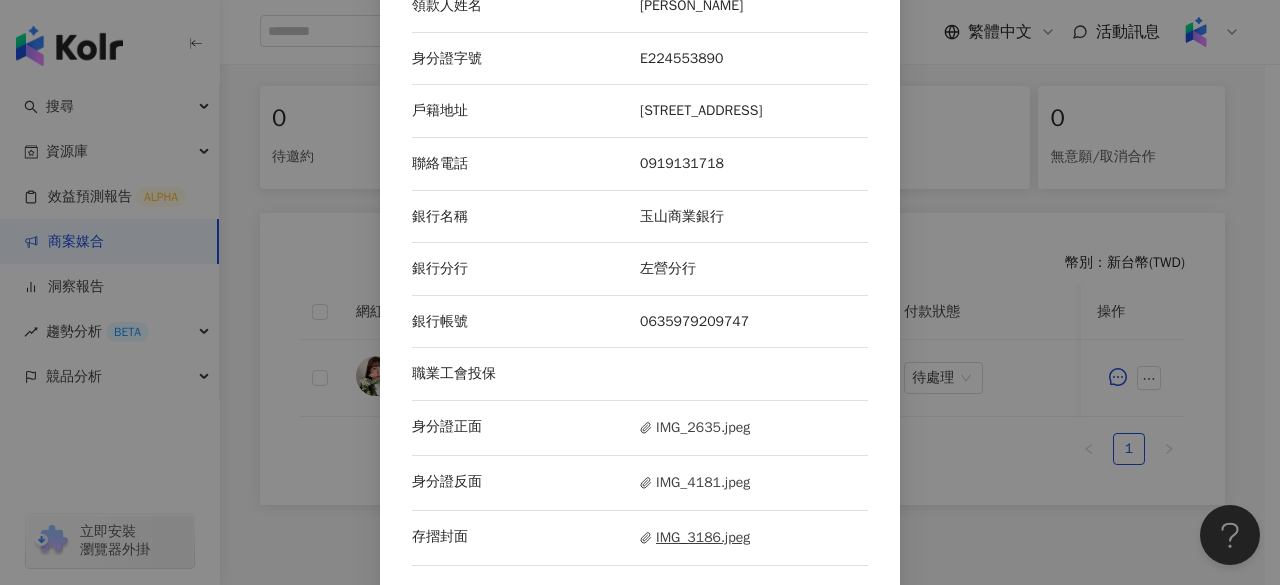 click on "IMG_3186.jpeg" at bounding box center (695, 538) 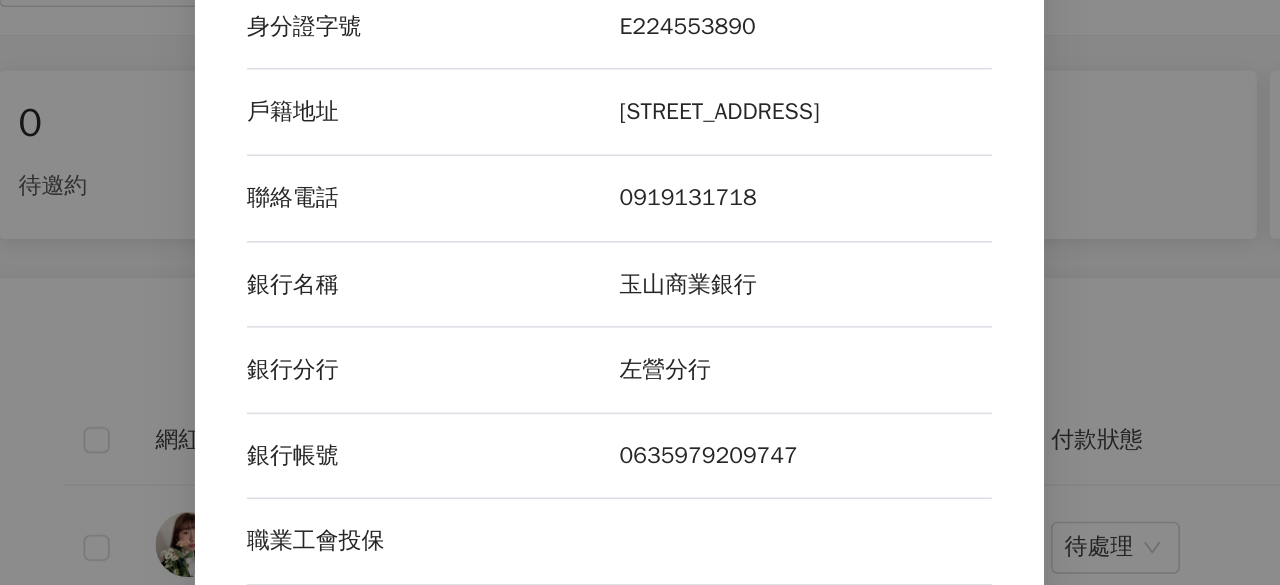 scroll, scrollTop: 402, scrollLeft: 0, axis: vertical 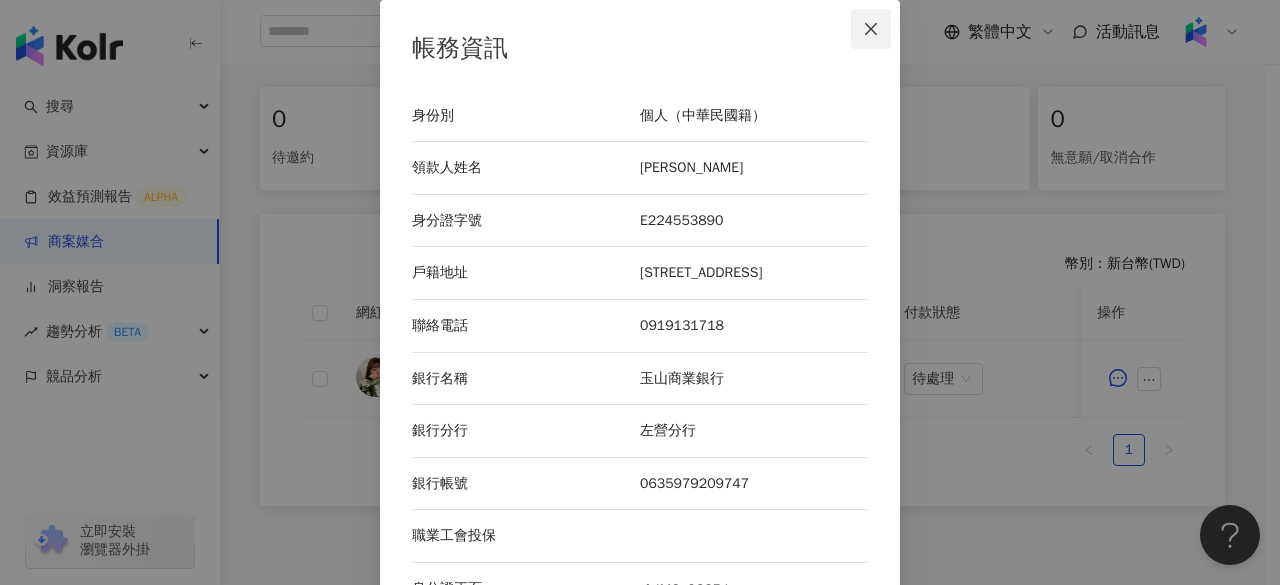 click 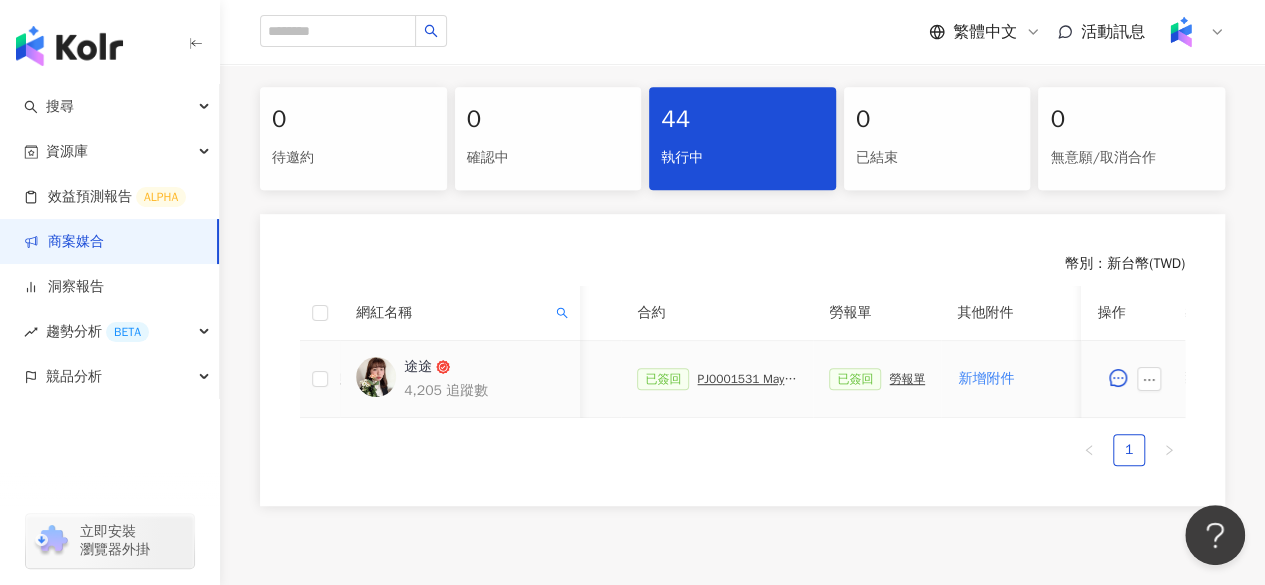 scroll, scrollTop: 0, scrollLeft: 506, axis: horizontal 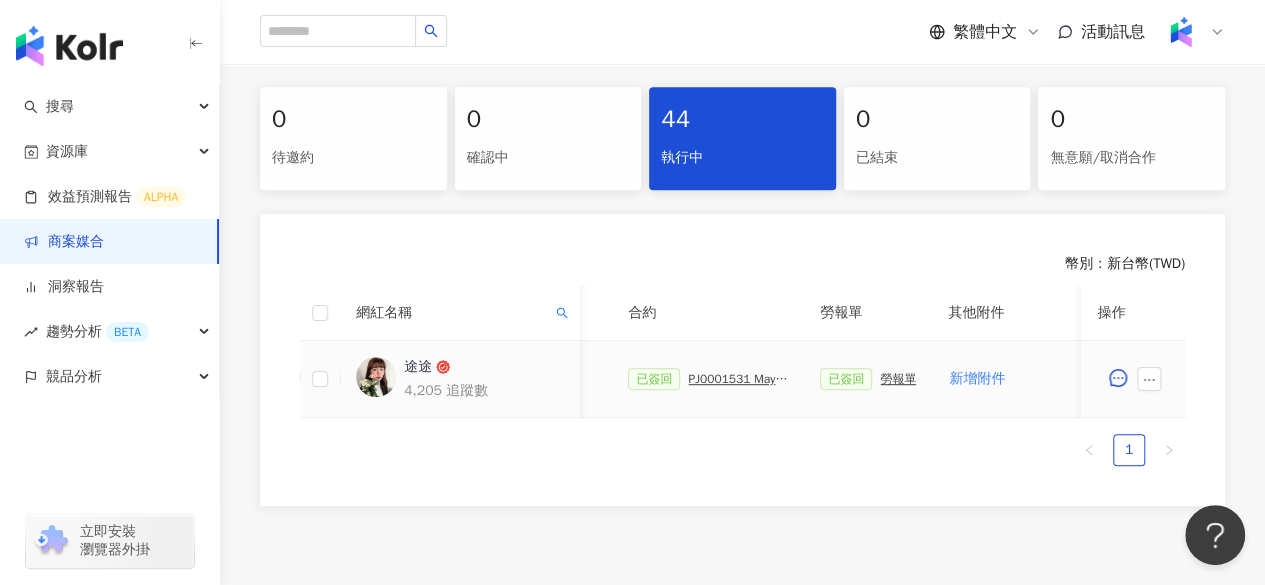 click on "勞報單" at bounding box center (898, 379) 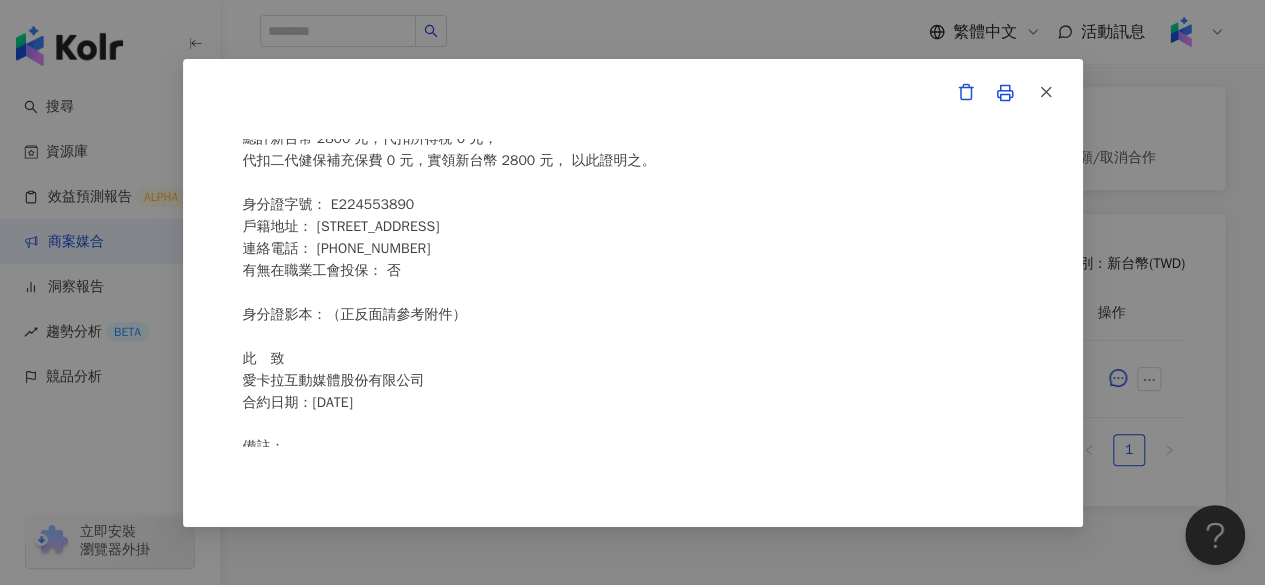 scroll, scrollTop: 96, scrollLeft: 0, axis: vertical 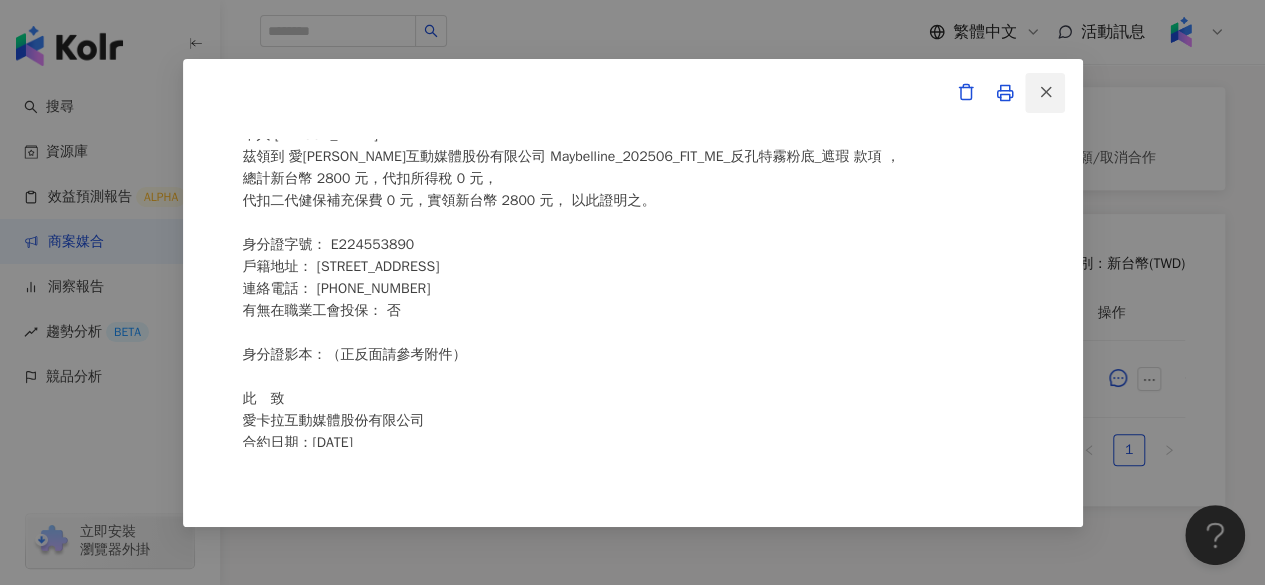 click at bounding box center [1046, 92] 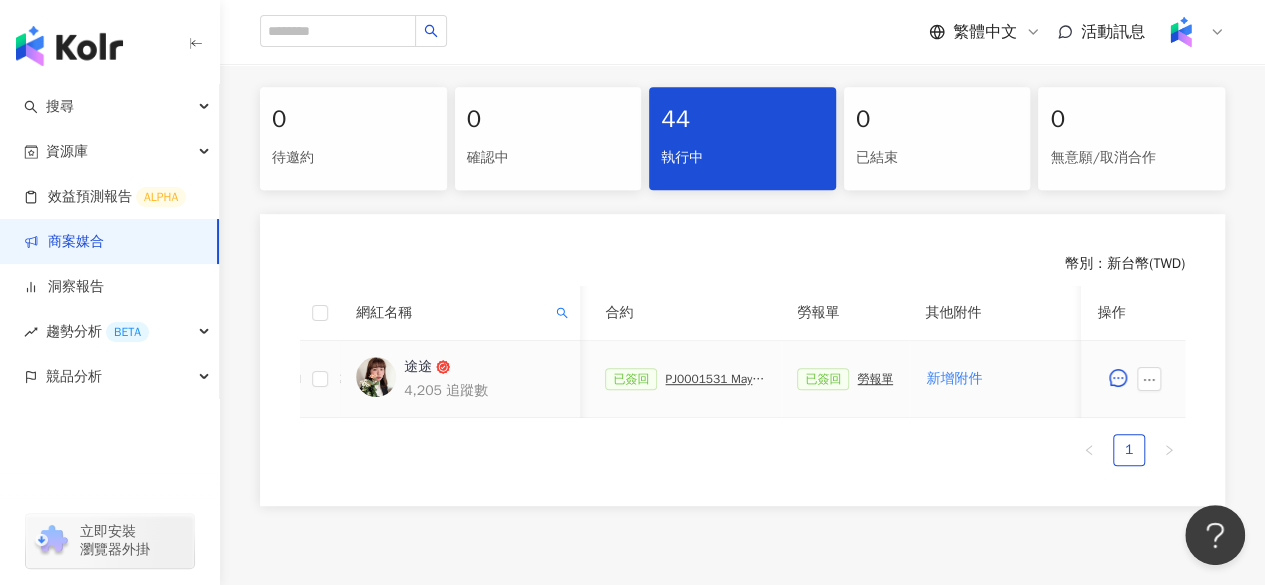 scroll, scrollTop: 0, scrollLeft: 530, axis: horizontal 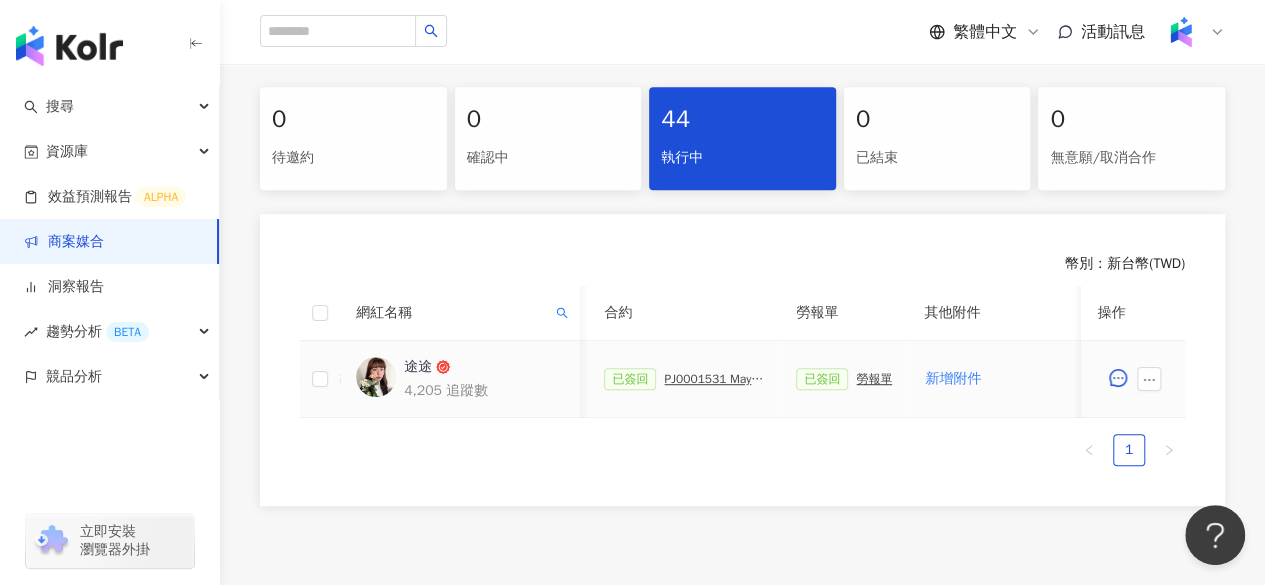 click on "勞報單" at bounding box center (874, 379) 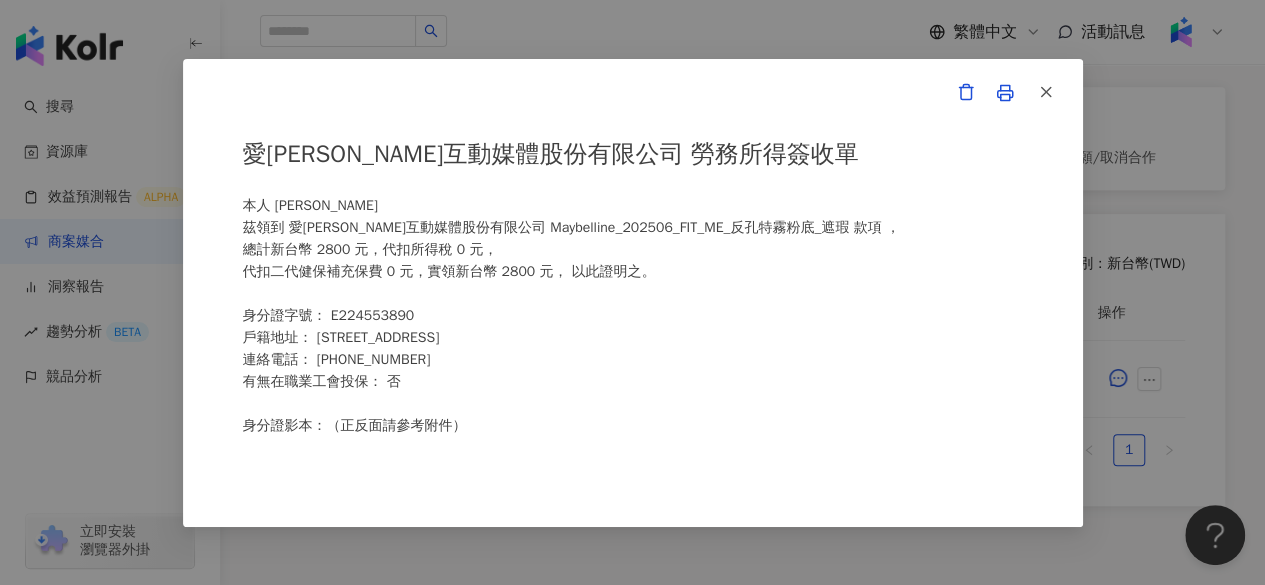 scroll, scrollTop: 24, scrollLeft: 0, axis: vertical 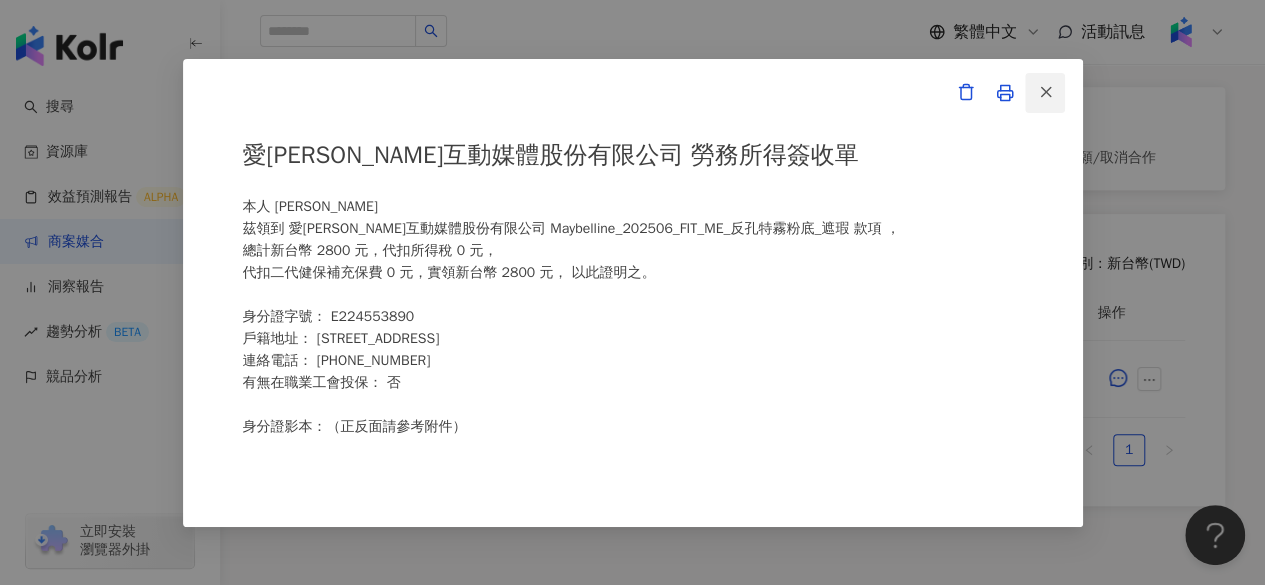 click at bounding box center (1045, 93) 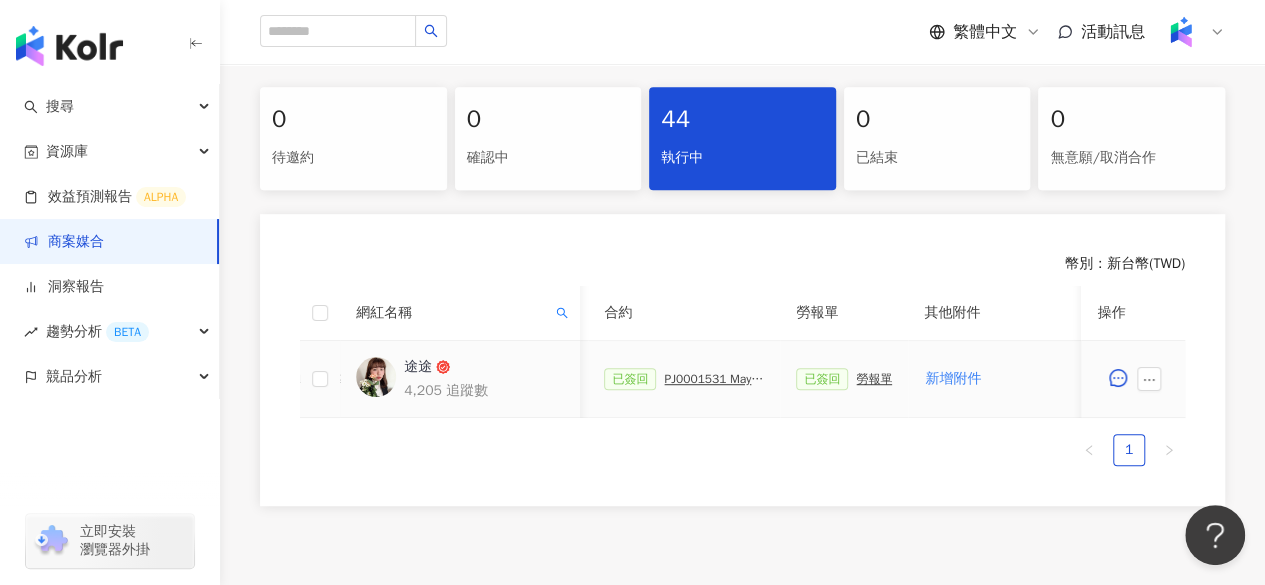 click on "PJ0001531 Maybelline_202506_FIT_ME_反孔特霧粉底_遮瑕_萊雅合作備忘錄" at bounding box center (714, 379) 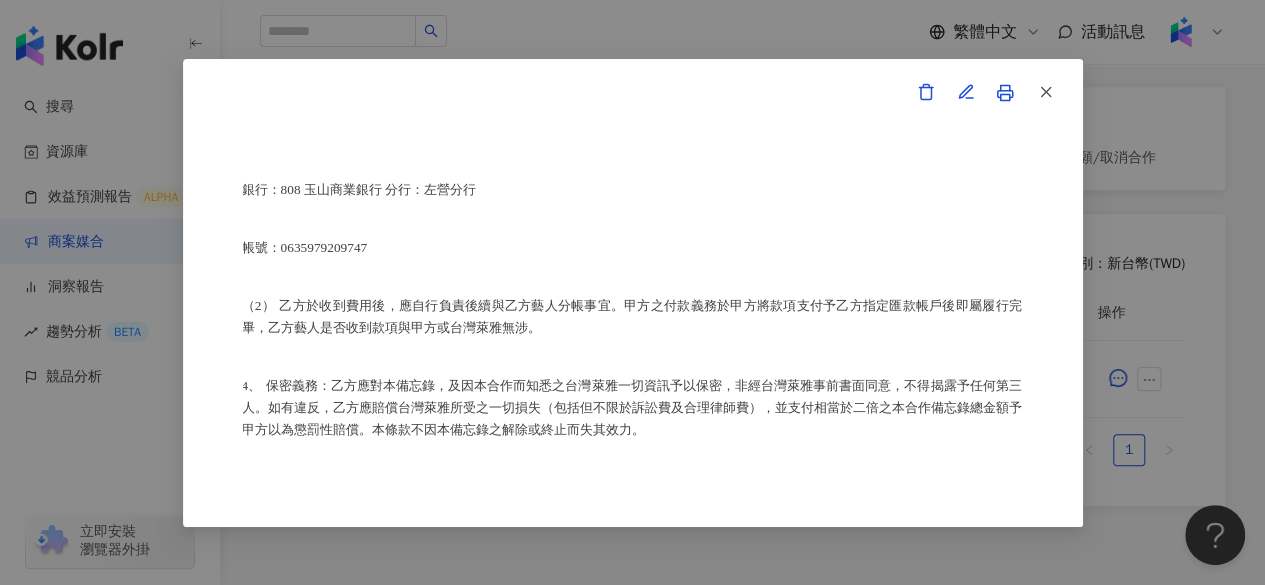 scroll, scrollTop: 1302, scrollLeft: 1, axis: both 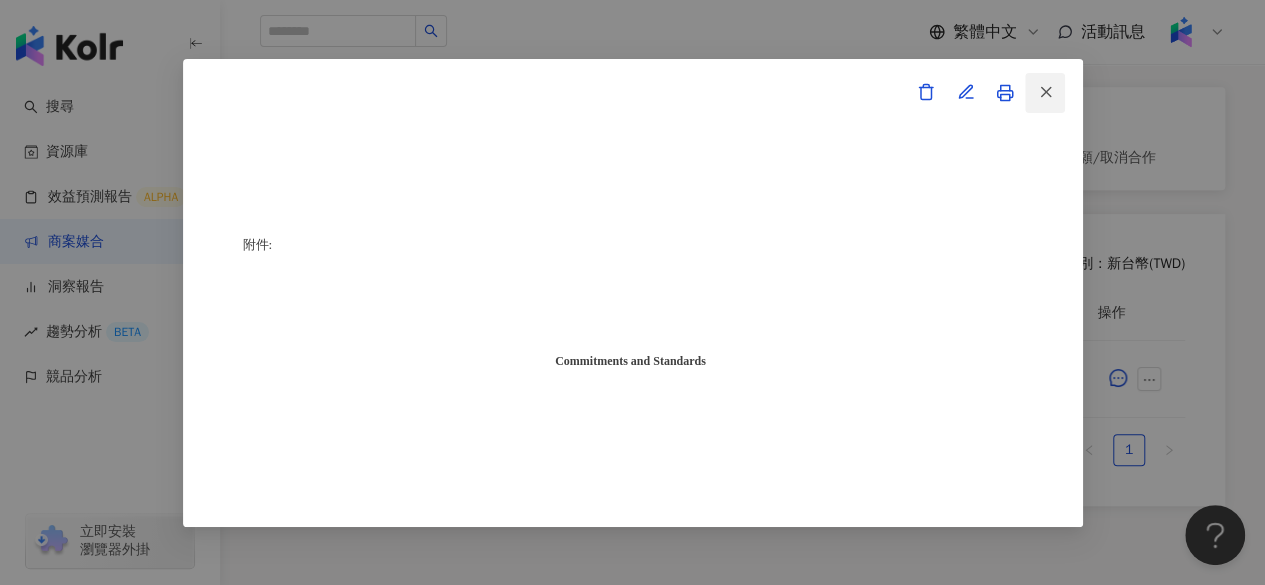 click at bounding box center (1045, 93) 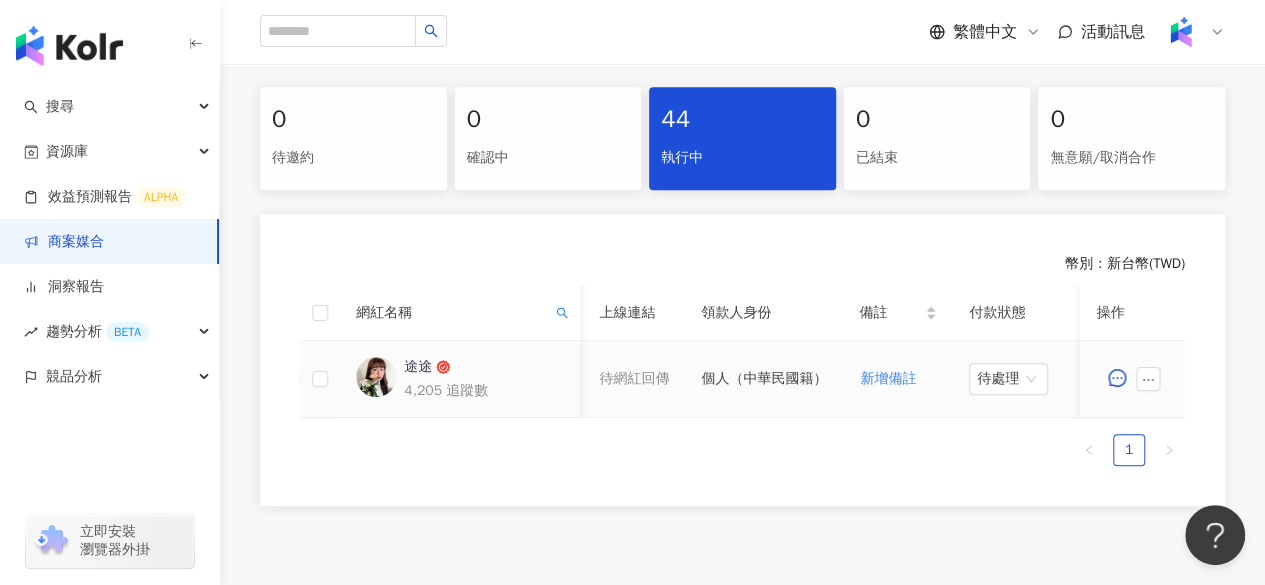 scroll, scrollTop: 0, scrollLeft: 1036, axis: horizontal 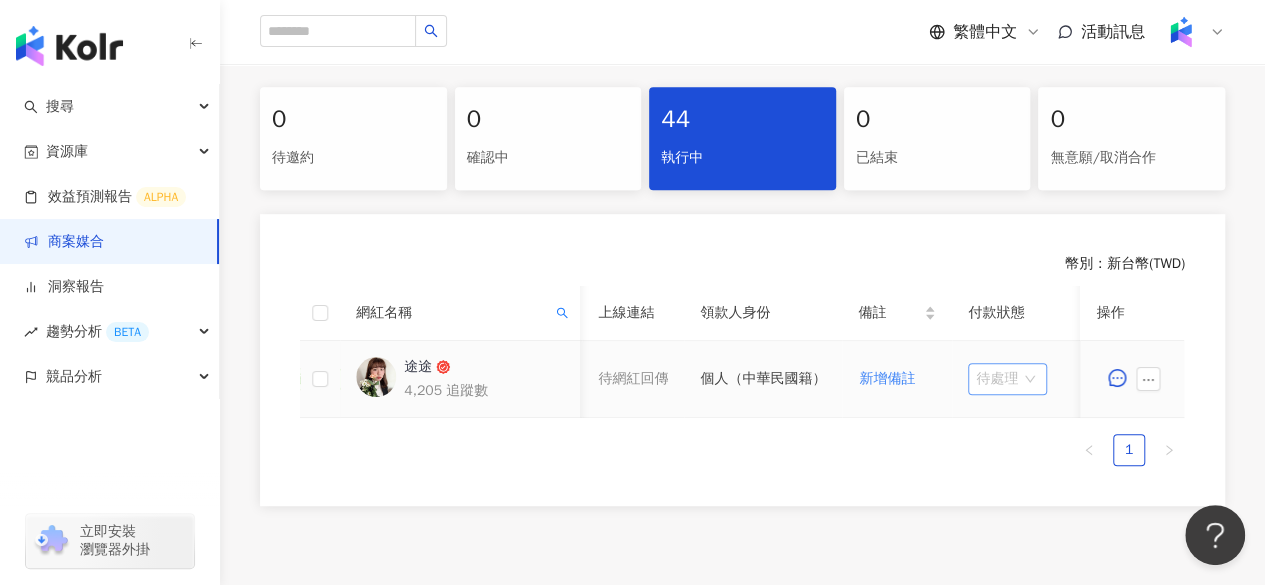click on "待處理" at bounding box center (1007, 379) 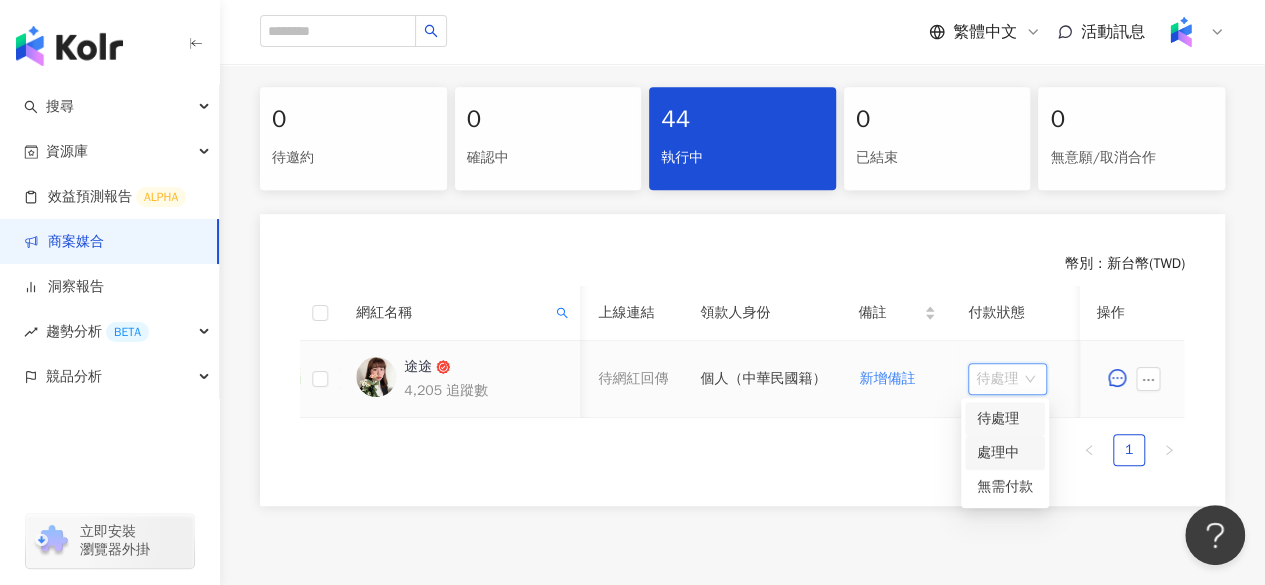 click on "處理中" at bounding box center (1005, 453) 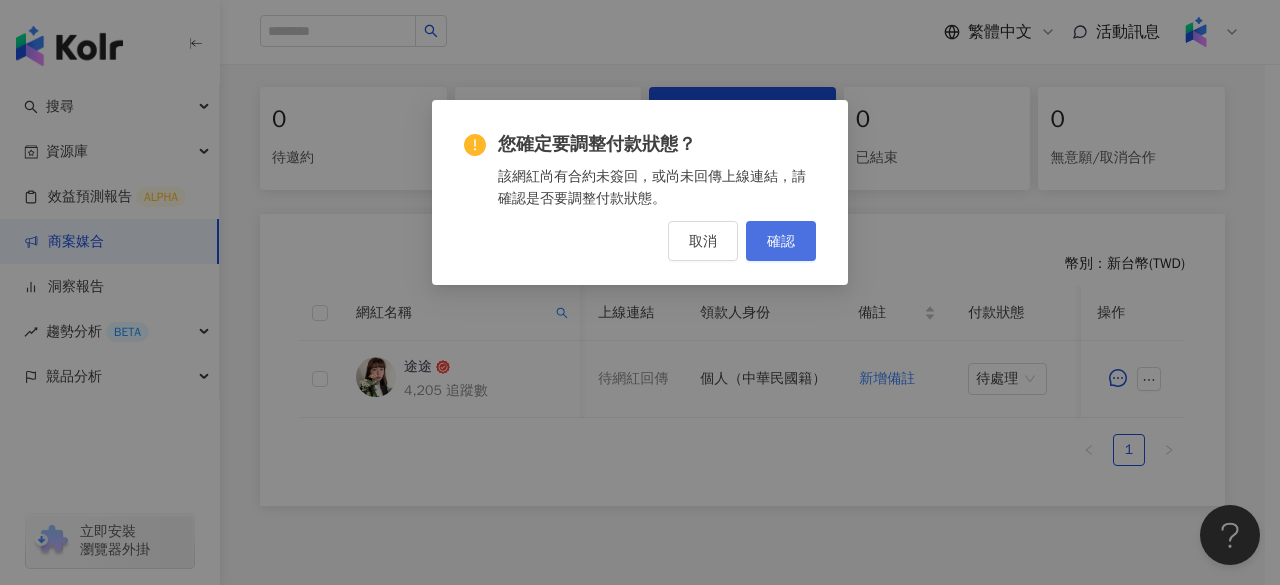 click on "確認" at bounding box center [781, 241] 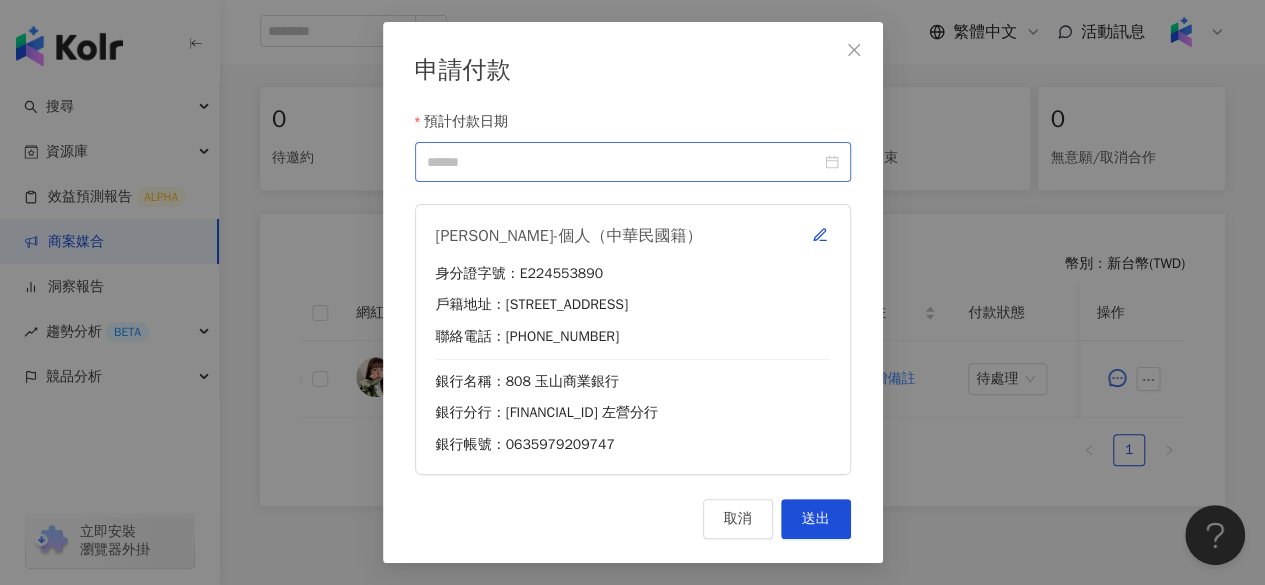 click at bounding box center (633, 162) 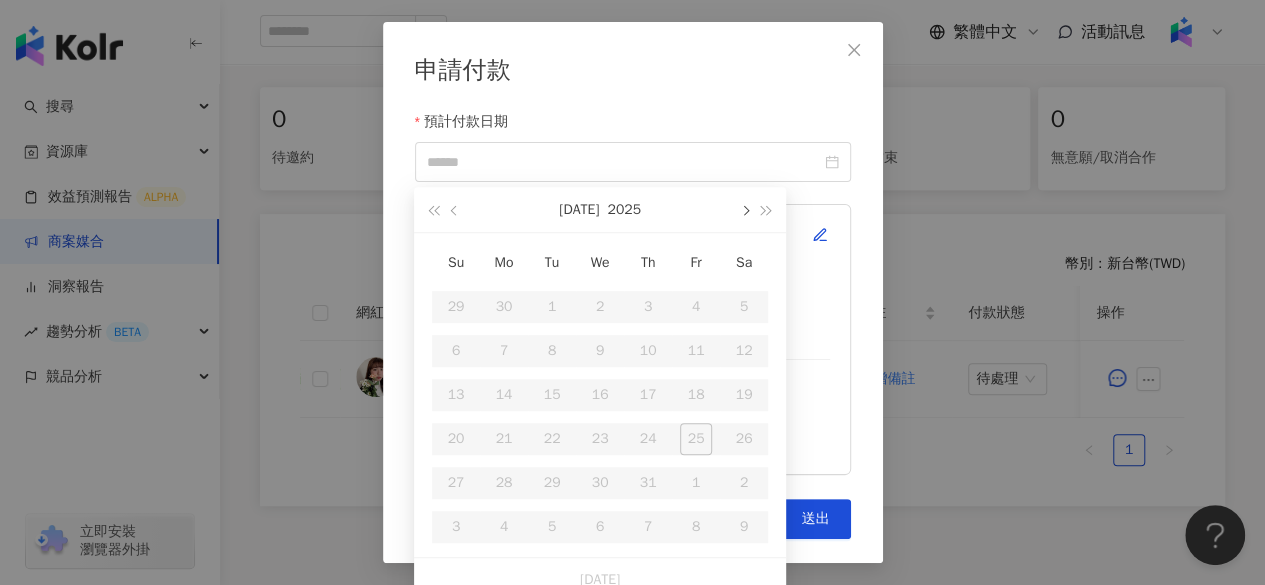 click at bounding box center [744, 209] 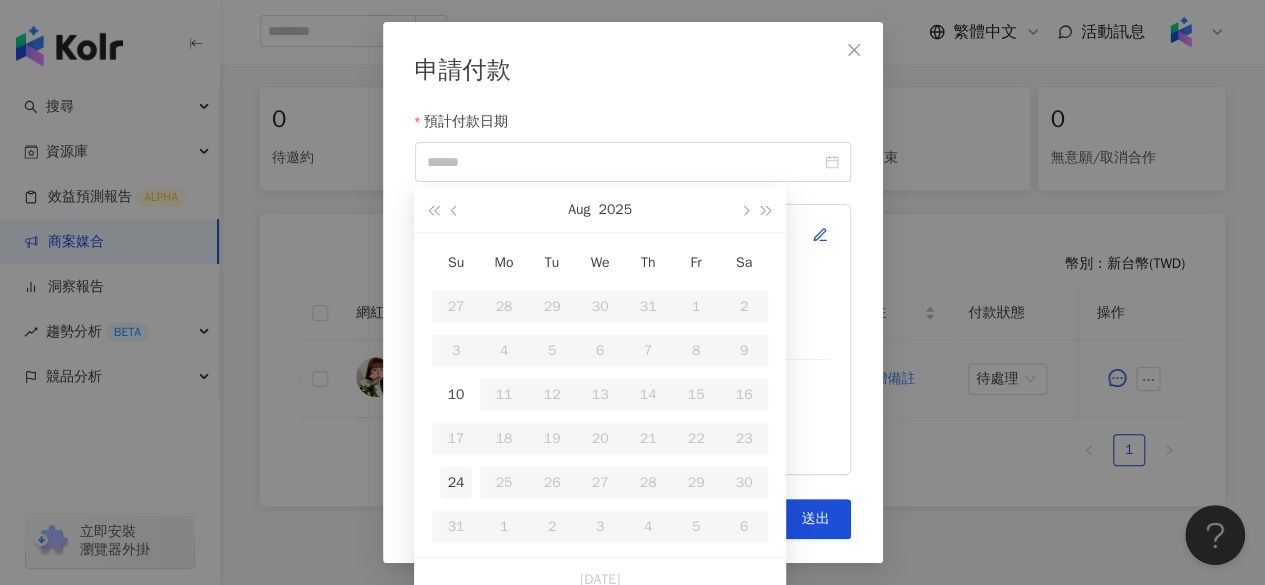 type on "**********" 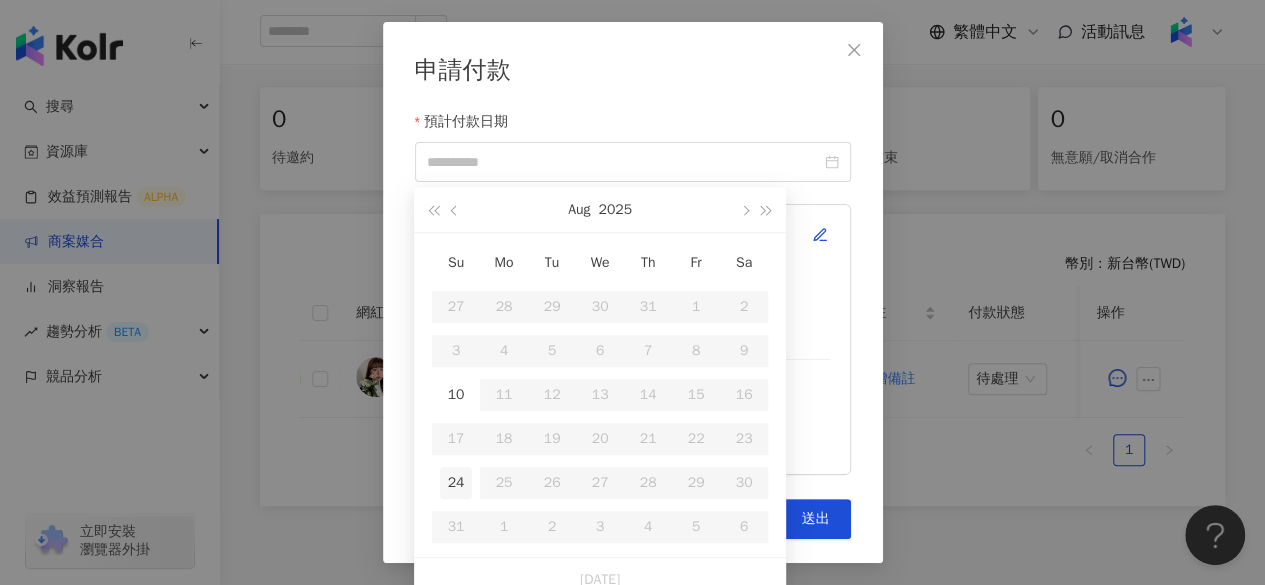 click on "24" at bounding box center (456, 483) 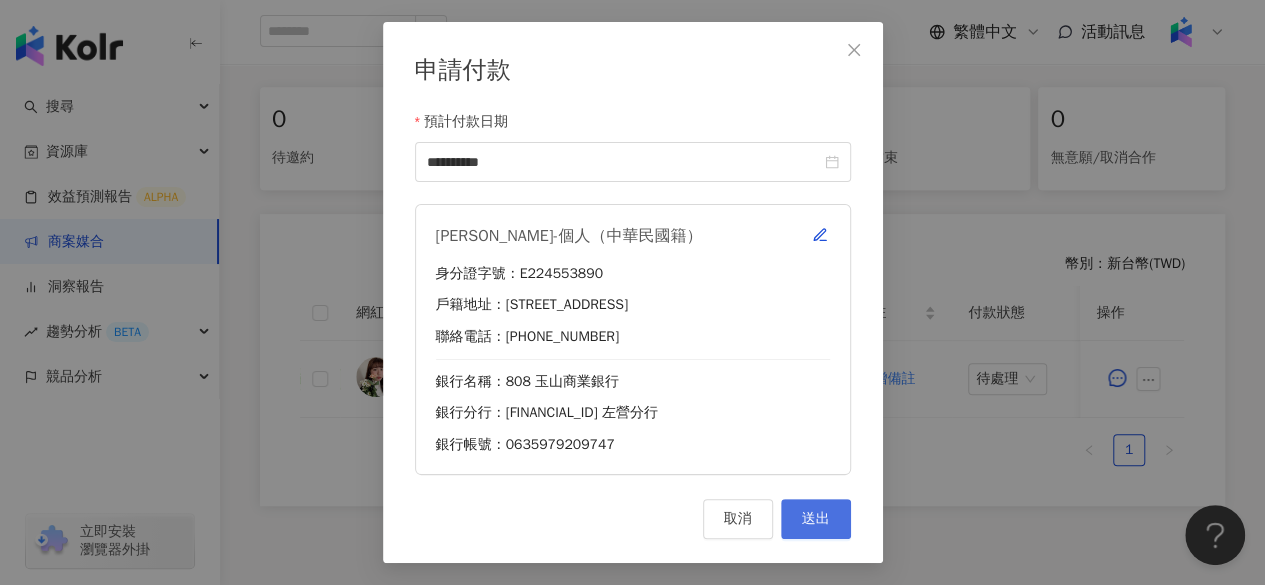 click on "送出" at bounding box center (816, 519) 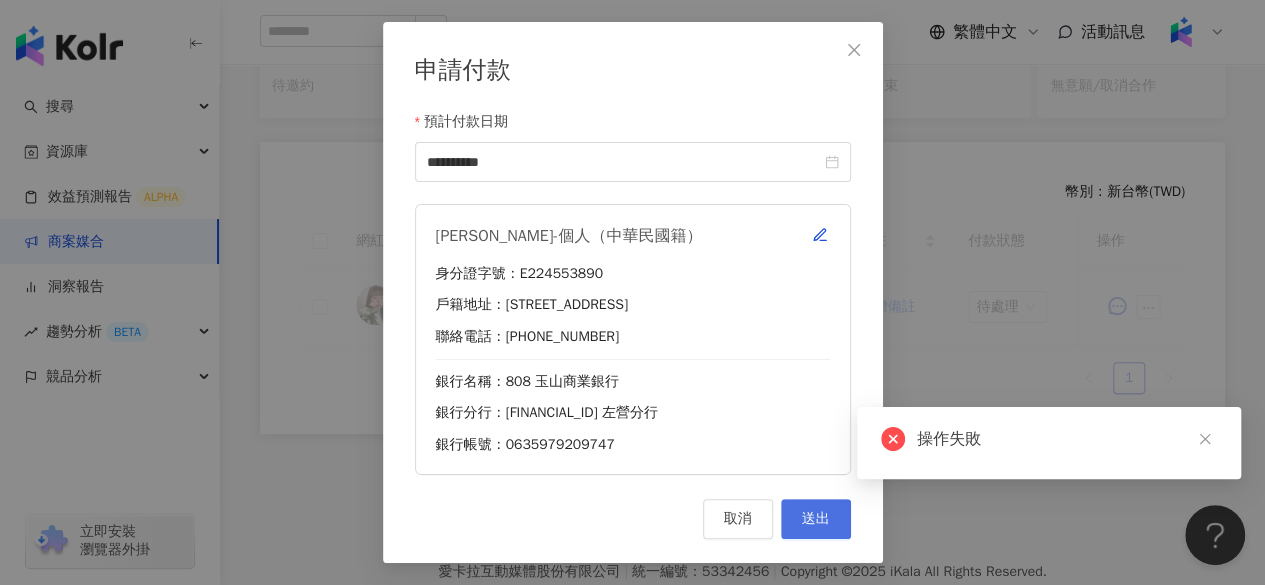 scroll, scrollTop: 401, scrollLeft: 0, axis: vertical 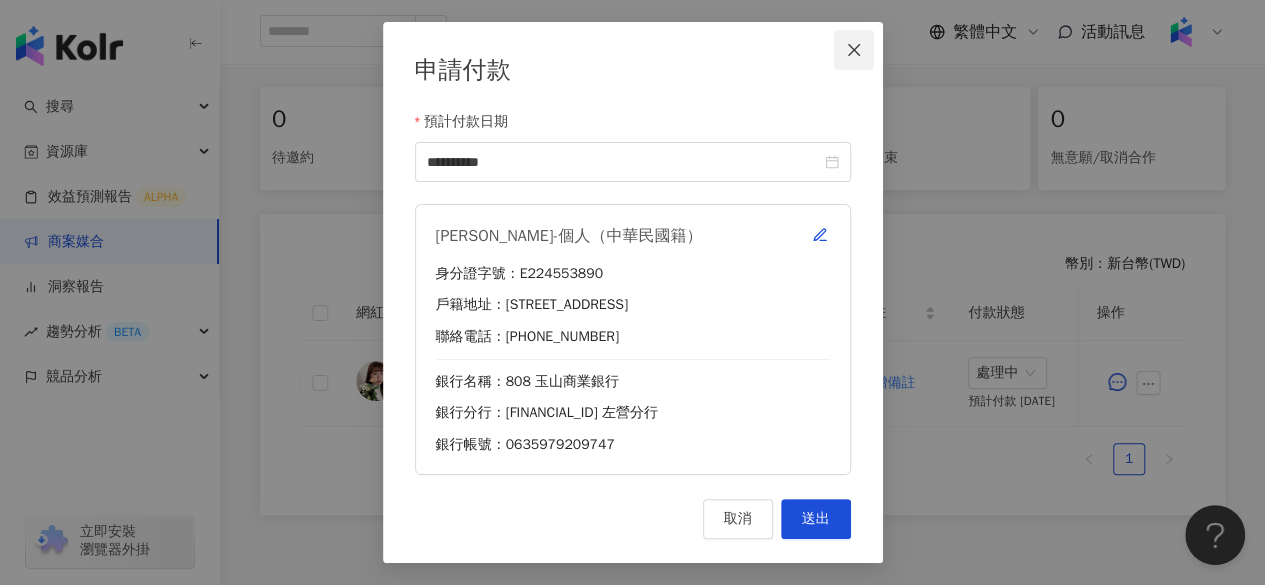 click at bounding box center (854, 50) 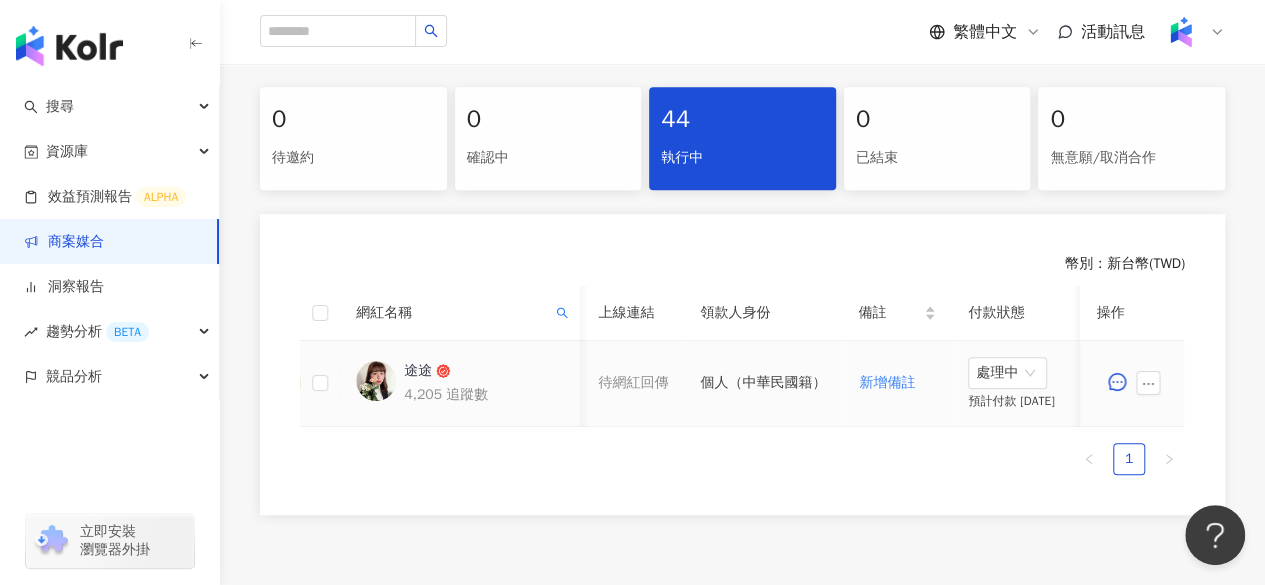 scroll, scrollTop: 0, scrollLeft: 1100, axis: horizontal 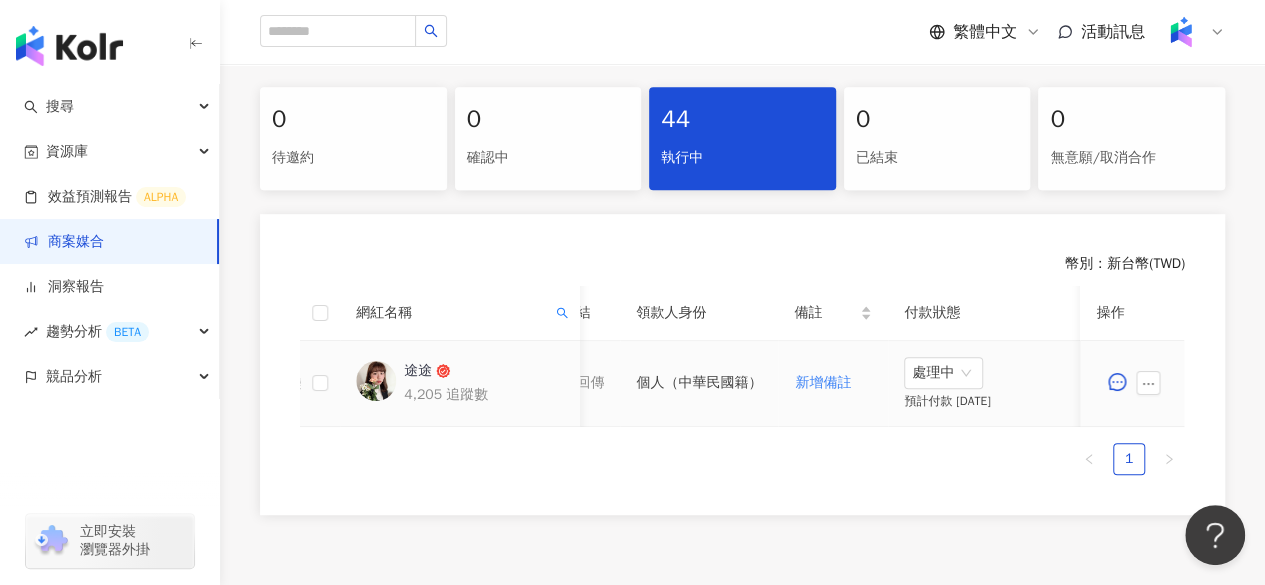 click on "途途" at bounding box center [418, 371] 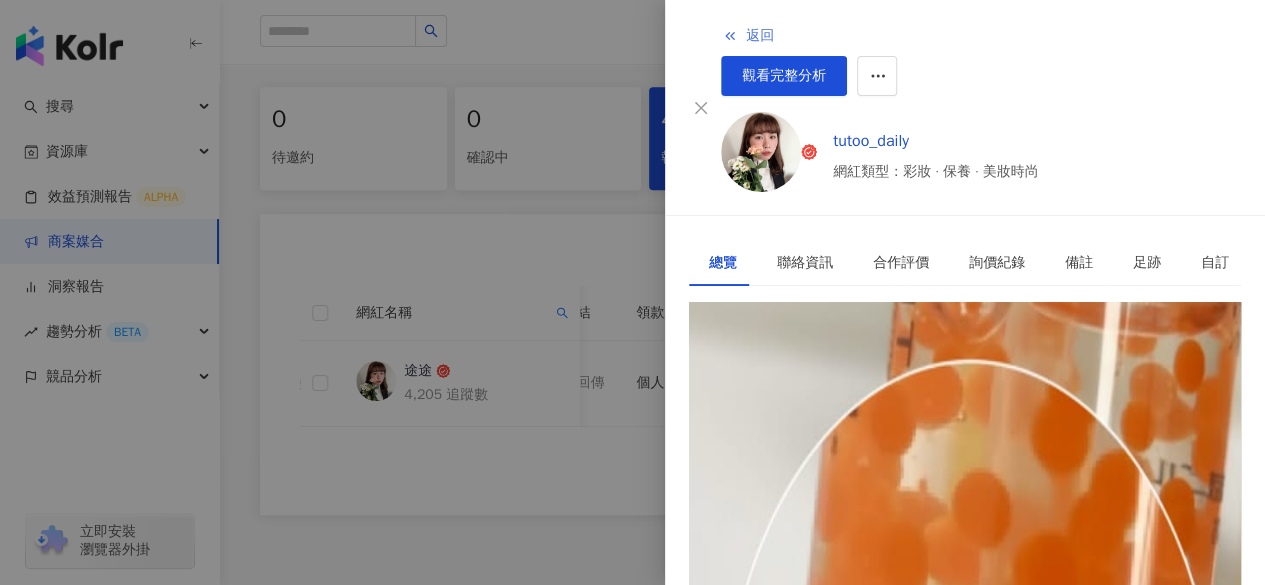 click on "返回" at bounding box center (760, 36) 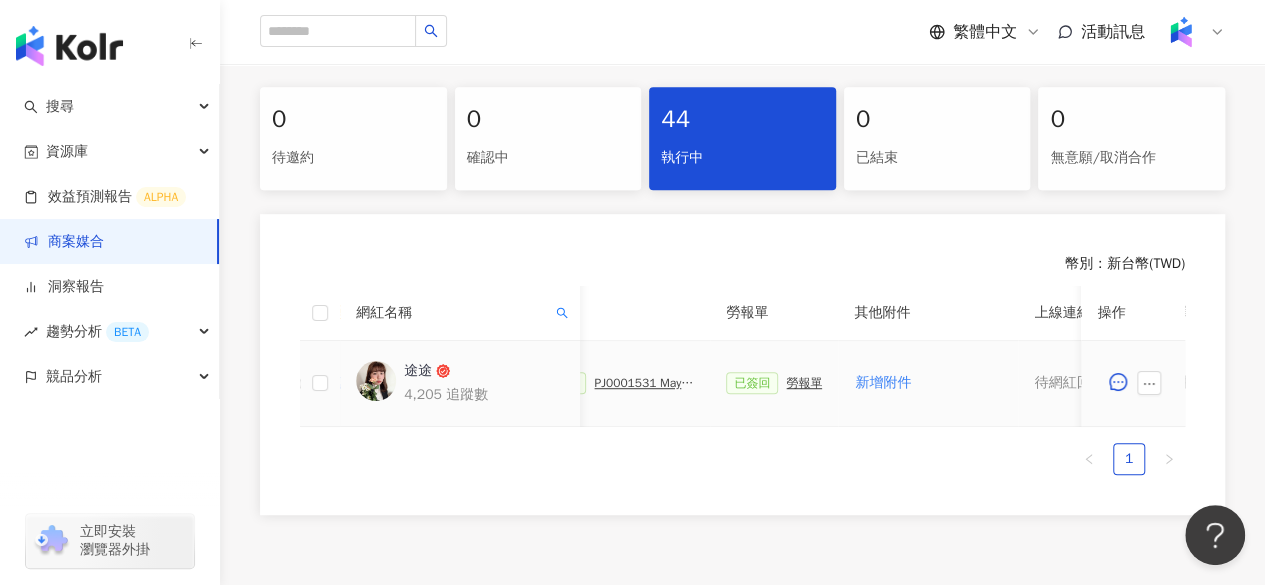 scroll, scrollTop: 0, scrollLeft: 600, axis: horizontal 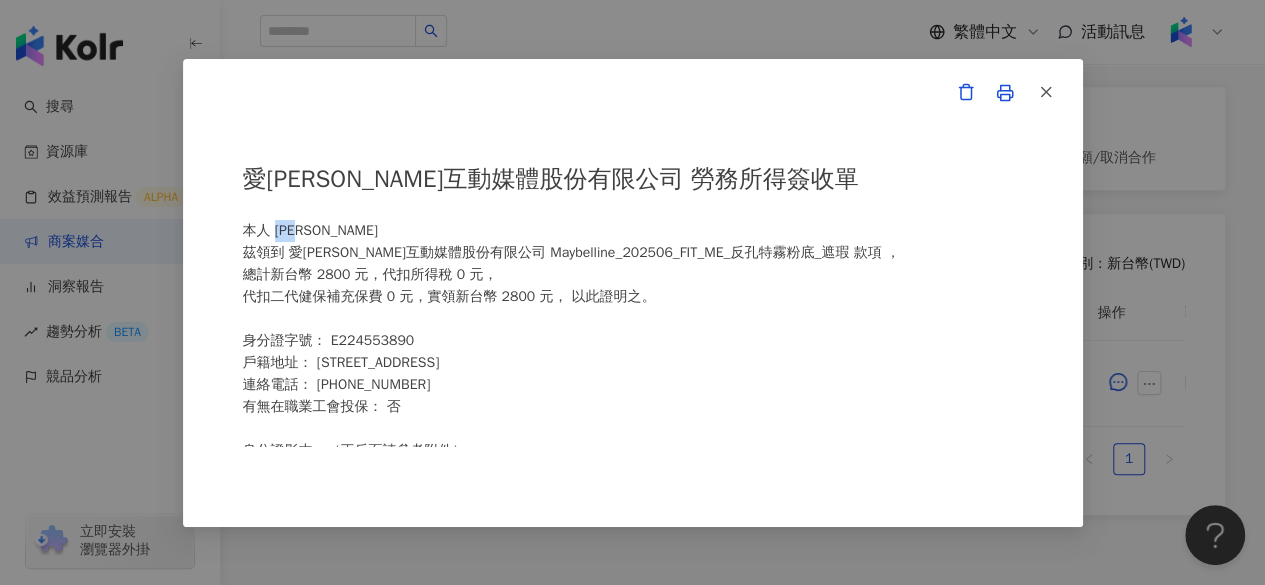 drag, startPoint x: 275, startPoint y: 233, endPoint x: 356, endPoint y: 231, distance: 81.02469 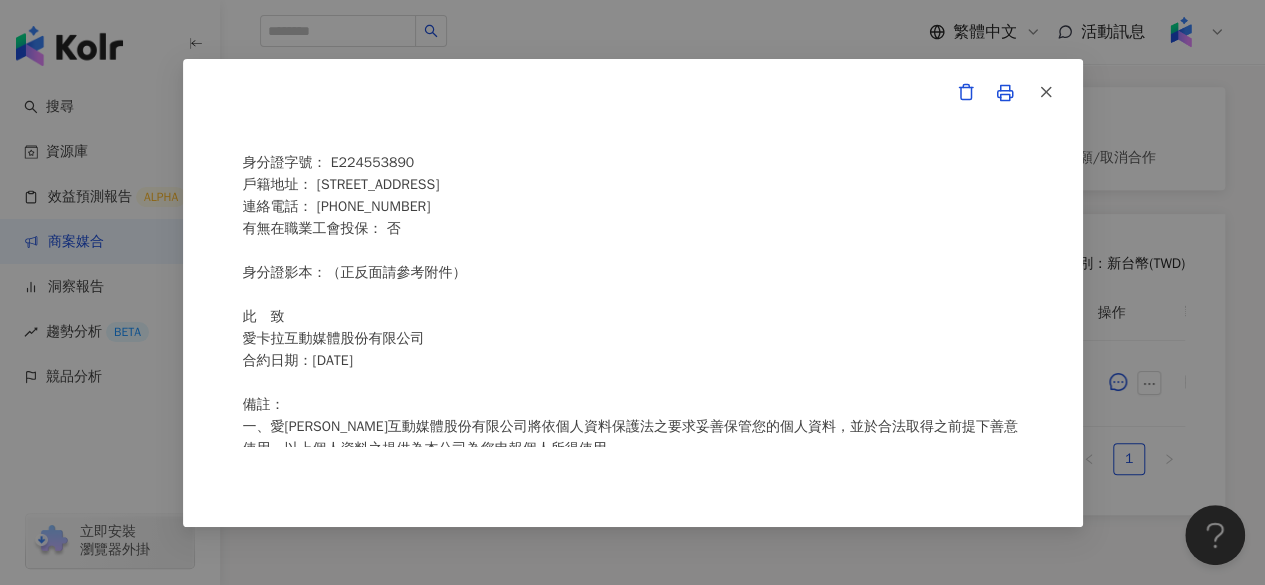 scroll, scrollTop: 180, scrollLeft: 0, axis: vertical 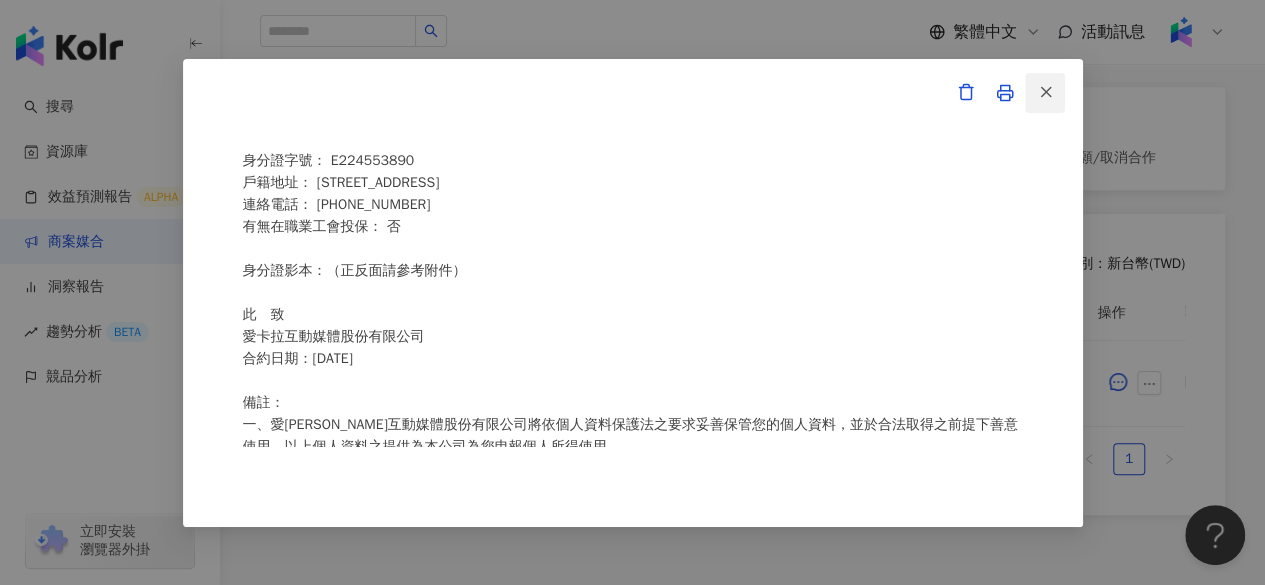 click at bounding box center [1045, 93] 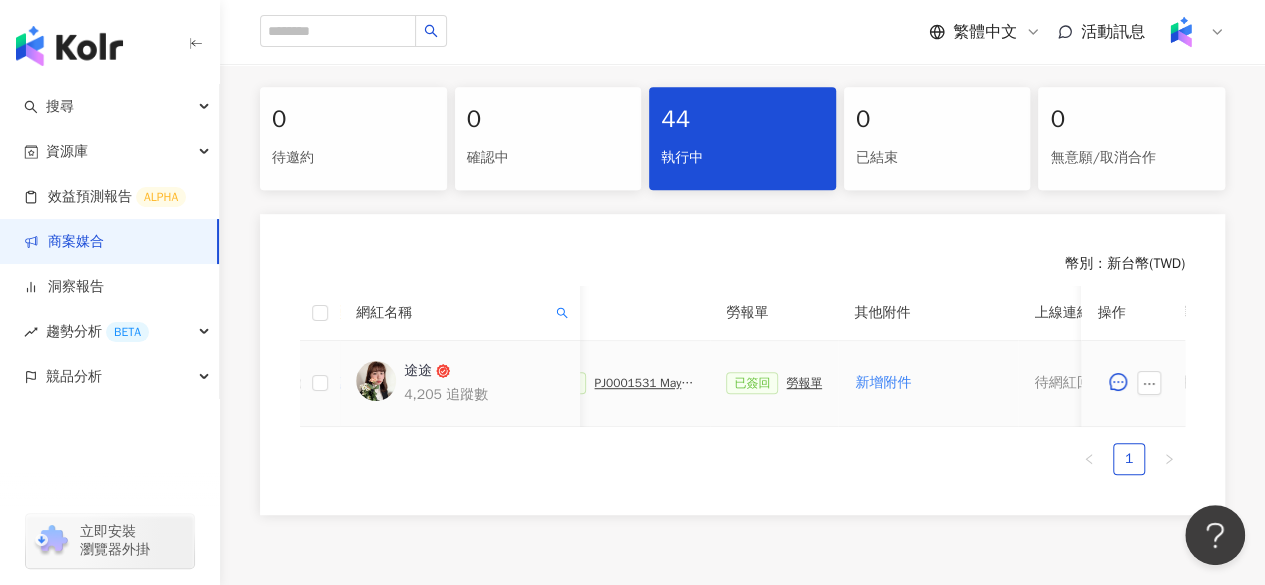 click on "PJ0001531 Maybelline_202506_FIT_ME_反孔特霧粉底_遮瑕_萊雅合作備忘錄" at bounding box center (644, 383) 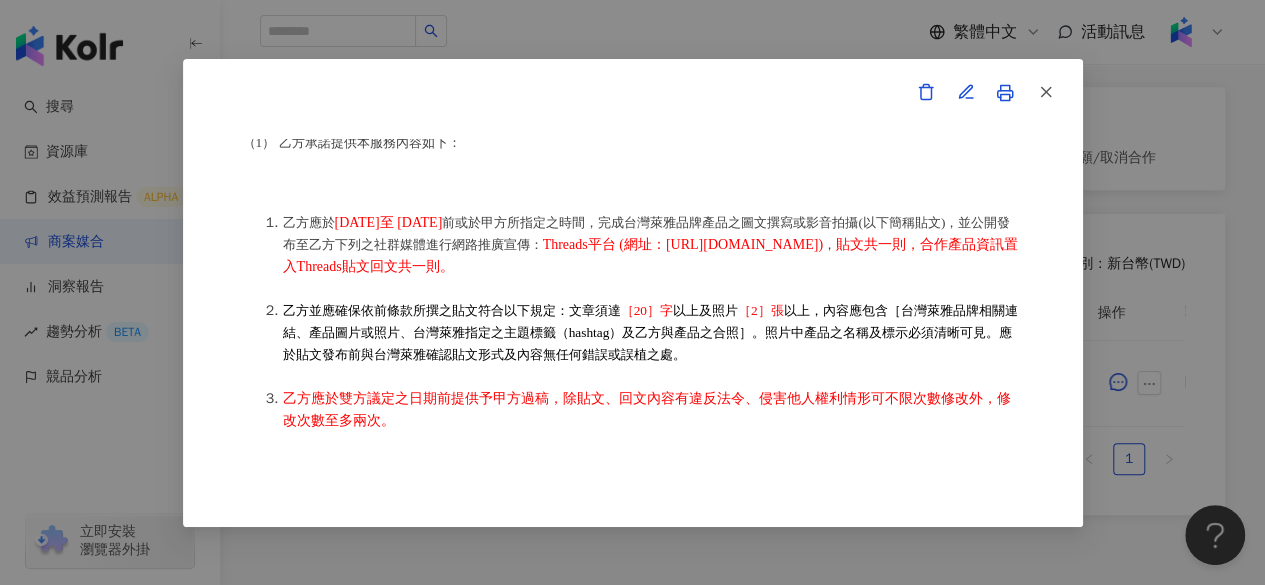 scroll, scrollTop: 452, scrollLeft: 0, axis: vertical 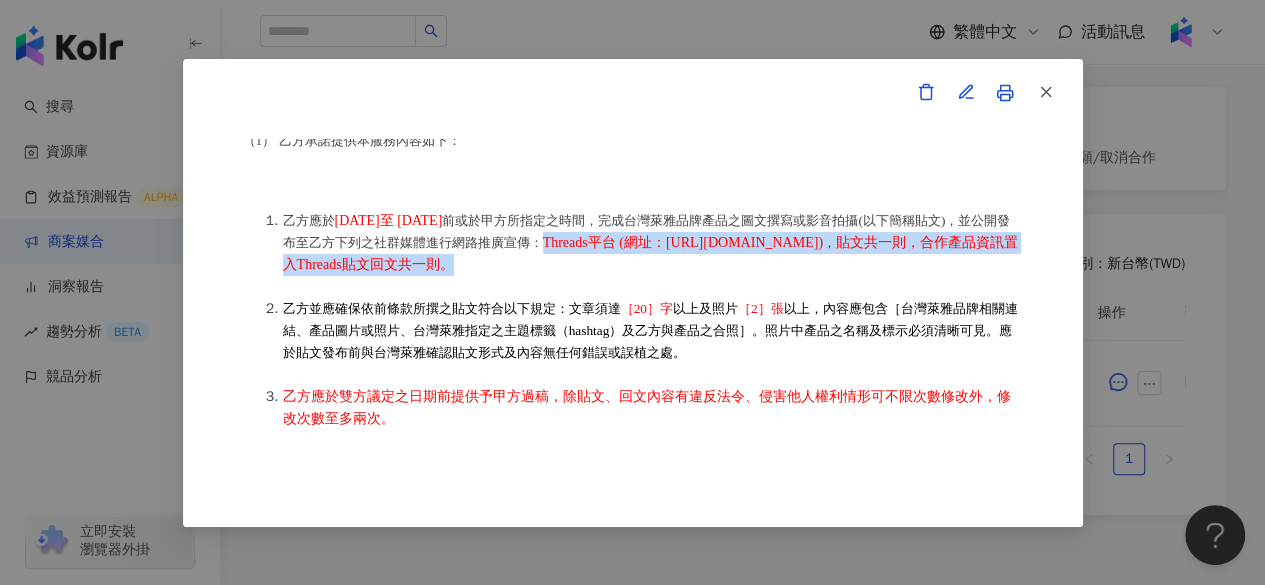 drag, startPoint x: 756, startPoint y: 255, endPoint x: 554, endPoint y: 312, distance: 209.88806 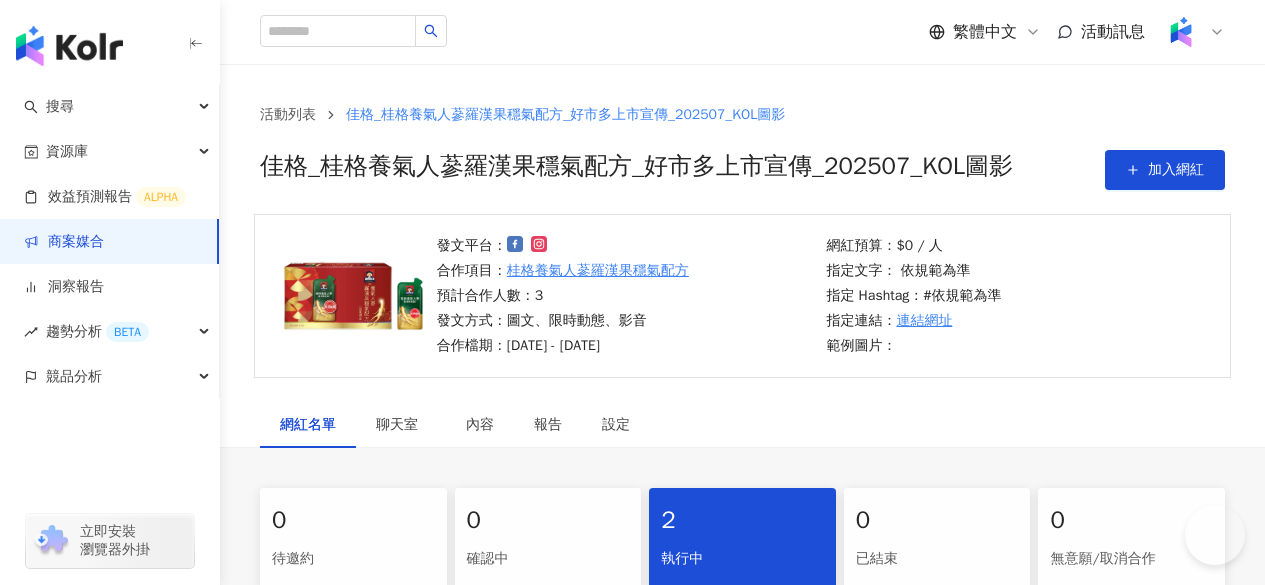 scroll, scrollTop: 457, scrollLeft: 0, axis: vertical 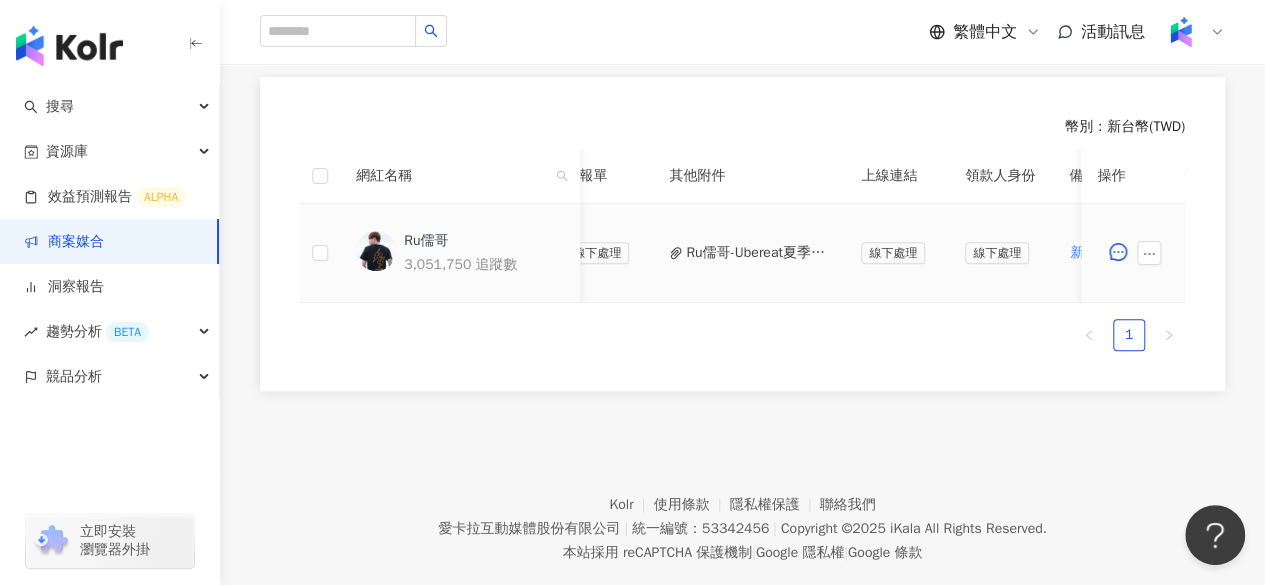 click on "Ru儒哥-Ubereat夏季大學生招募KOL專案 (1).pdf" at bounding box center (757, 253) 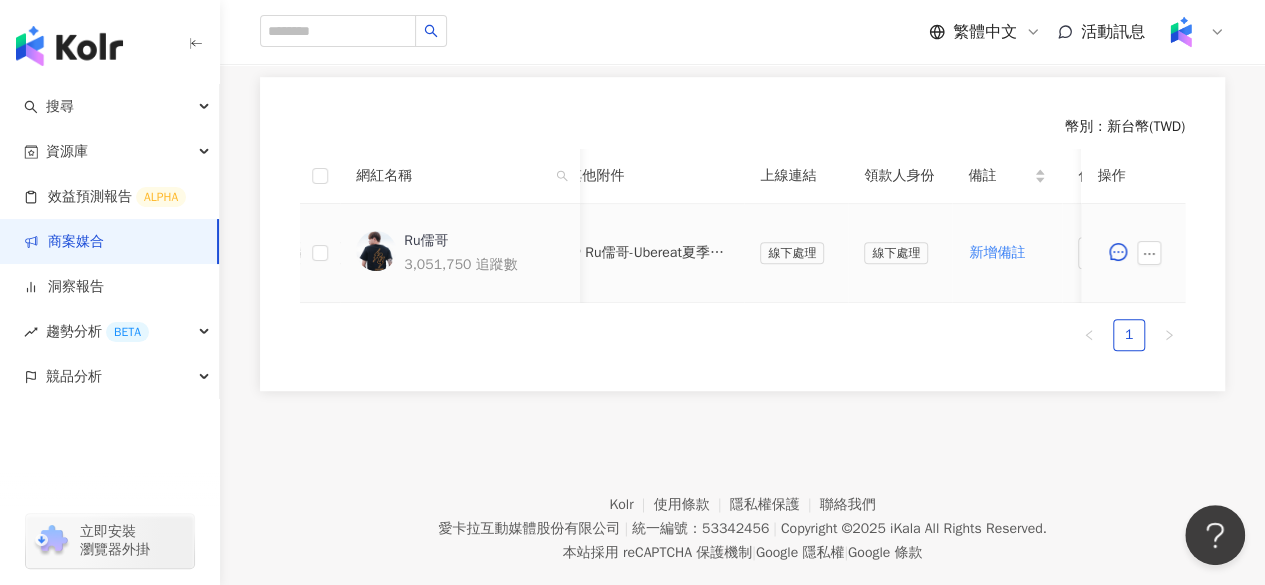 scroll, scrollTop: 0, scrollLeft: 866, axis: horizontal 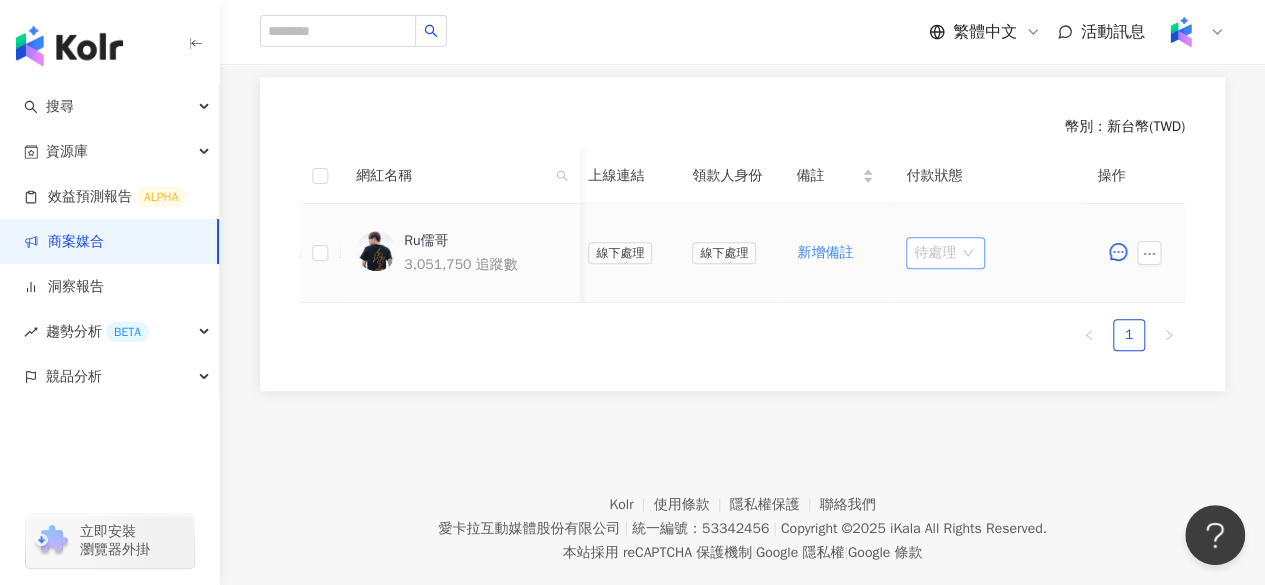 click on "待處理" at bounding box center [945, 253] 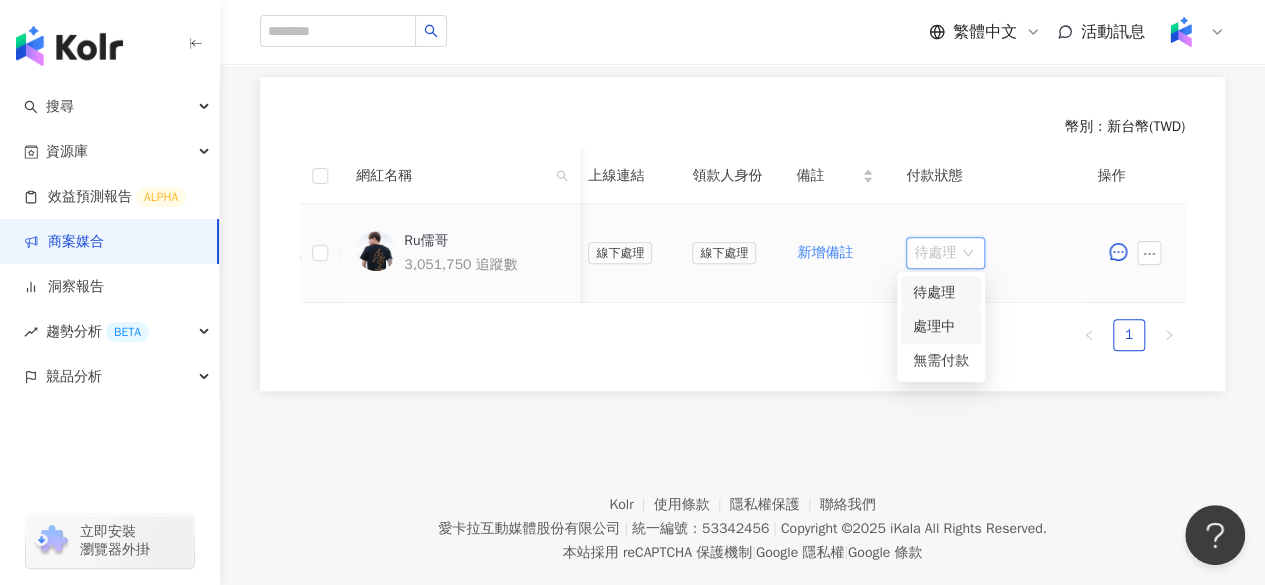 click on "處理中" at bounding box center (941, 327) 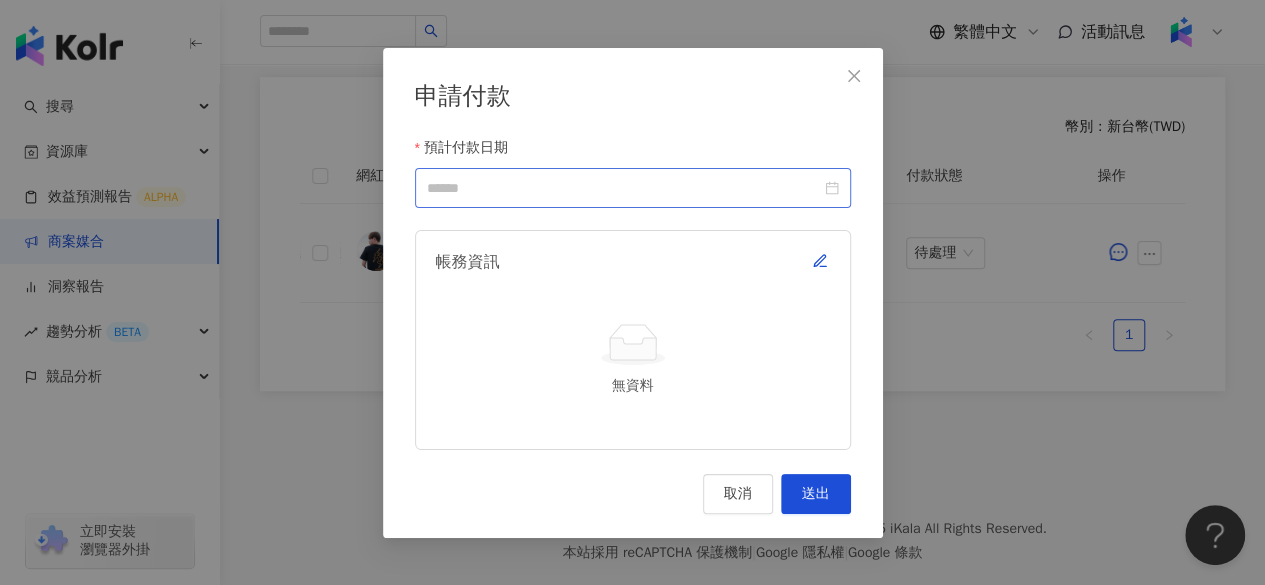 click at bounding box center (633, 188) 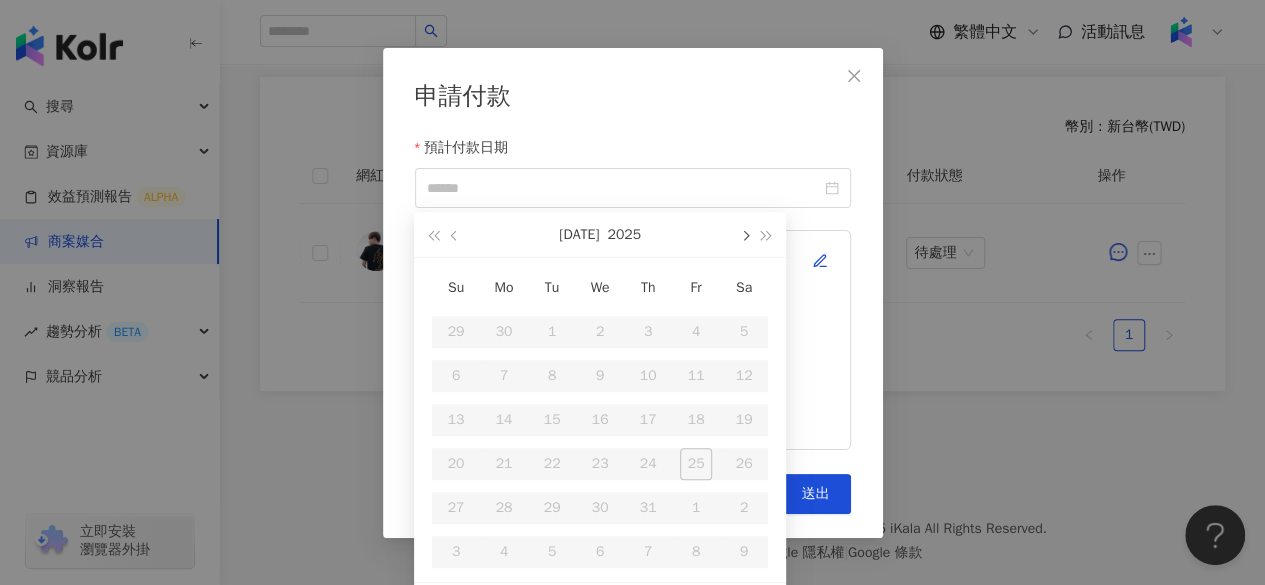 click at bounding box center [744, 234] 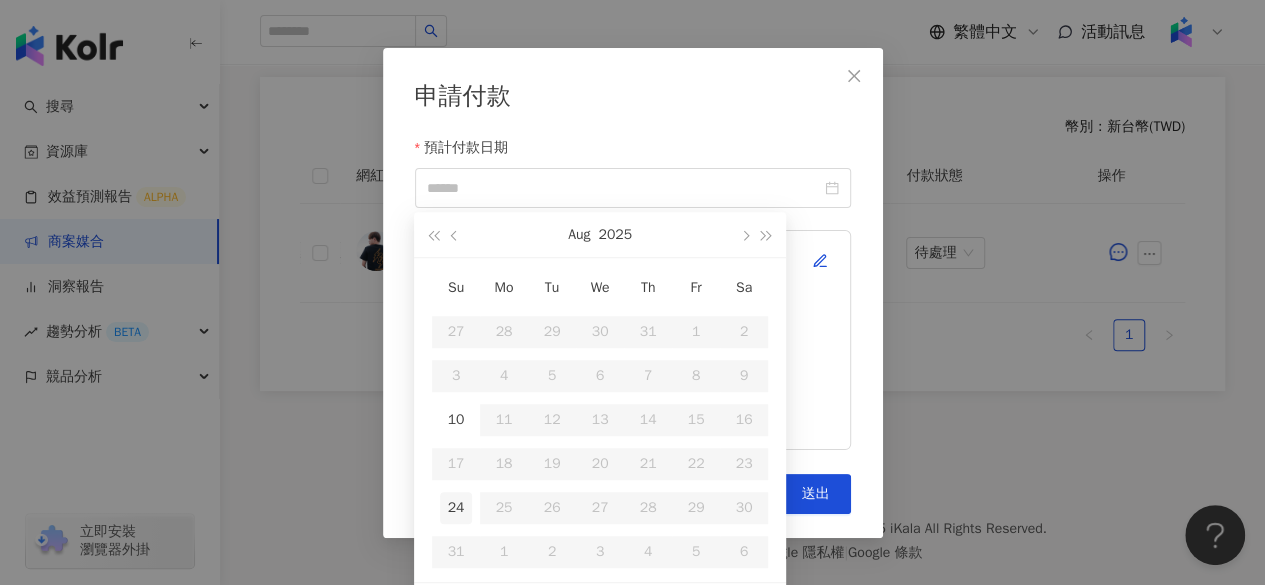 type on "**********" 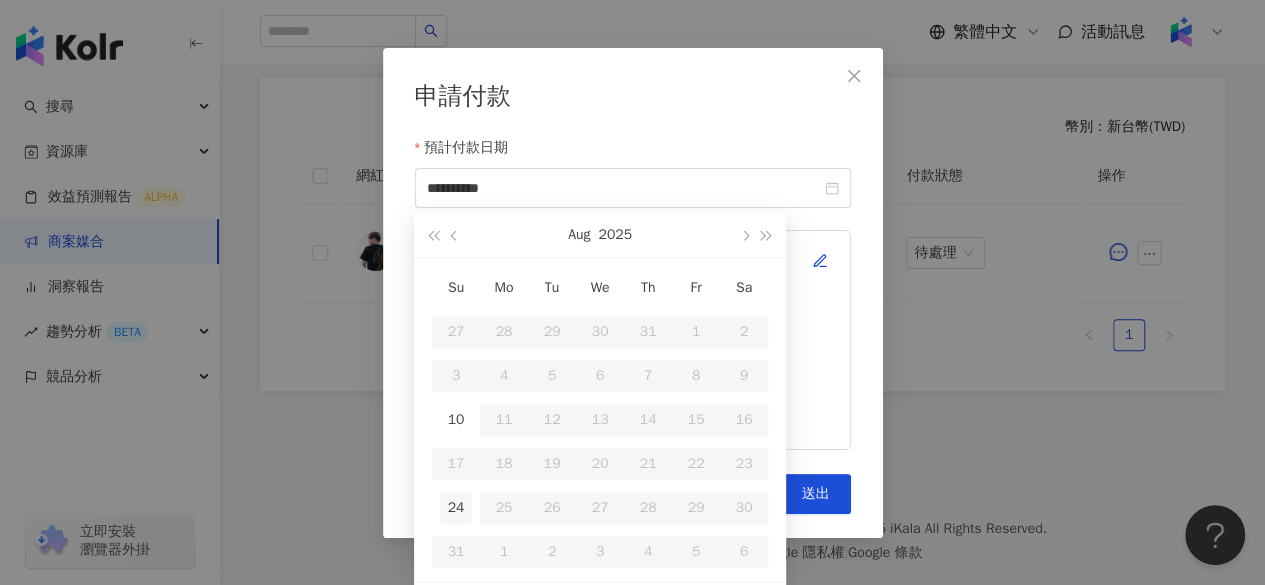 click on "24" at bounding box center [456, 508] 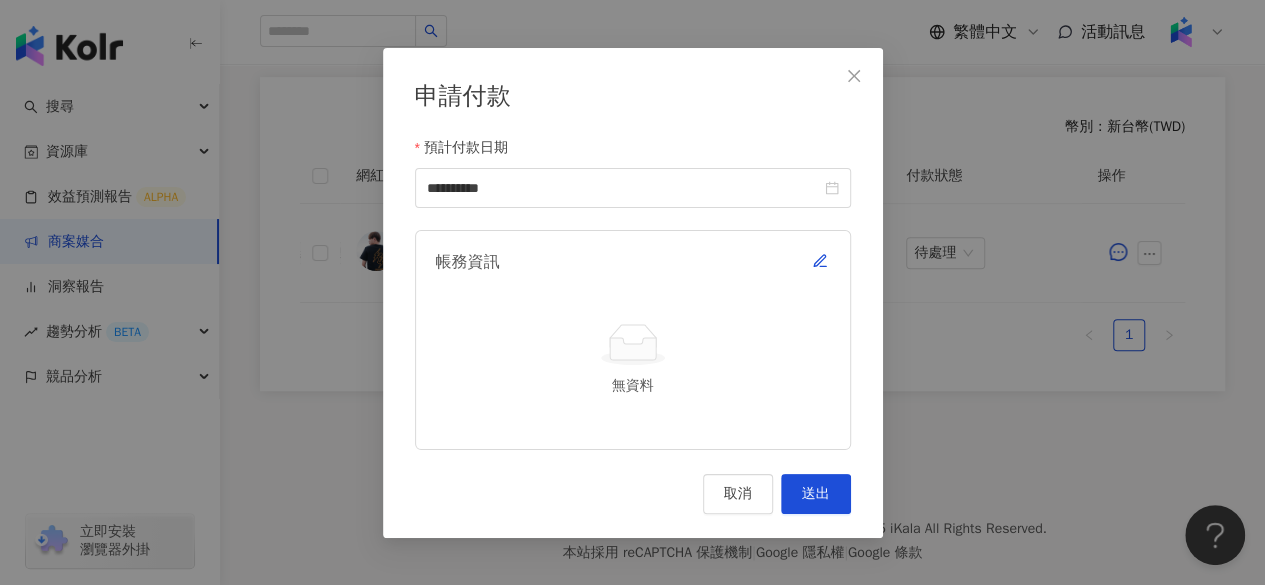 click on "帳務資訊 無資料" at bounding box center [633, 339] 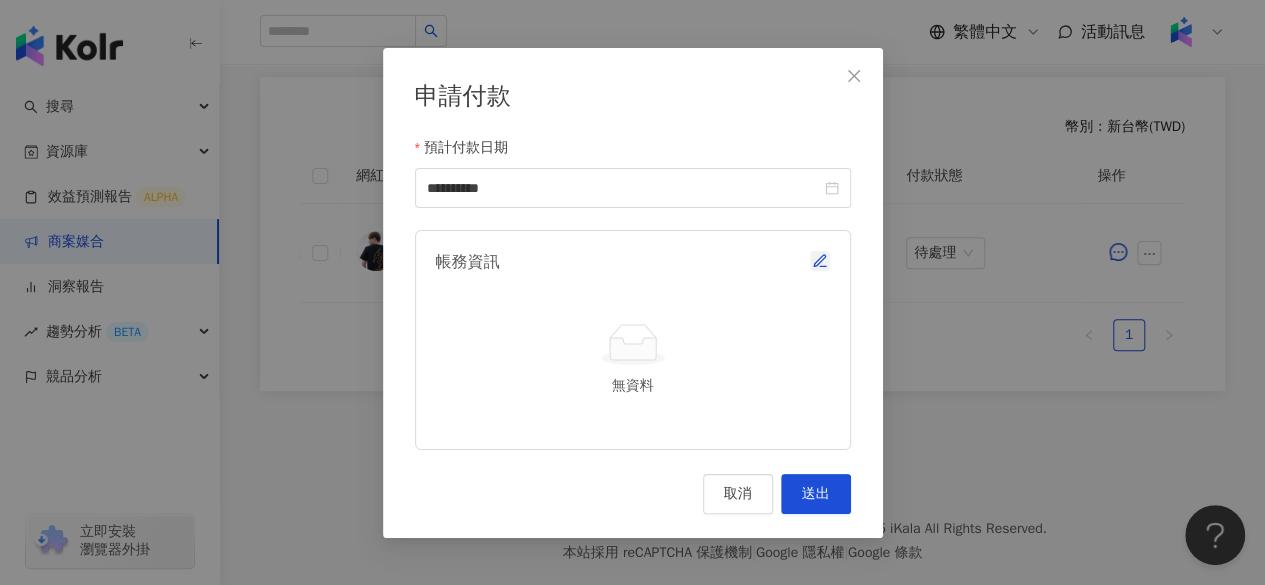 click at bounding box center (820, 261) 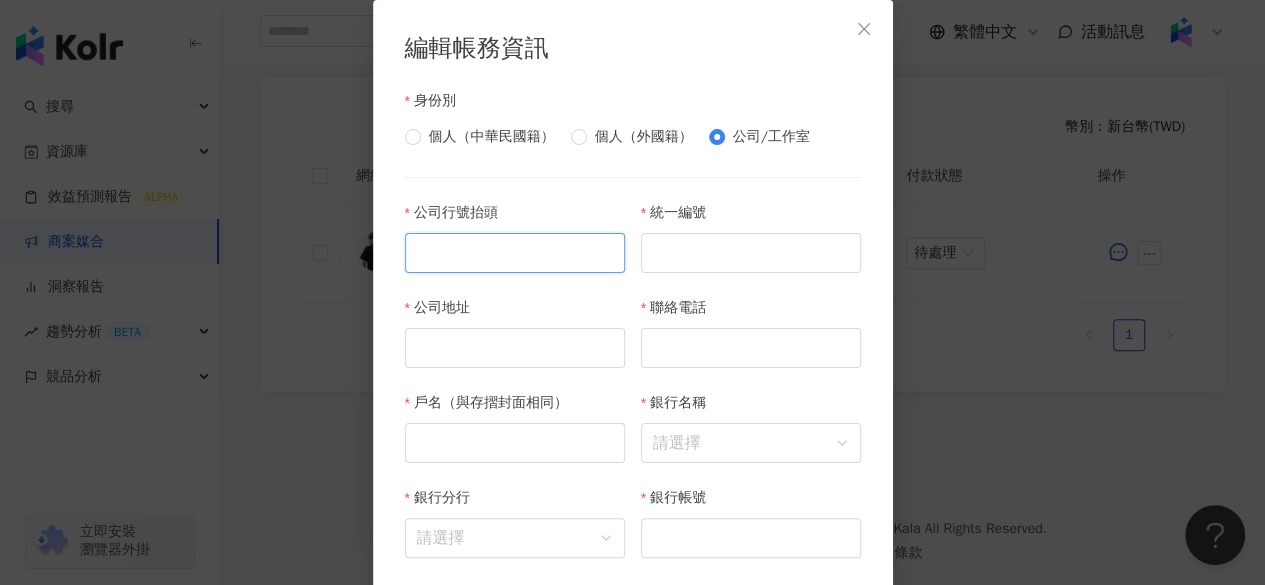 click on "公司行號抬頭" at bounding box center [515, 253] 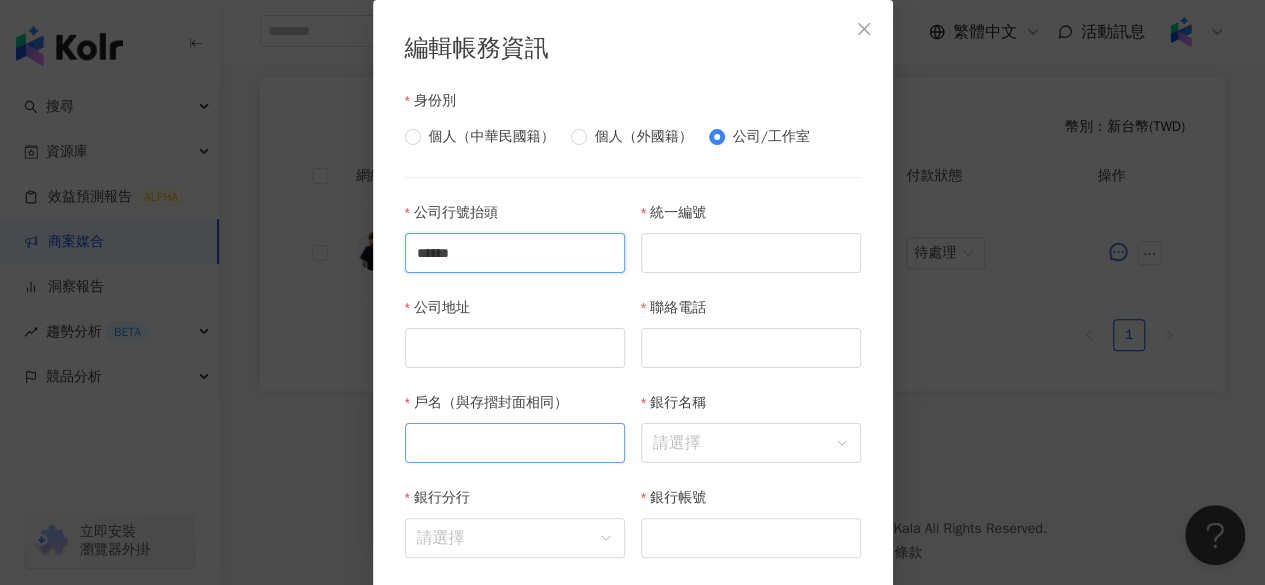 type on "******" 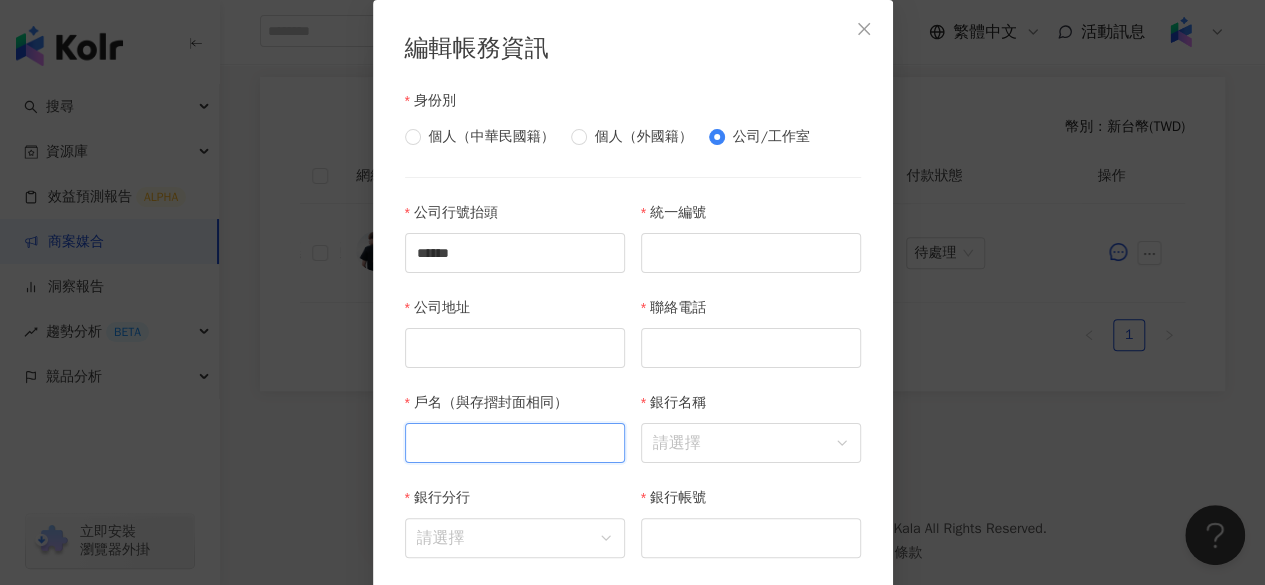 click on "戶名（與存摺封面相同）" at bounding box center [515, 443] 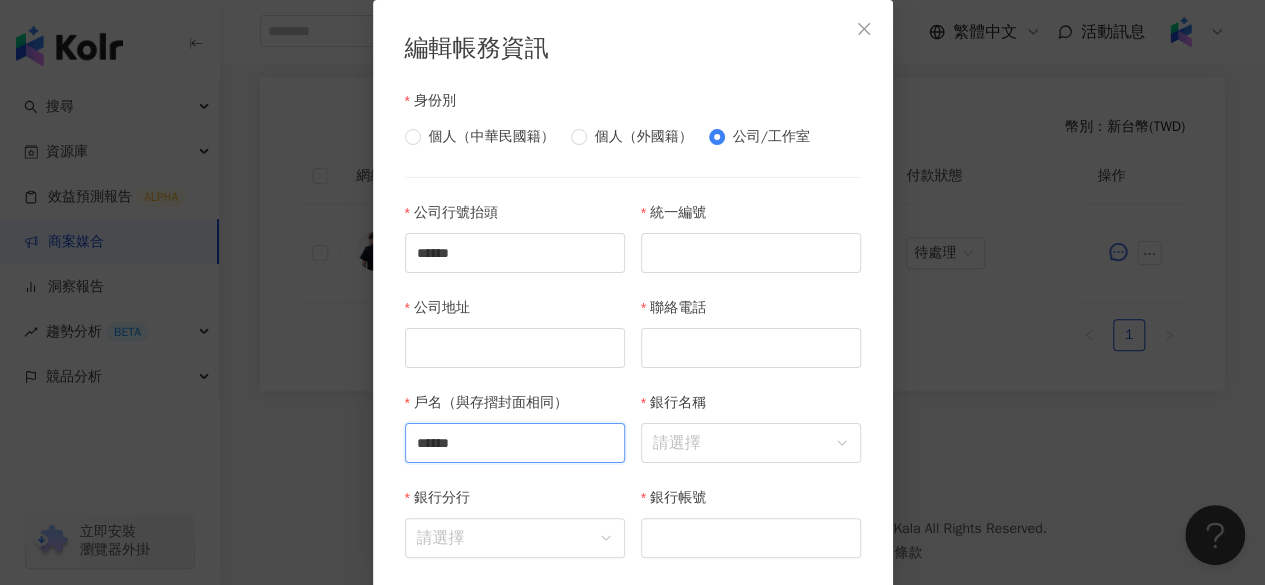 drag, startPoint x: 504, startPoint y: 437, endPoint x: 222, endPoint y: 449, distance: 282.25522 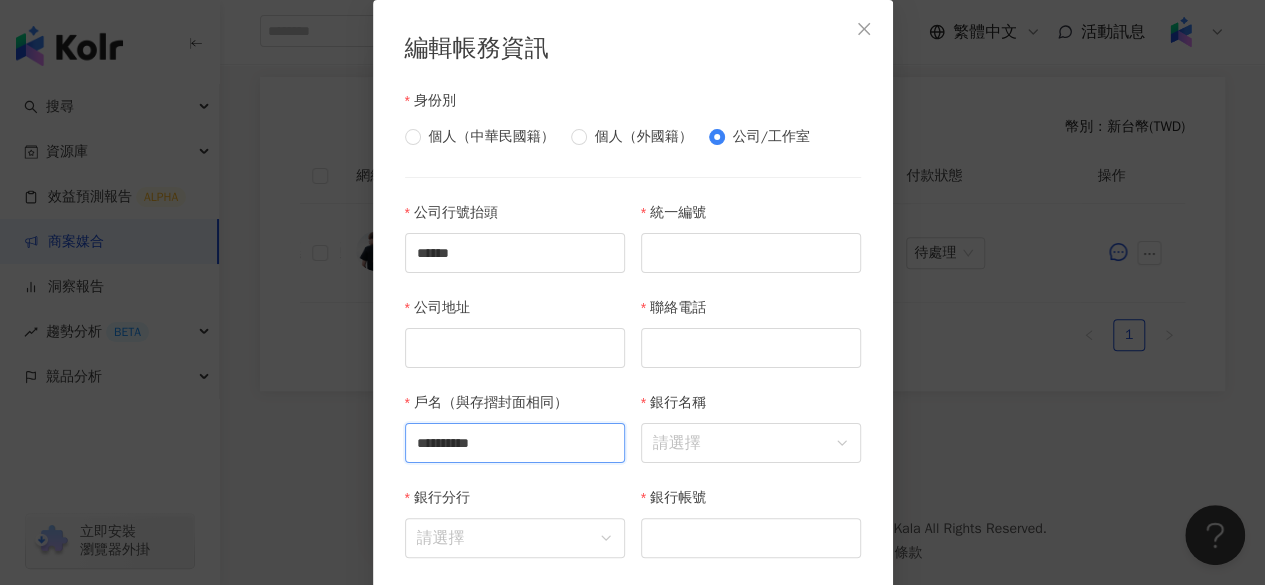 click on "**********" at bounding box center (515, 443) 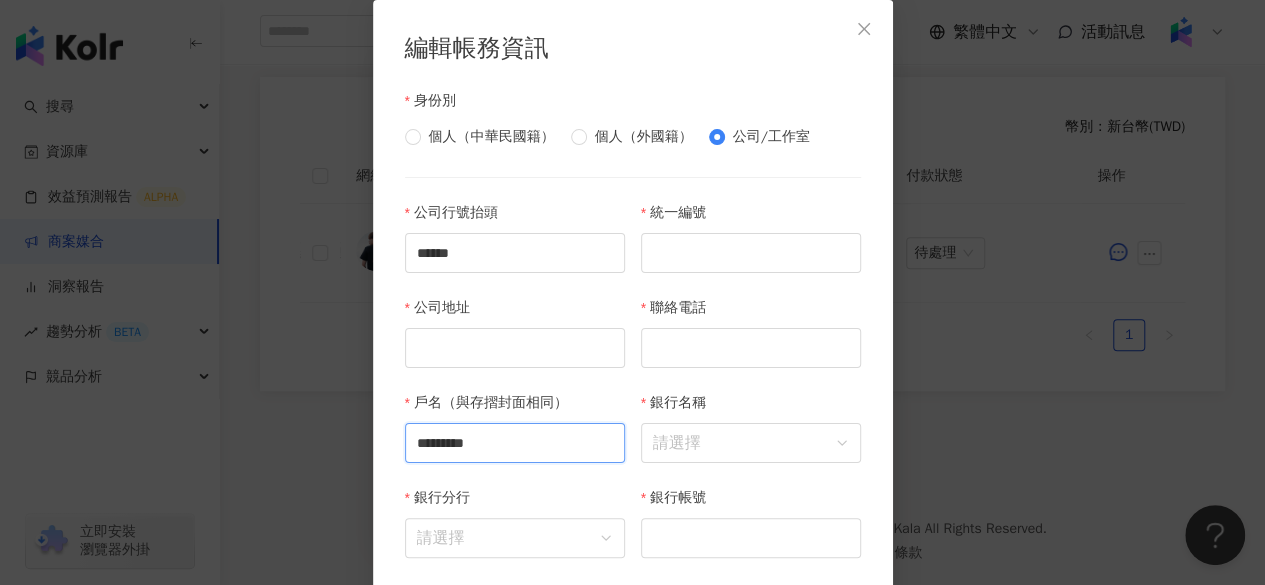 type on "*********" 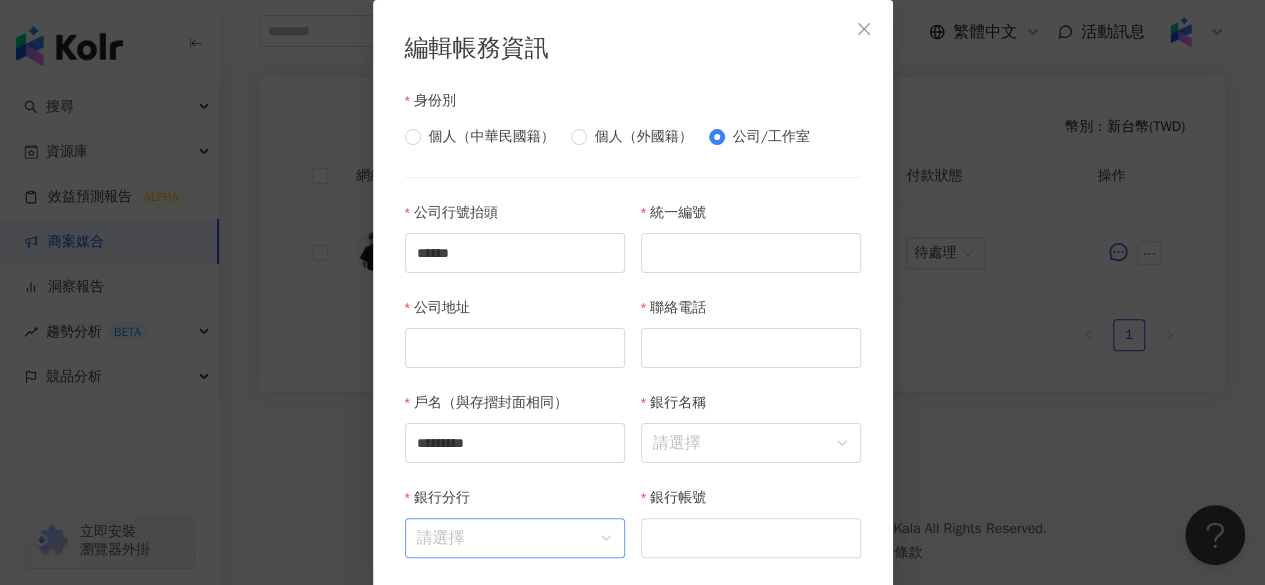 click on "銀行分行" at bounding box center [515, 538] 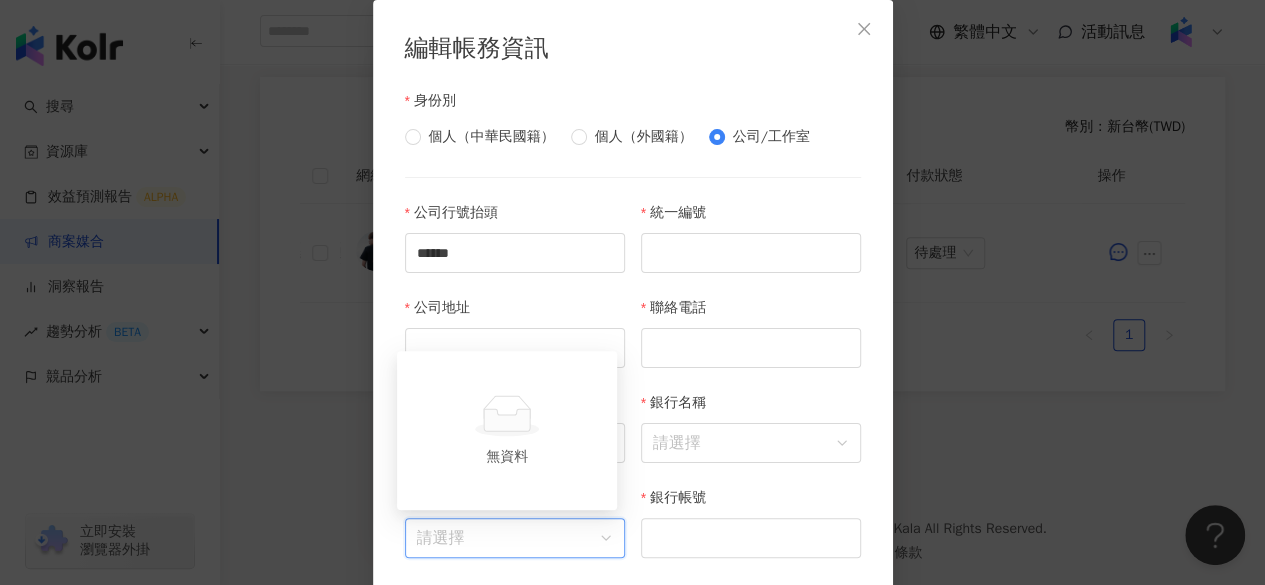 paste on "**" 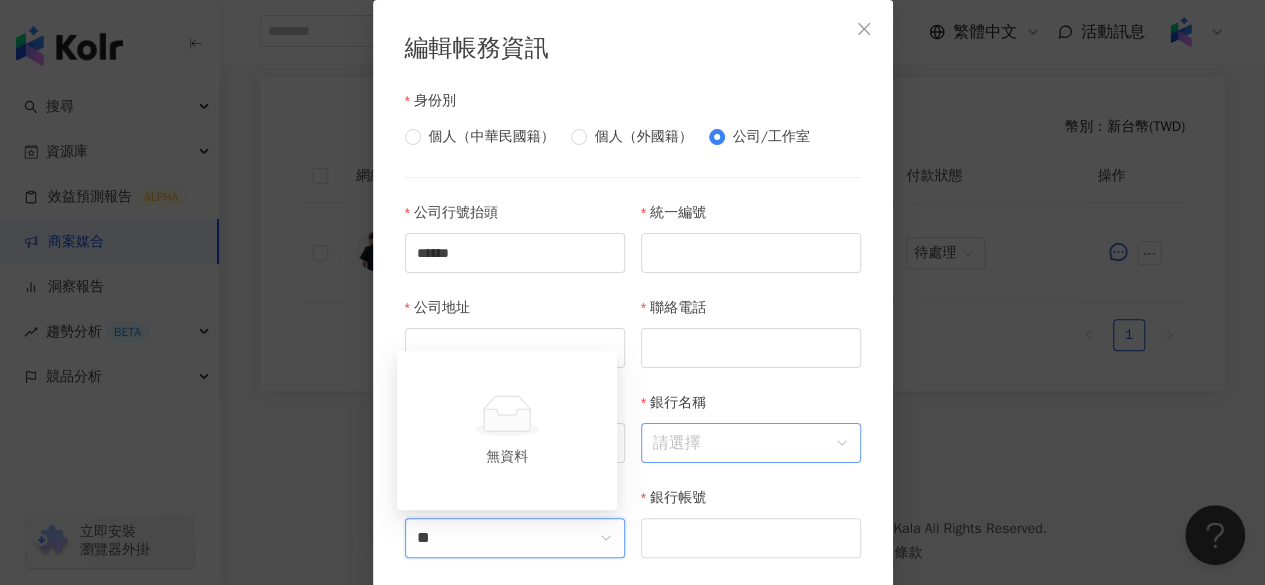 type on "**" 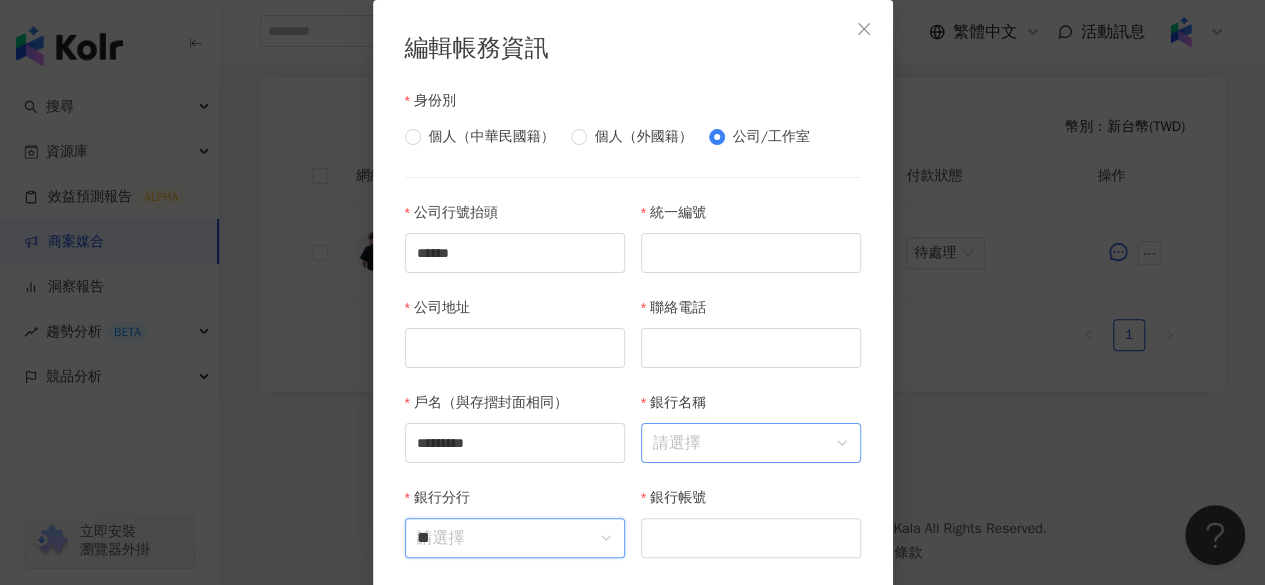 type 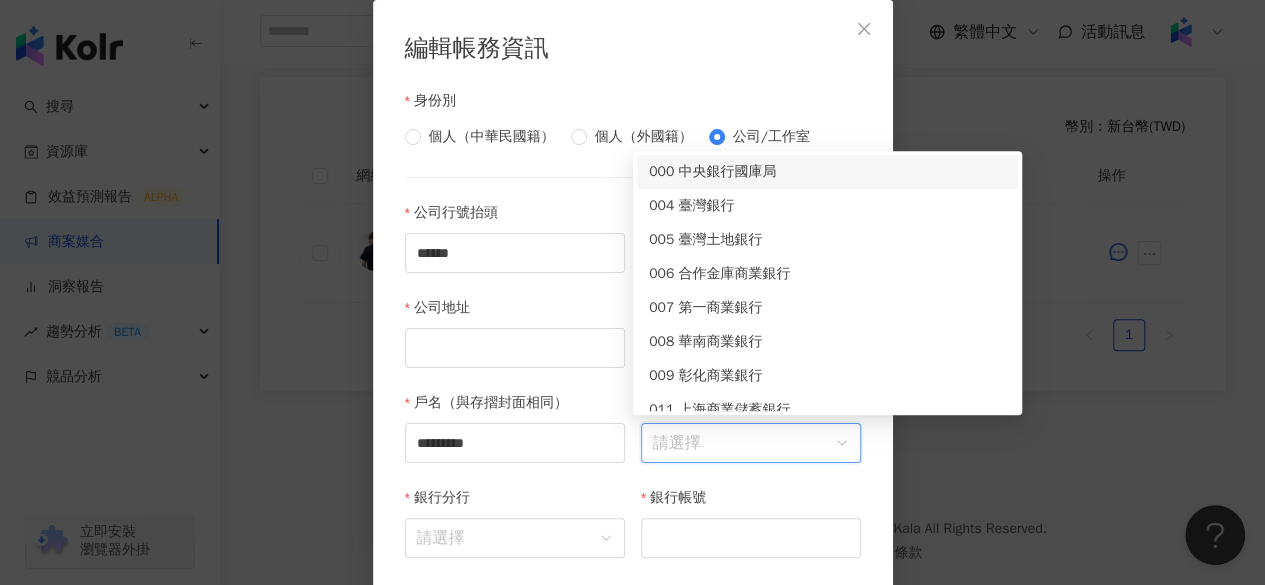 paste on "**" 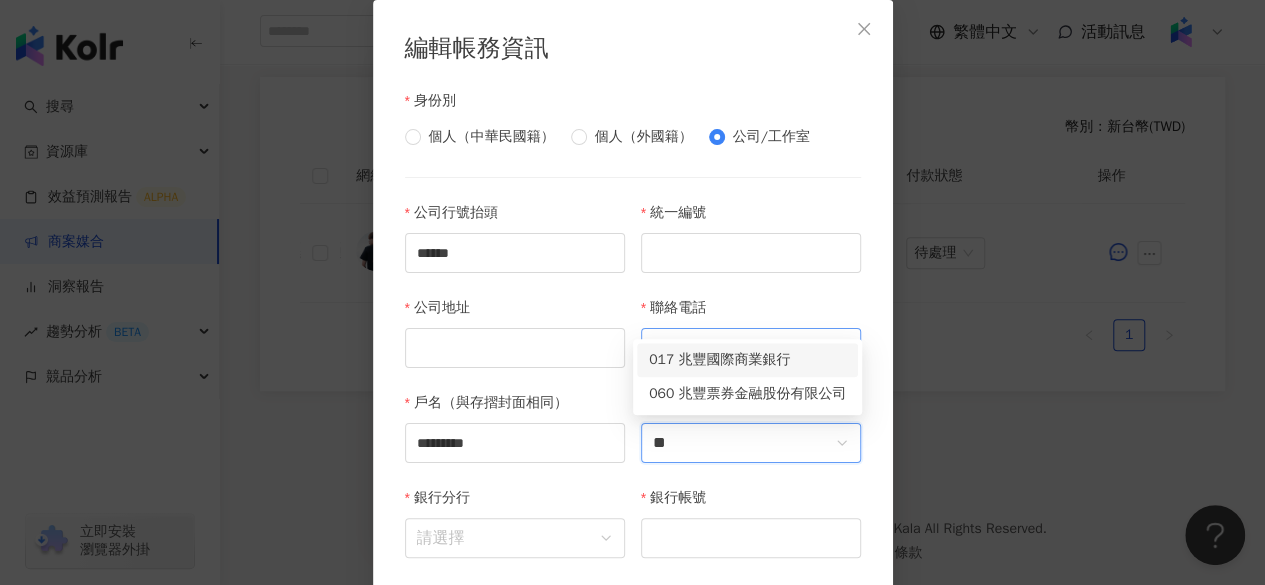 click on "017 兆豐國際商業銀行" at bounding box center [747, 360] 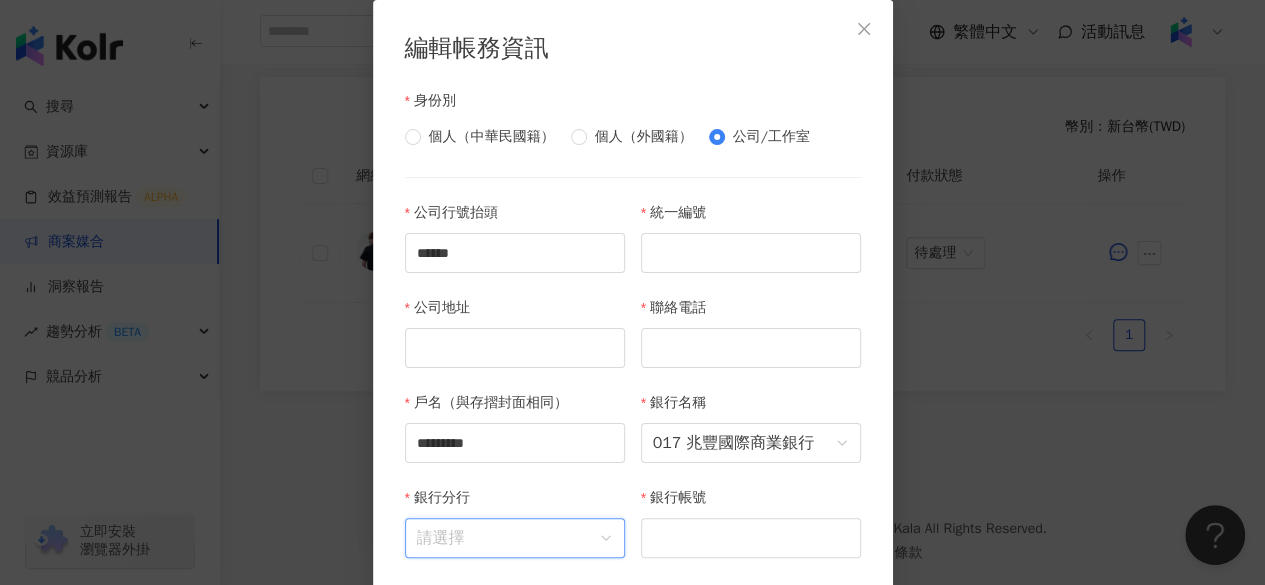 click on "銀行分行" at bounding box center [515, 538] 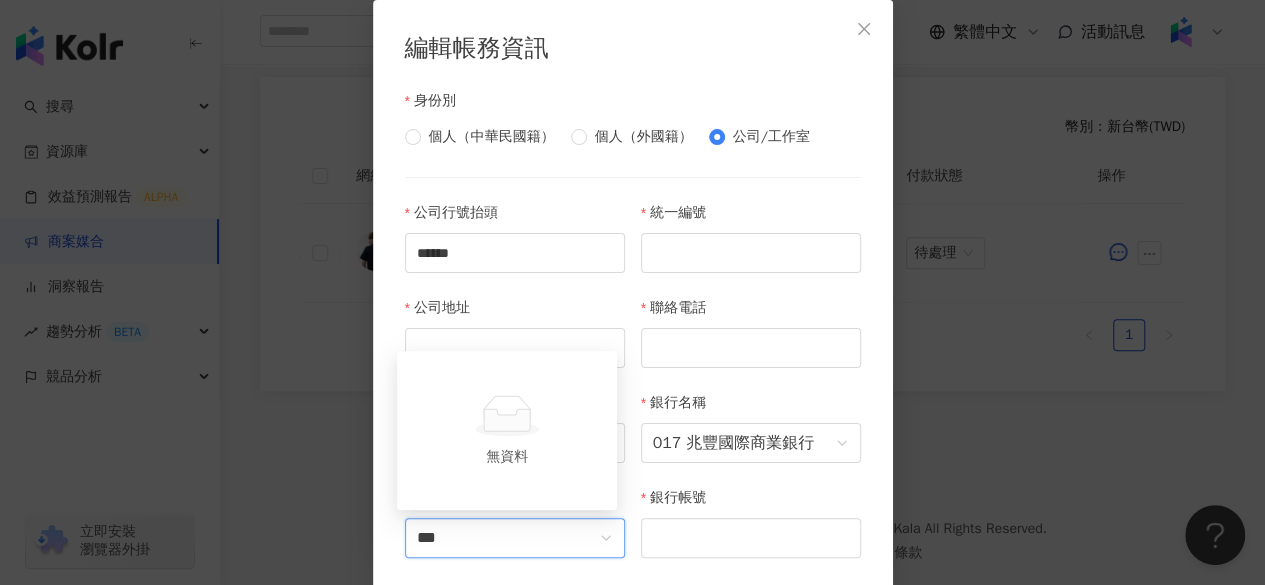type on "**" 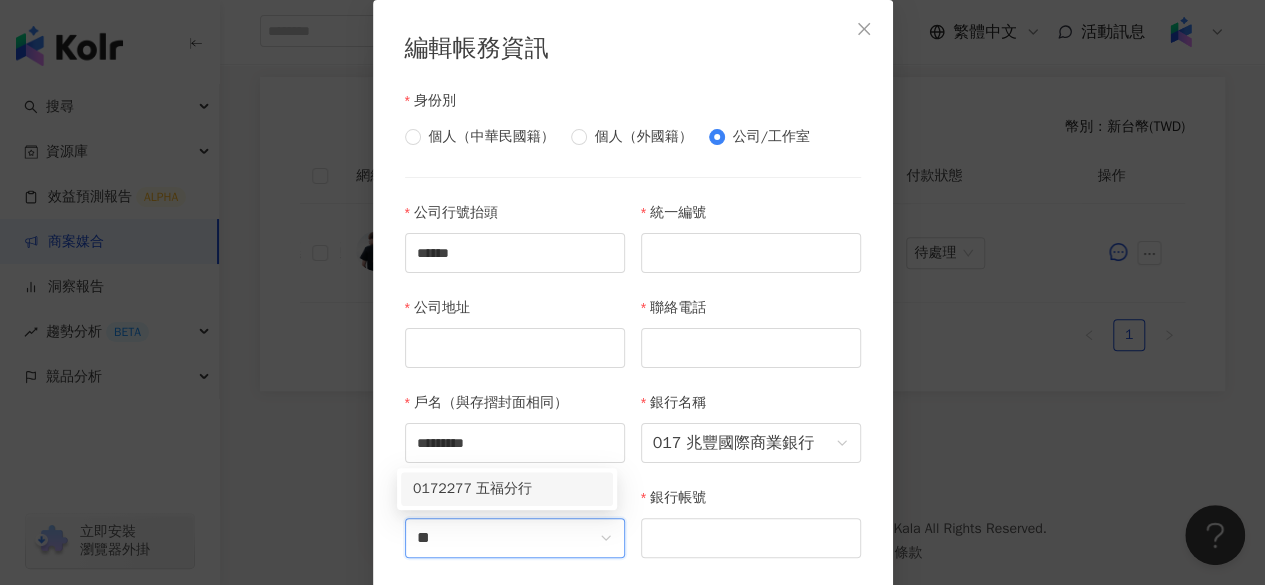 click on "0172277 五福分行" at bounding box center [507, 489] 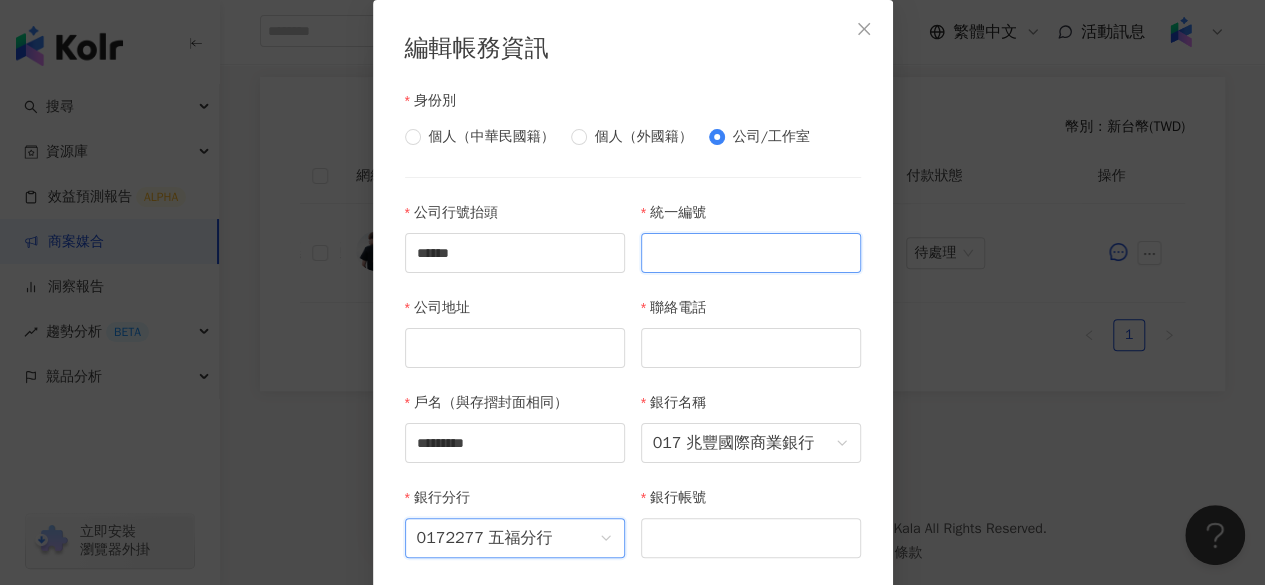 click on "統一編號" at bounding box center (751, 253) 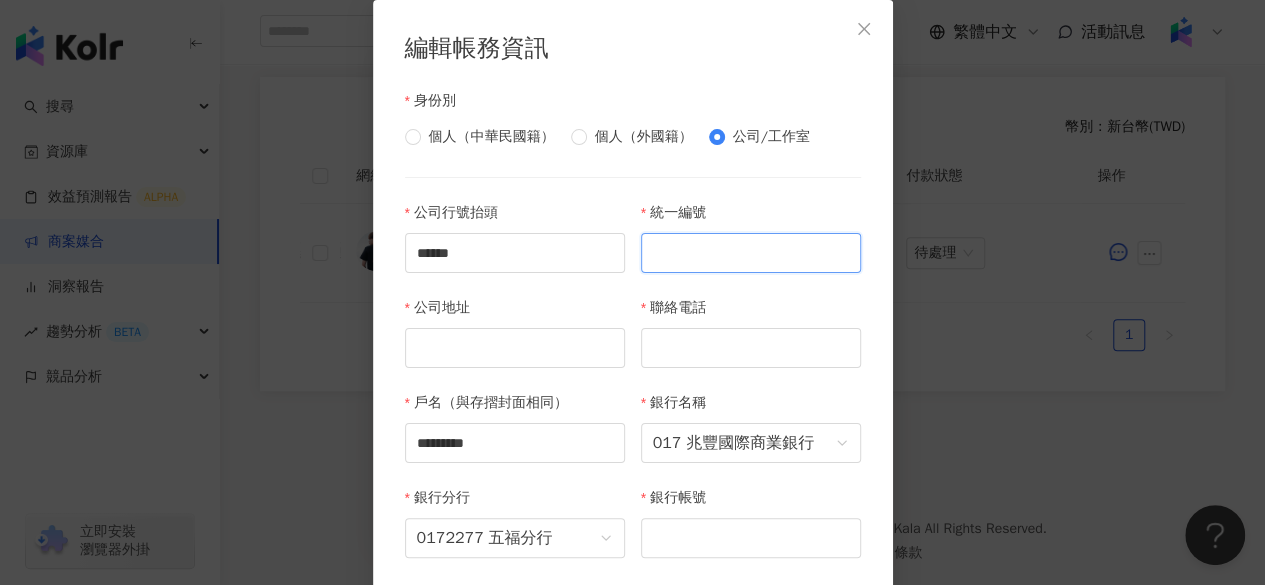paste on "*******" 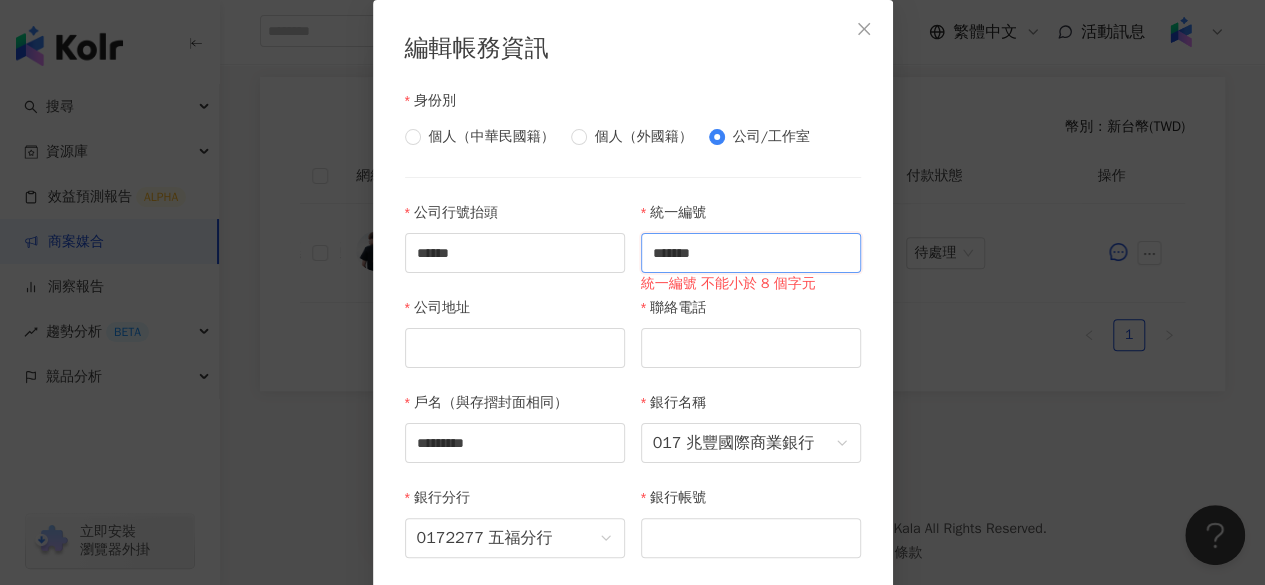 click on "*******" at bounding box center [751, 253] 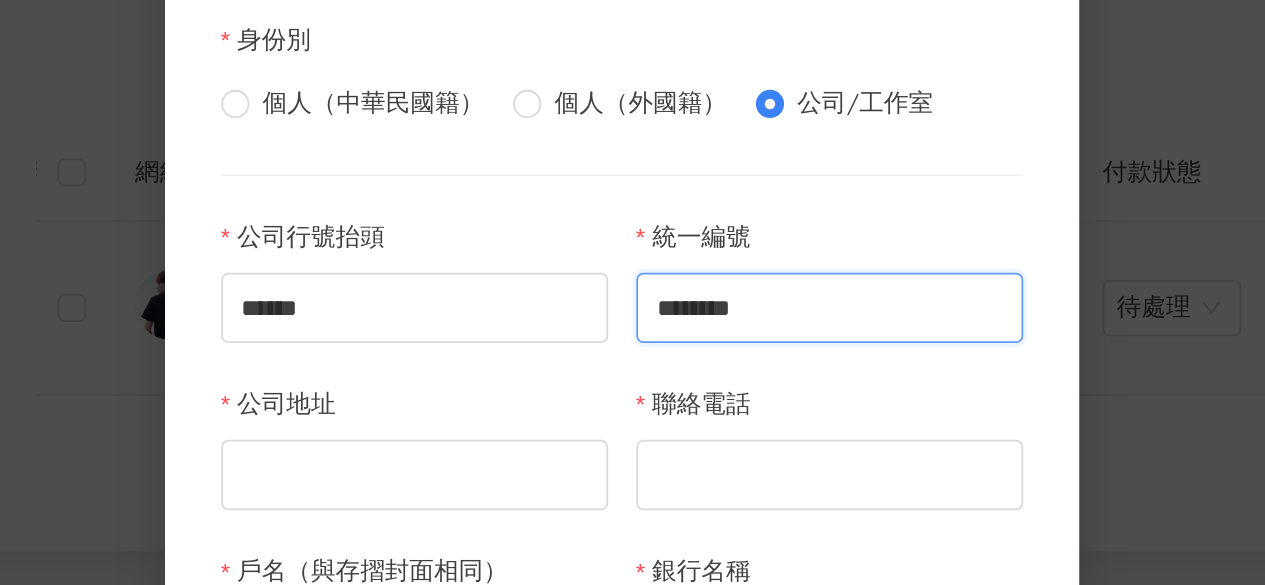 scroll, scrollTop: 538, scrollLeft: 0, axis: vertical 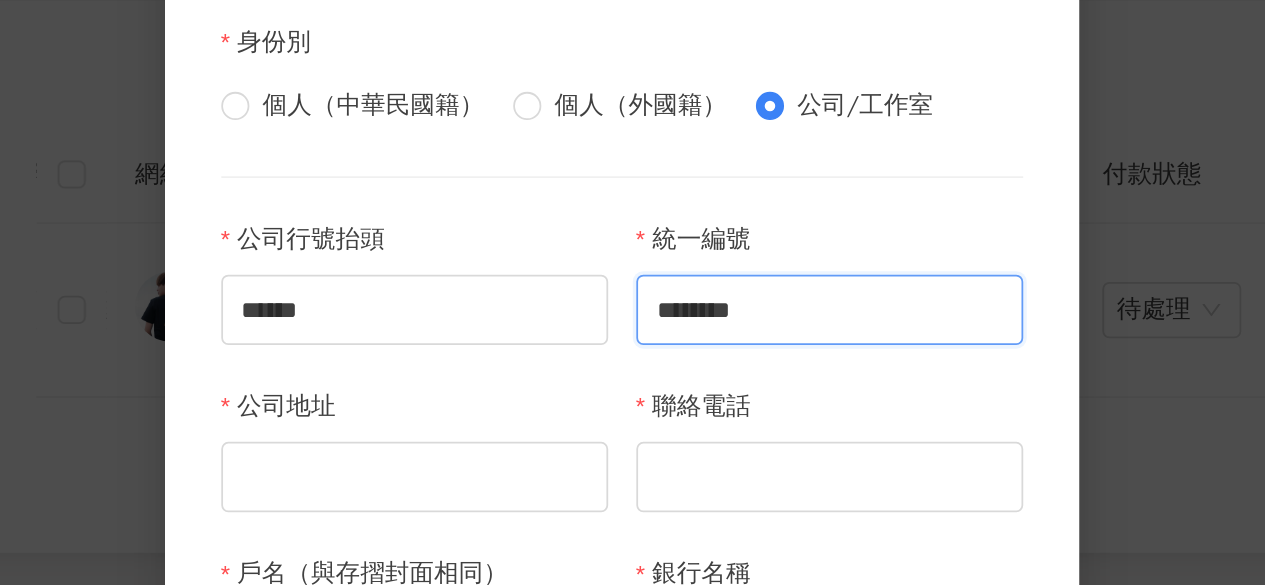 type on "********" 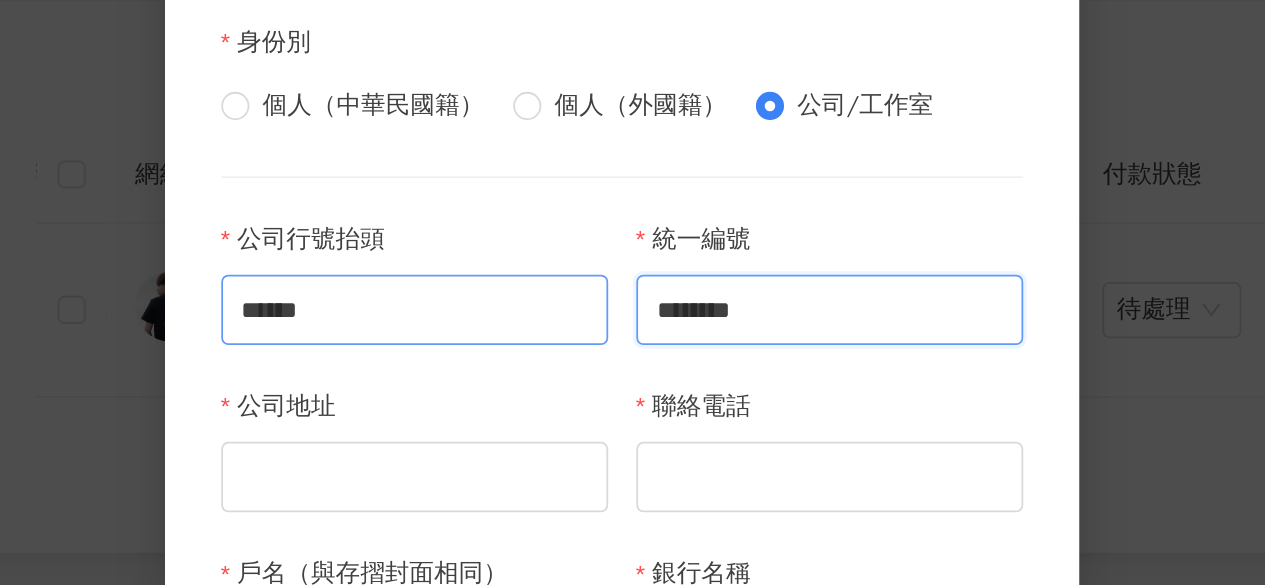 scroll, scrollTop: 538, scrollLeft: 0, axis: vertical 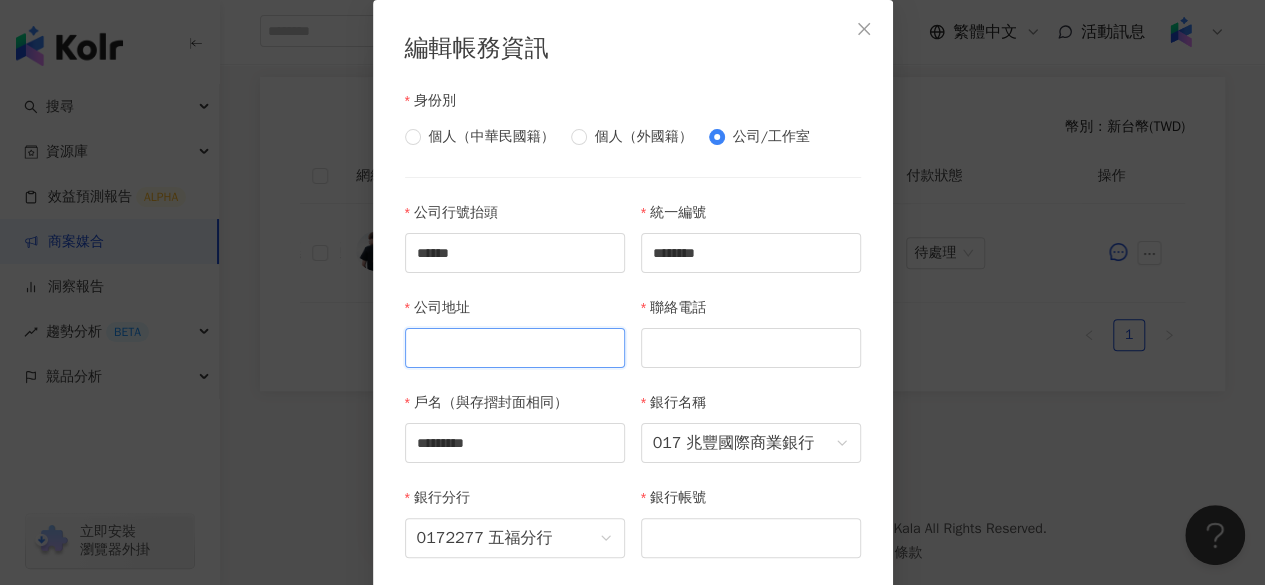 click on "公司地址" at bounding box center [515, 348] 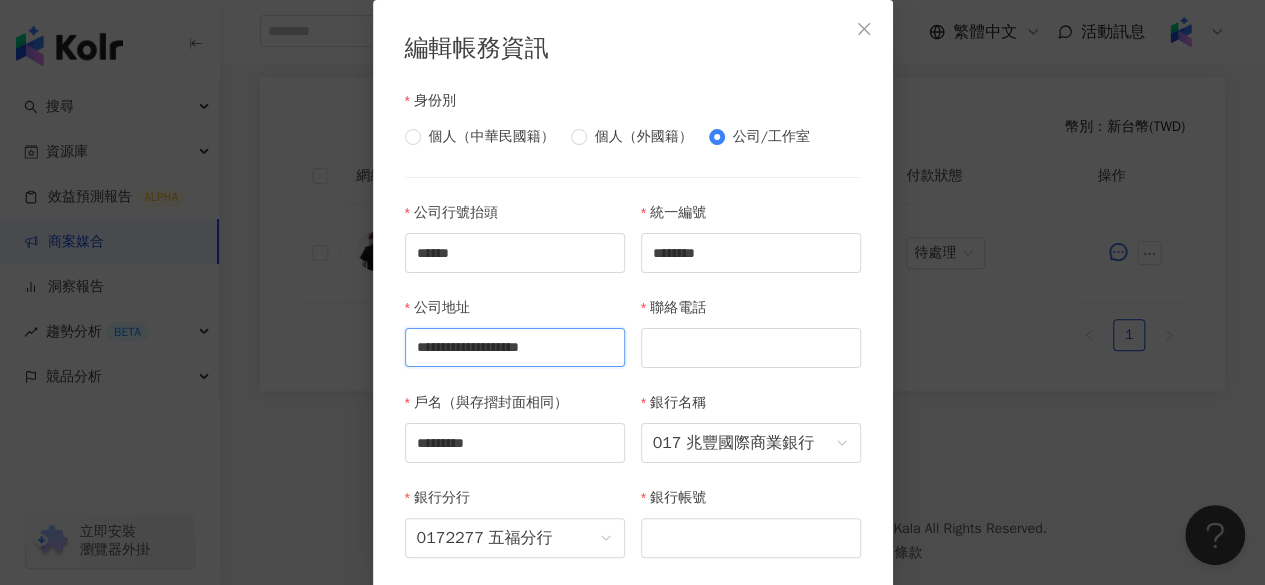 scroll, scrollTop: 0, scrollLeft: 0, axis: both 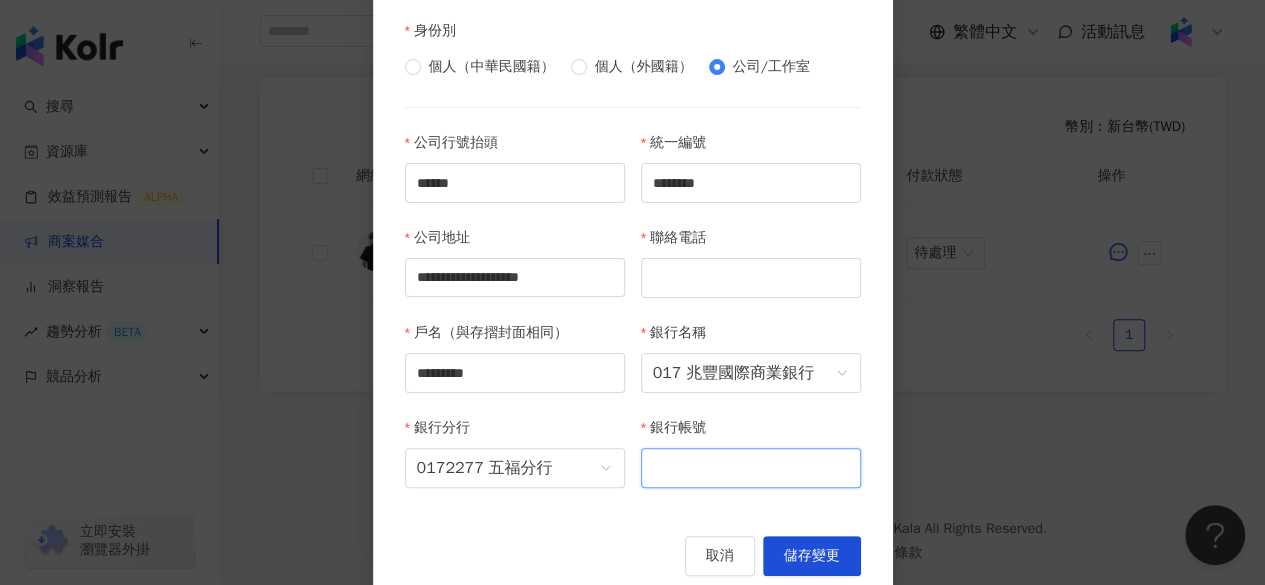 click on "銀行帳號" at bounding box center [751, 468] 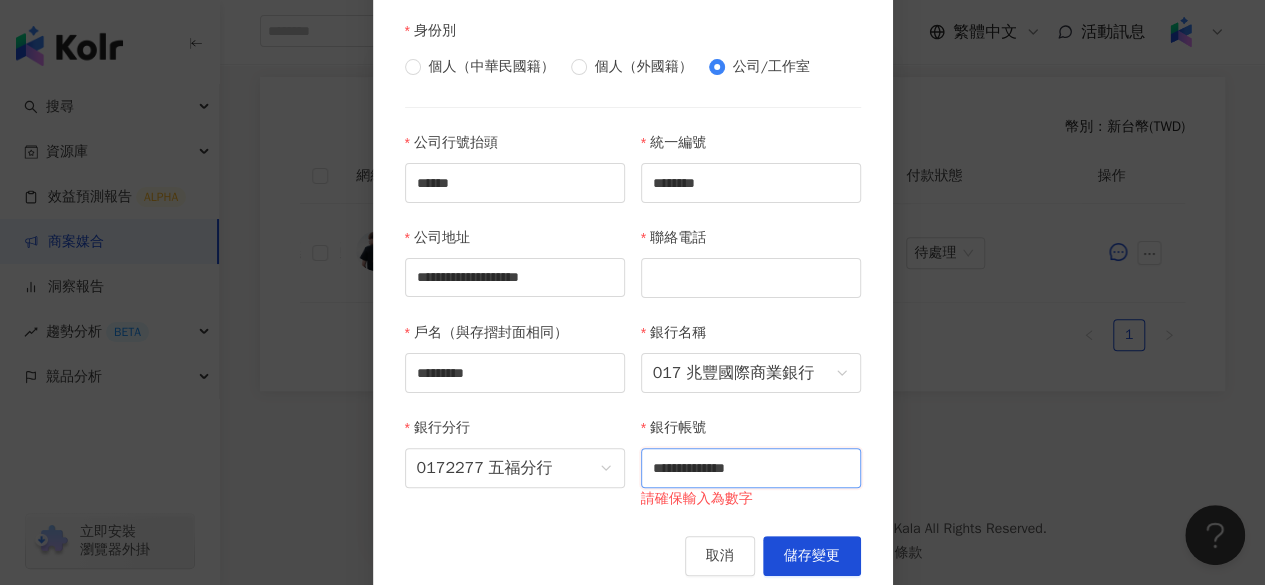 click on "**********" at bounding box center [751, 468] 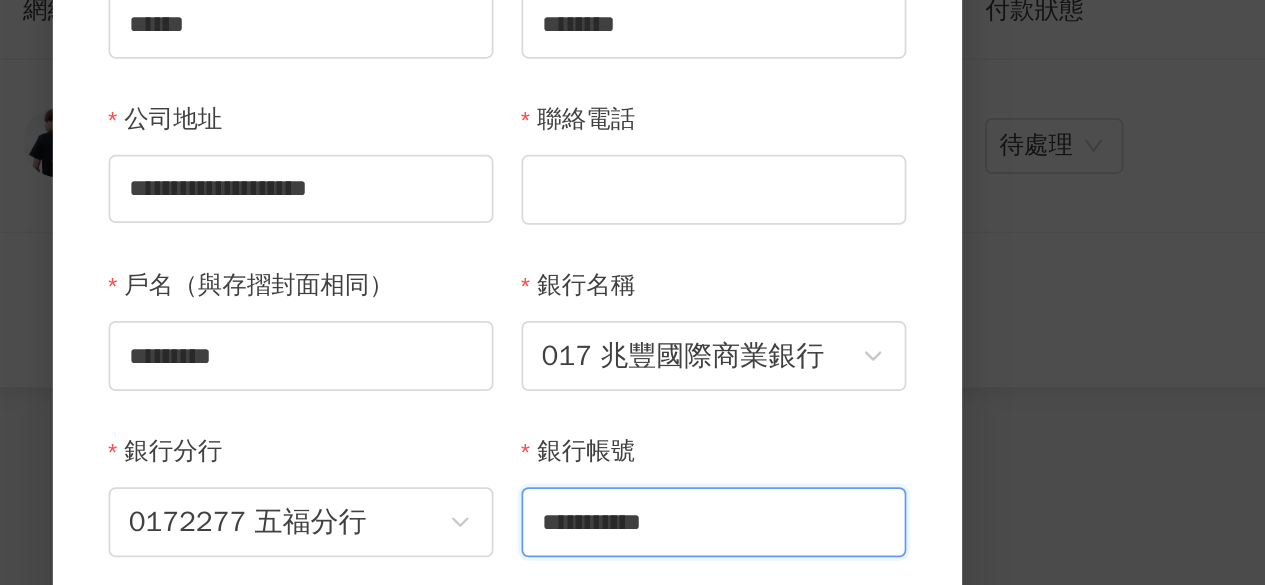 scroll, scrollTop: 538, scrollLeft: 0, axis: vertical 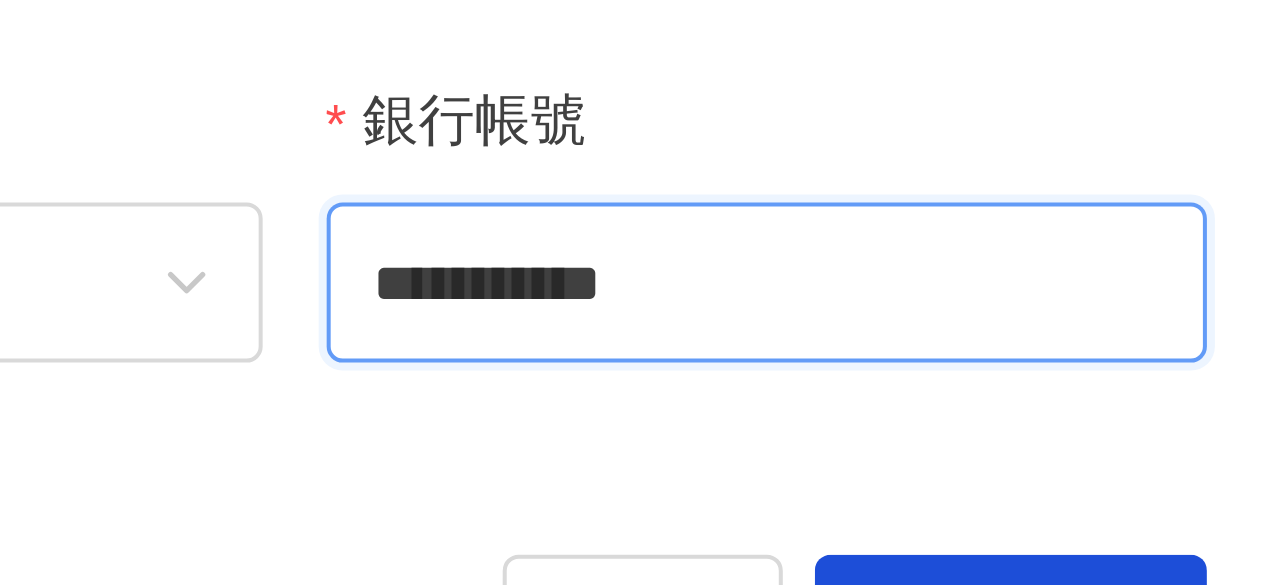 click on "**********" at bounding box center [751, 458] 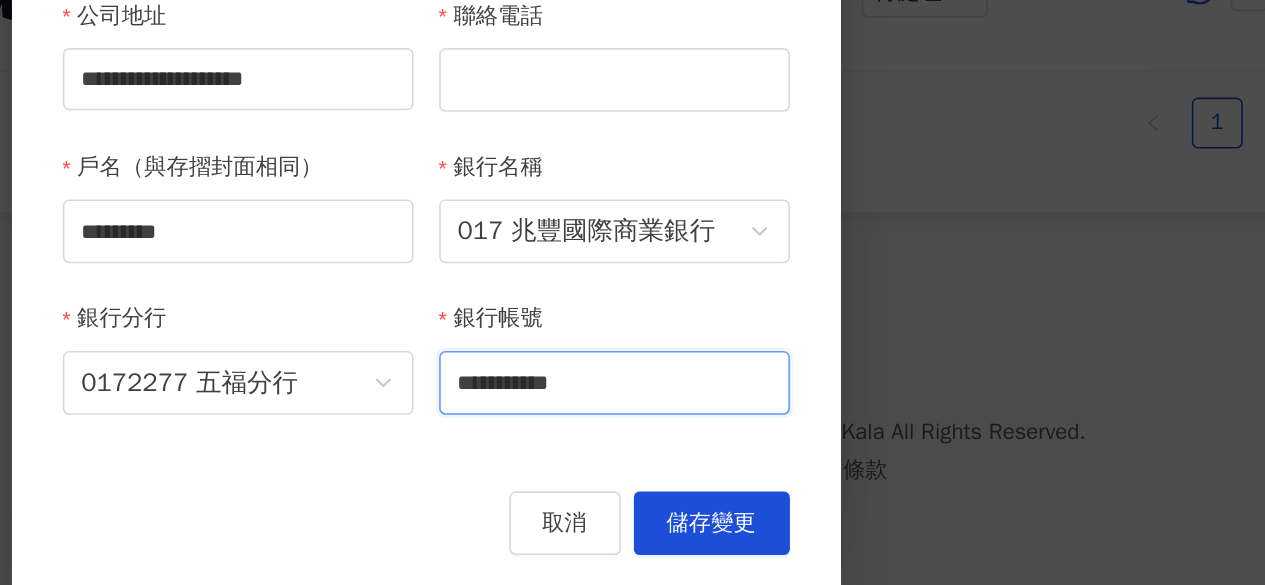 scroll, scrollTop: 590, scrollLeft: 0, axis: vertical 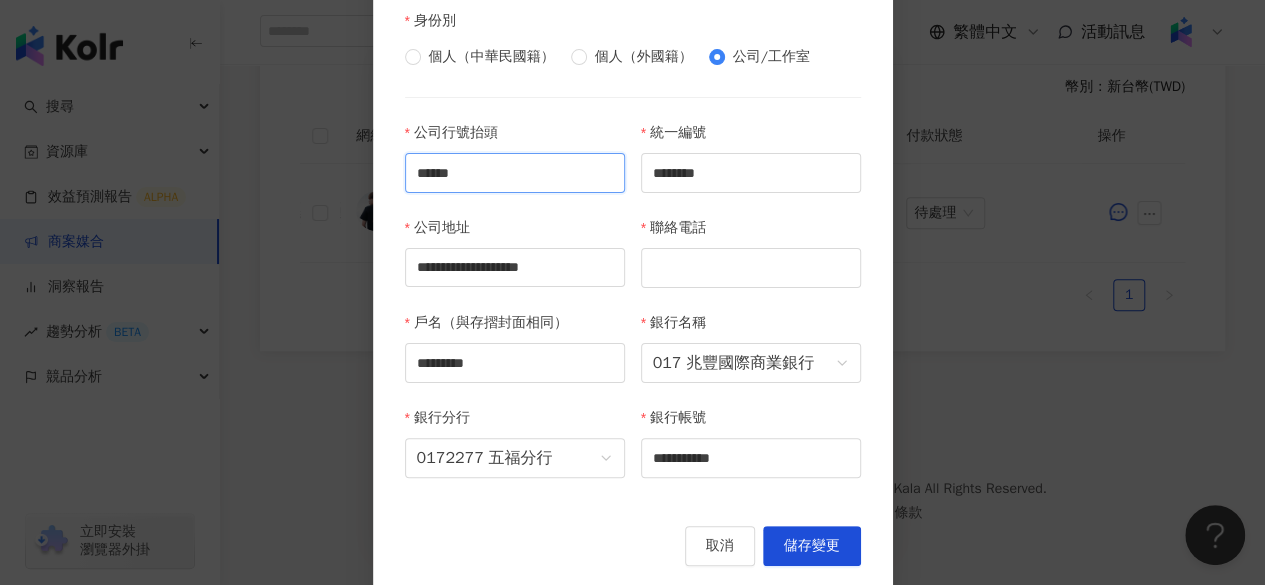 click on "******" at bounding box center (515, 173) 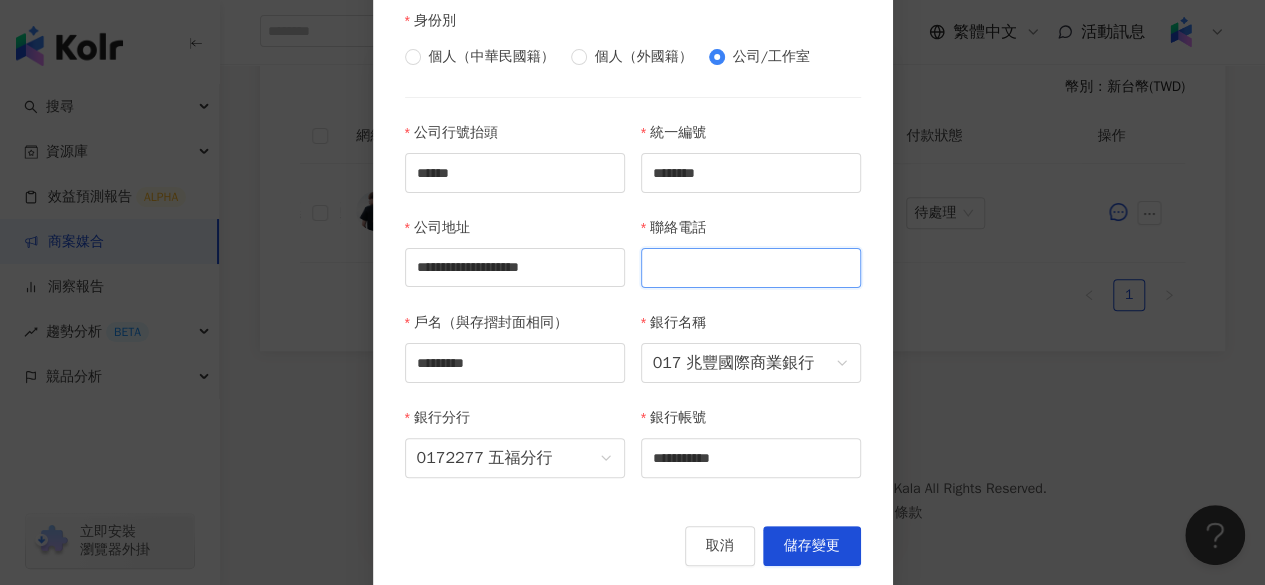click on "聯絡電話" at bounding box center [751, 268] 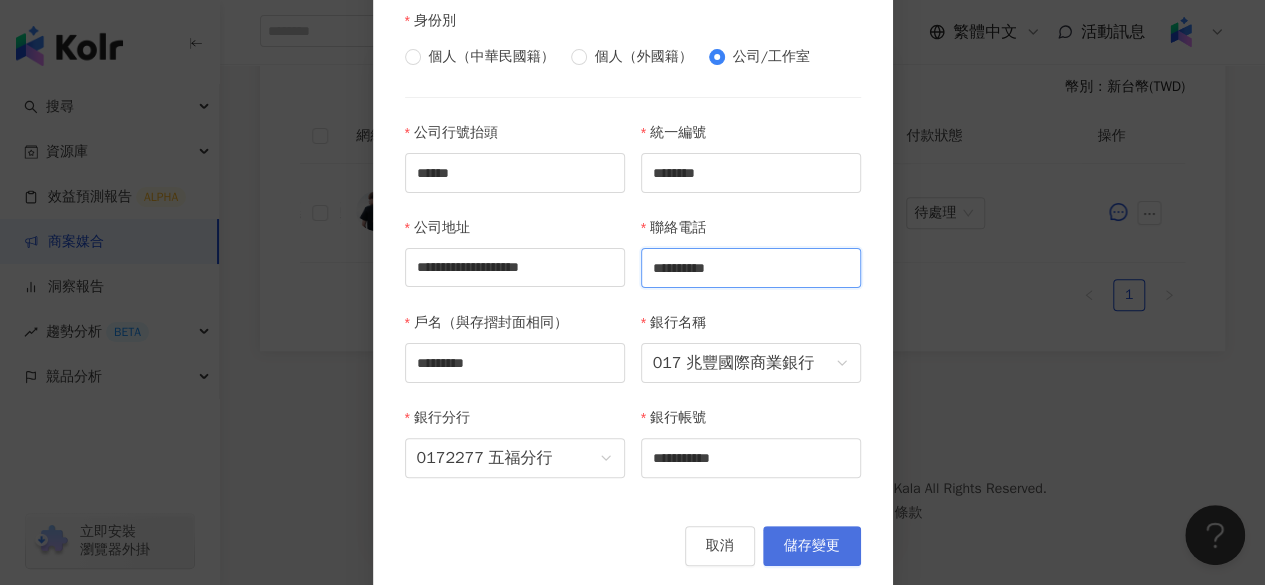 type on "**********" 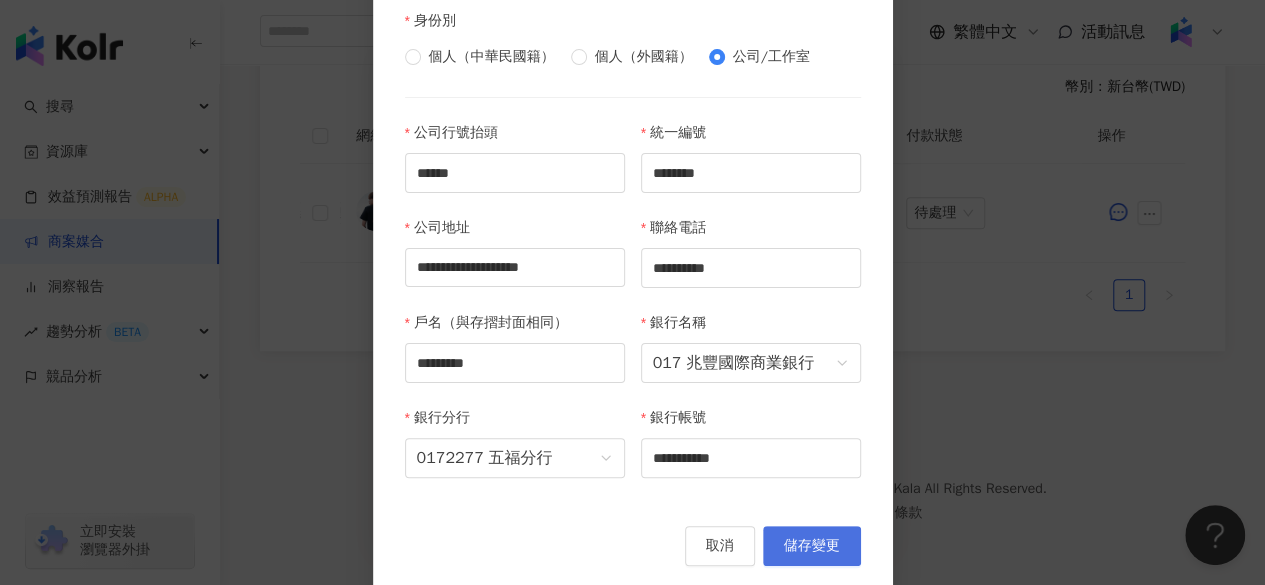 click on "儲存變更" at bounding box center [812, 546] 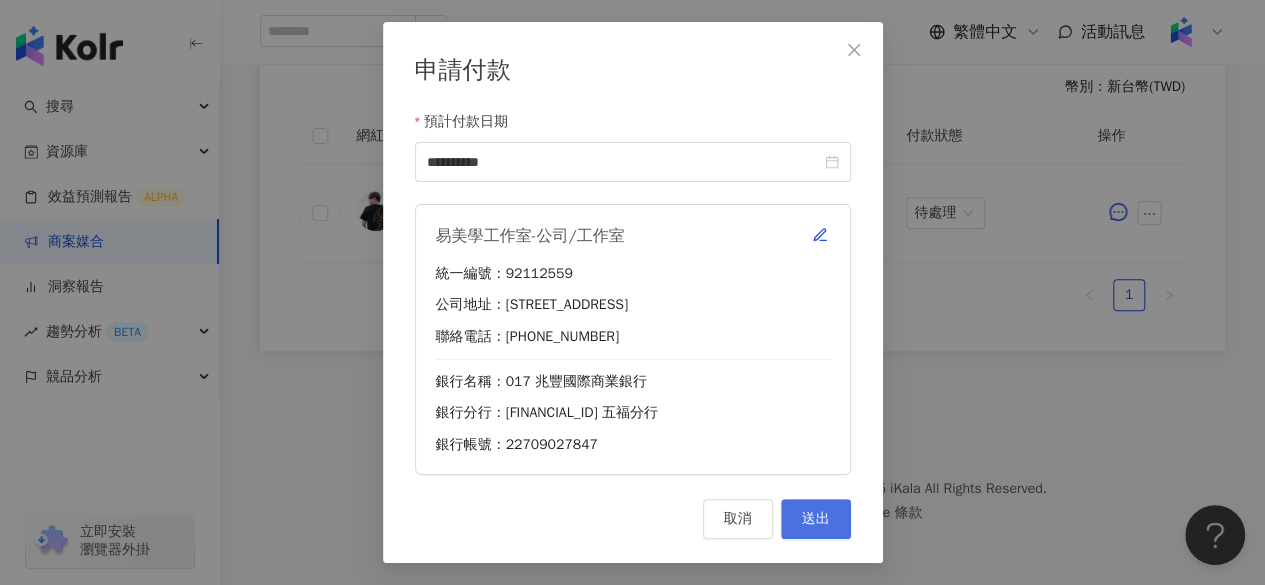 click on "送出" at bounding box center (816, 519) 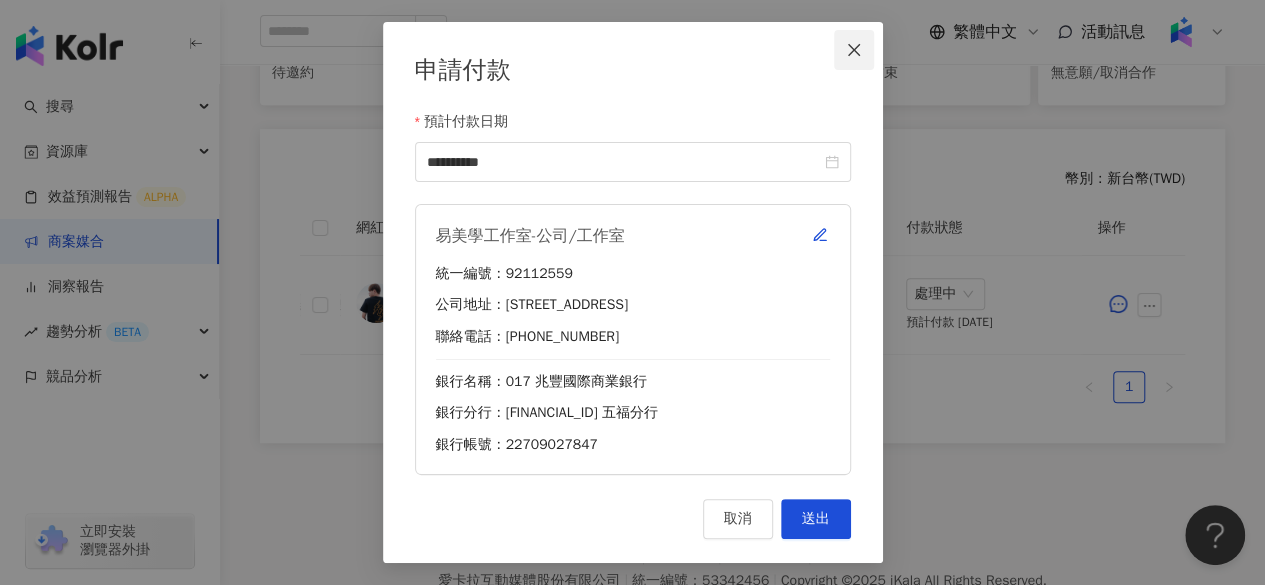 scroll, scrollTop: 484, scrollLeft: 0, axis: vertical 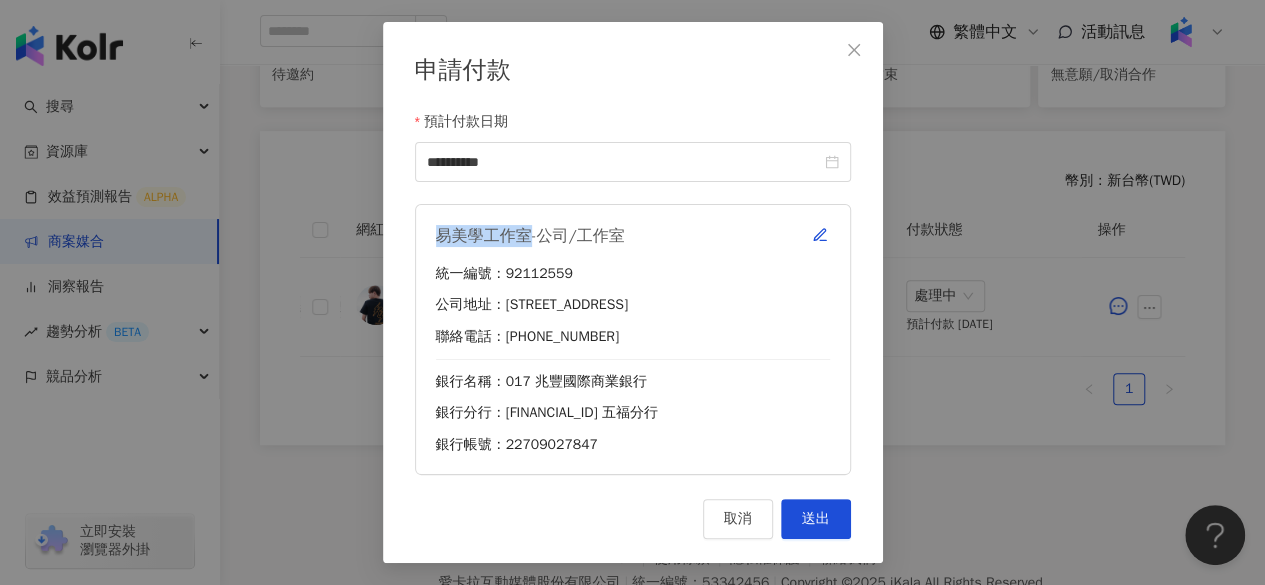 drag, startPoint x: 426, startPoint y: 235, endPoint x: 529, endPoint y: 233, distance: 103.01942 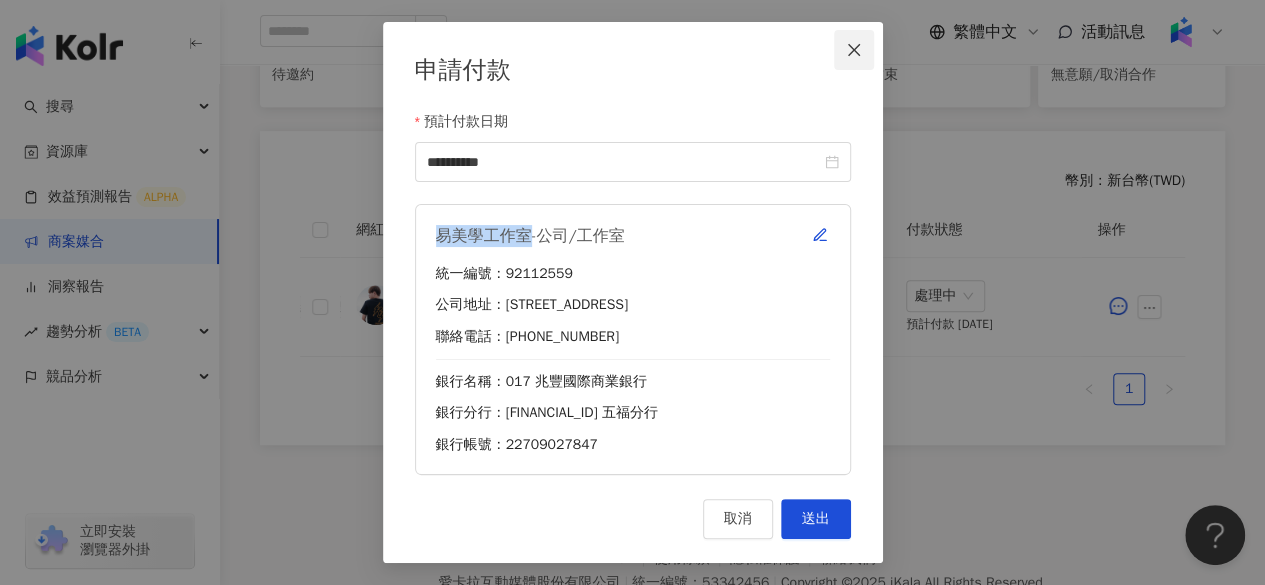 click 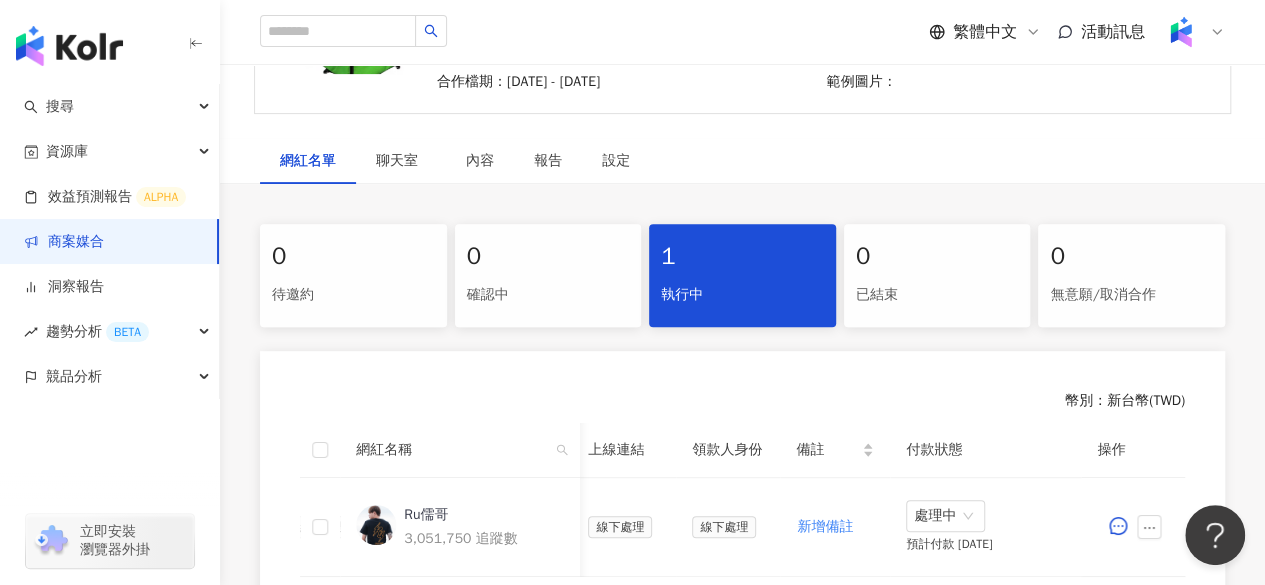 scroll, scrollTop: 268, scrollLeft: 0, axis: vertical 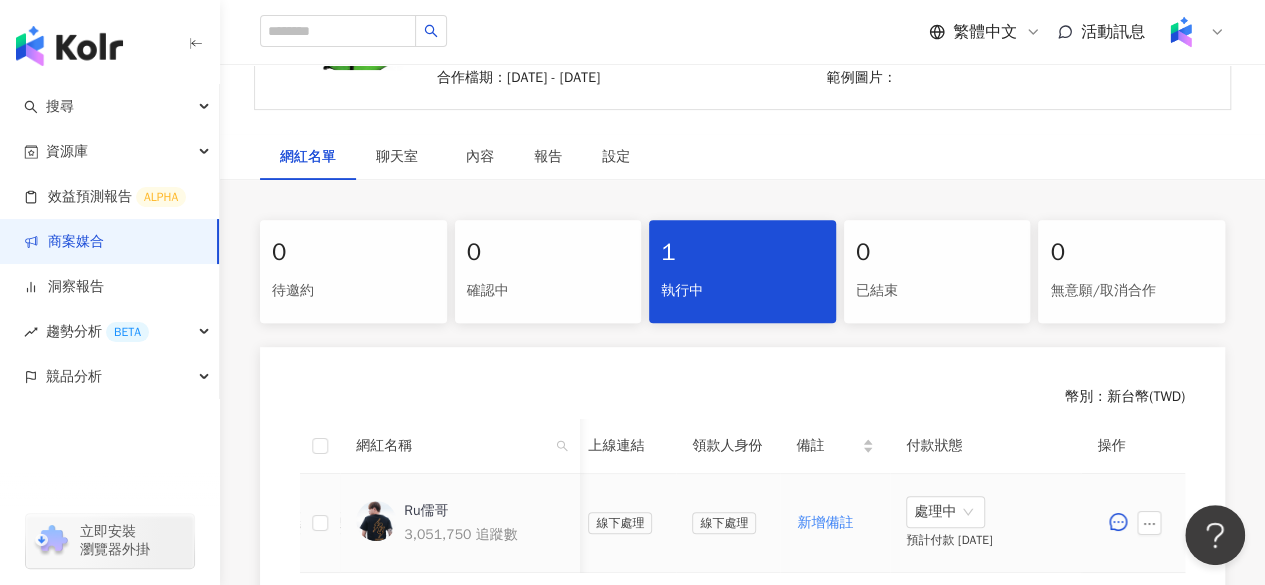 click on "Ru儒哥" at bounding box center (426, 511) 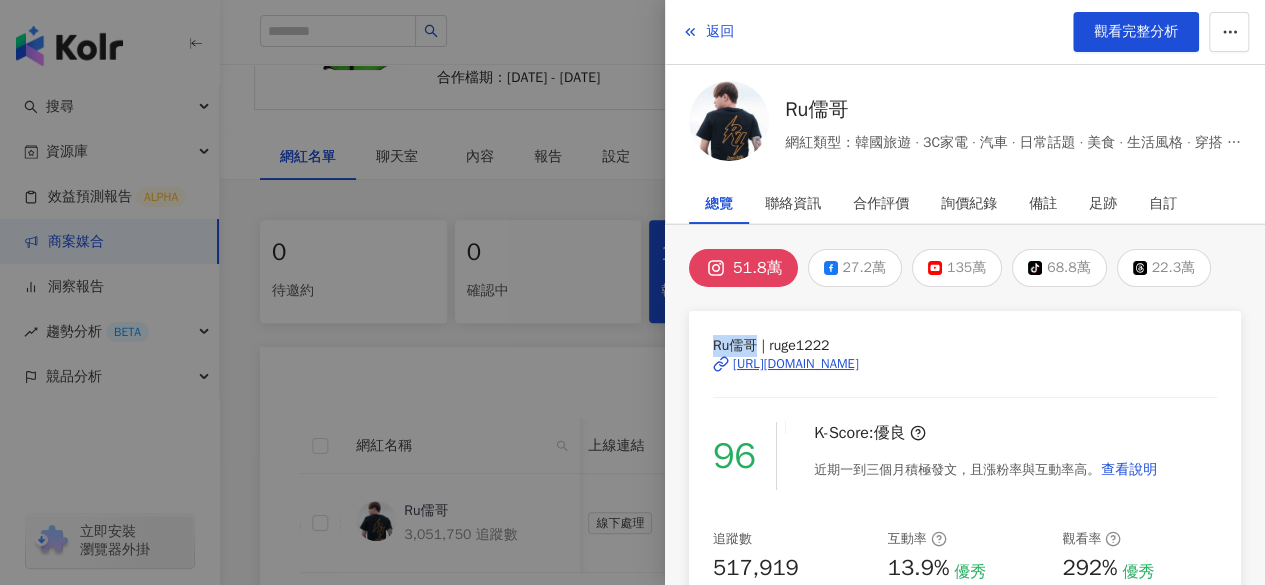 drag, startPoint x: 707, startPoint y: 339, endPoint x: 758, endPoint y: 343, distance: 51.156624 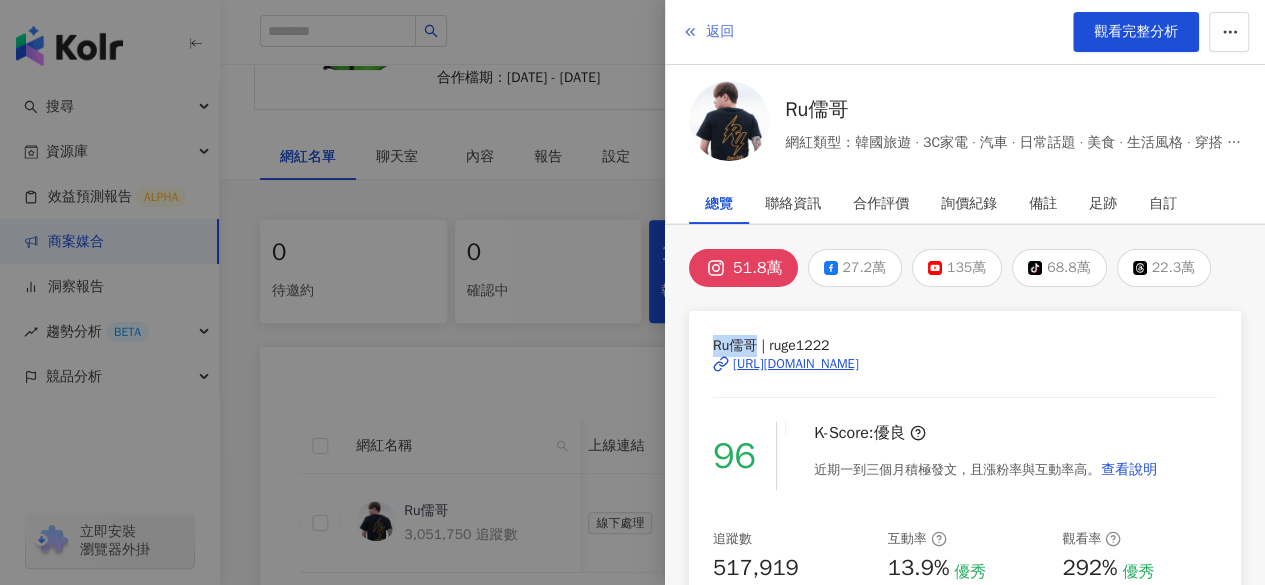 click on "返回" at bounding box center [708, 32] 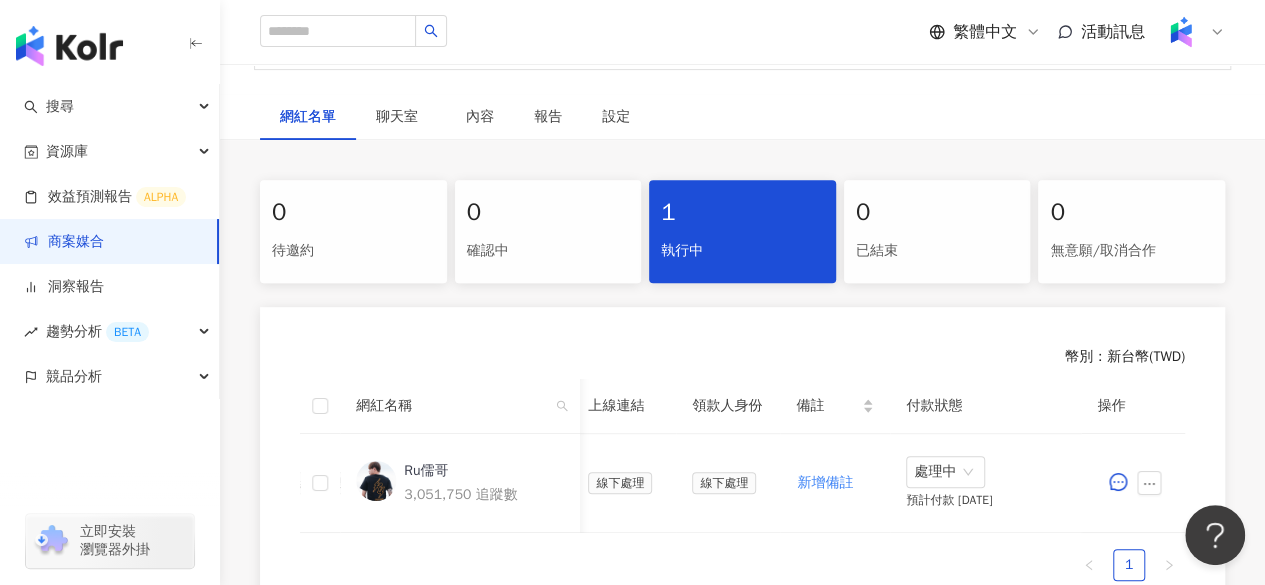 scroll, scrollTop: 312, scrollLeft: 0, axis: vertical 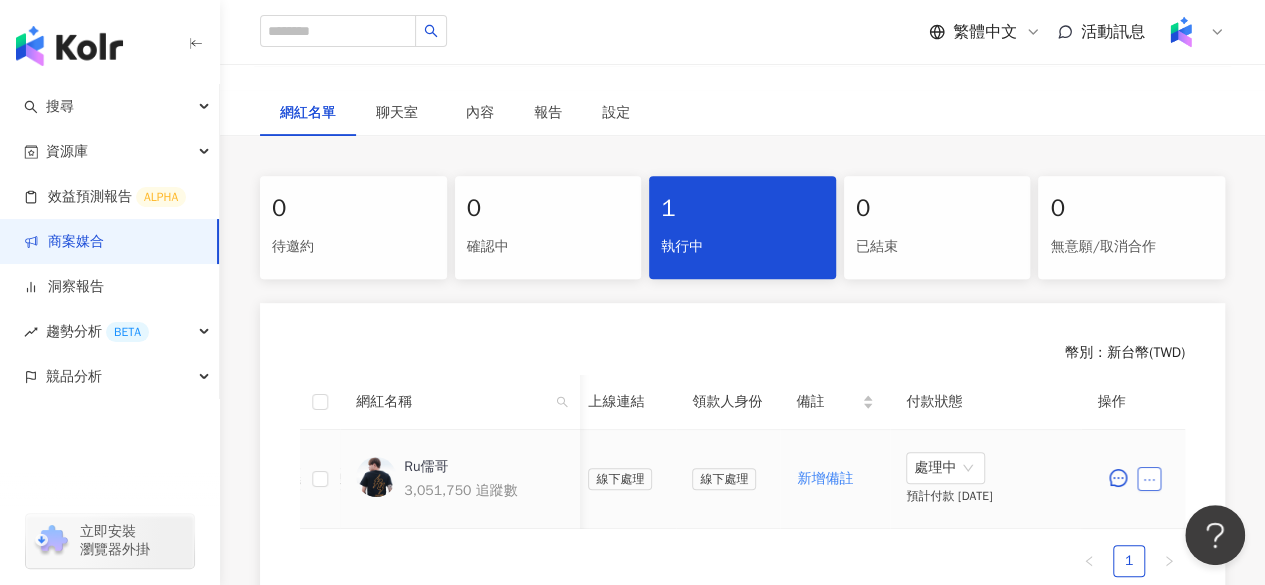 click 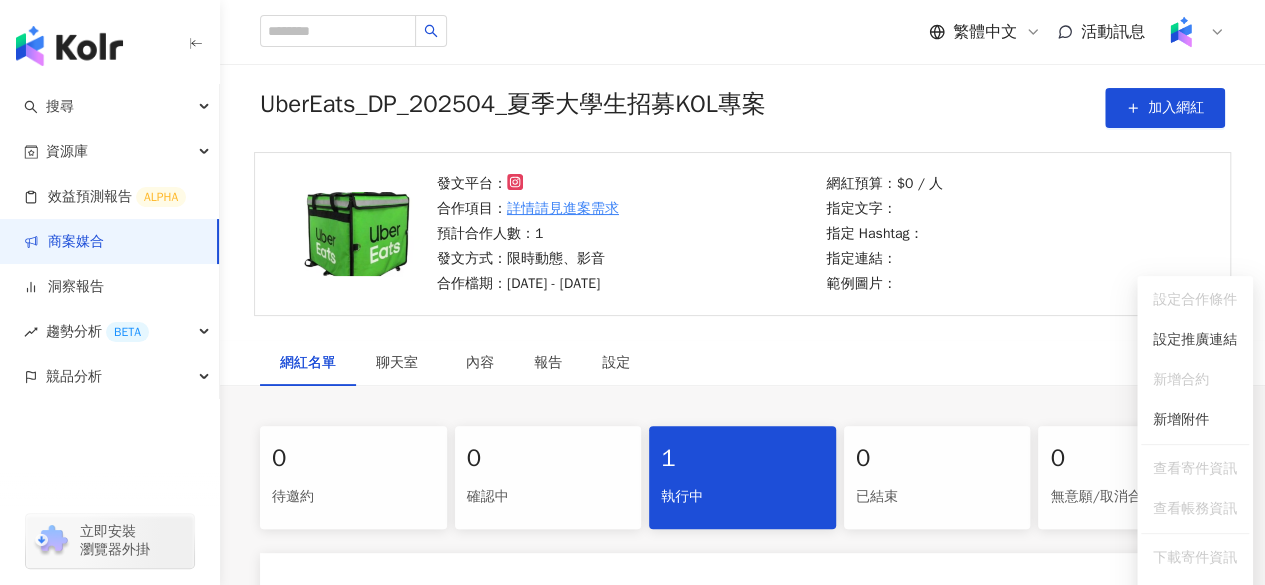 scroll, scrollTop: 0, scrollLeft: 0, axis: both 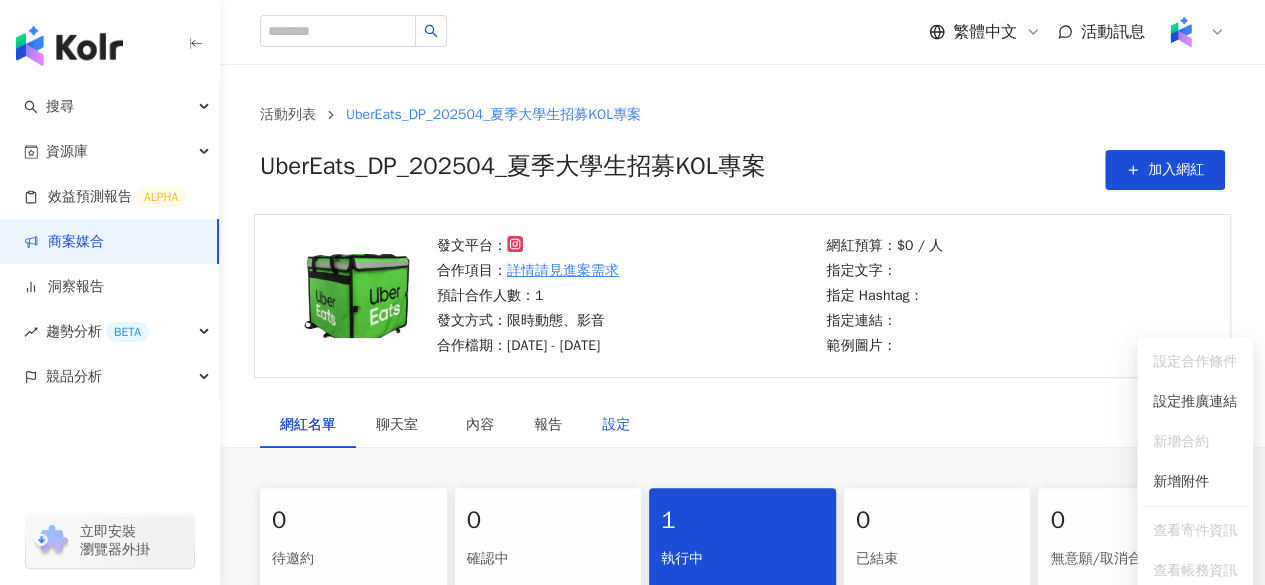 click on "設定" at bounding box center (616, 425) 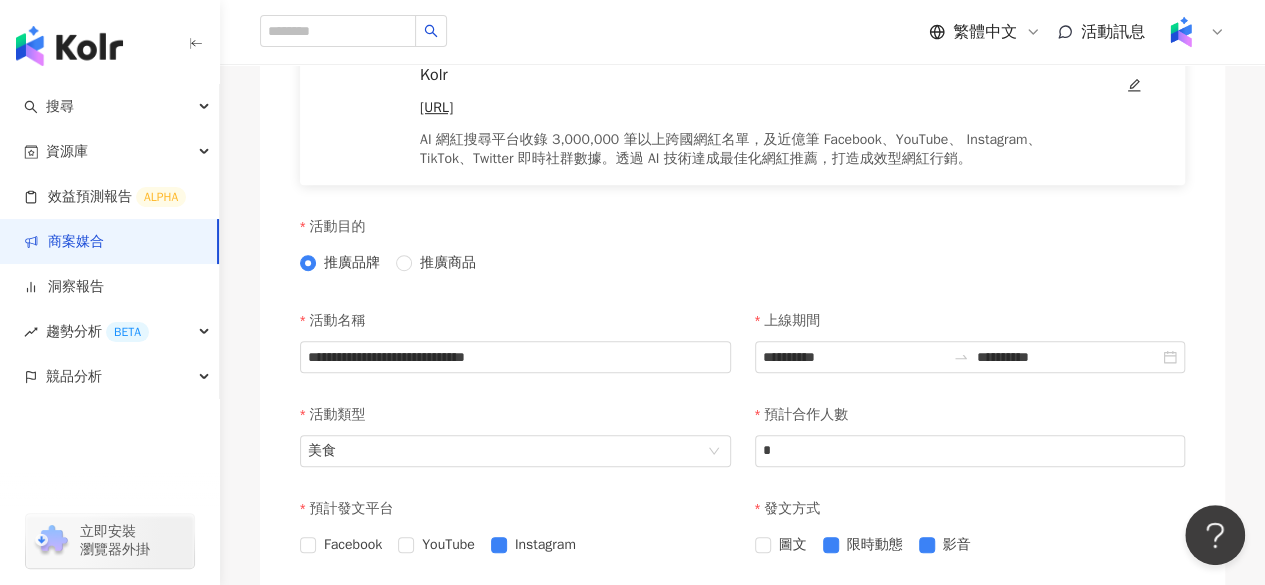 scroll, scrollTop: 320, scrollLeft: 0, axis: vertical 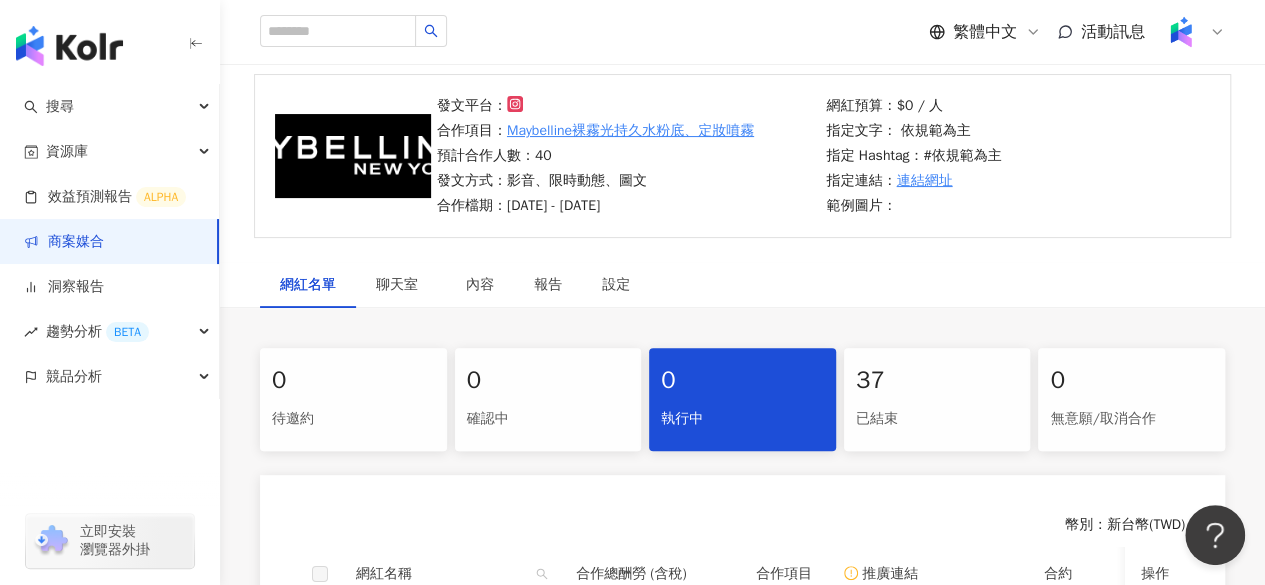 click on "37" at bounding box center [937, 381] 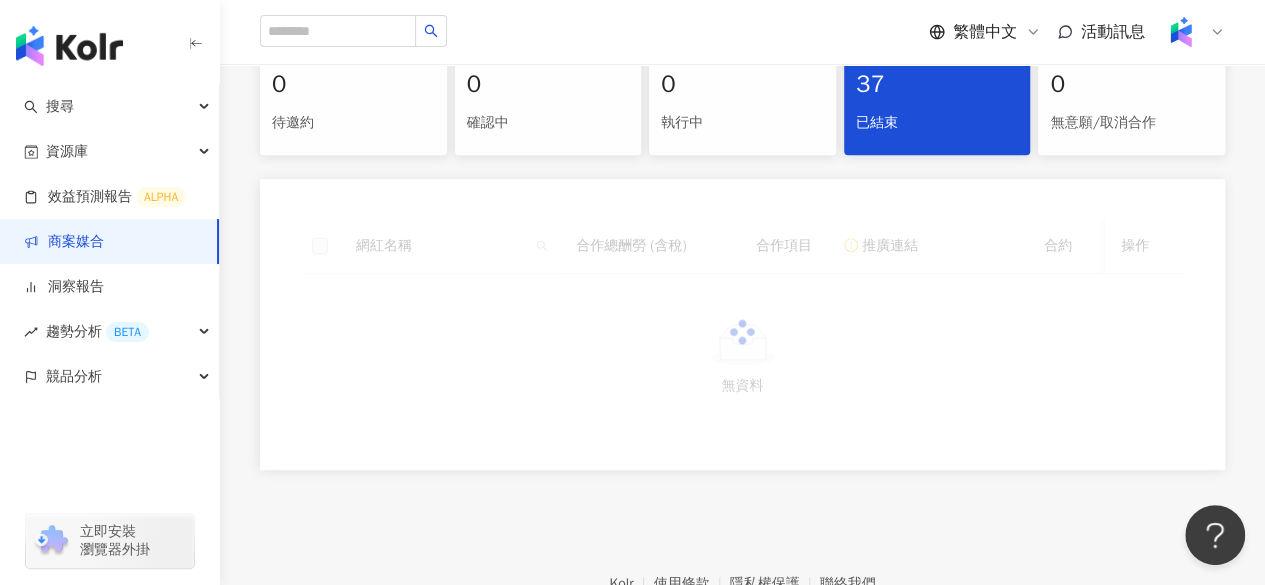 scroll, scrollTop: 441, scrollLeft: 0, axis: vertical 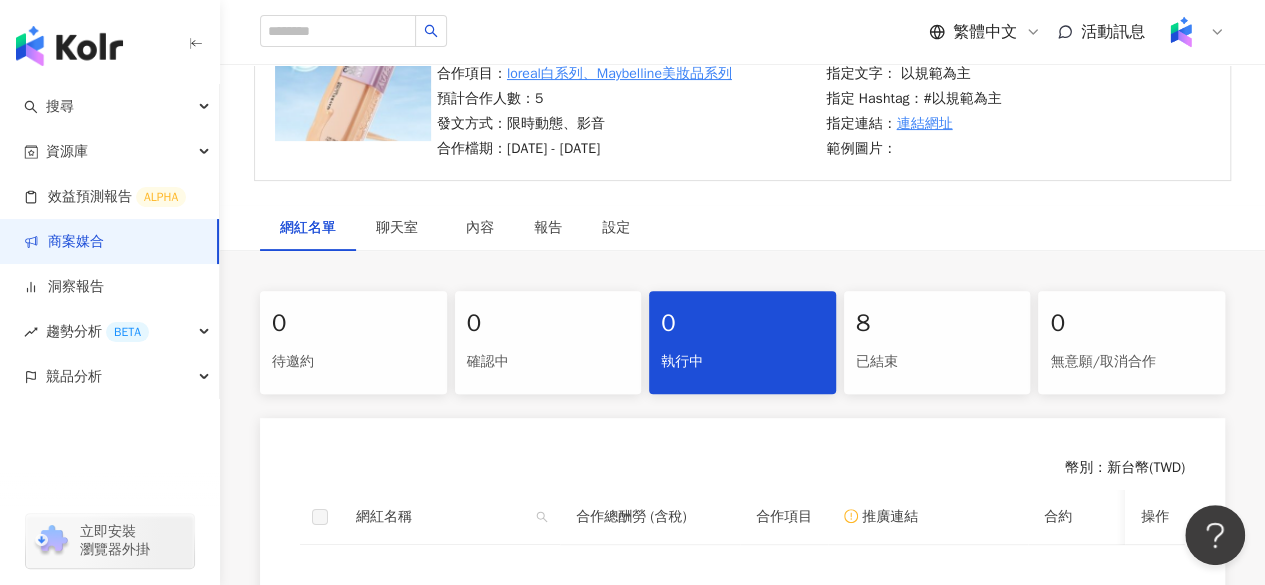 click on "已結束" at bounding box center (937, 362) 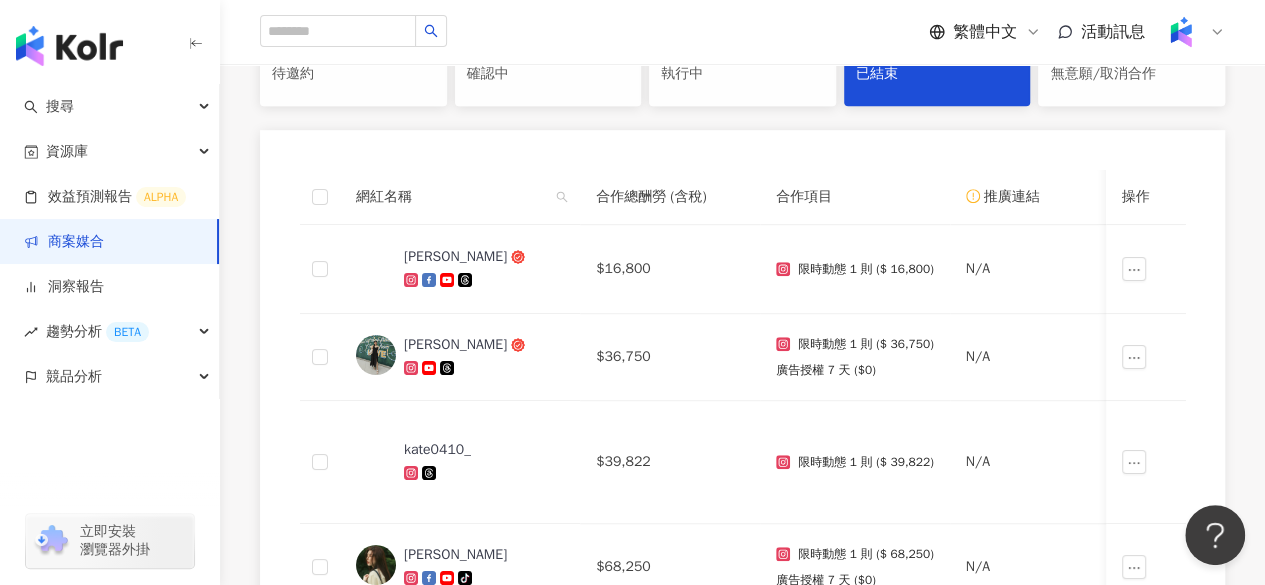 scroll, scrollTop: 491, scrollLeft: 0, axis: vertical 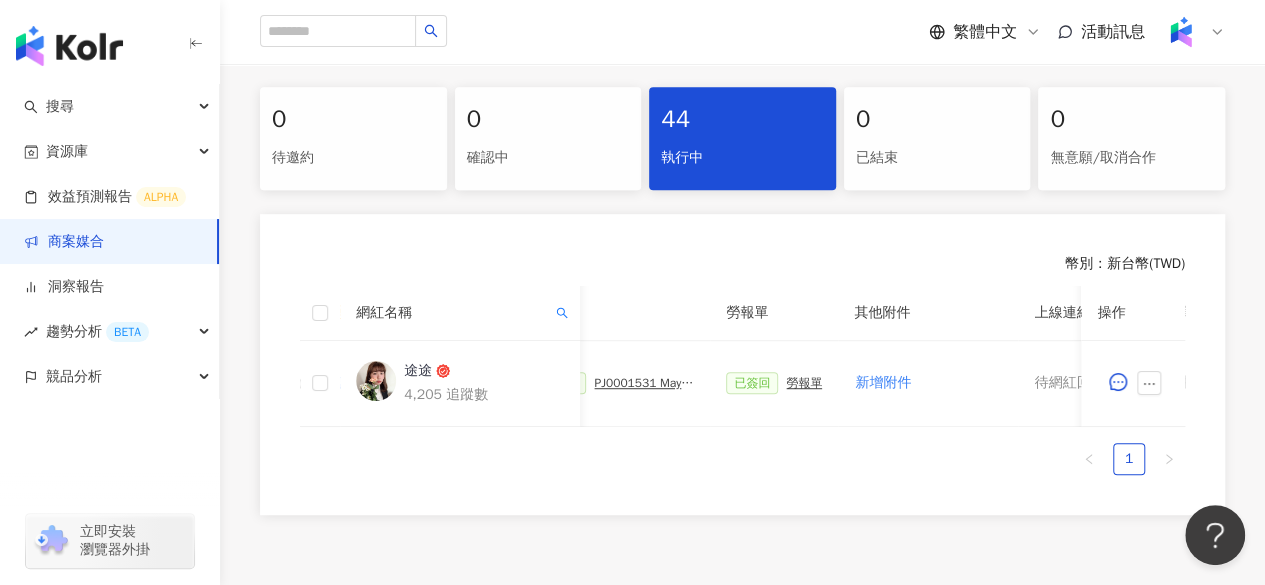 click on "執行中" at bounding box center [742, 158] 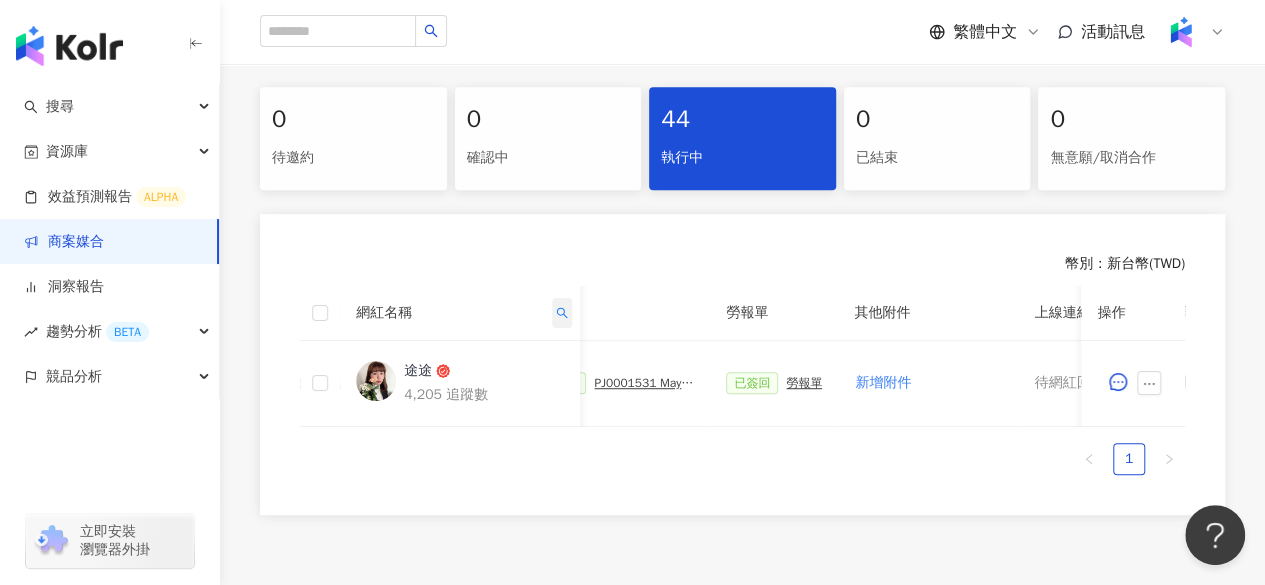 click at bounding box center [562, 313] 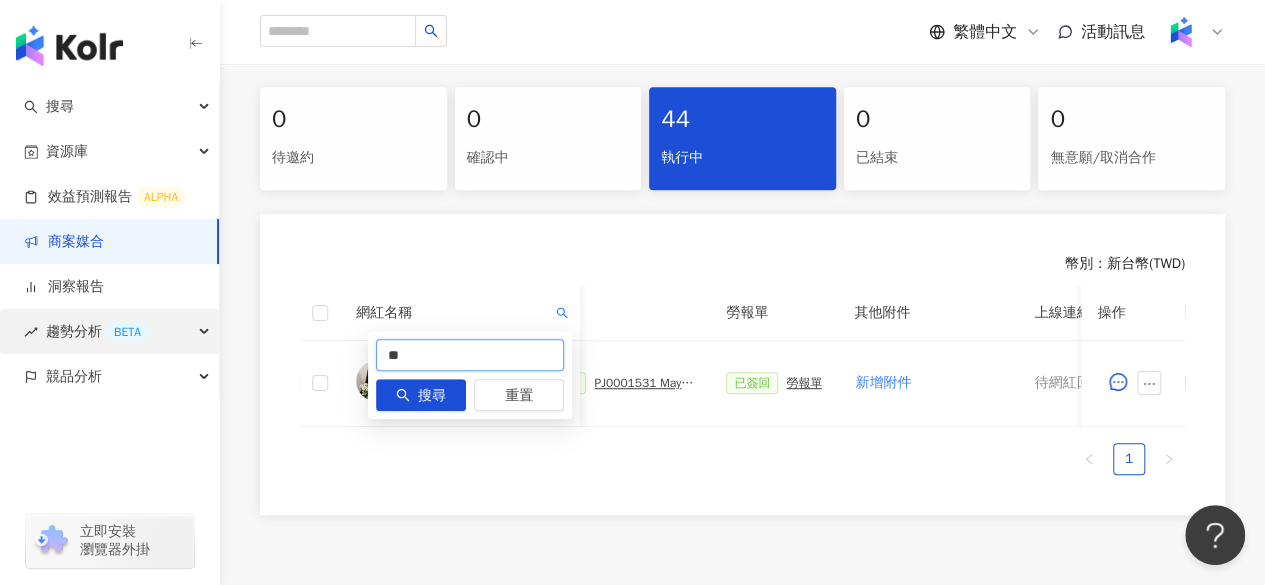 drag, startPoint x: 458, startPoint y: 349, endPoint x: 105, endPoint y: 346, distance: 353.01276 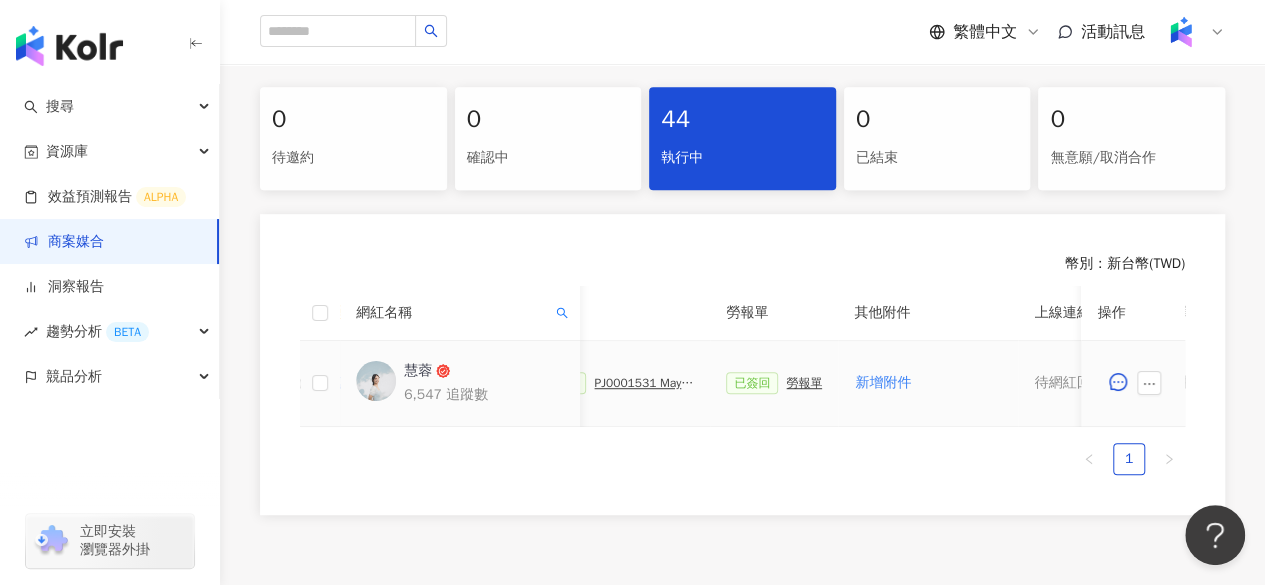 click on "已簽回 PJ0001531 Maybelline_202506_FIT_ME_反孔特霧粉底_遮瑕_萊雅合作備忘錄" at bounding box center (614, 383) 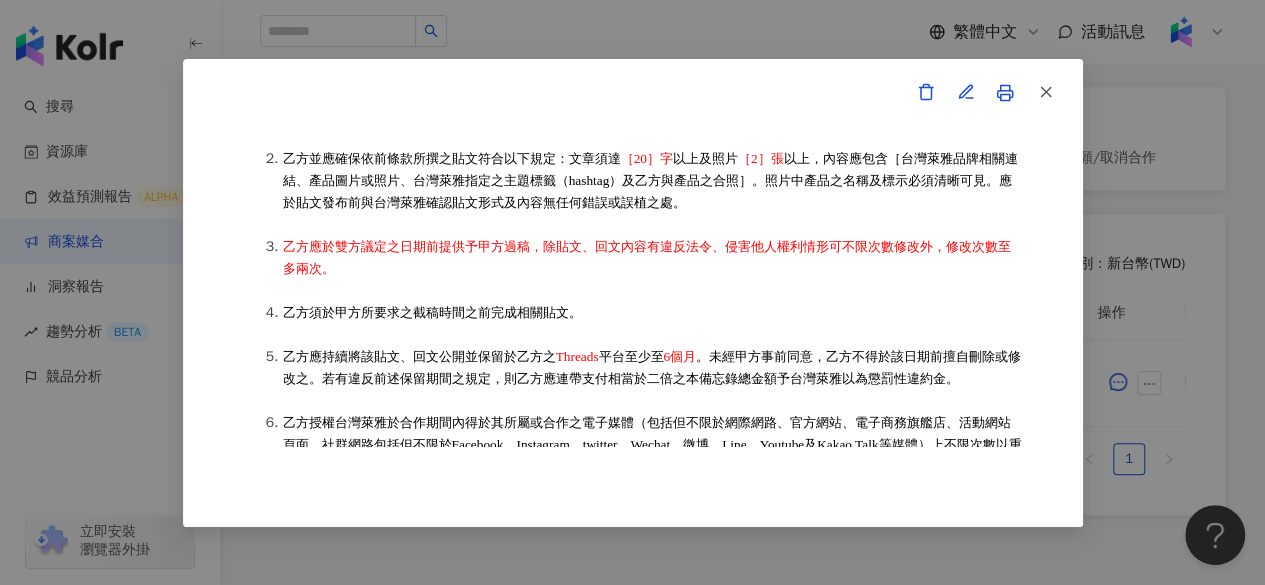 scroll, scrollTop: 604, scrollLeft: 0, axis: vertical 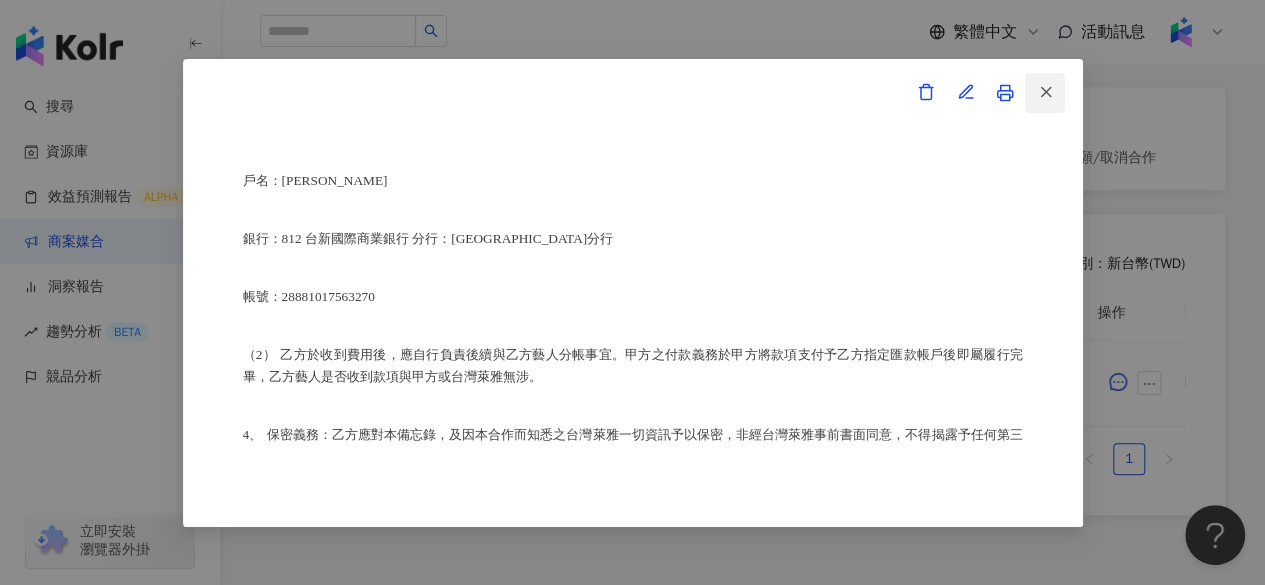 click at bounding box center (1046, 92) 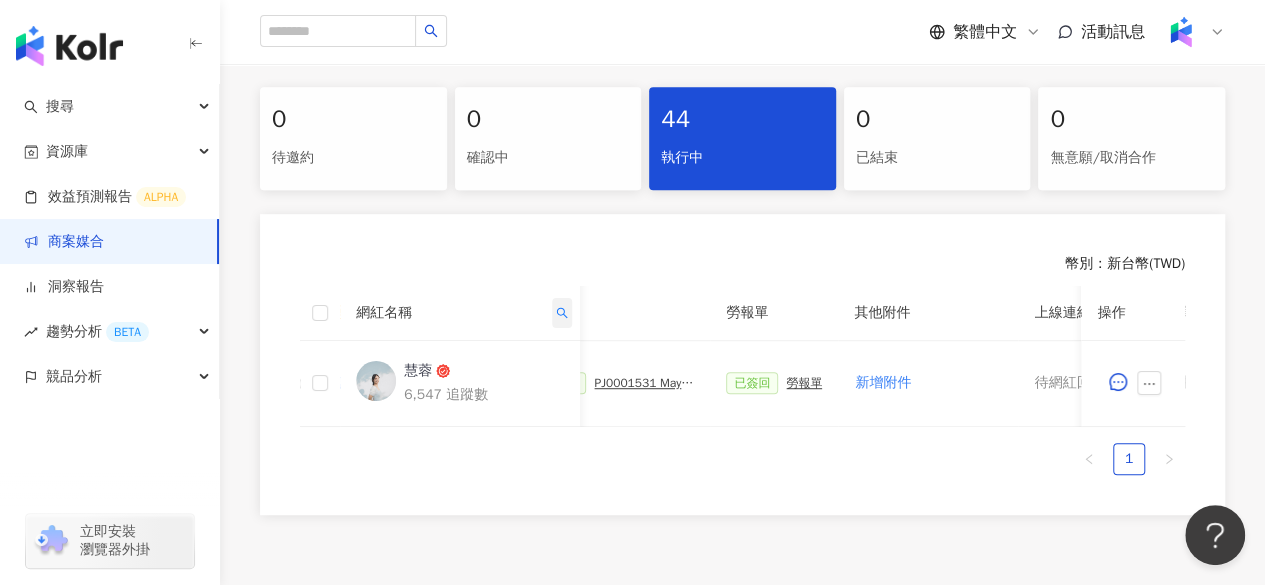 click at bounding box center [562, 313] 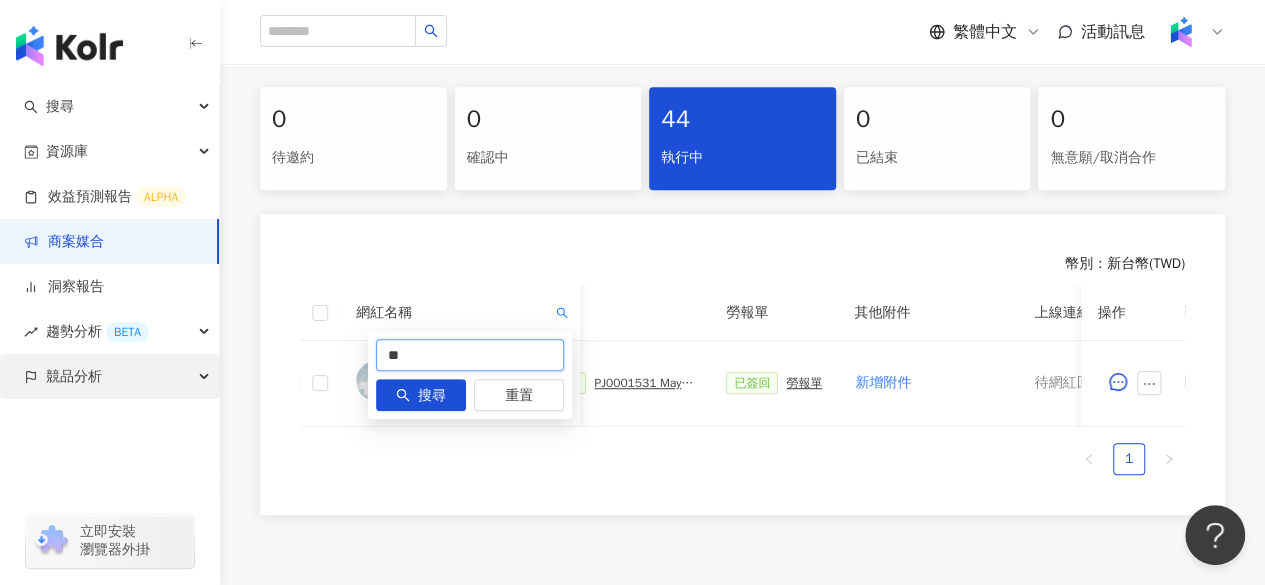 drag, startPoint x: 449, startPoint y: 361, endPoint x: 143, endPoint y: 363, distance: 306.00653 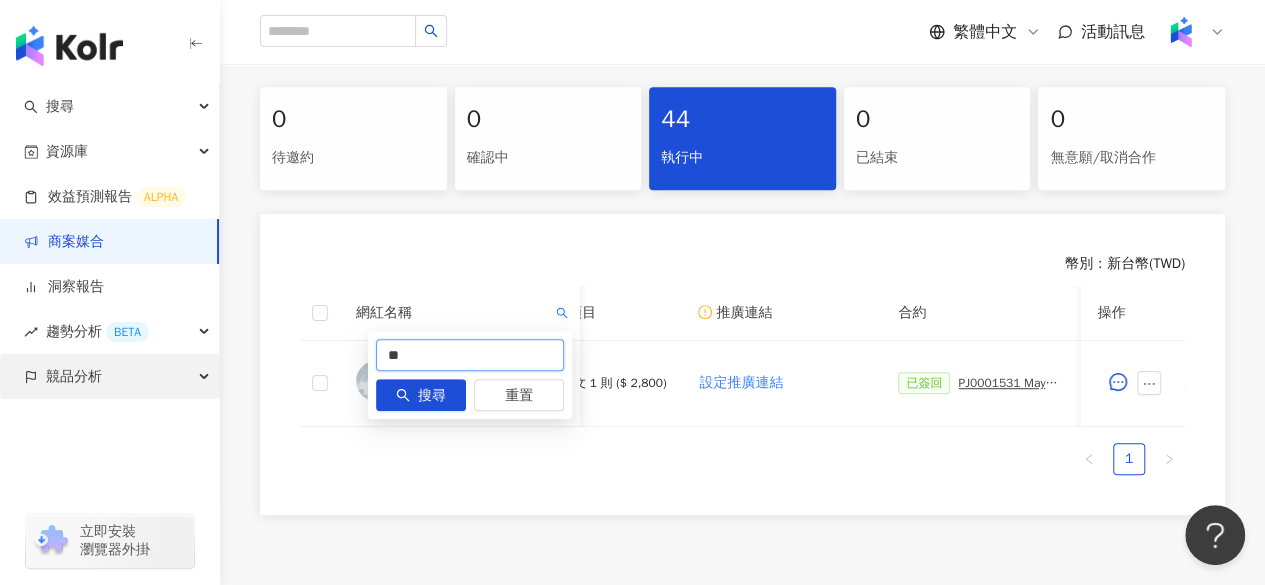 paste on "******" 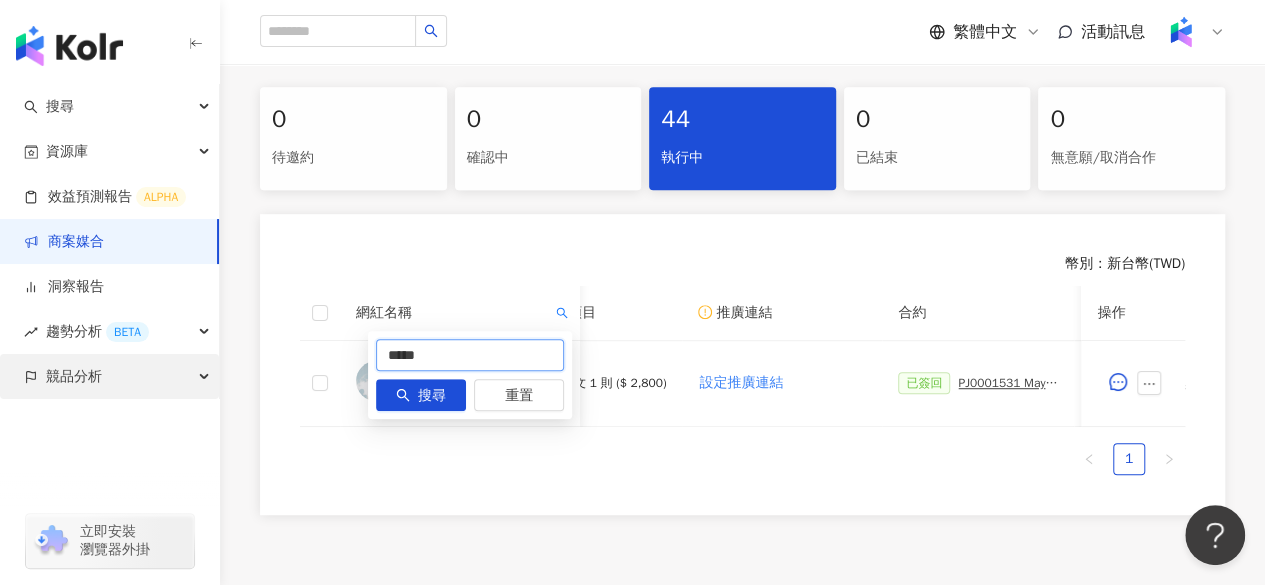 type on "*****" 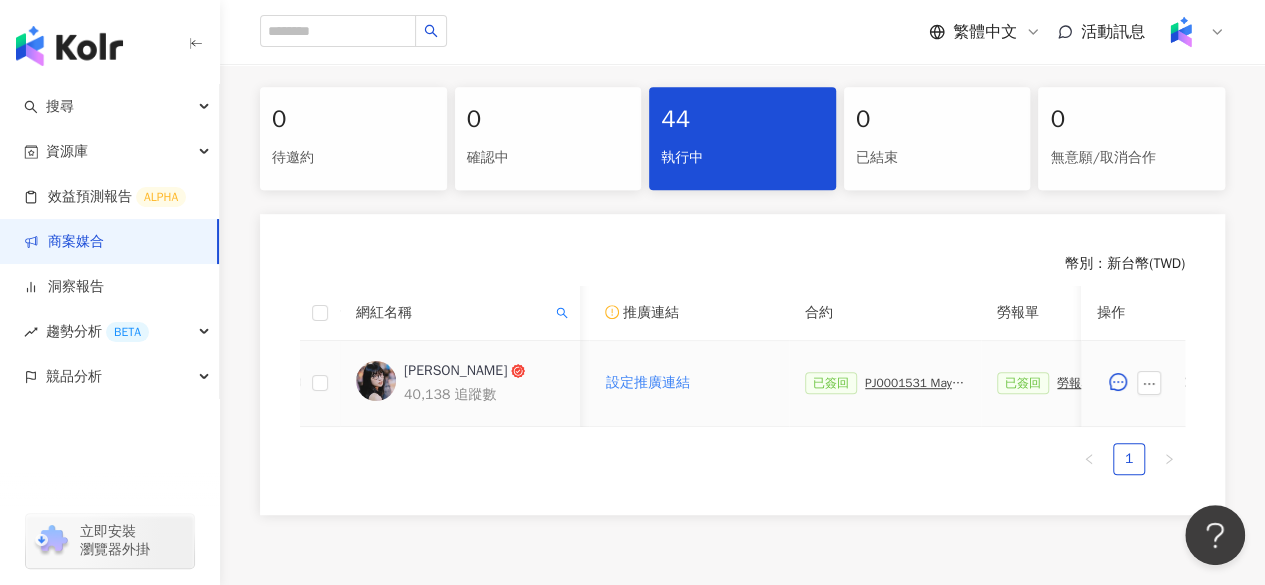 scroll, scrollTop: 0, scrollLeft: 336, axis: horizontal 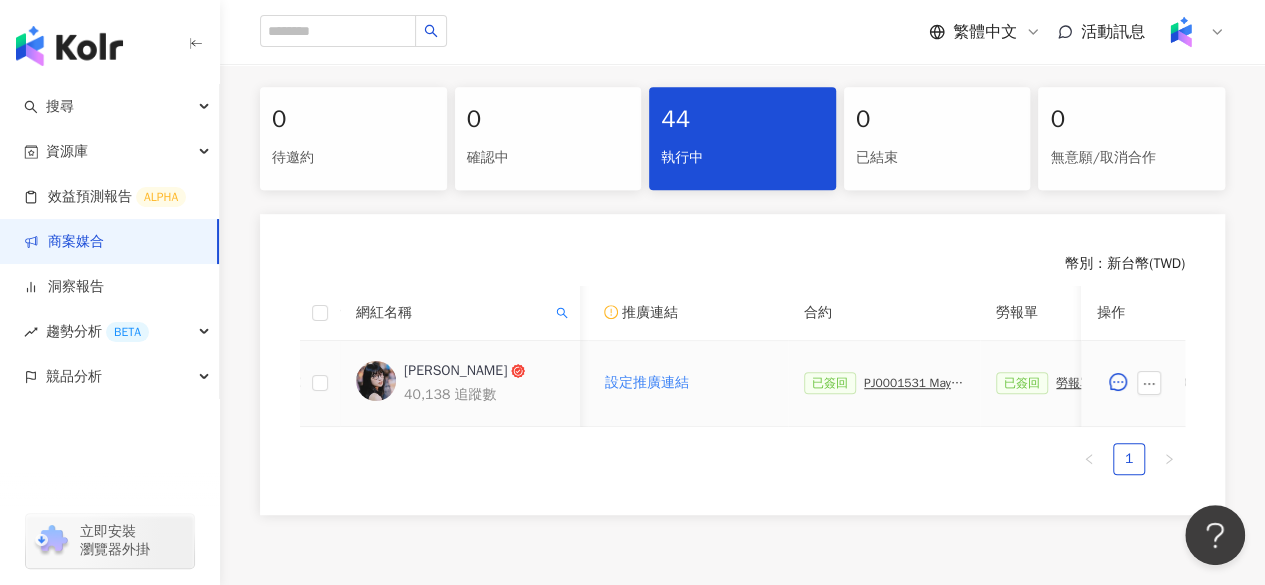 click on "PJ0001531 Maybelline_202506_FIT_ME_反孔特霧粉底_遮瑕_萊雅備忘錄" at bounding box center [914, 383] 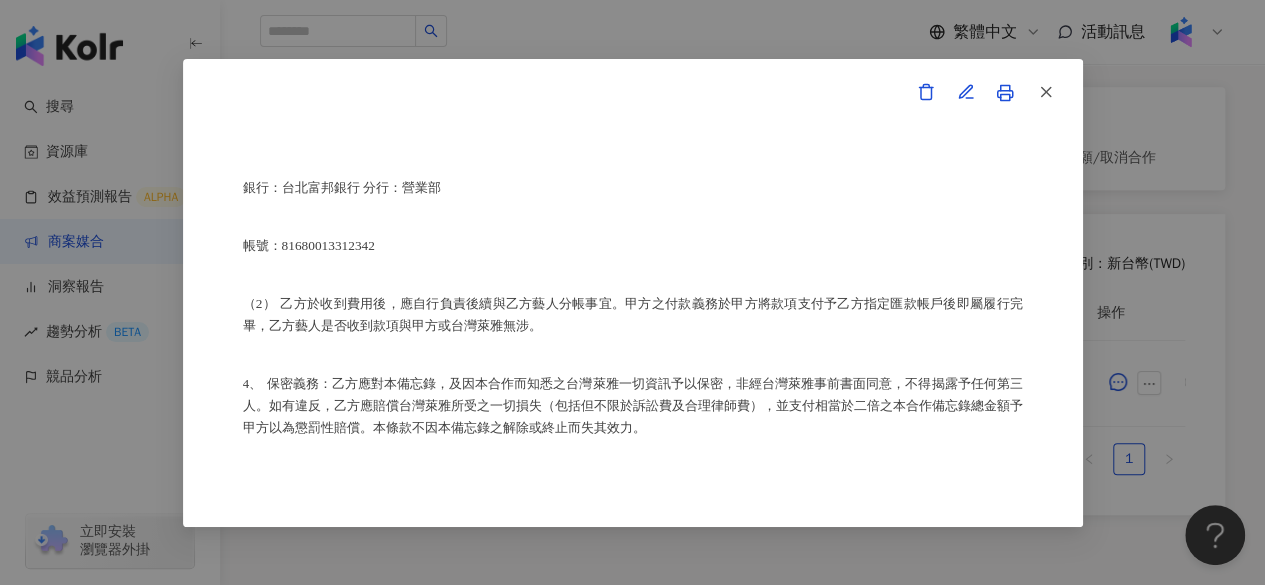 scroll, scrollTop: 1369, scrollLeft: 0, axis: vertical 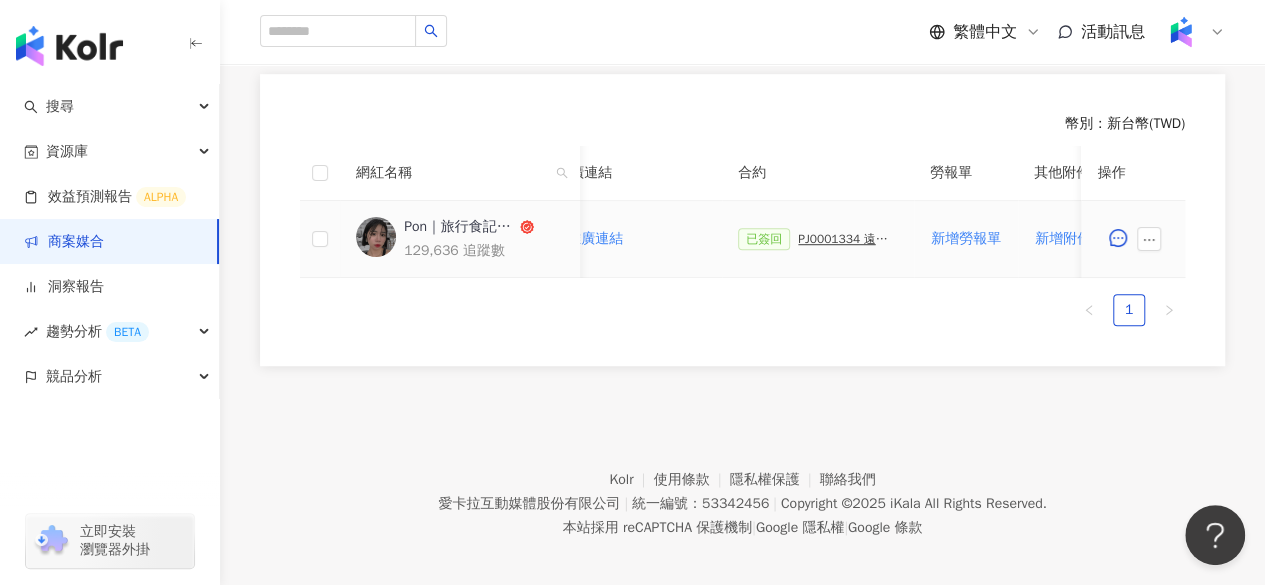 click on "PJ0001334 遠傳電信_202502_KOL專案_活動確認單" at bounding box center (848, 239) 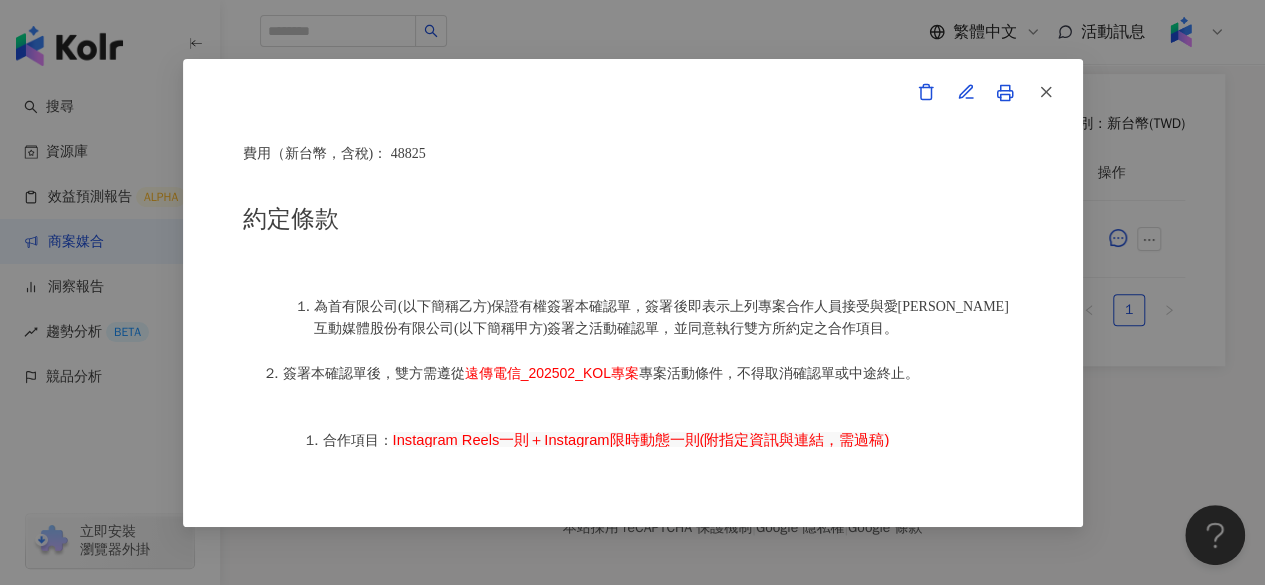 scroll, scrollTop: 540, scrollLeft: 0, axis: vertical 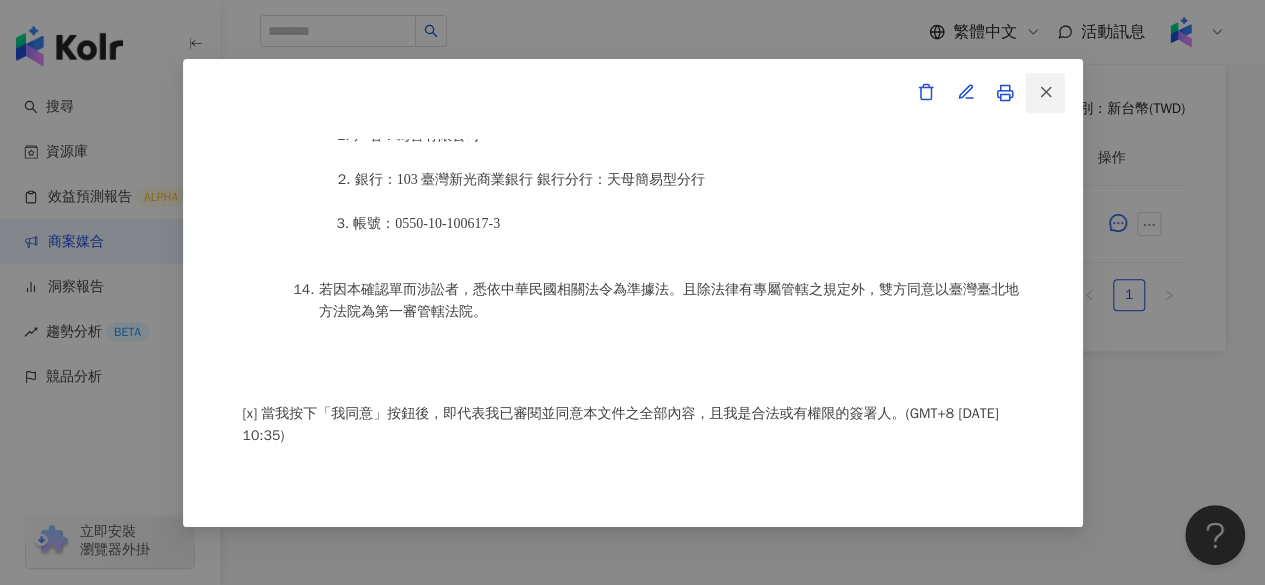 click 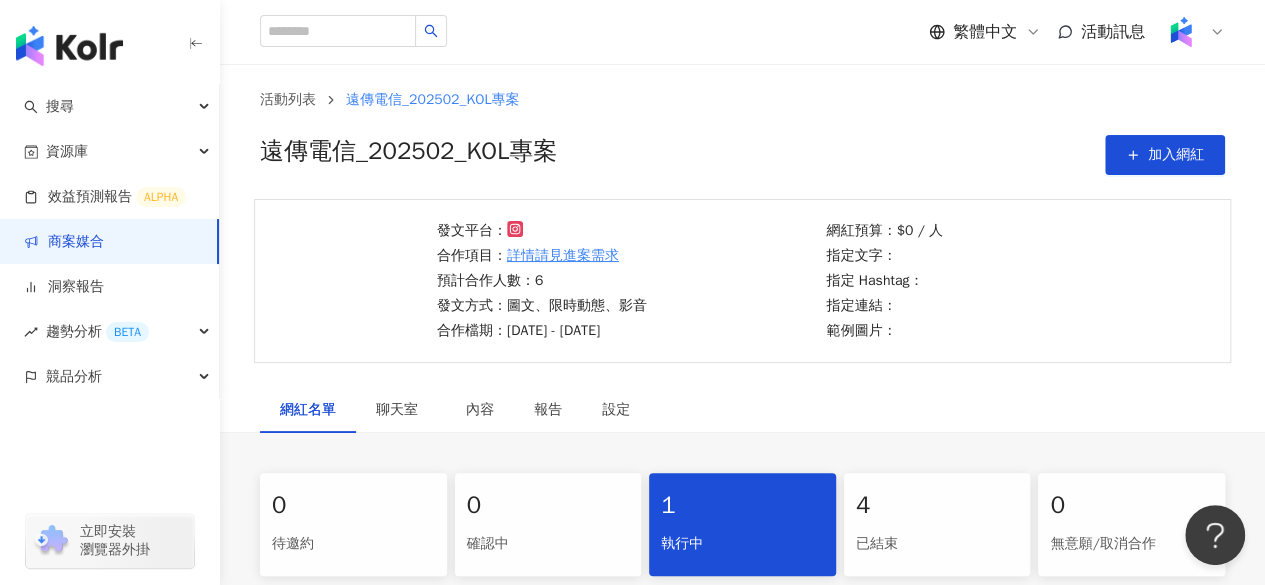scroll, scrollTop: 345, scrollLeft: 0, axis: vertical 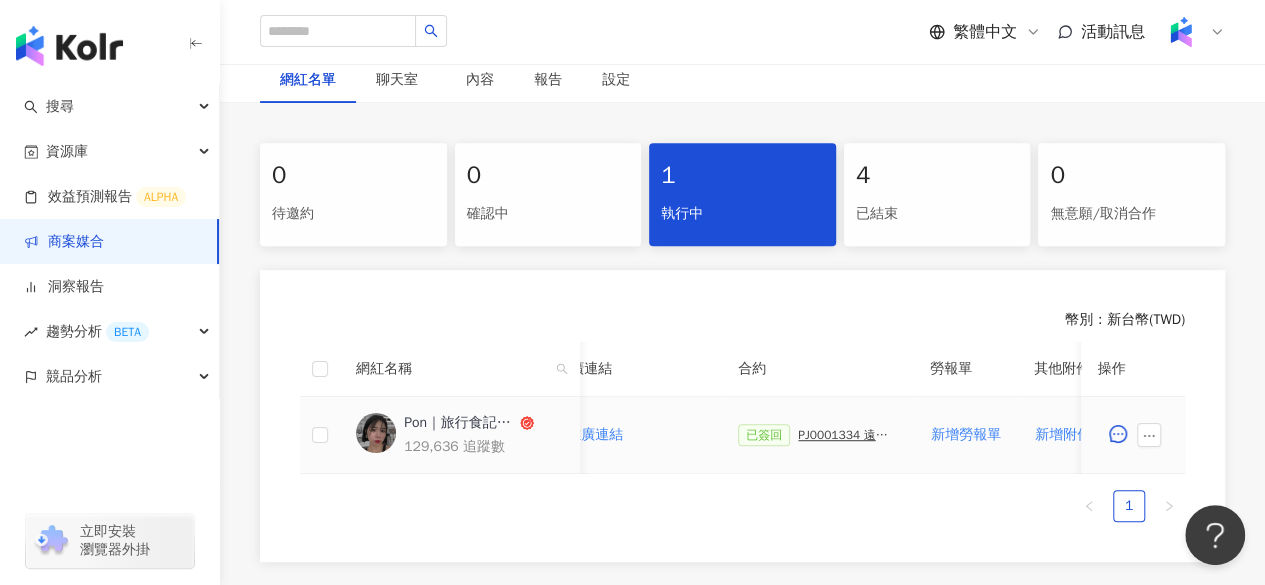 click on "PJ0001334 遠傳電信_202502_KOL專案_活動確認單" at bounding box center (848, 435) 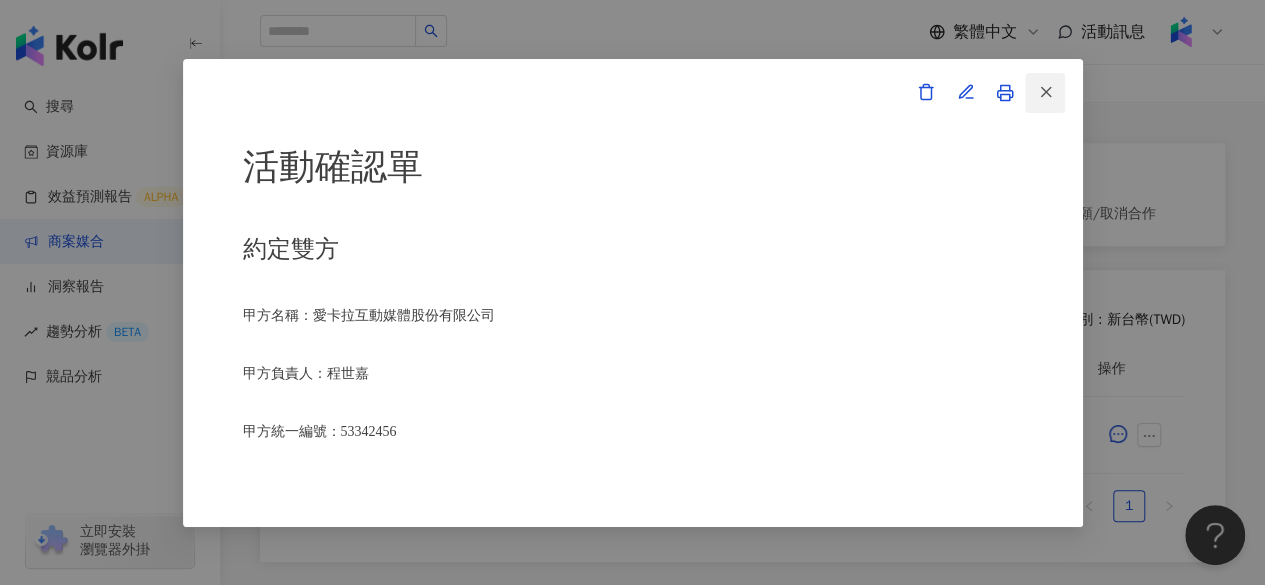 click 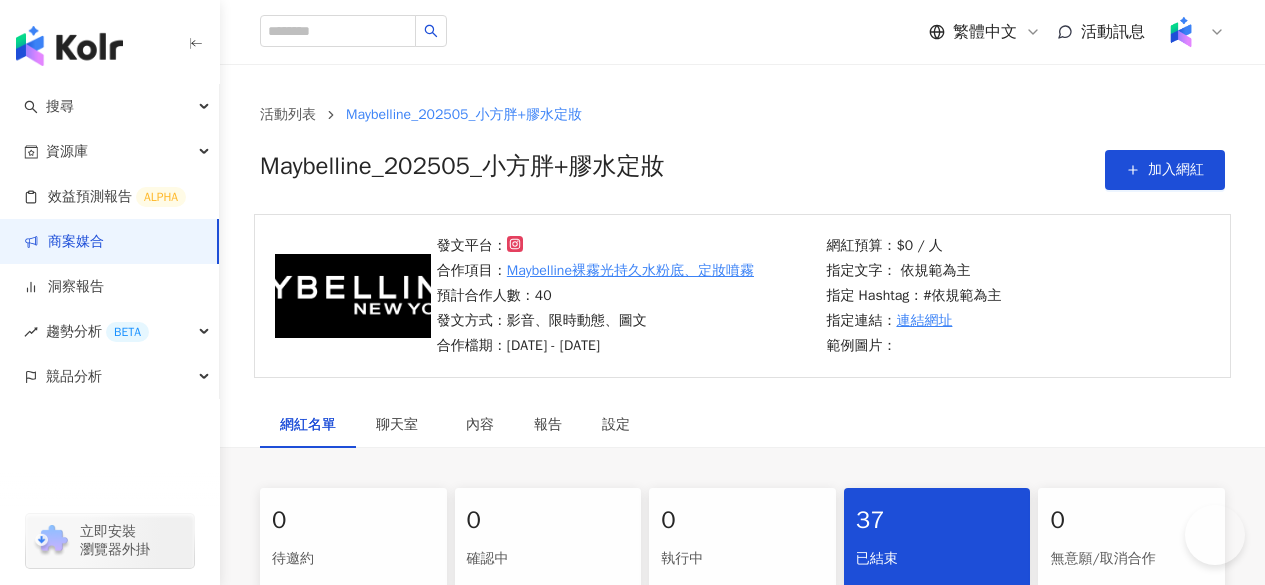 scroll, scrollTop: 0, scrollLeft: 0, axis: both 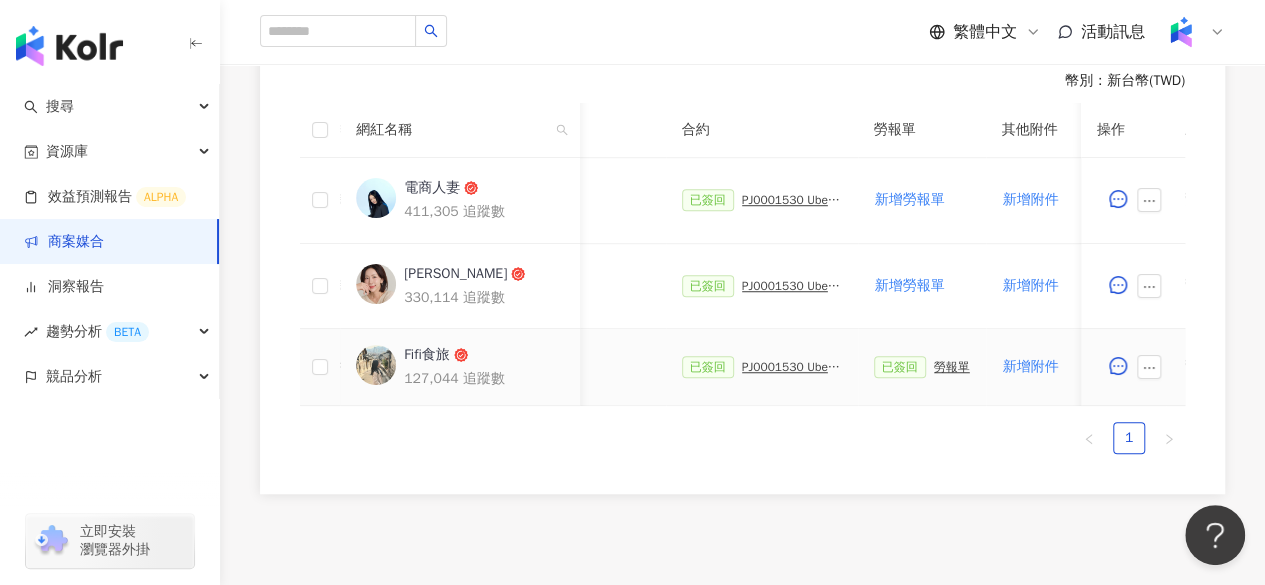 click on "PJ0001530 Uber Eats_優市超品月_口碑操作" at bounding box center [792, 367] 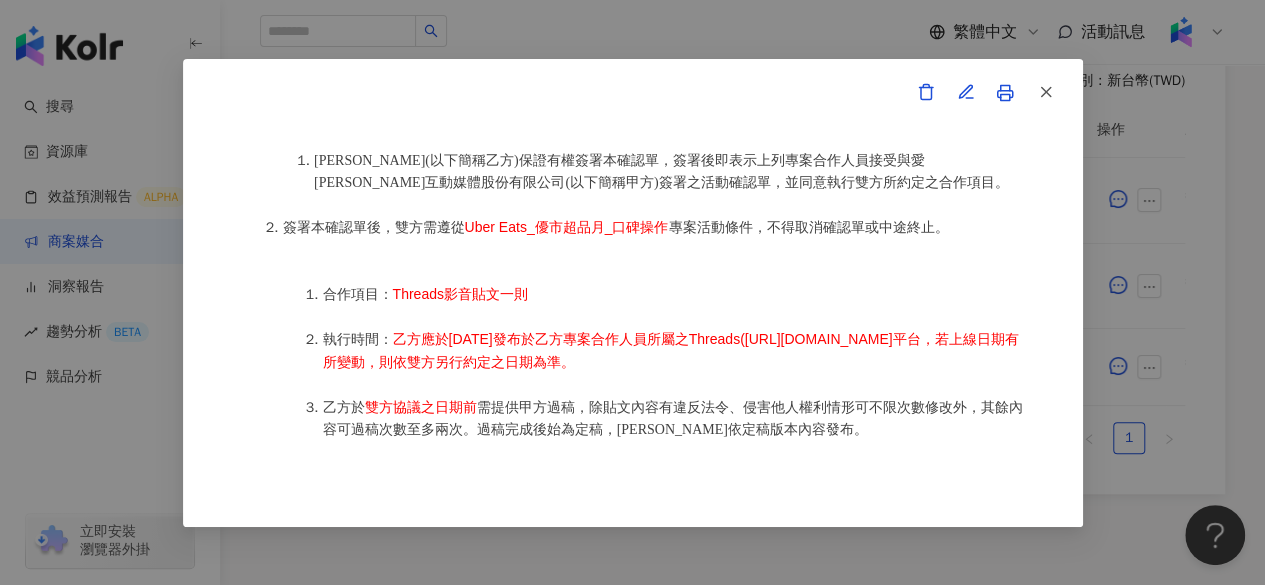 scroll, scrollTop: 1106, scrollLeft: 0, axis: vertical 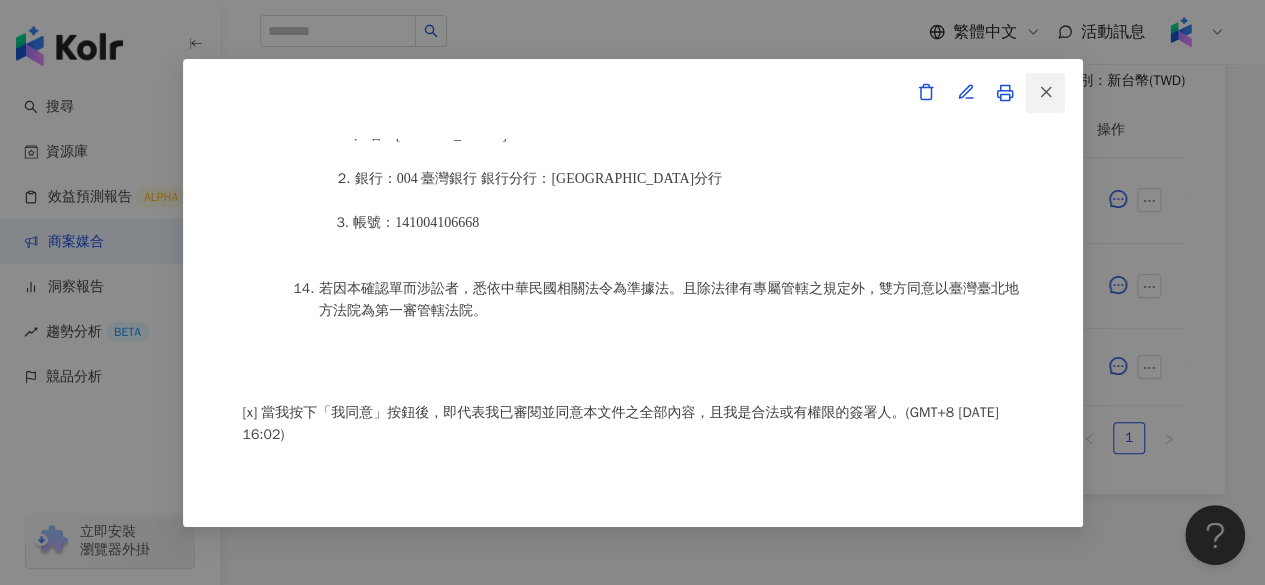 click at bounding box center (1045, 93) 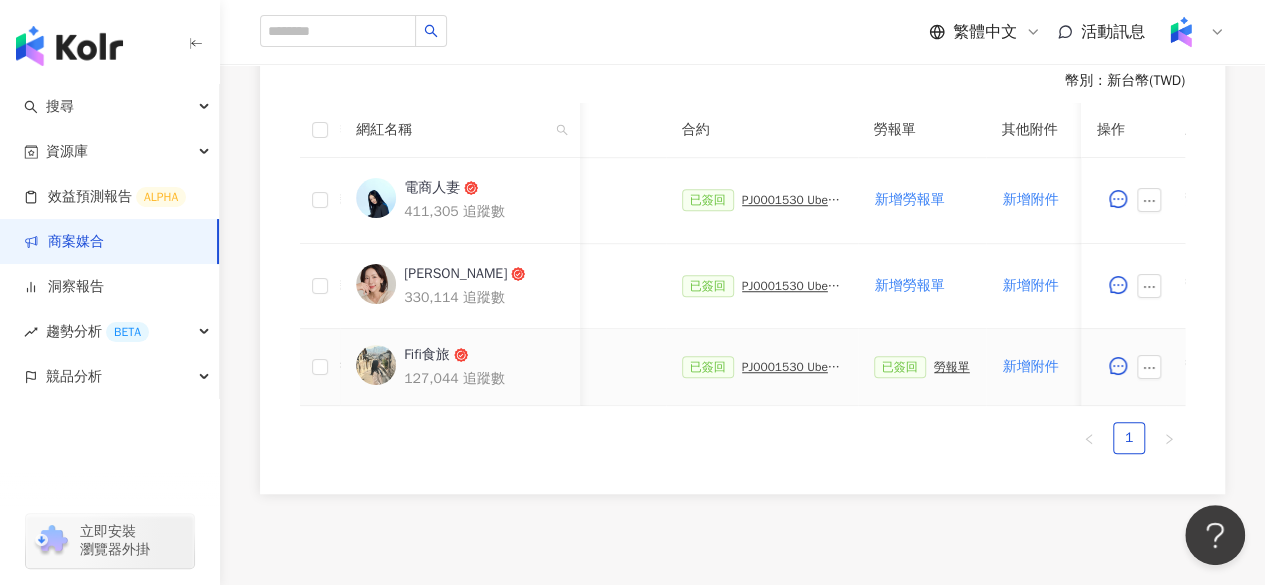 click on "勞報單" at bounding box center [952, 367] 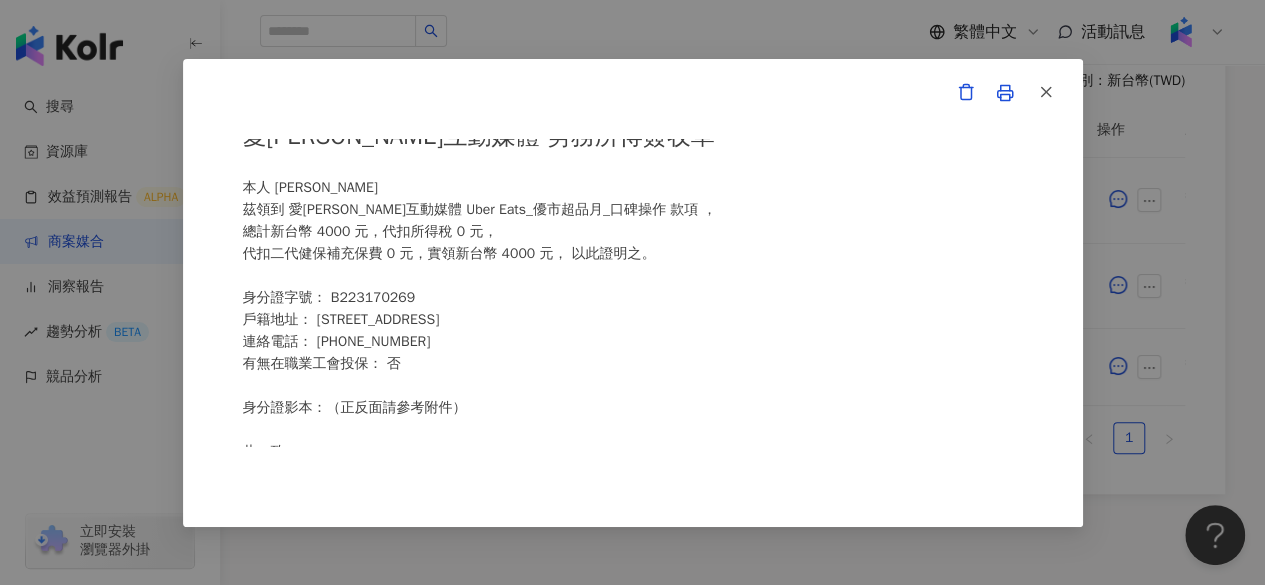 scroll, scrollTop: 0, scrollLeft: 0, axis: both 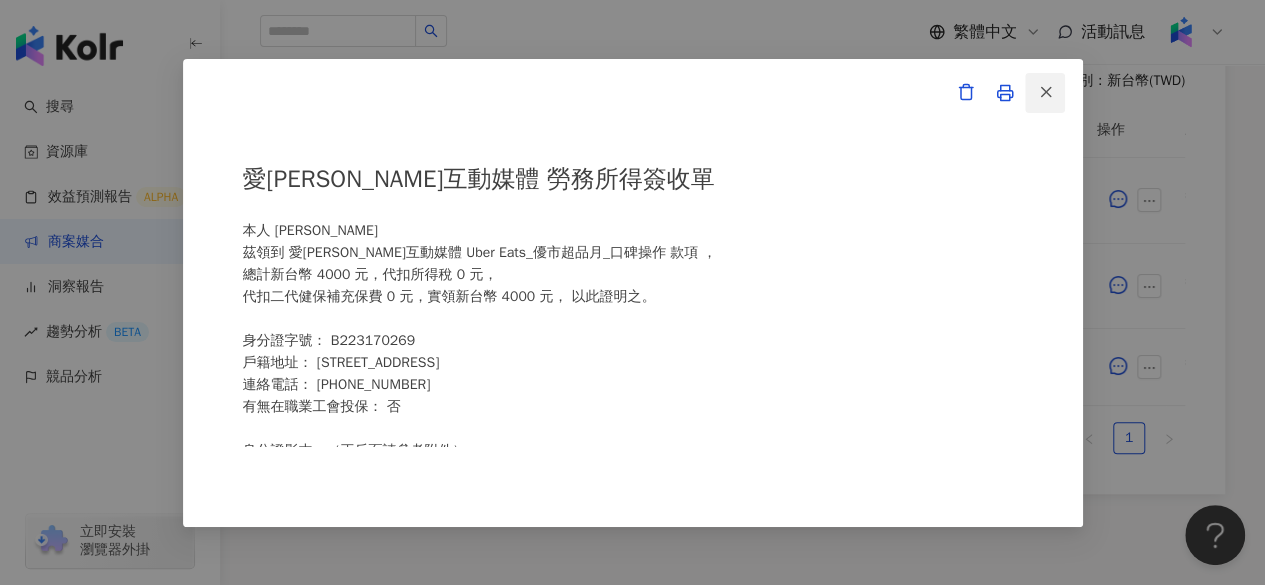 click at bounding box center (1045, 93) 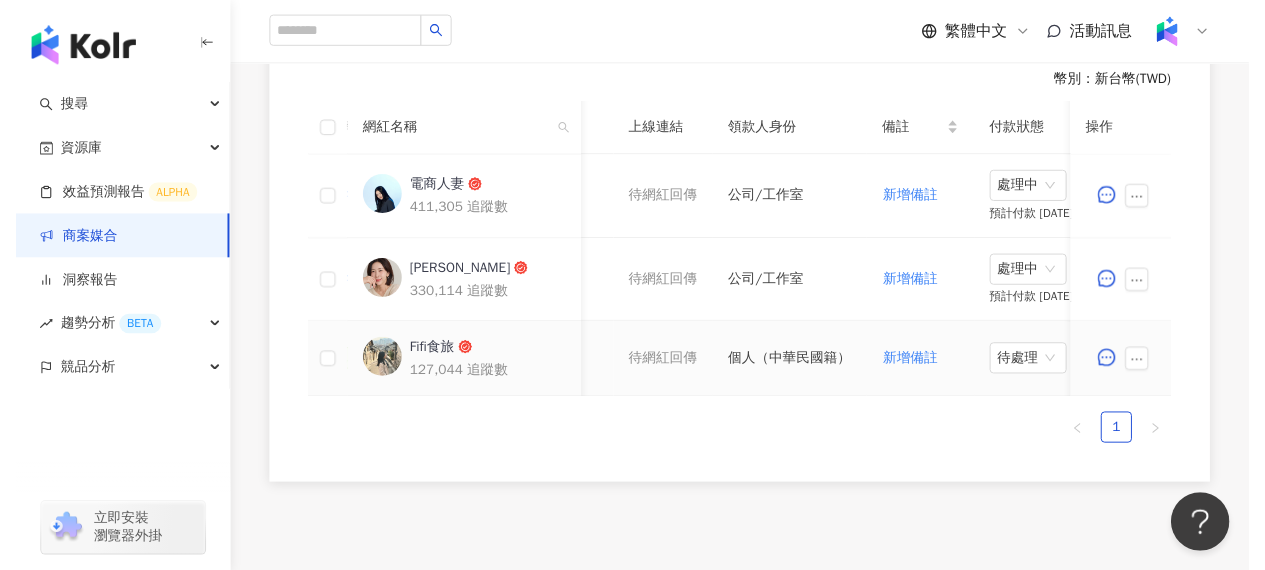 scroll, scrollTop: 0, scrollLeft: 1050, axis: horizontal 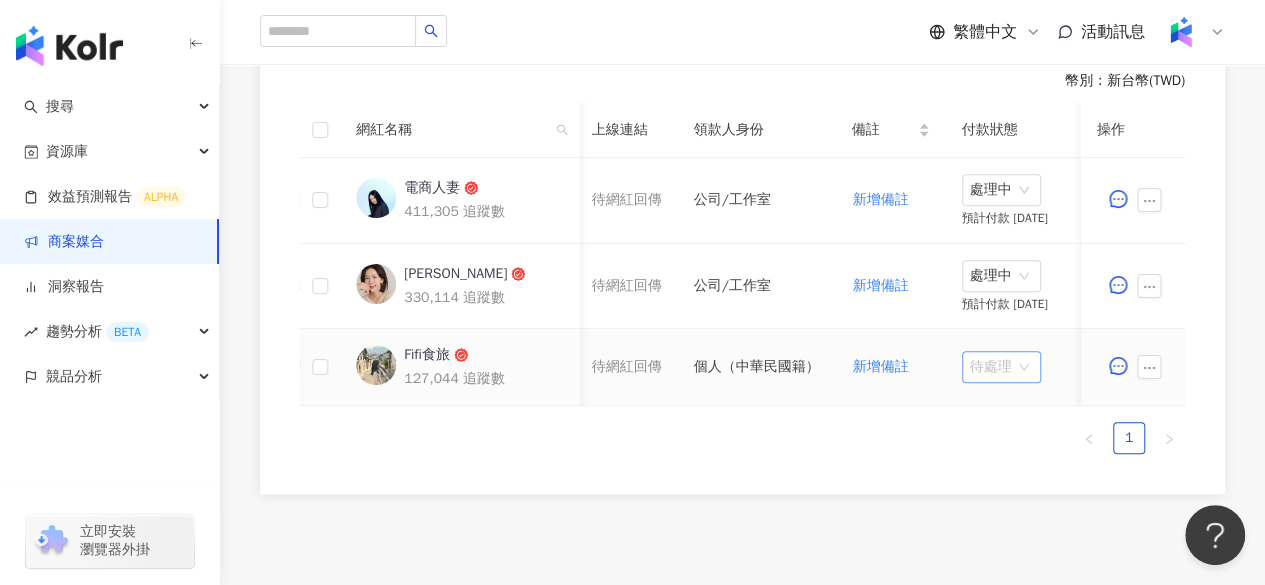 click on "待處理" at bounding box center [1001, 367] 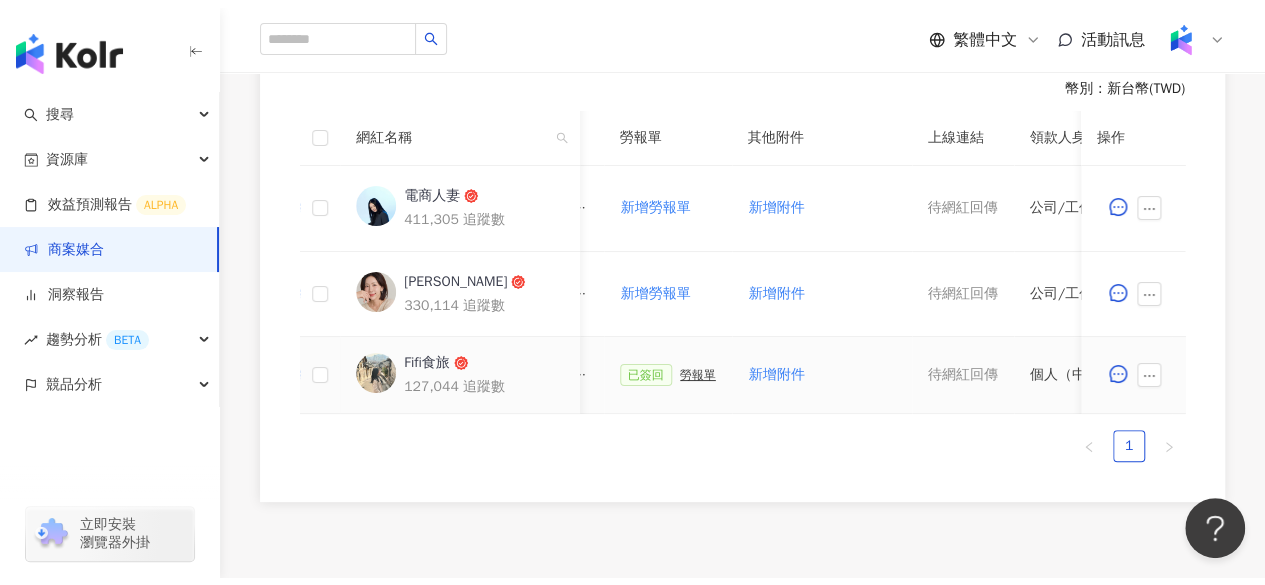 scroll, scrollTop: 0, scrollLeft: 469, axis: horizontal 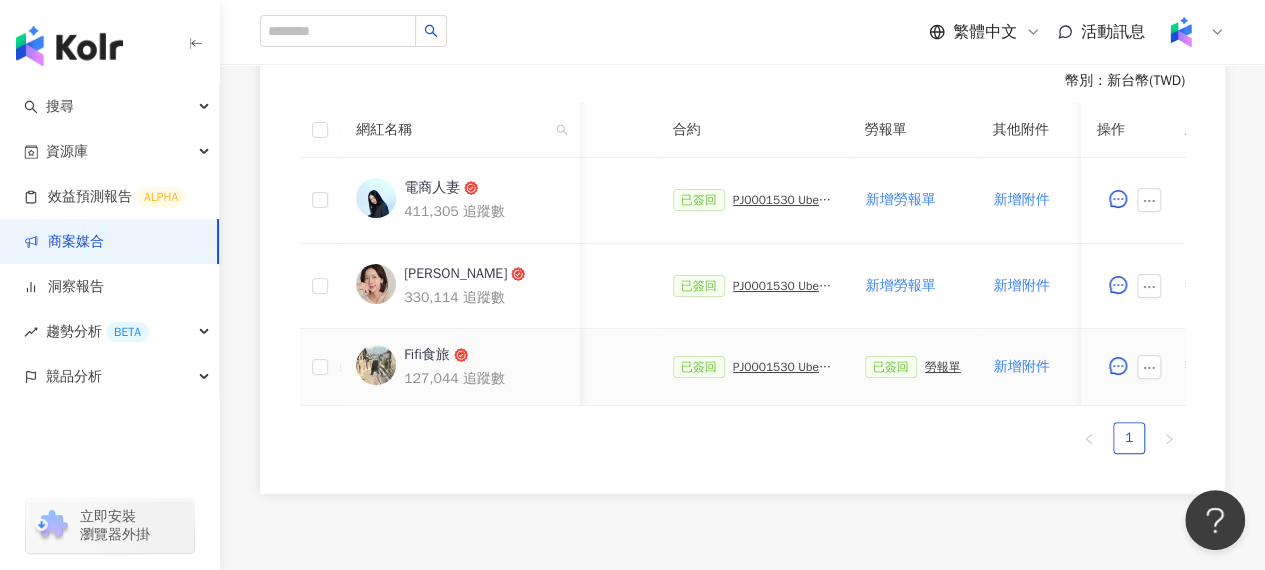 click on "PJ0001530 Uber Eats_優市超品月_口碑操作" at bounding box center [783, 367] 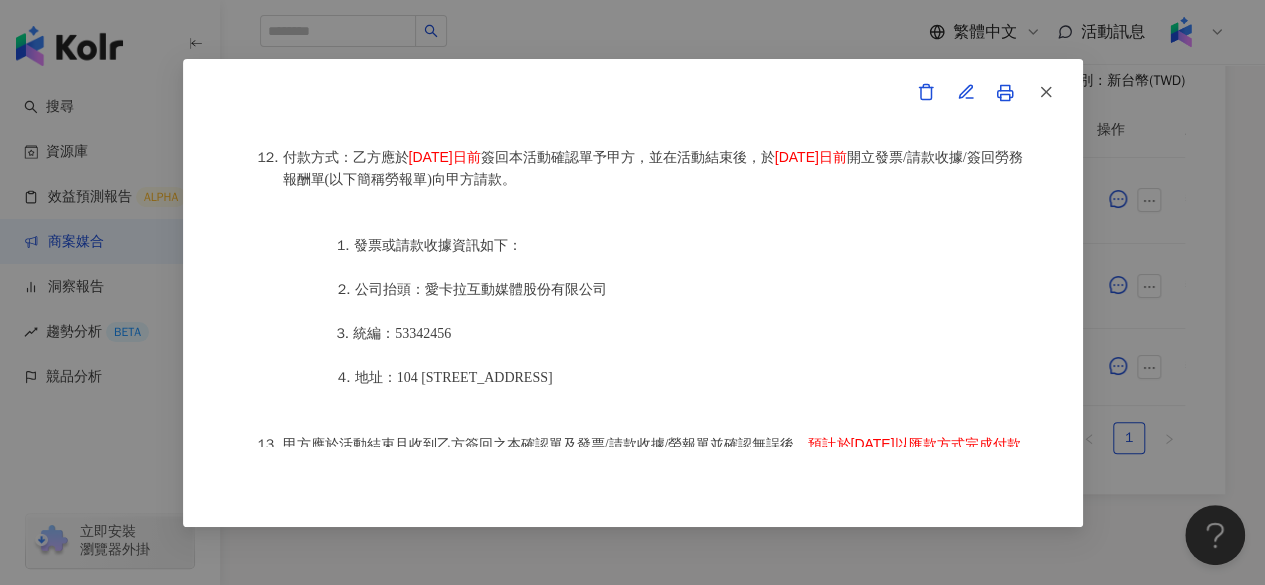 scroll, scrollTop: 2501, scrollLeft: 0, axis: vertical 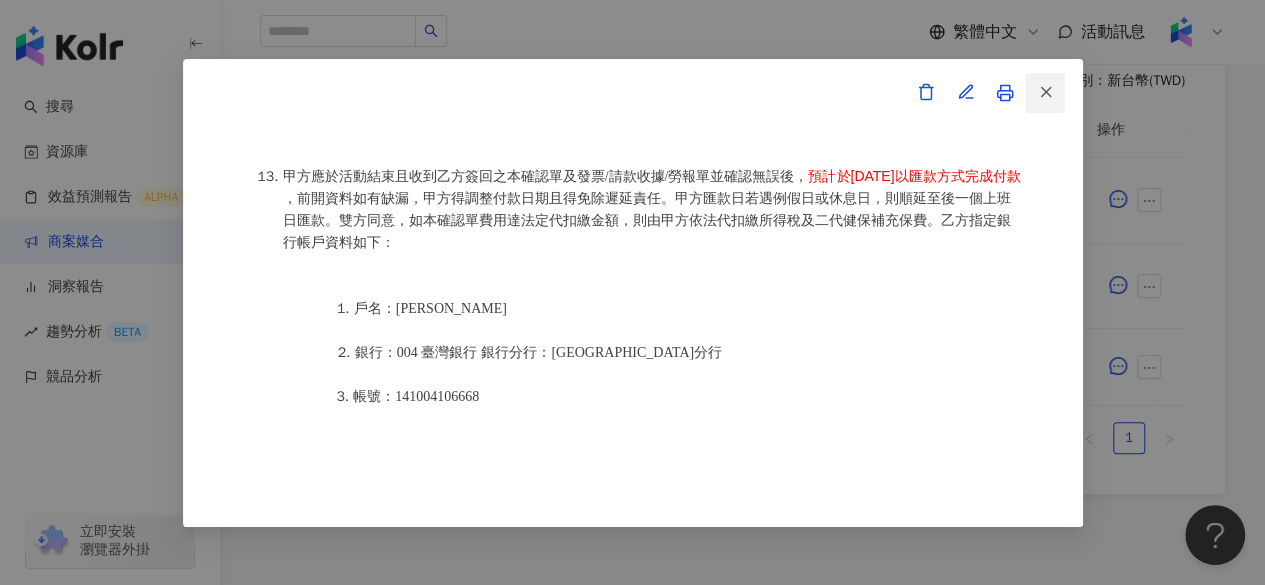click 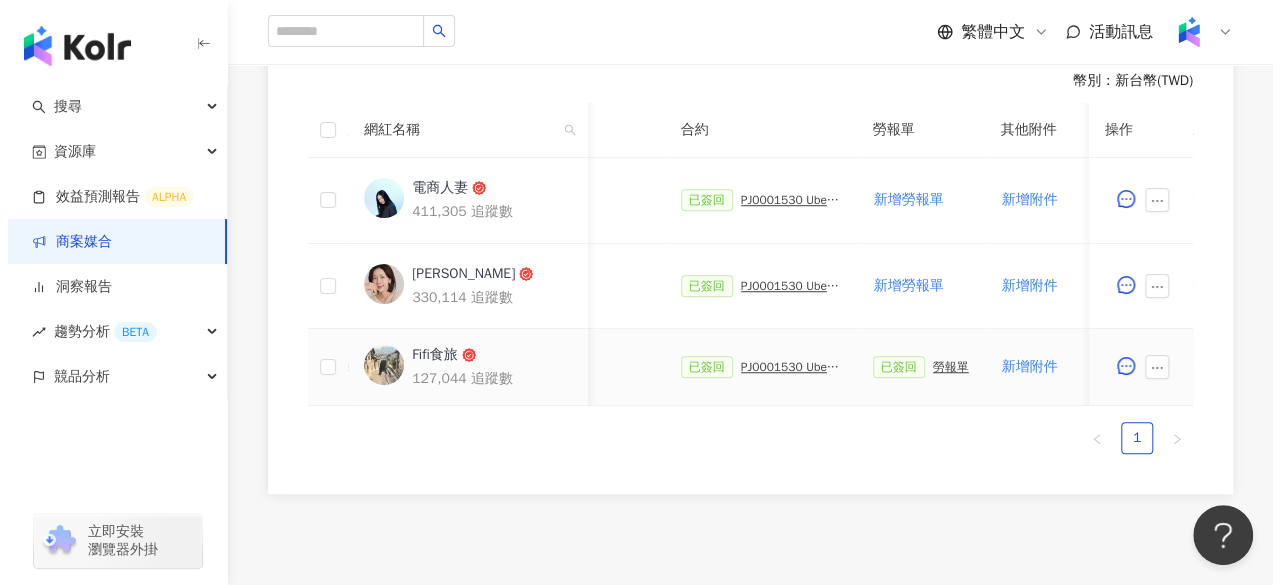 scroll, scrollTop: 0, scrollLeft: 1107, axis: horizontal 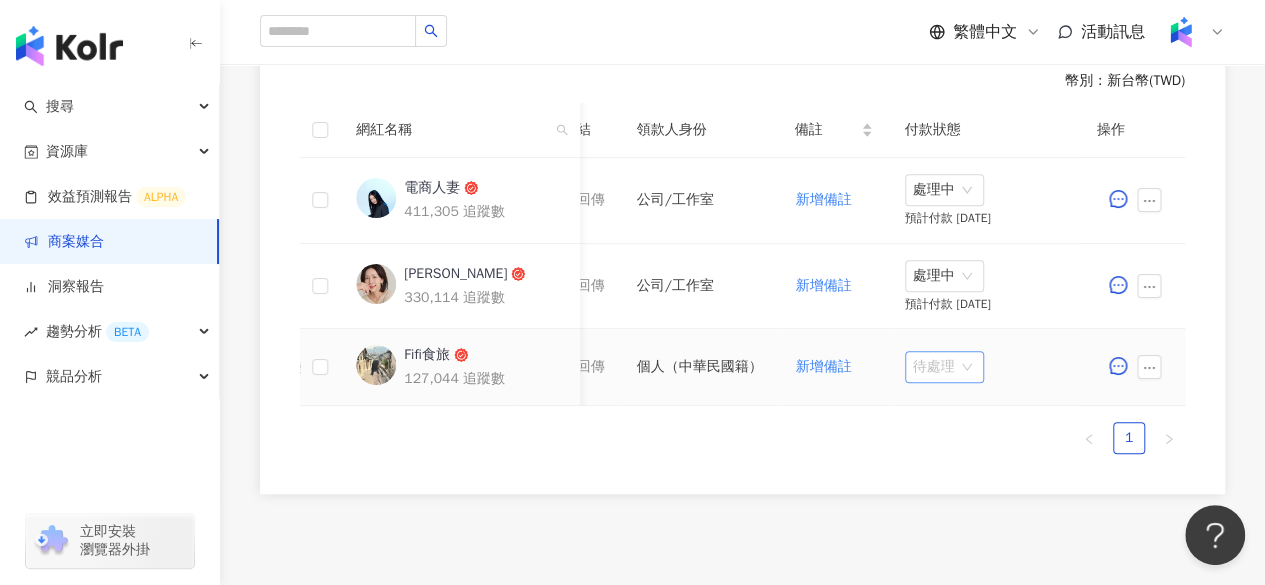 click on "待處理" at bounding box center [944, 367] 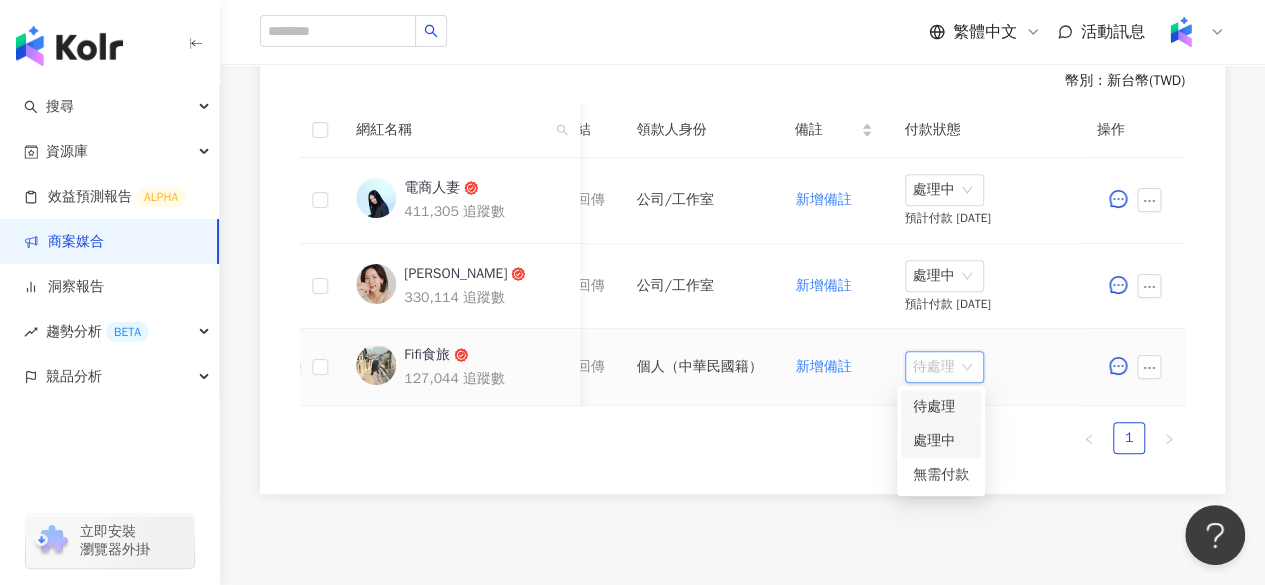 click on "處理中" at bounding box center [941, 441] 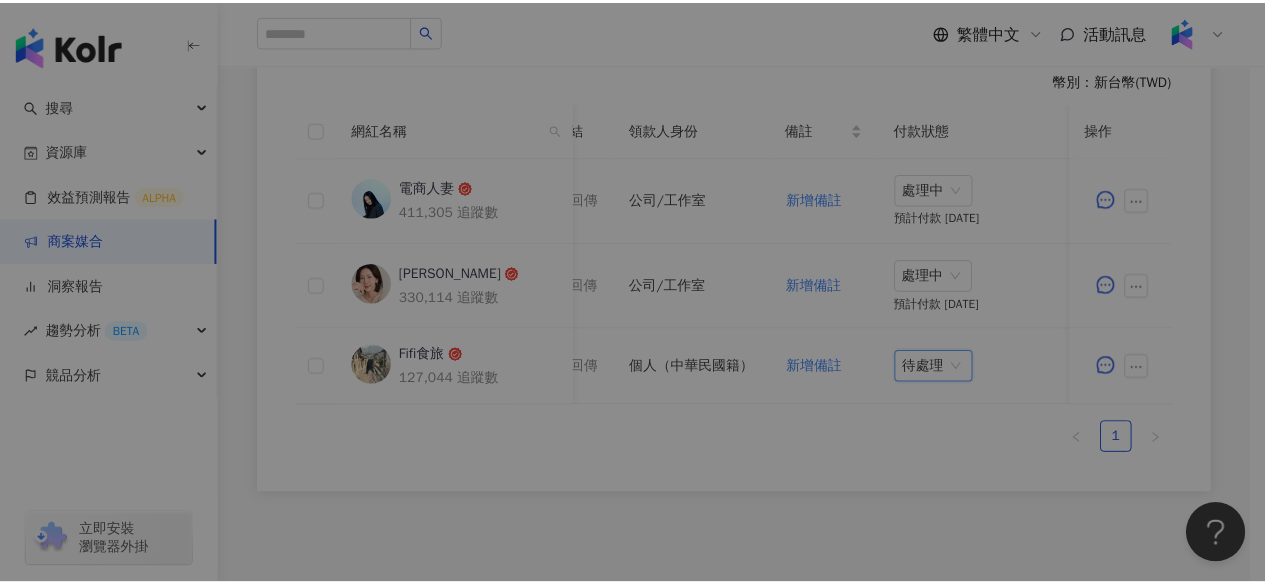 scroll, scrollTop: 0, scrollLeft: 1106, axis: horizontal 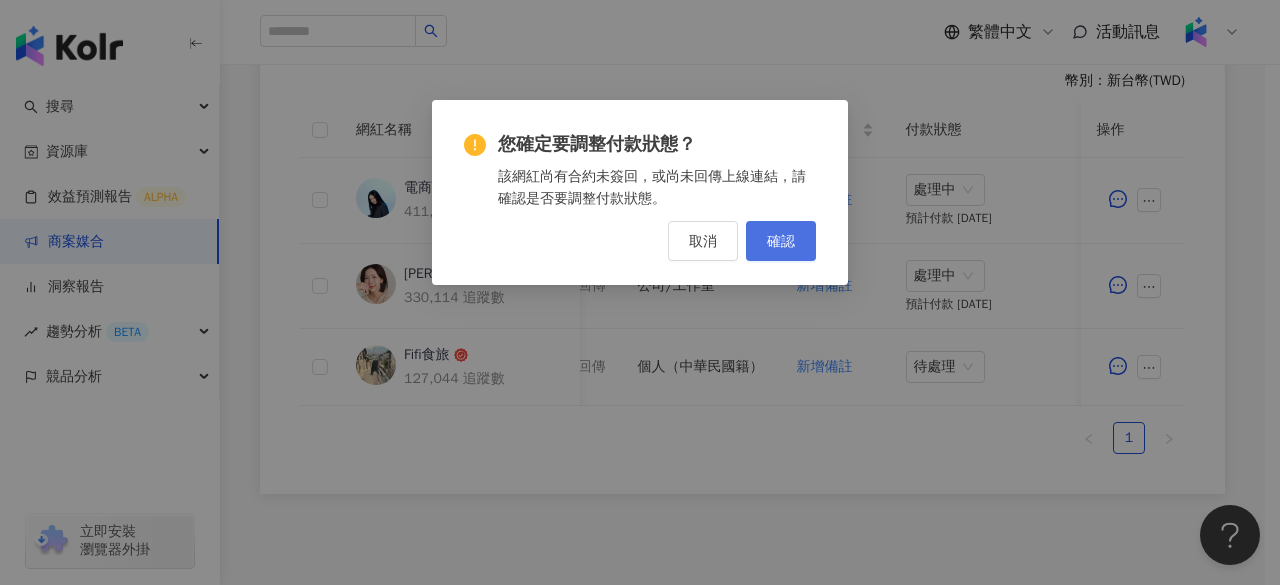 click on "確認" at bounding box center (781, 241) 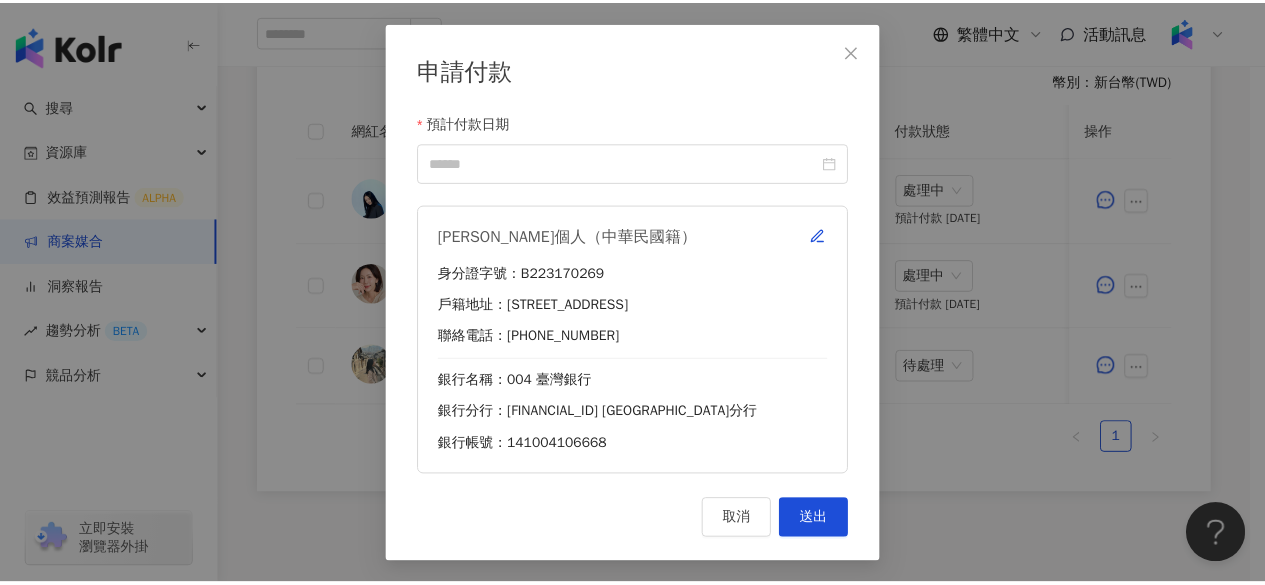 scroll, scrollTop: 0, scrollLeft: 1092, axis: horizontal 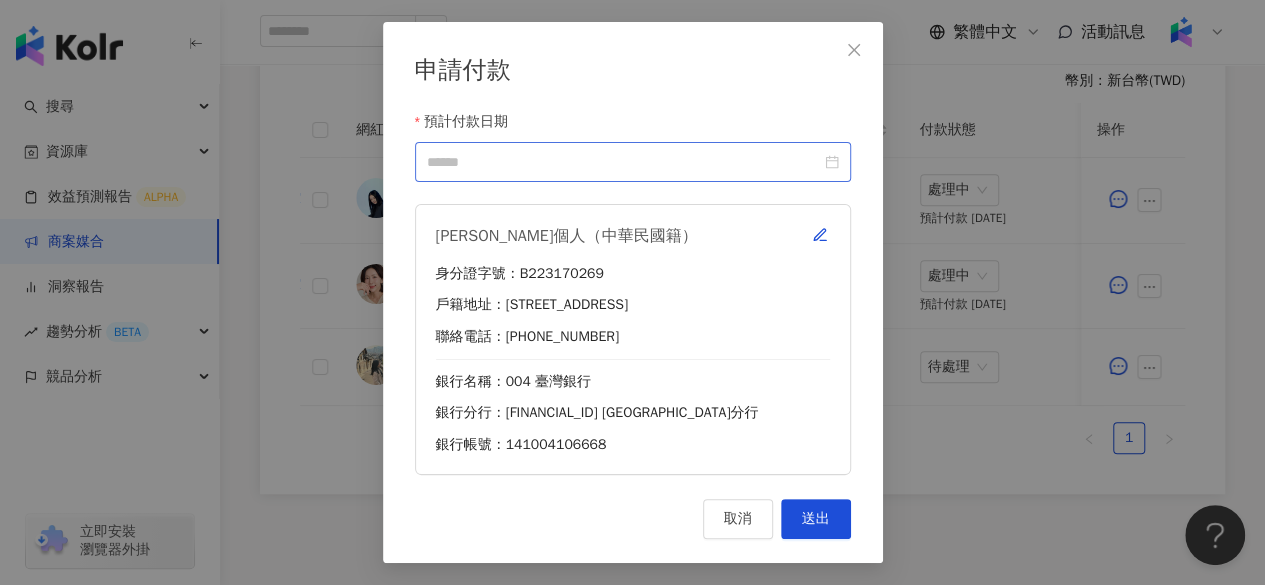 click at bounding box center (633, 162) 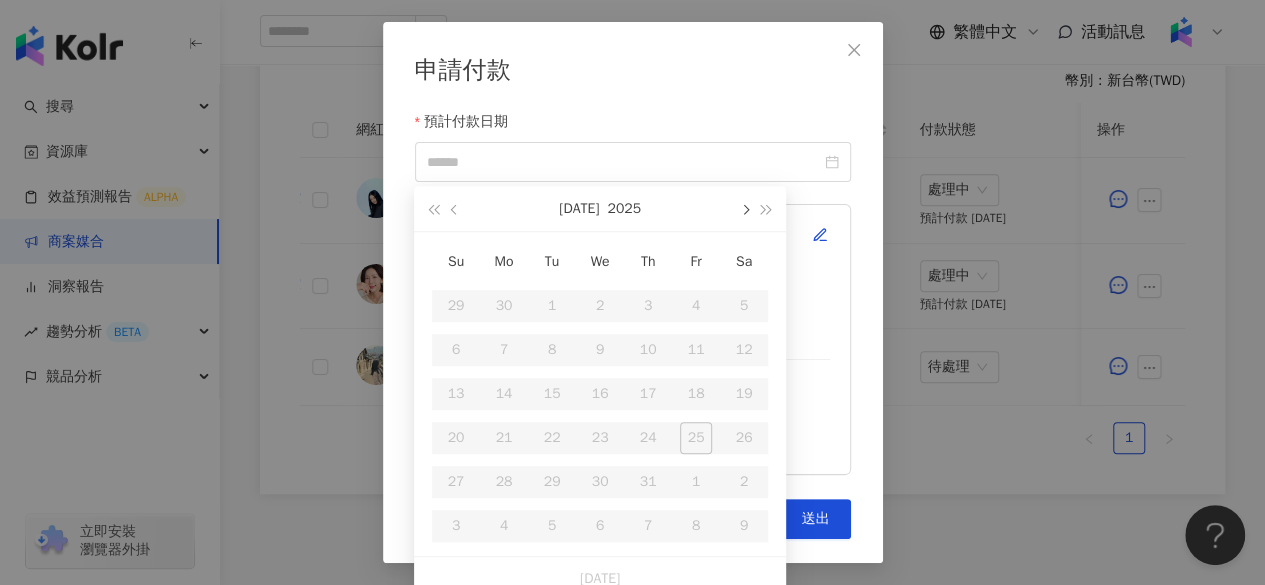 click at bounding box center (744, 210) 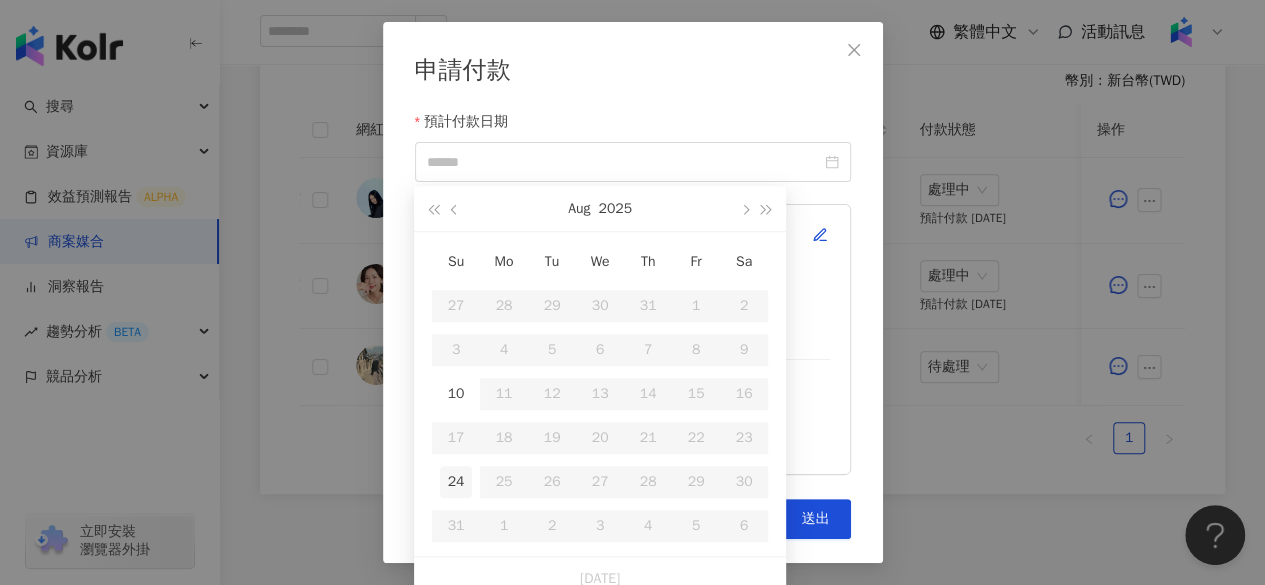 type on "**********" 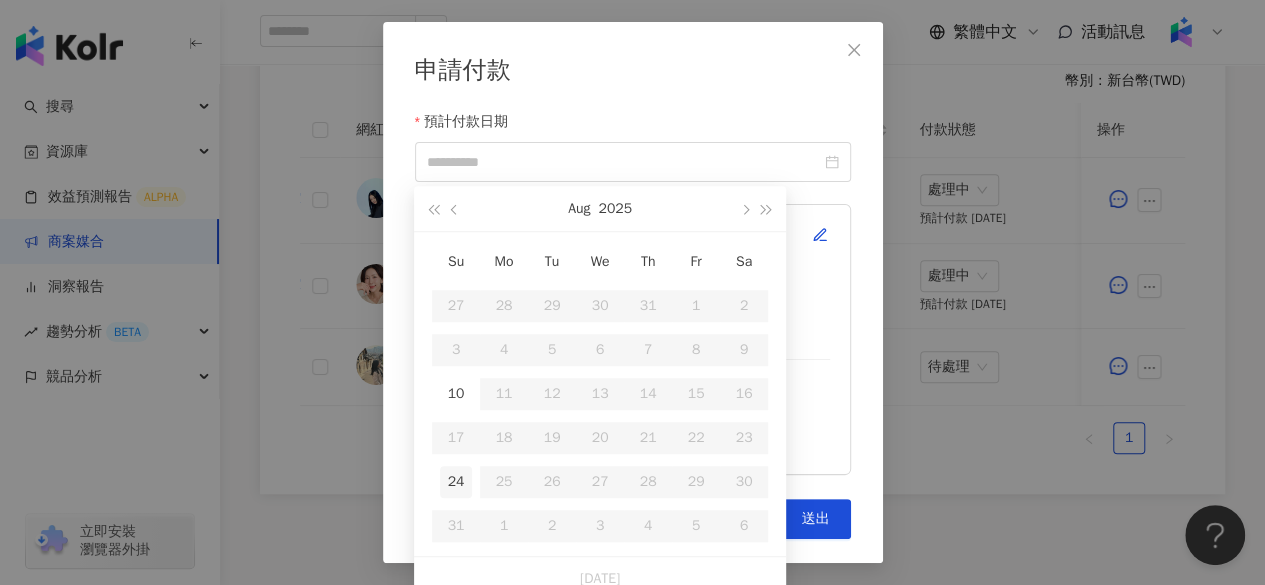click on "24" at bounding box center [456, 482] 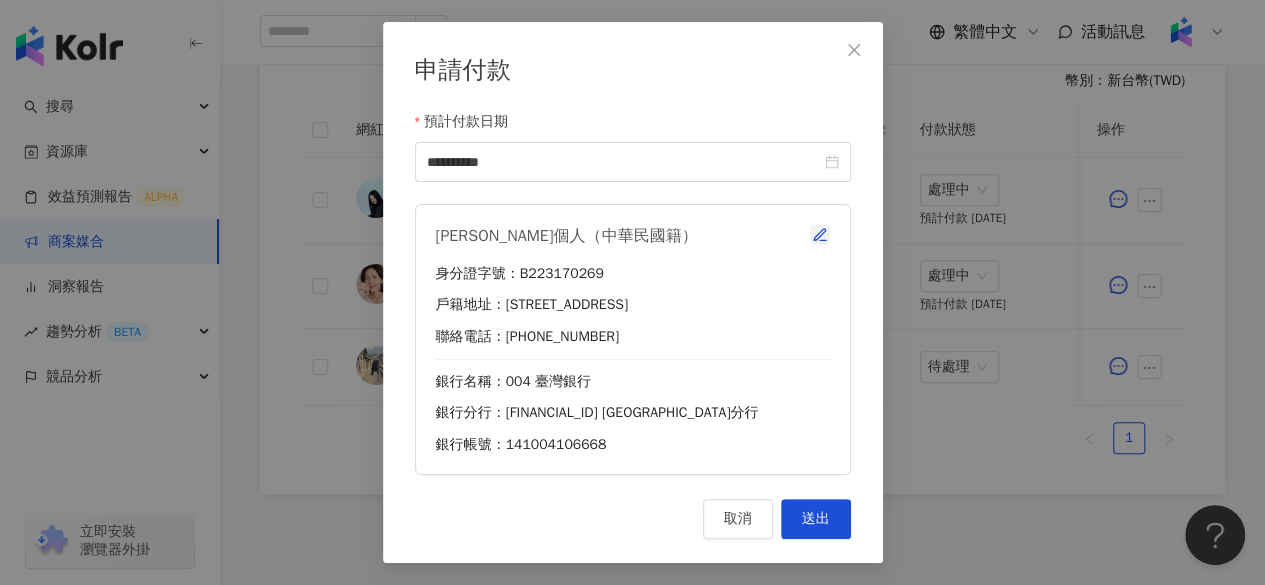 click 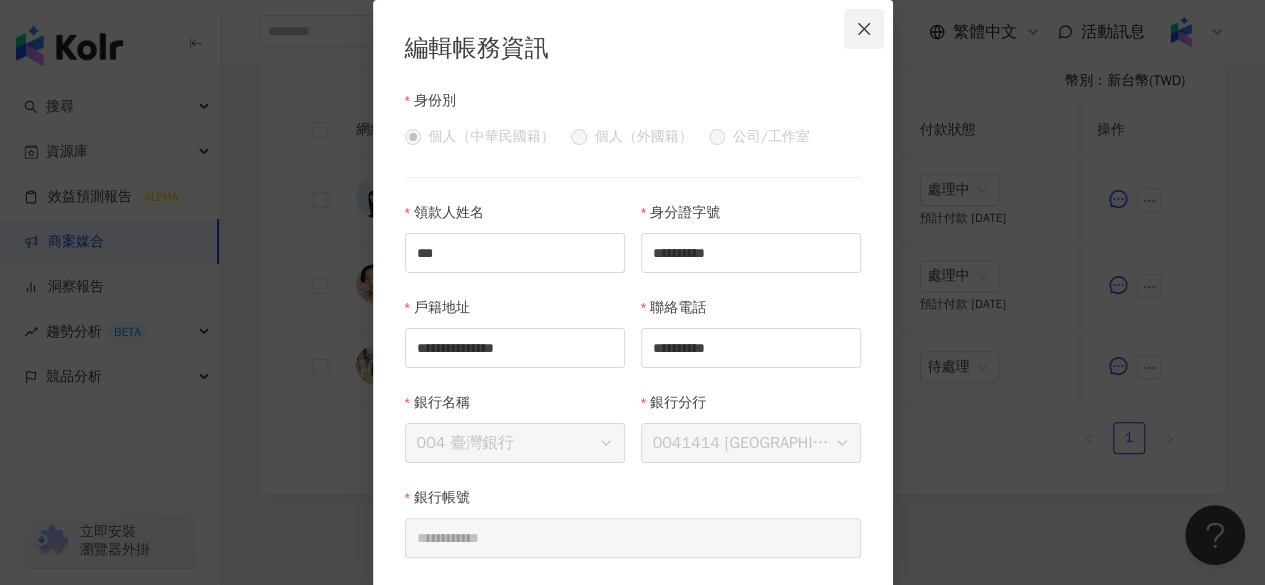 click 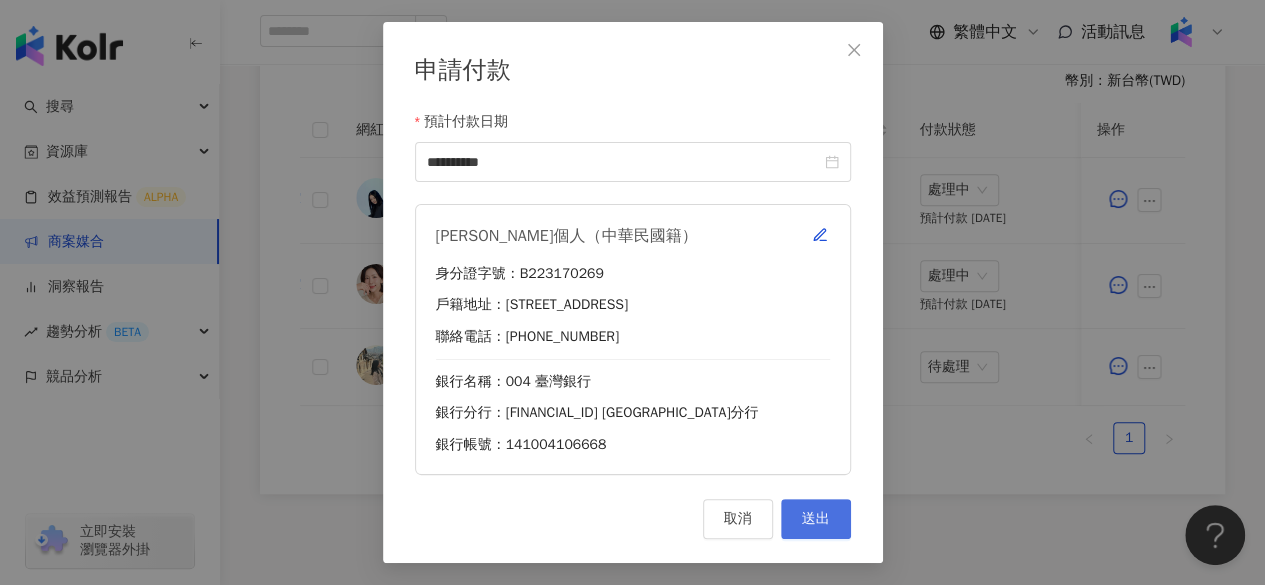 click on "送出" at bounding box center [816, 519] 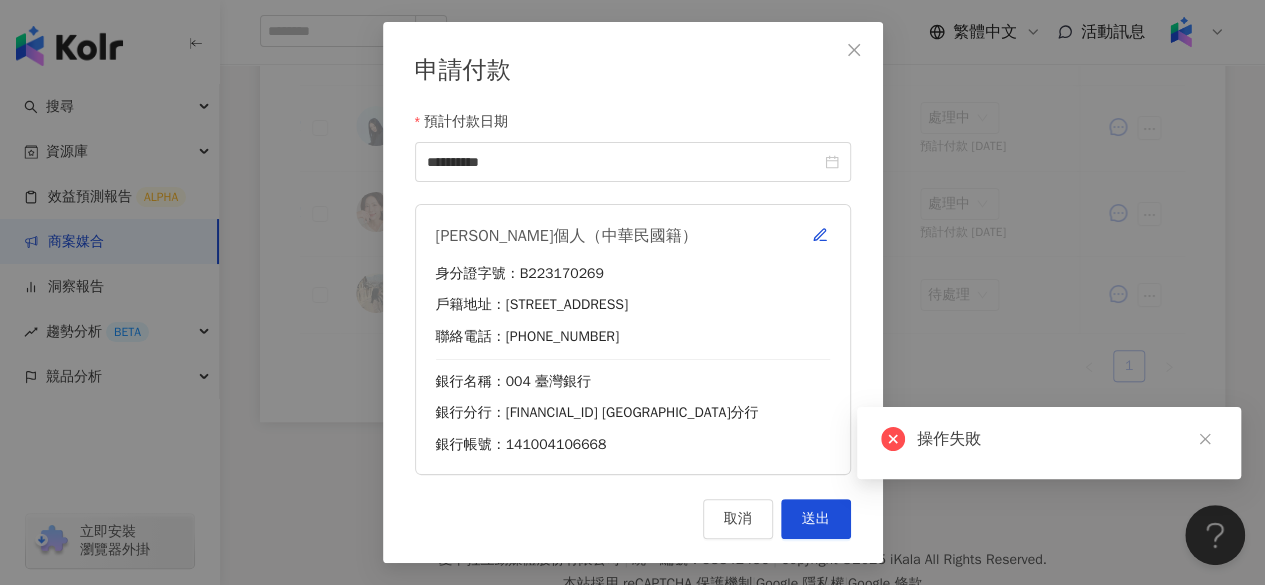 scroll, scrollTop: 584, scrollLeft: 0, axis: vertical 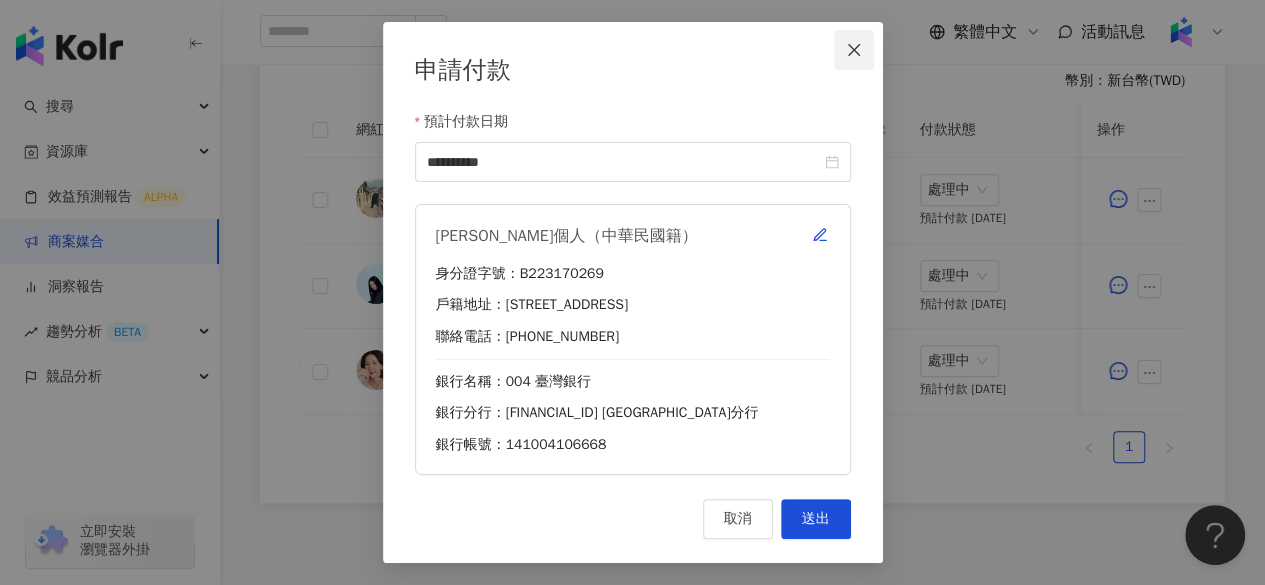 click 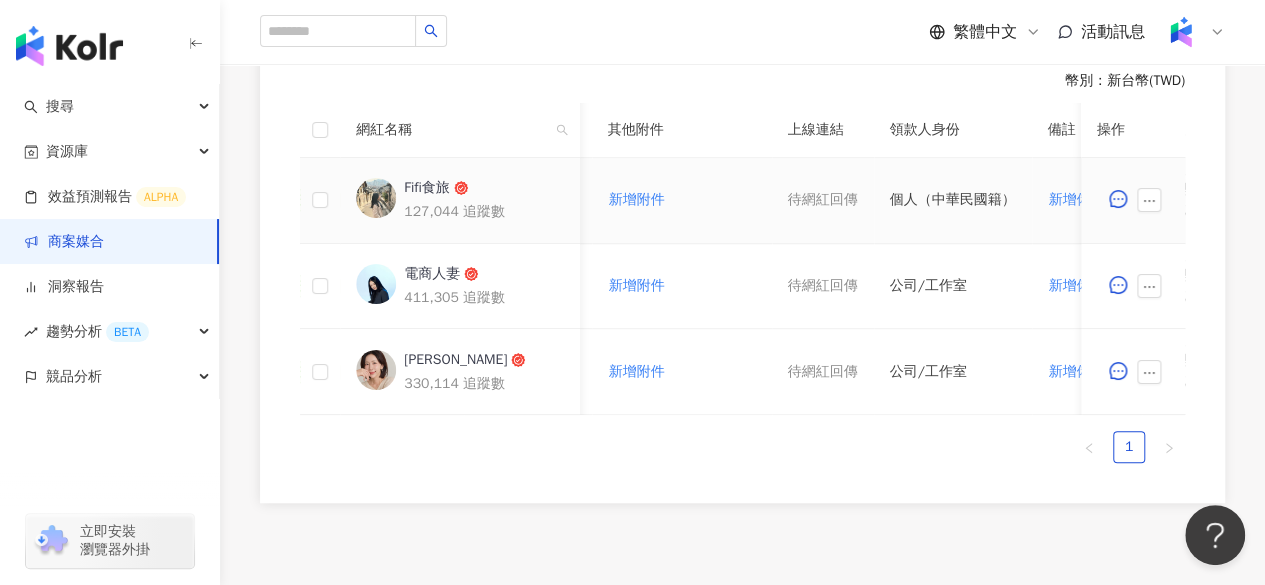 scroll, scrollTop: 0, scrollLeft: 646, axis: horizontal 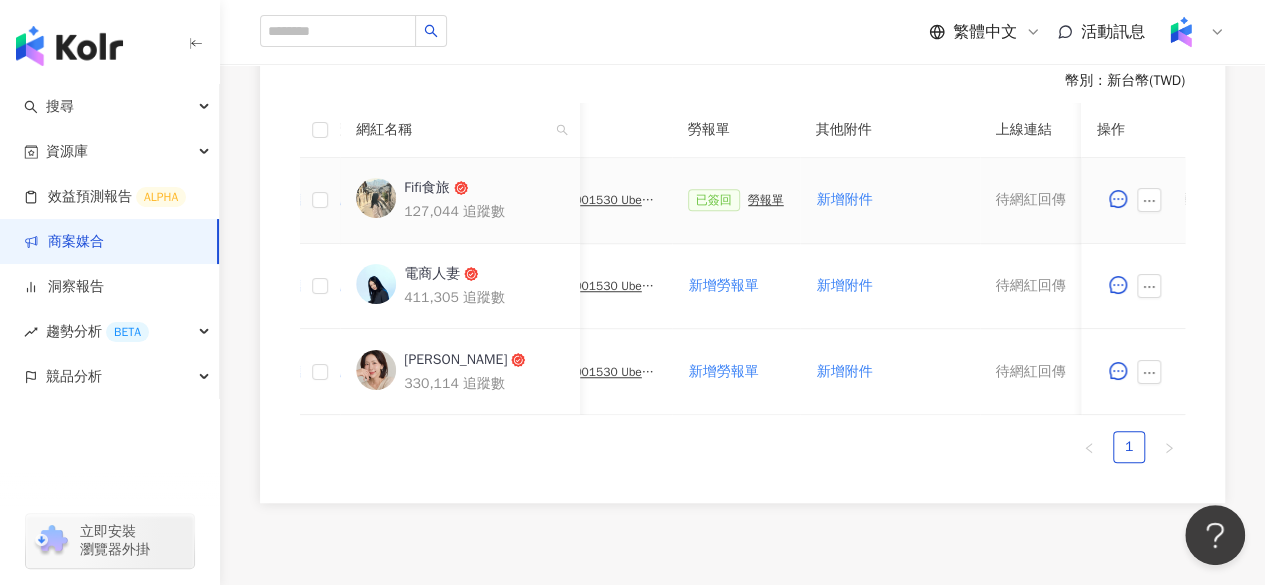 click on "勞報單" at bounding box center [766, 200] 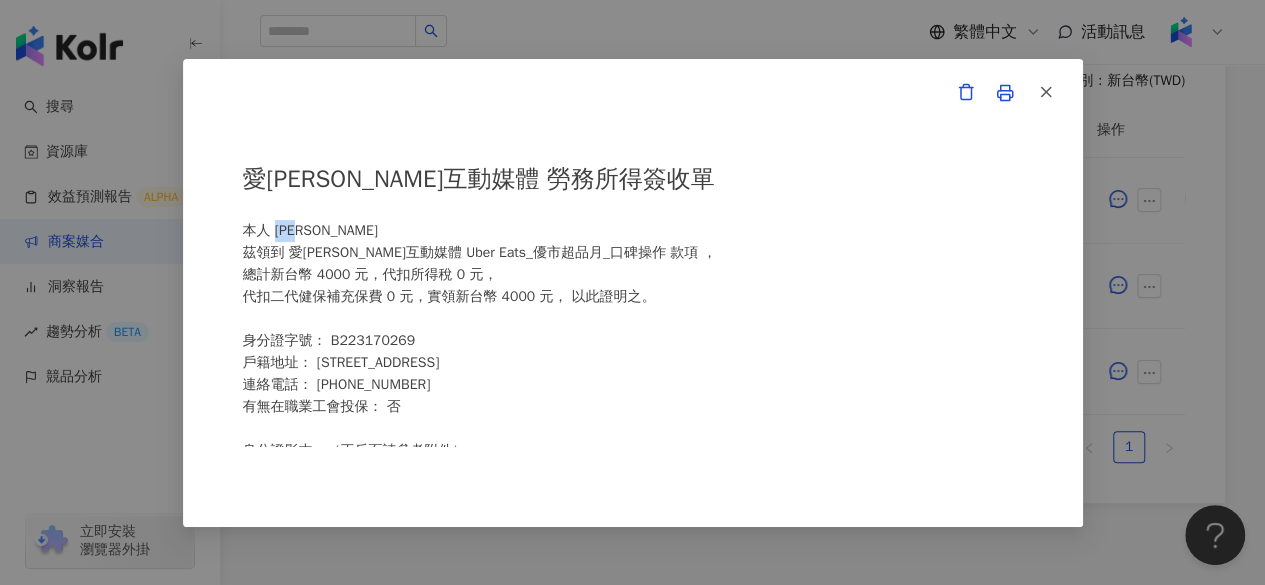drag, startPoint x: 278, startPoint y: 225, endPoint x: 330, endPoint y: 227, distance: 52.03845 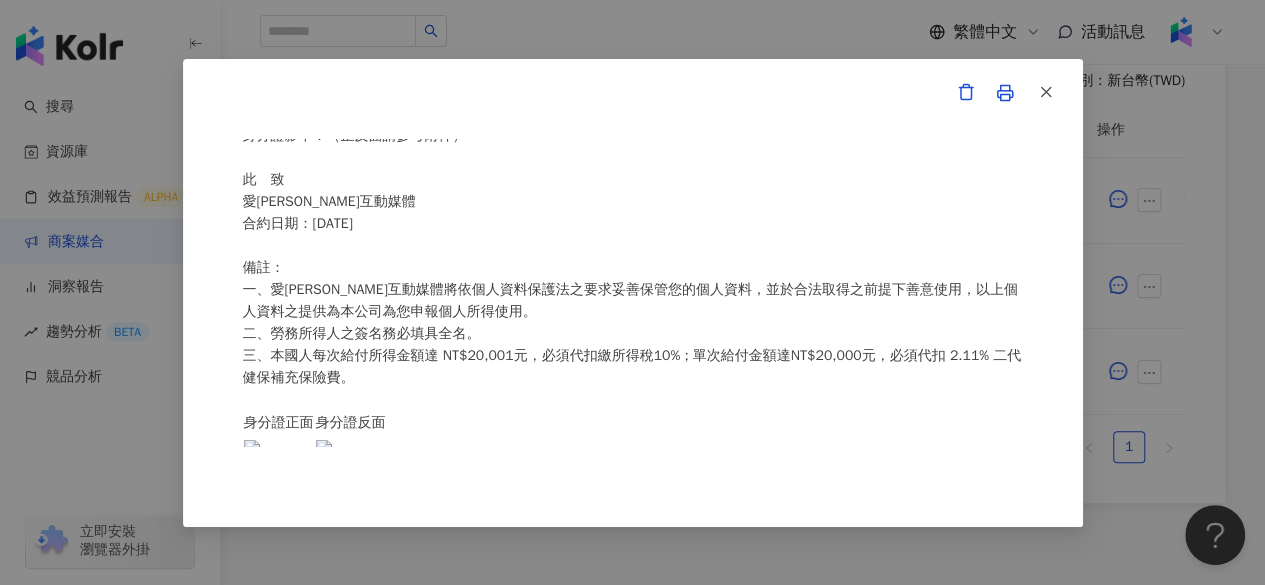 scroll, scrollTop: 318, scrollLeft: 0, axis: vertical 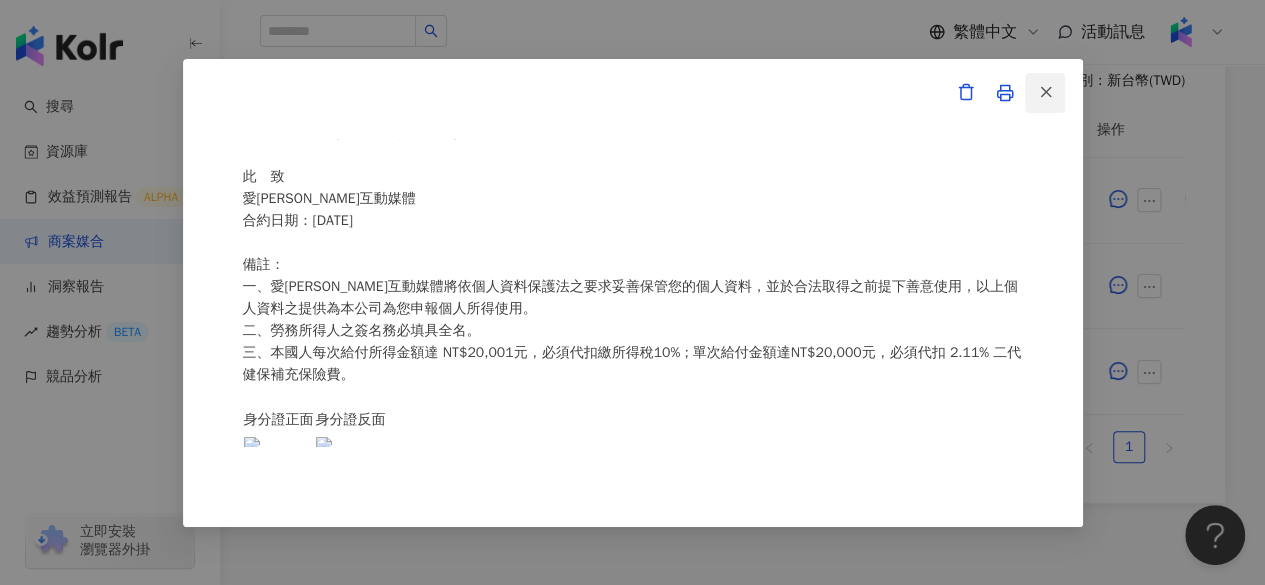 click at bounding box center (1045, 93) 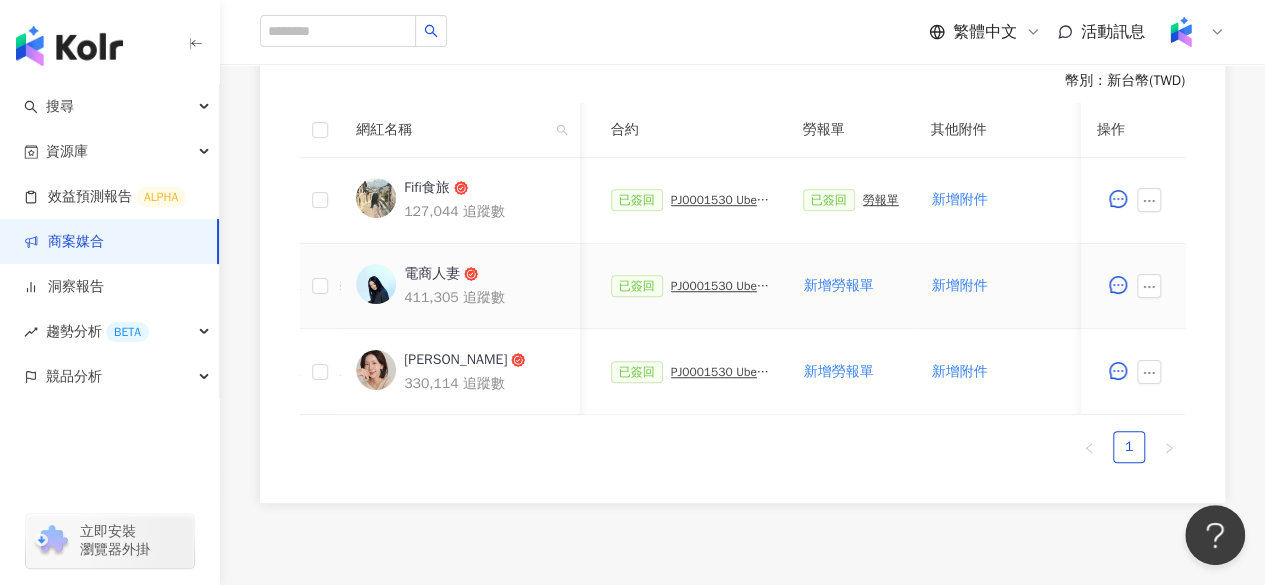 scroll, scrollTop: 0, scrollLeft: 530, axis: horizontal 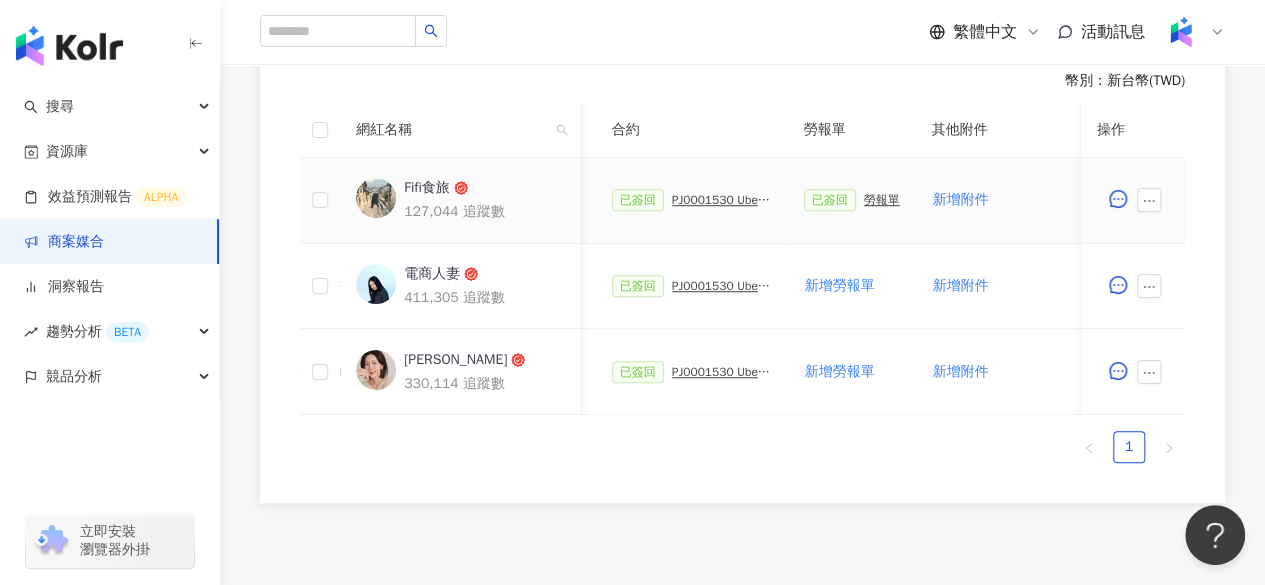 click on "PJ0001530 Uber Eats_優市超品月_口碑操作" at bounding box center (722, 200) 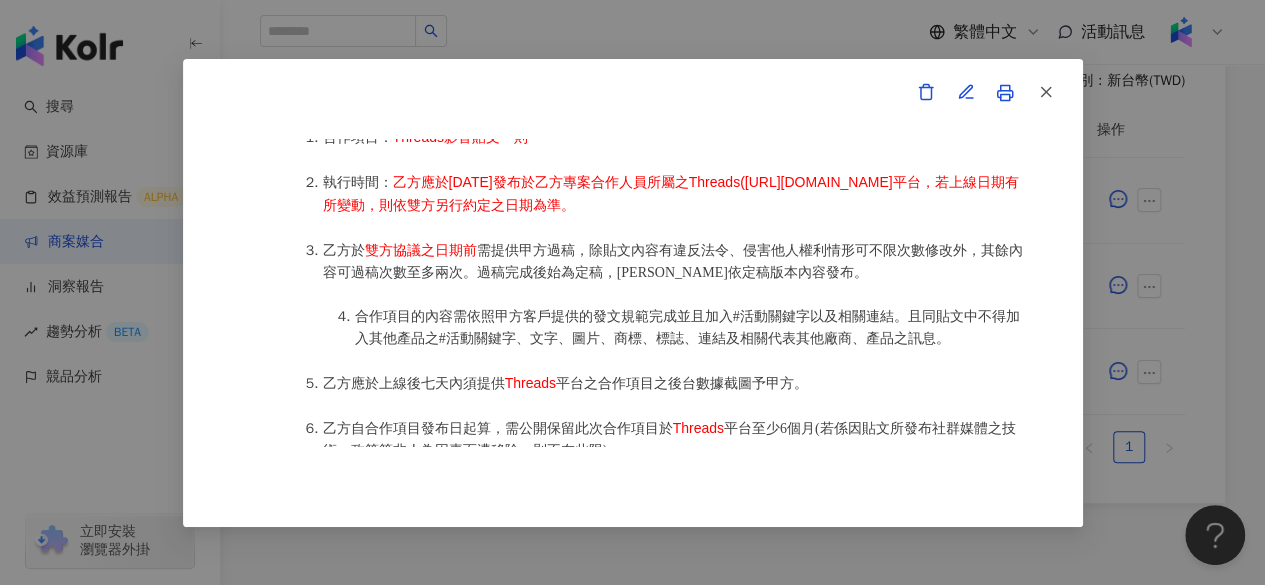 scroll, scrollTop: 1011, scrollLeft: 0, axis: vertical 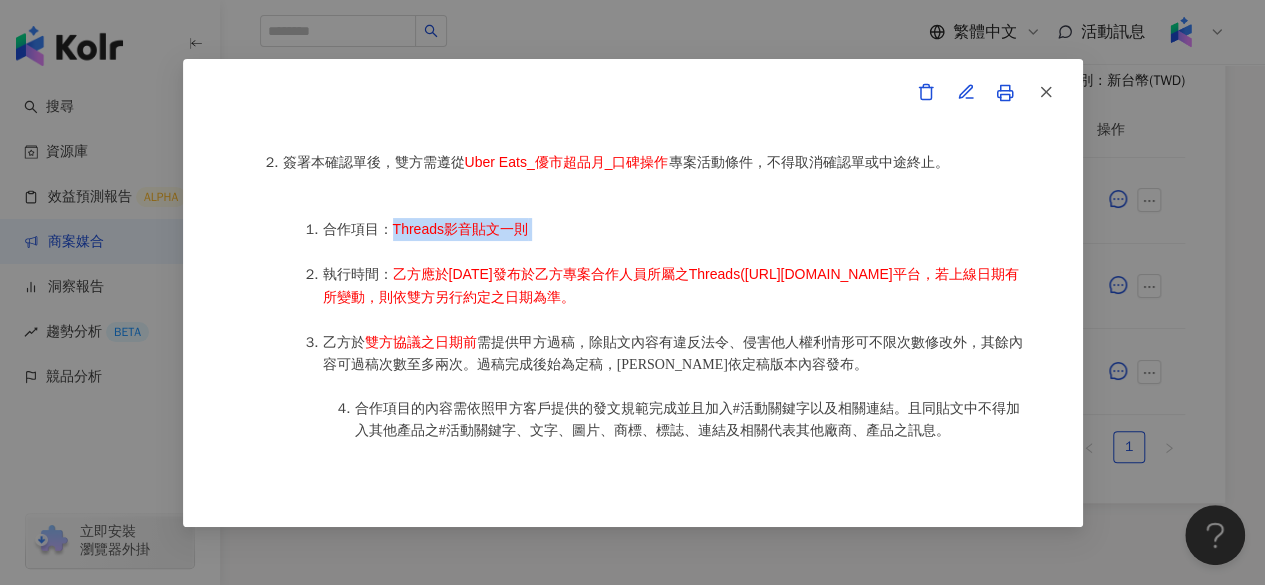 drag, startPoint x: 391, startPoint y: 227, endPoint x: 542, endPoint y: 231, distance: 151.05296 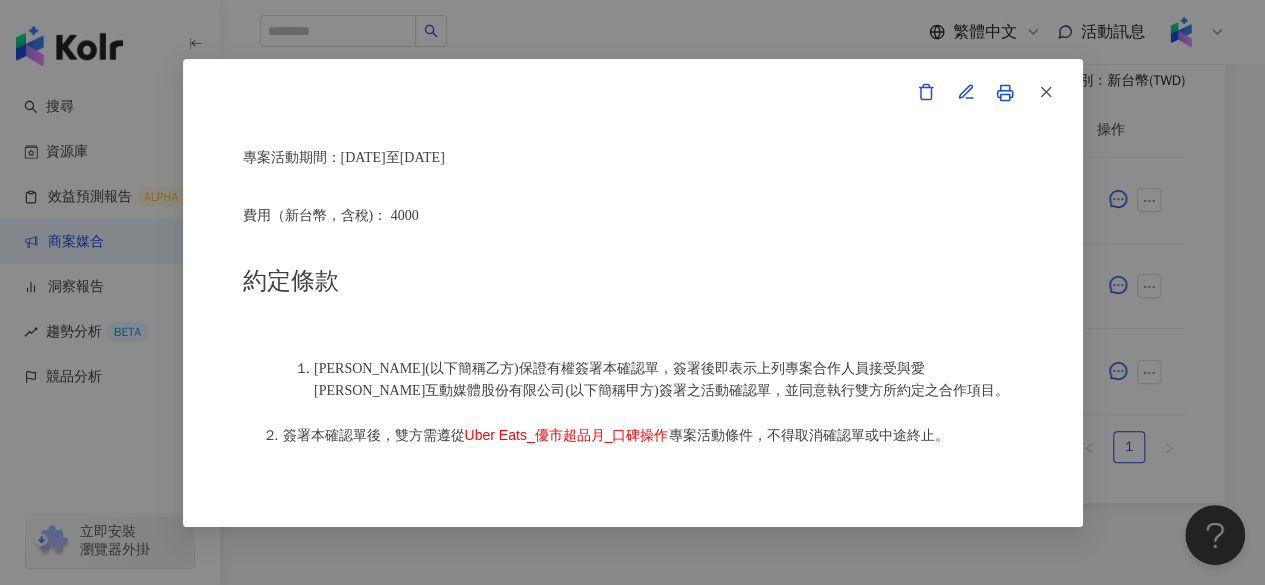 scroll, scrollTop: 737, scrollLeft: 0, axis: vertical 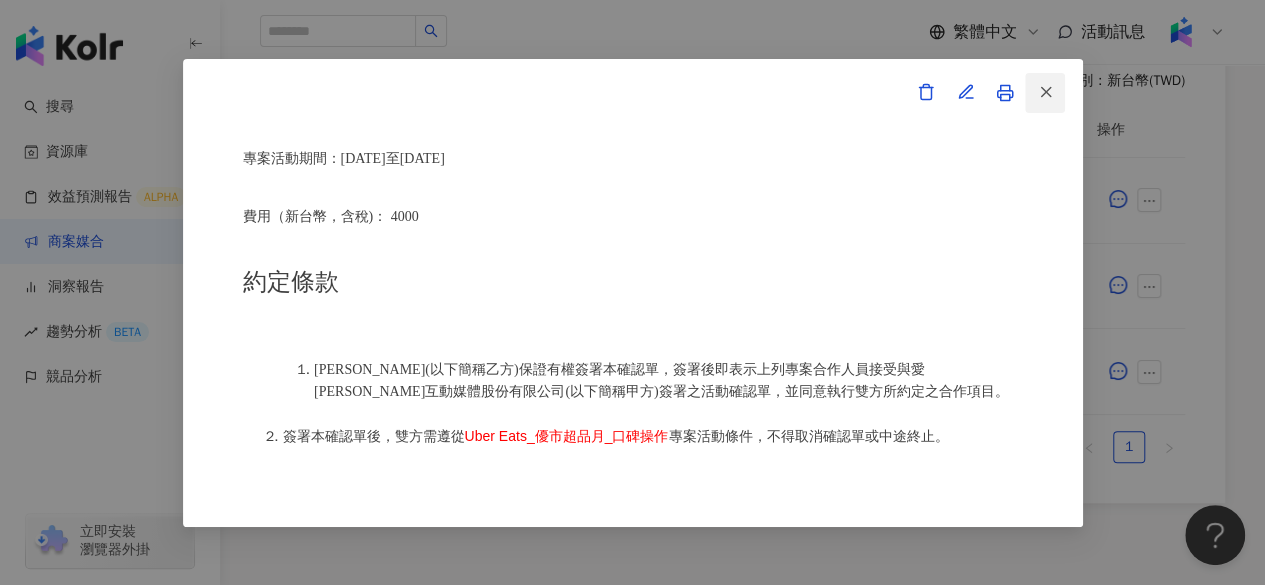 click at bounding box center [1045, 93] 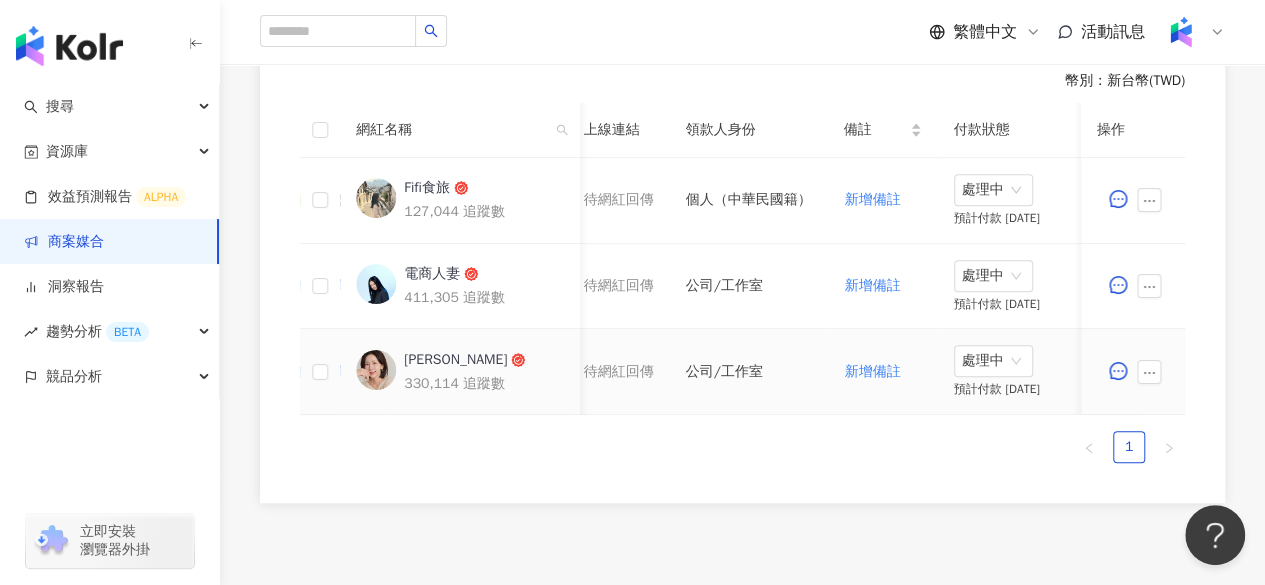 scroll, scrollTop: 0, scrollLeft: 1107, axis: horizontal 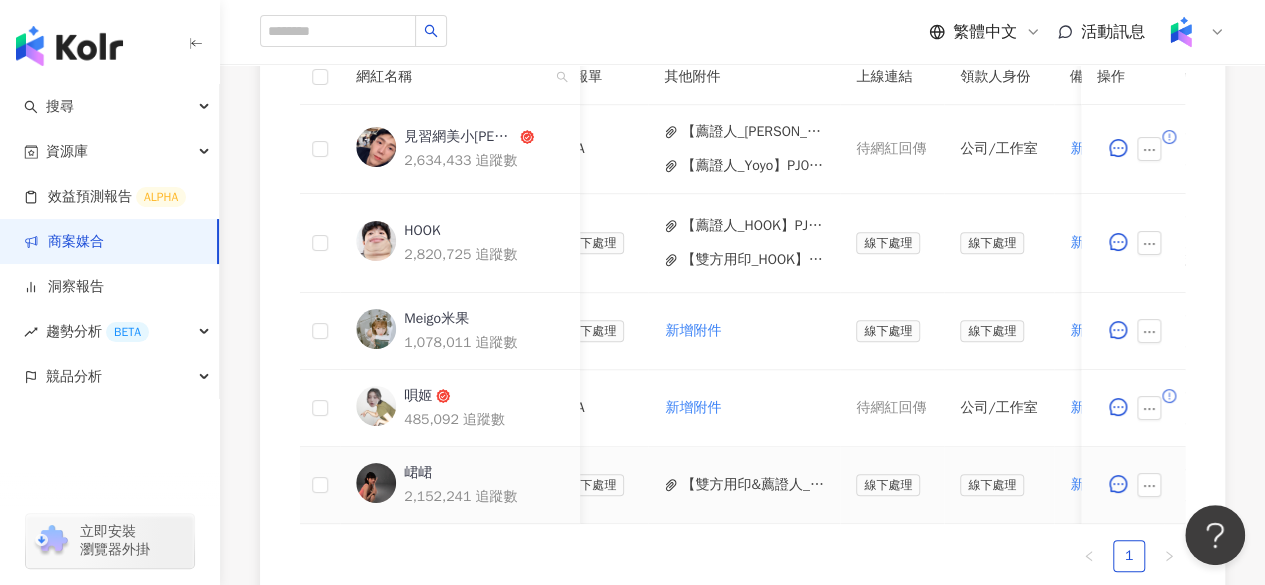 click on "【雙方用印&薦證人_峮峮】PJ0001455 HALEON_舒酸定_專業抗敏護齦強化琺瑯質牙膏_202507_08_KOL圖影.pdf" at bounding box center (752, 485) 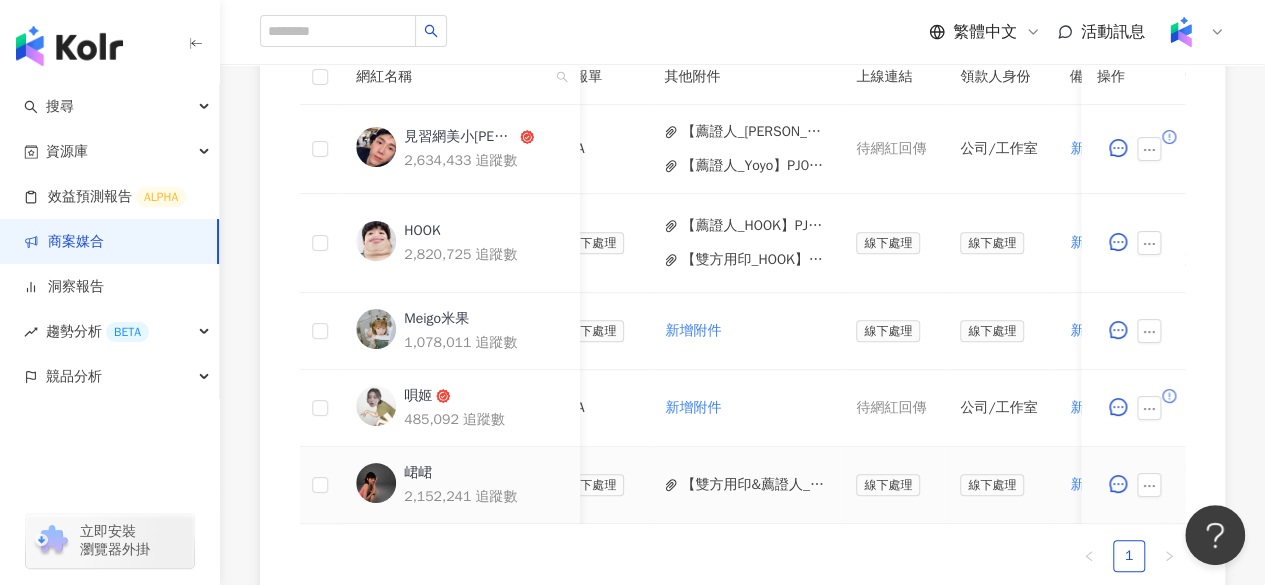 click on "峮峮" at bounding box center [418, 473] 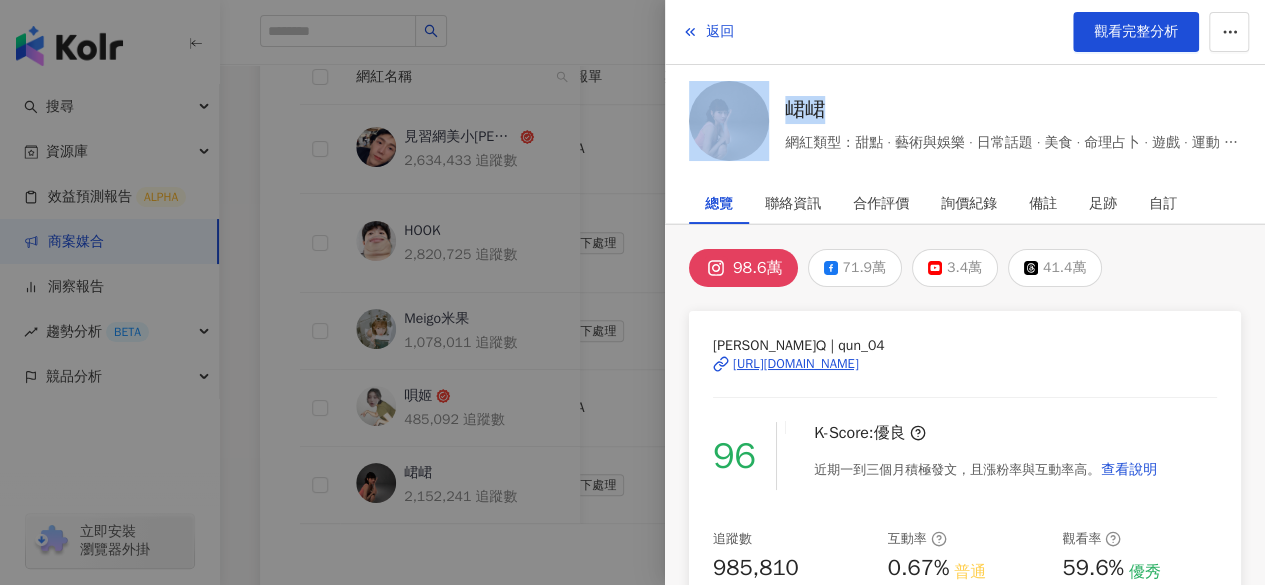 drag, startPoint x: 779, startPoint y: 75, endPoint x: 820, endPoint y: 87, distance: 42.72002 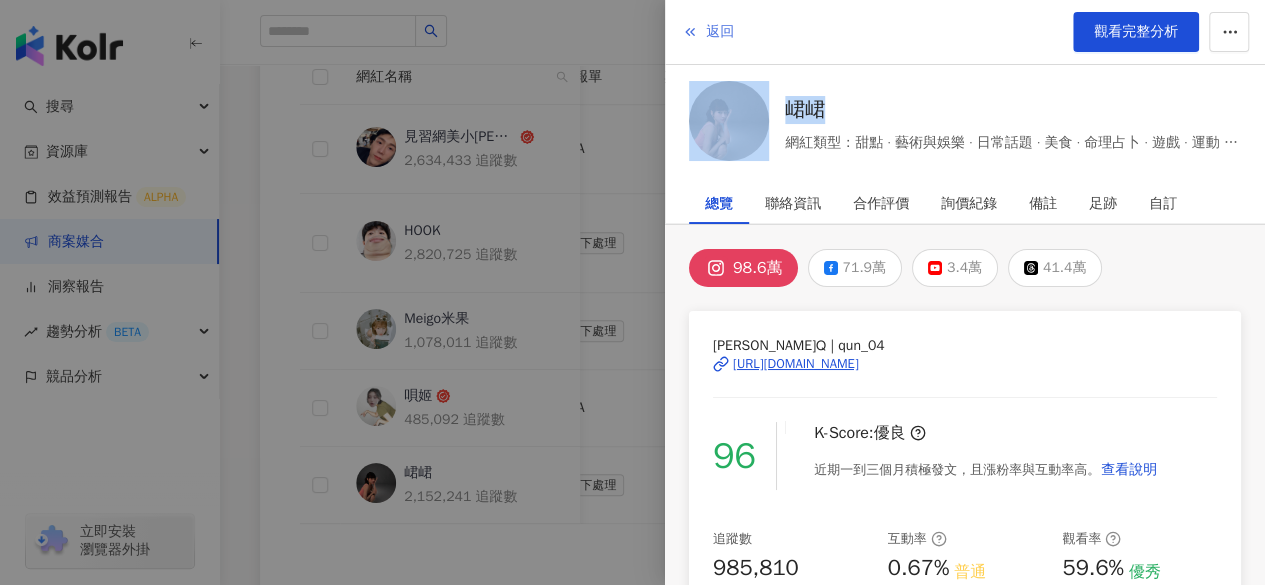 click on "返回" at bounding box center (720, 32) 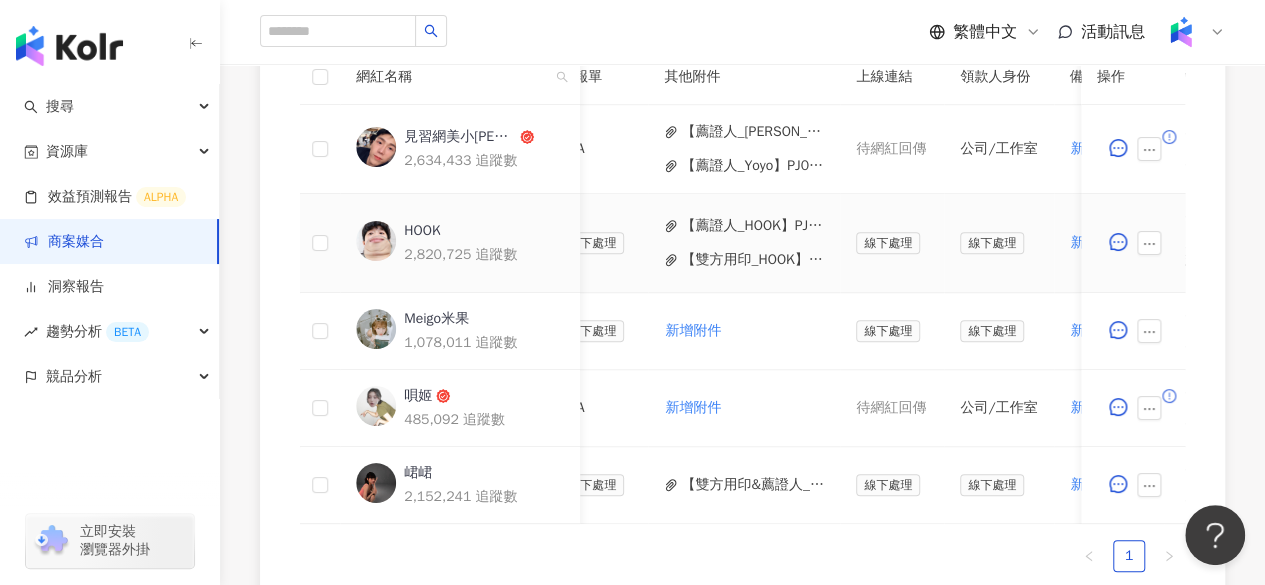 scroll, scrollTop: 0, scrollLeft: 1046, axis: horizontal 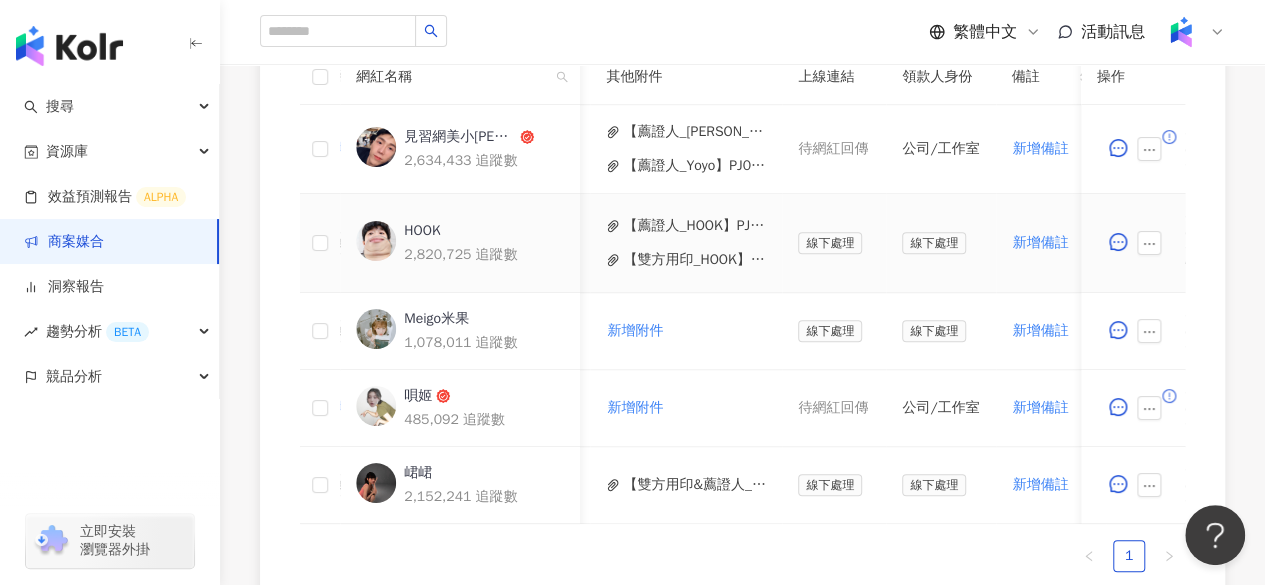 click on "【雙方用印_HOOK】 PJ0001455_HALEON_舒酸定_專業抗敏護齦強化琺瑯質牙膏_202507_08_KOL圖影.pdf" at bounding box center (694, 260) 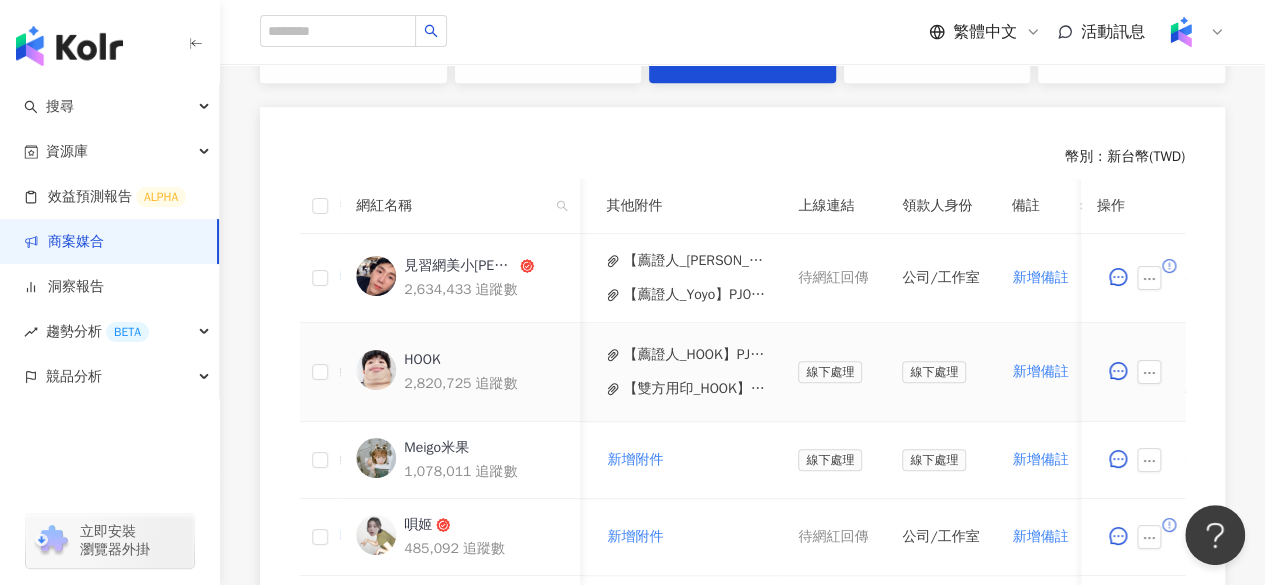 scroll, scrollTop: 408, scrollLeft: 0, axis: vertical 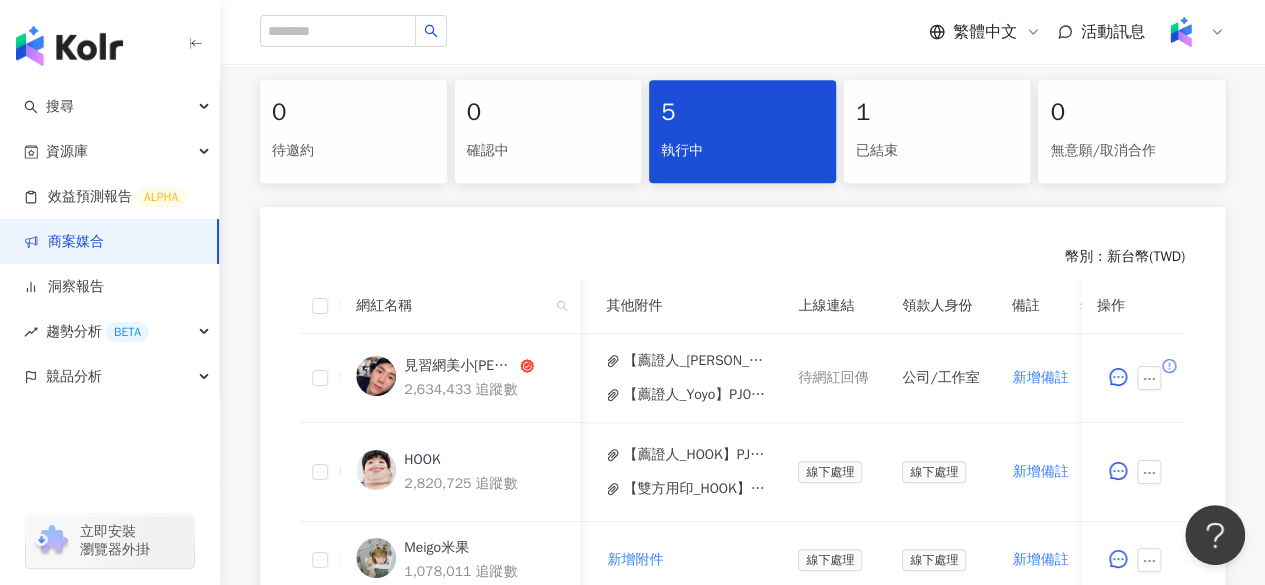 click on "已結束" at bounding box center [937, 151] 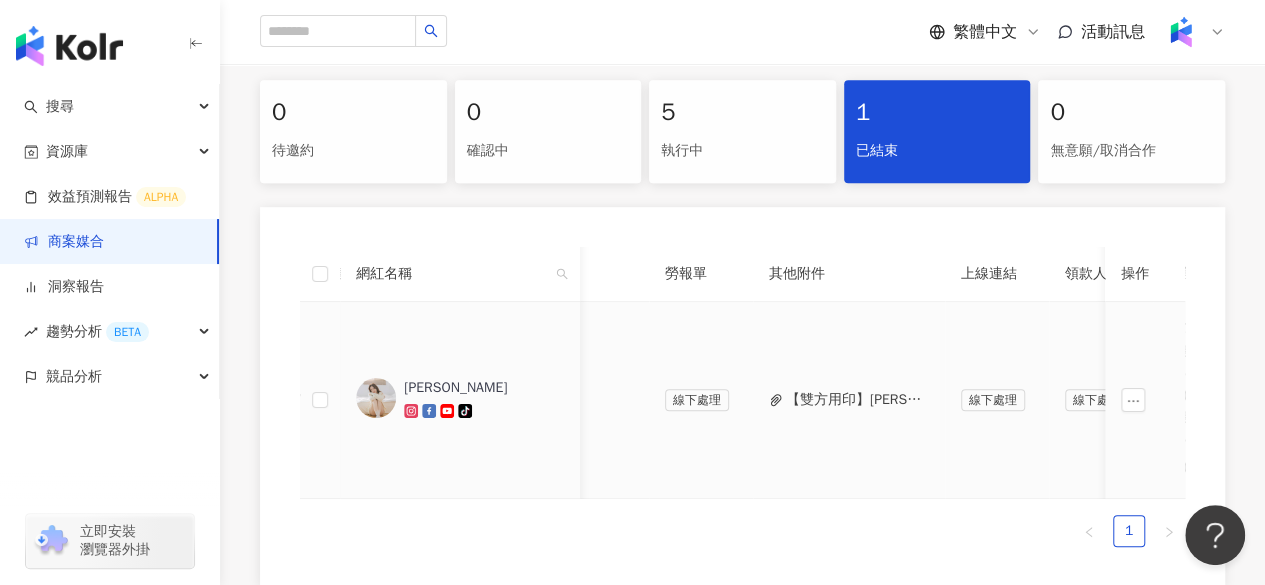 scroll, scrollTop: 0, scrollLeft: 1012, axis: horizontal 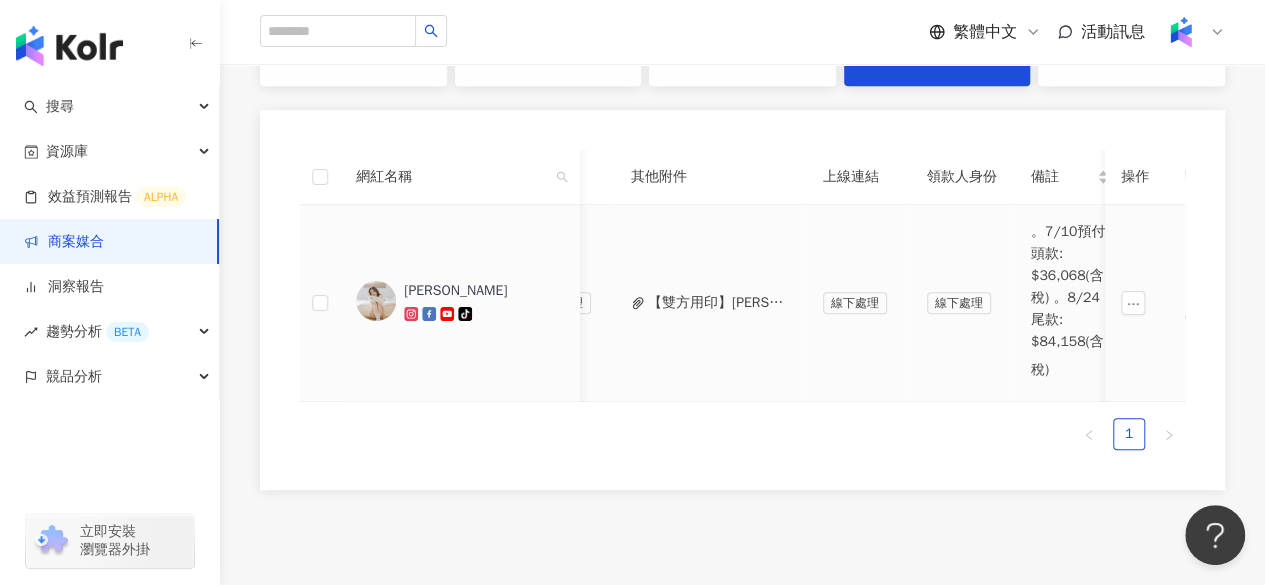 click on "【雙方用印】[PERSON_NAME]_PJ0001455 HALEON_舒酸定_專業抗敏護齦強化琺瑯質牙膏_202507_08_KOL圖影.pdf" at bounding box center [719, 303] 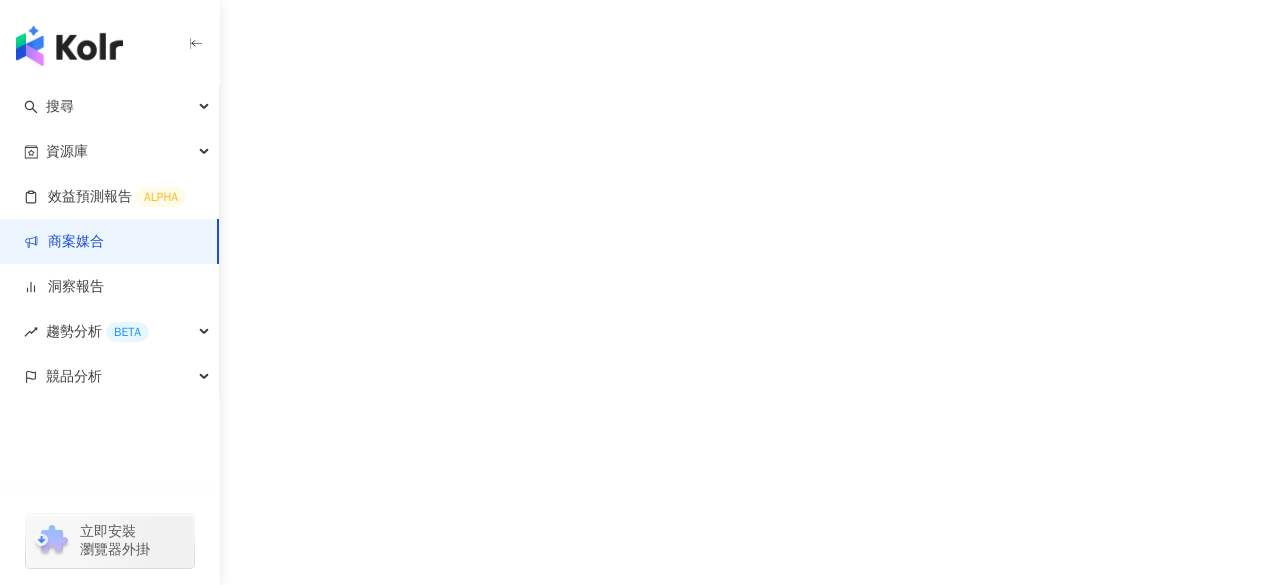 scroll, scrollTop: 0, scrollLeft: 0, axis: both 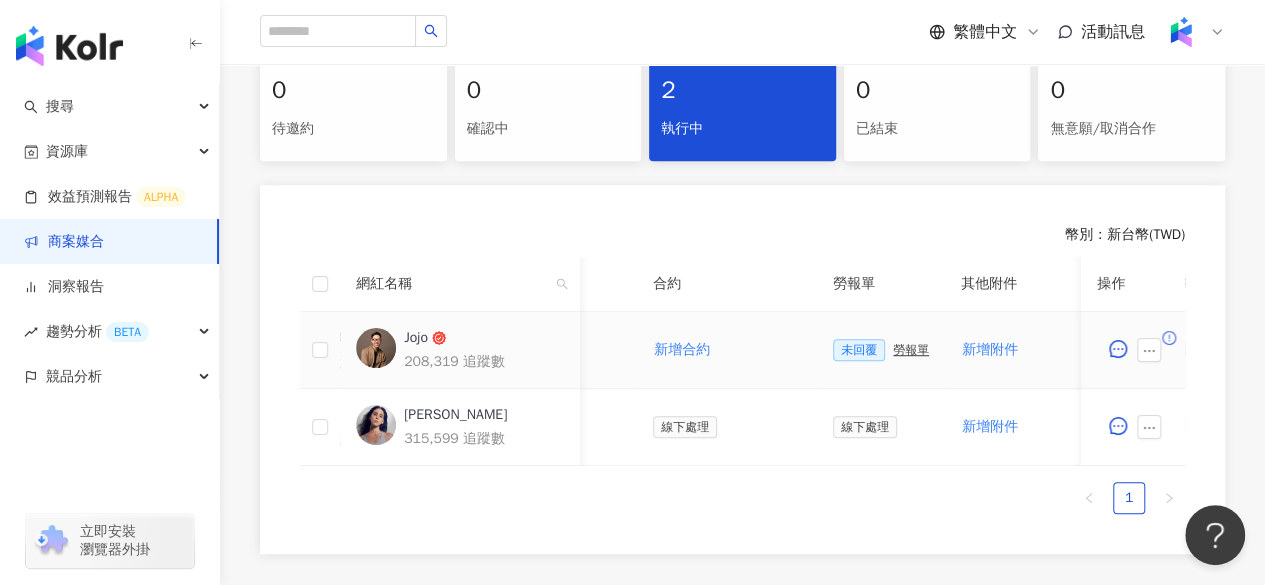 click on "勞報單" at bounding box center (911, 350) 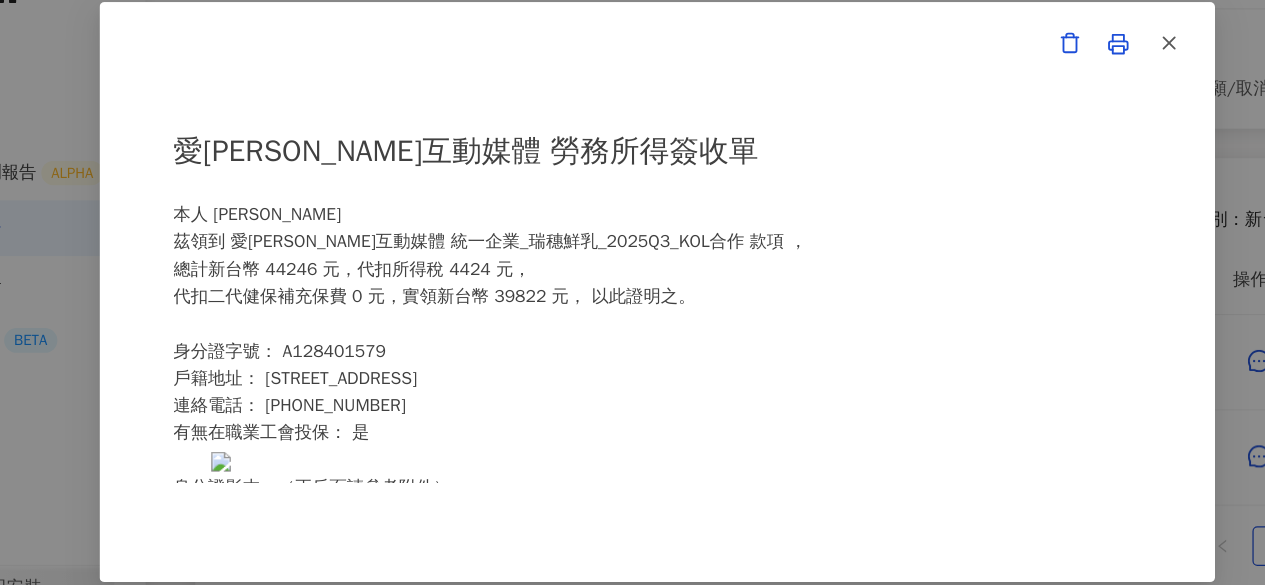 scroll, scrollTop: 430, scrollLeft: 0, axis: vertical 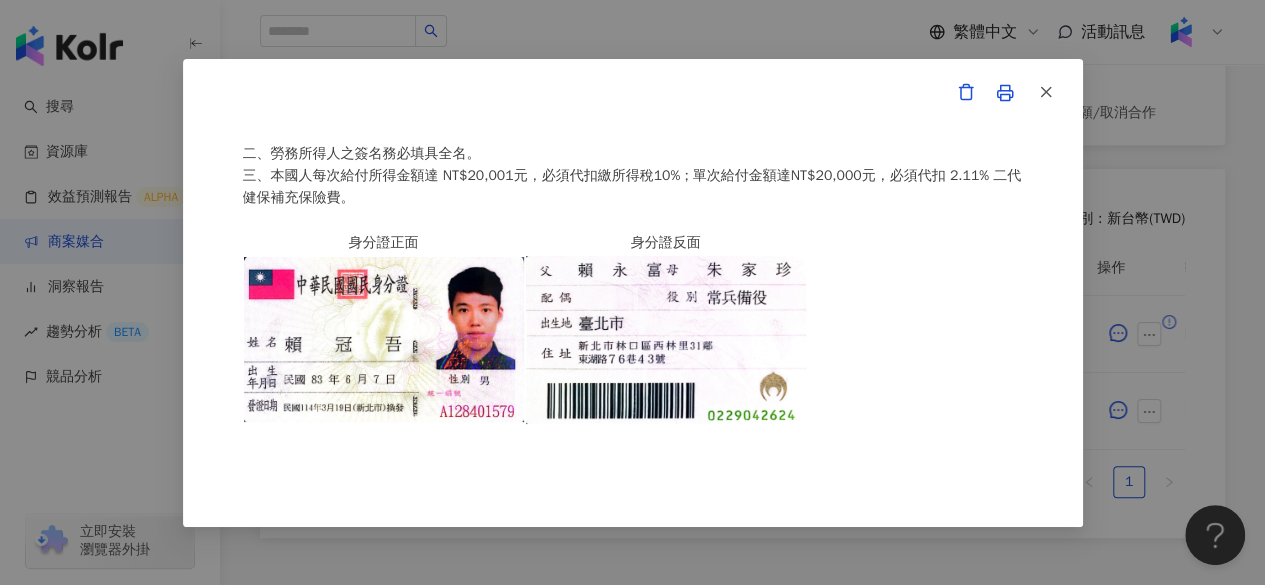 click at bounding box center [666, 339] 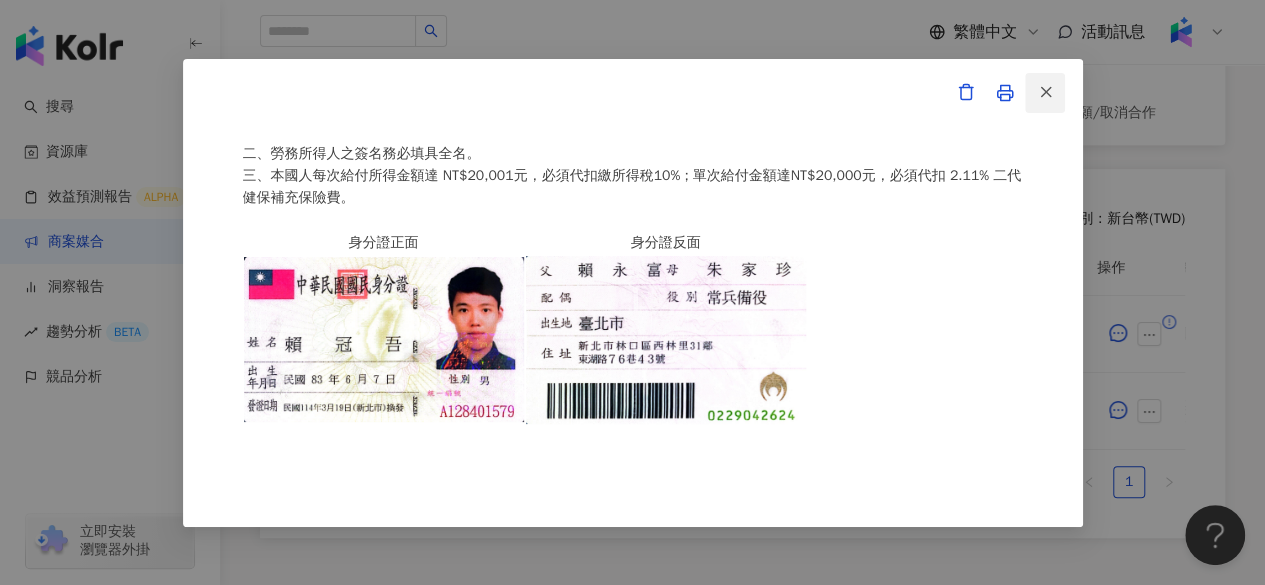 click at bounding box center [1045, 93] 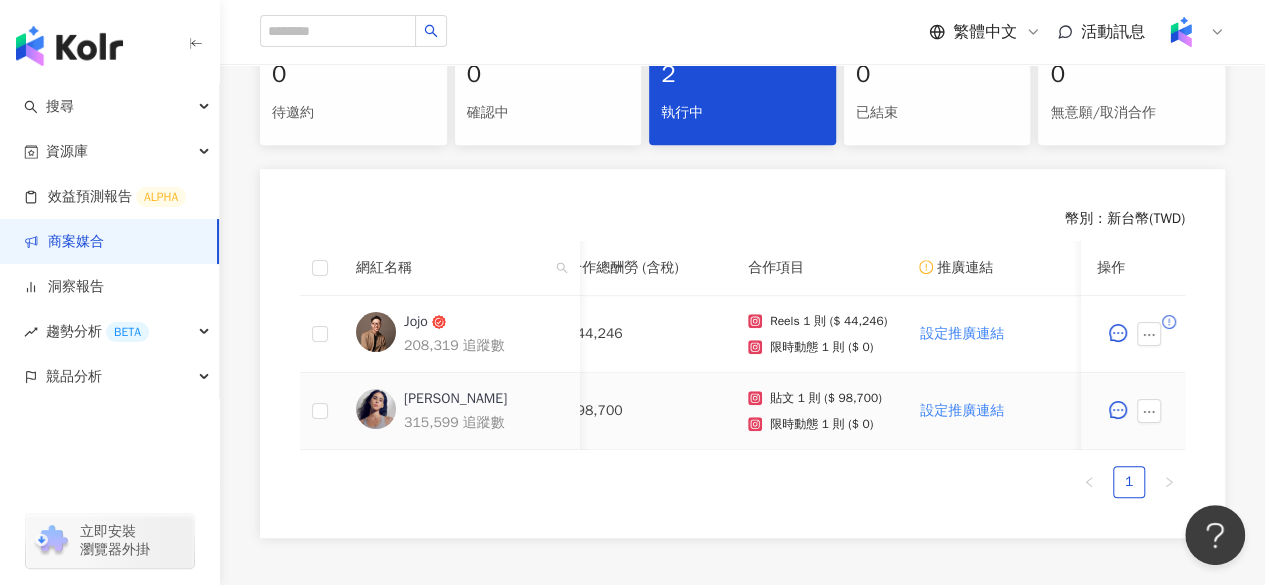 scroll, scrollTop: 0, scrollLeft: 0, axis: both 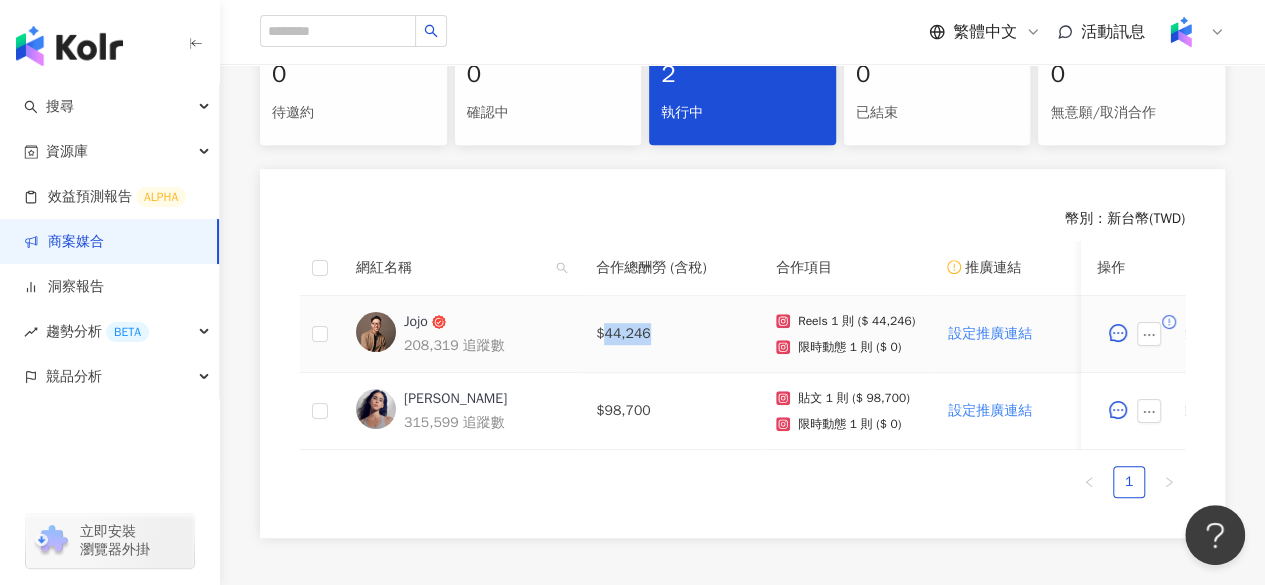 drag, startPoint x: 602, startPoint y: 333, endPoint x: 656, endPoint y: 329, distance: 54.147945 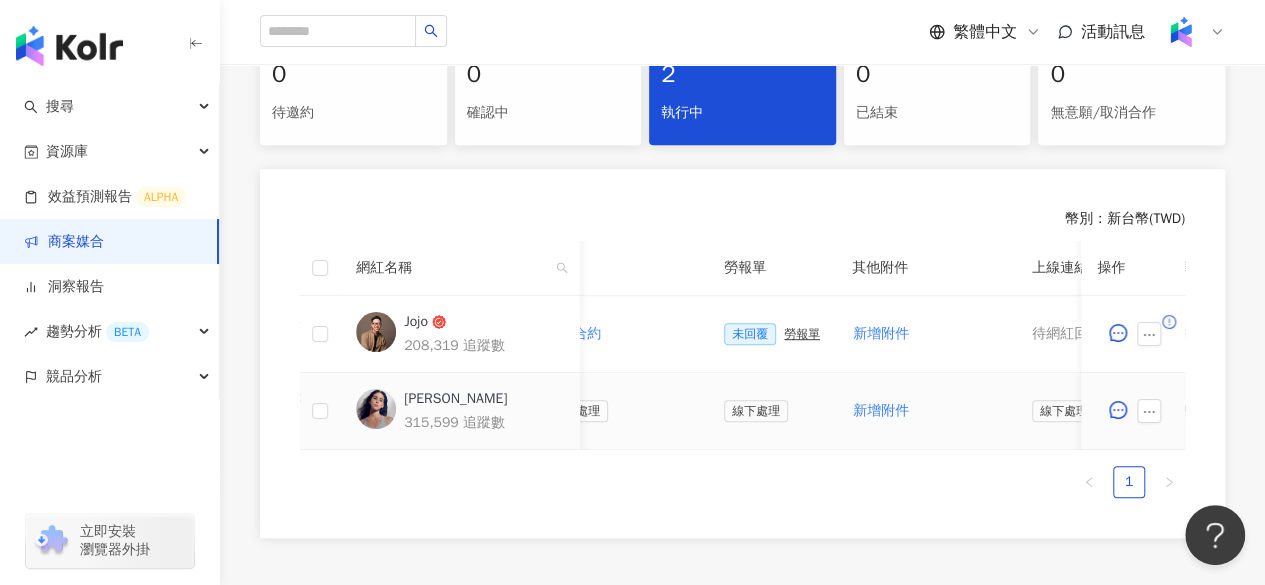 scroll, scrollTop: 0, scrollLeft: 604, axis: horizontal 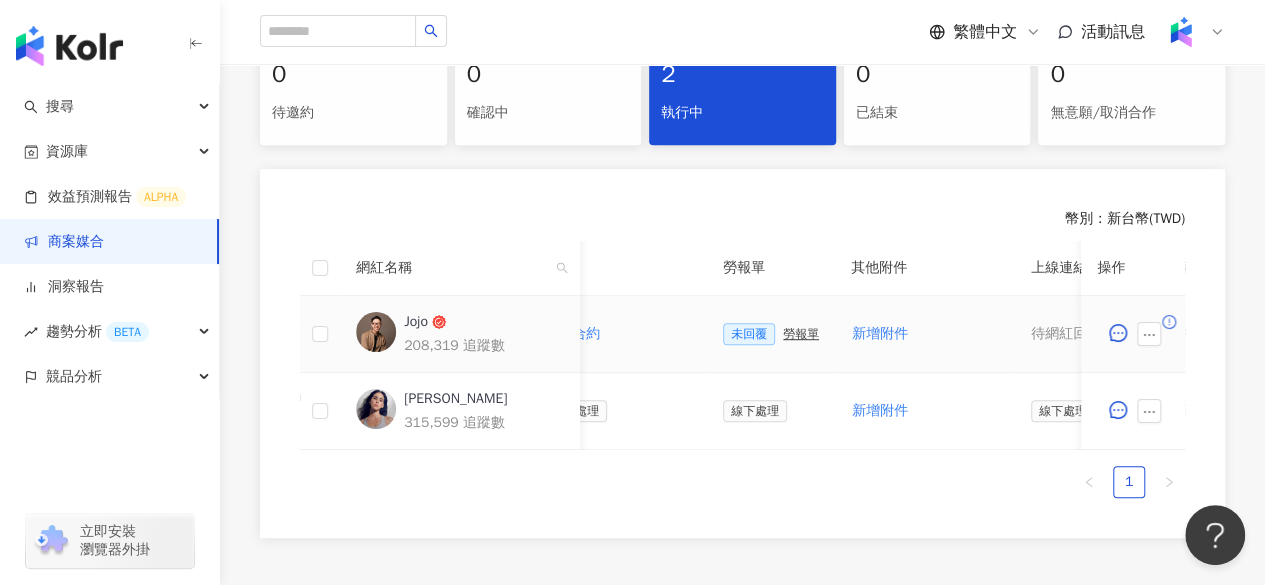 click on "勞報單" at bounding box center [801, 334] 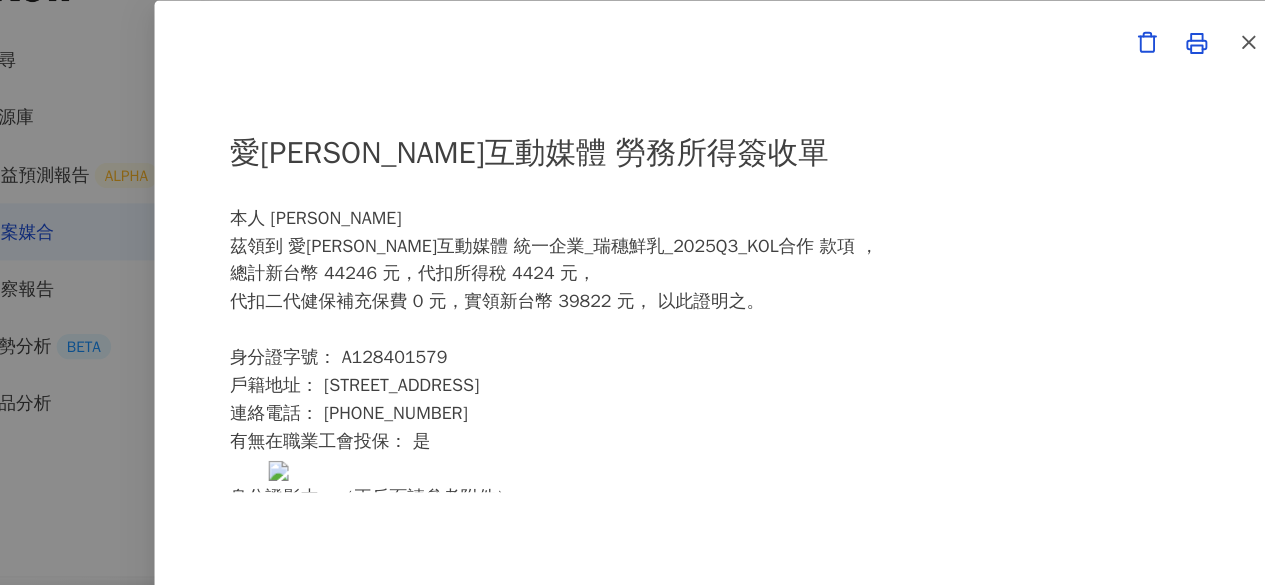 scroll, scrollTop: 446, scrollLeft: 0, axis: vertical 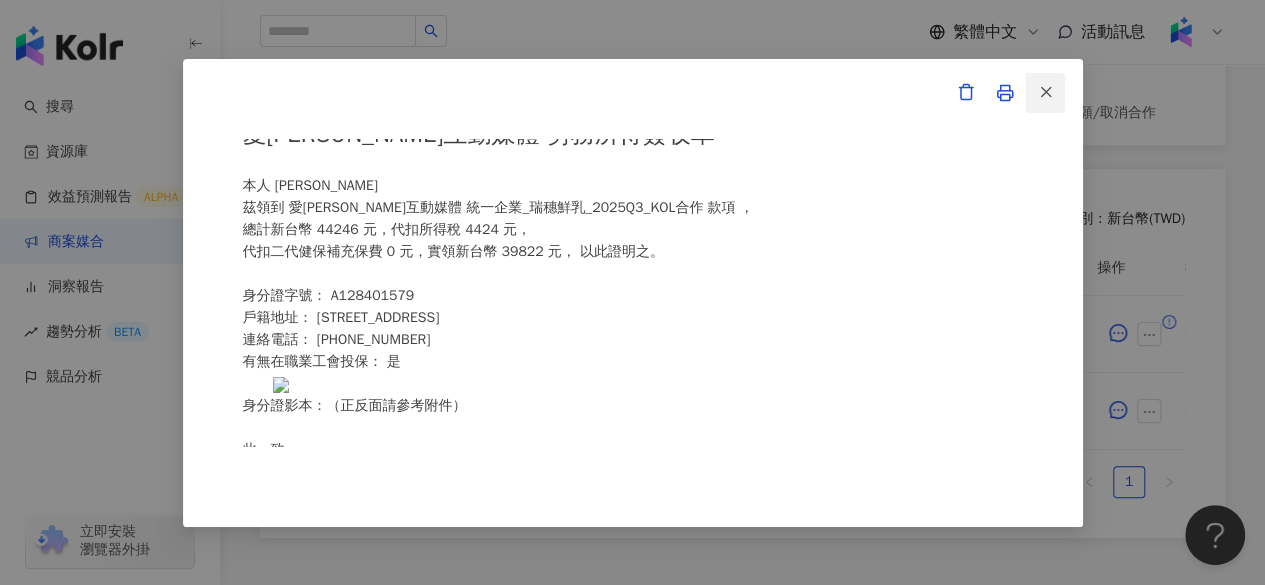 click at bounding box center (1045, 93) 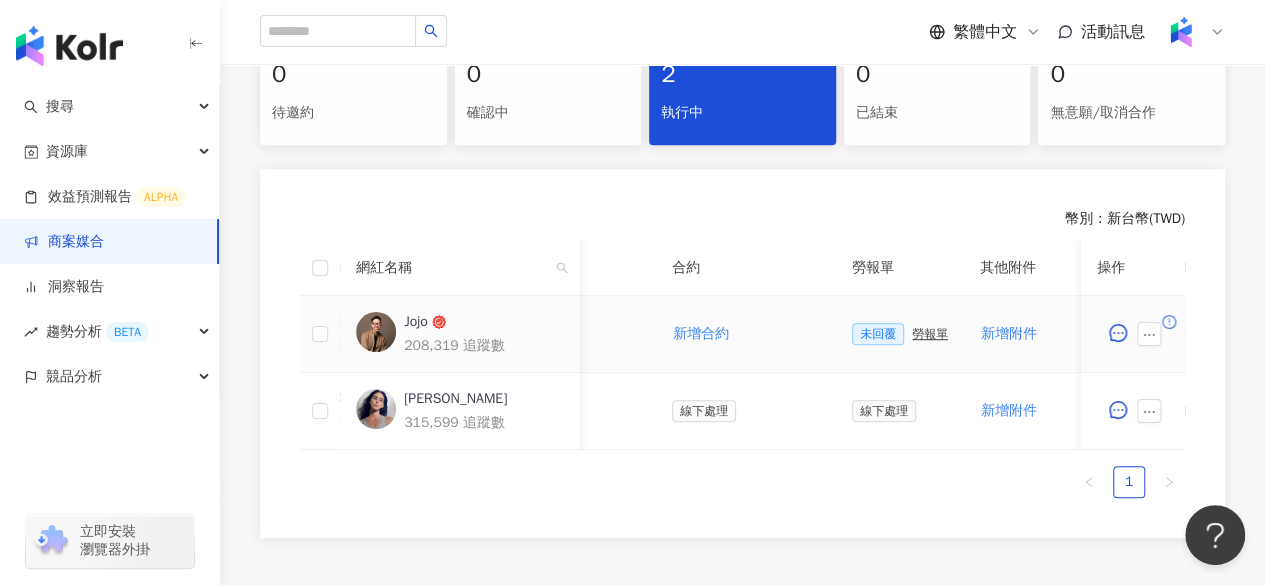 scroll, scrollTop: 0, scrollLeft: 618, axis: horizontal 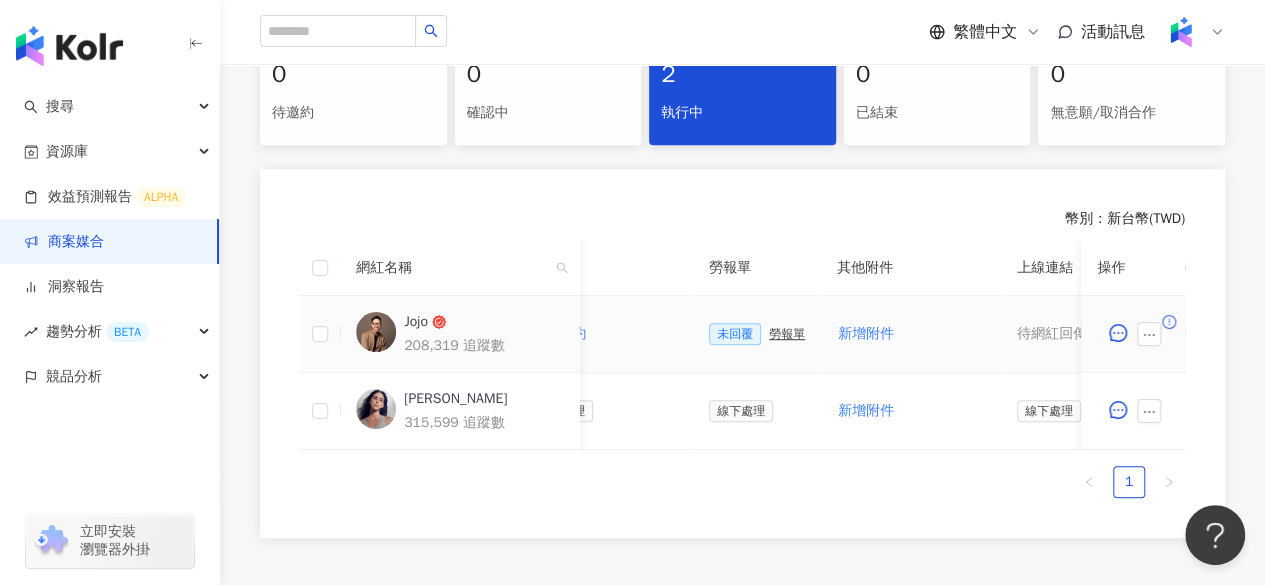 click on "勞報單" at bounding box center [787, 334] 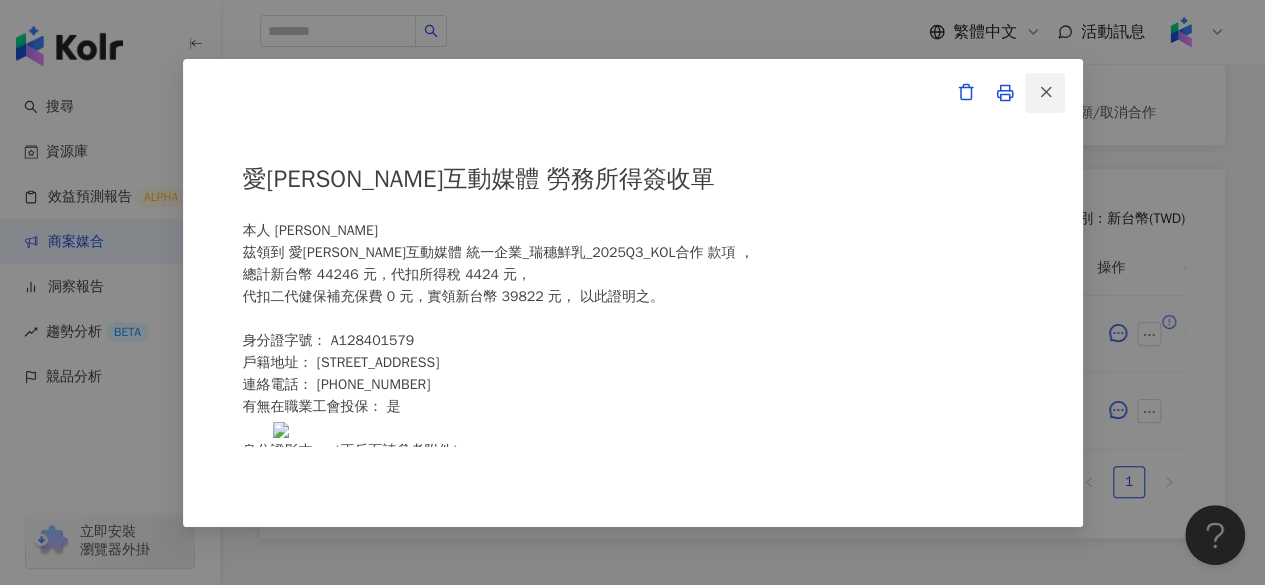 click at bounding box center [1046, 92] 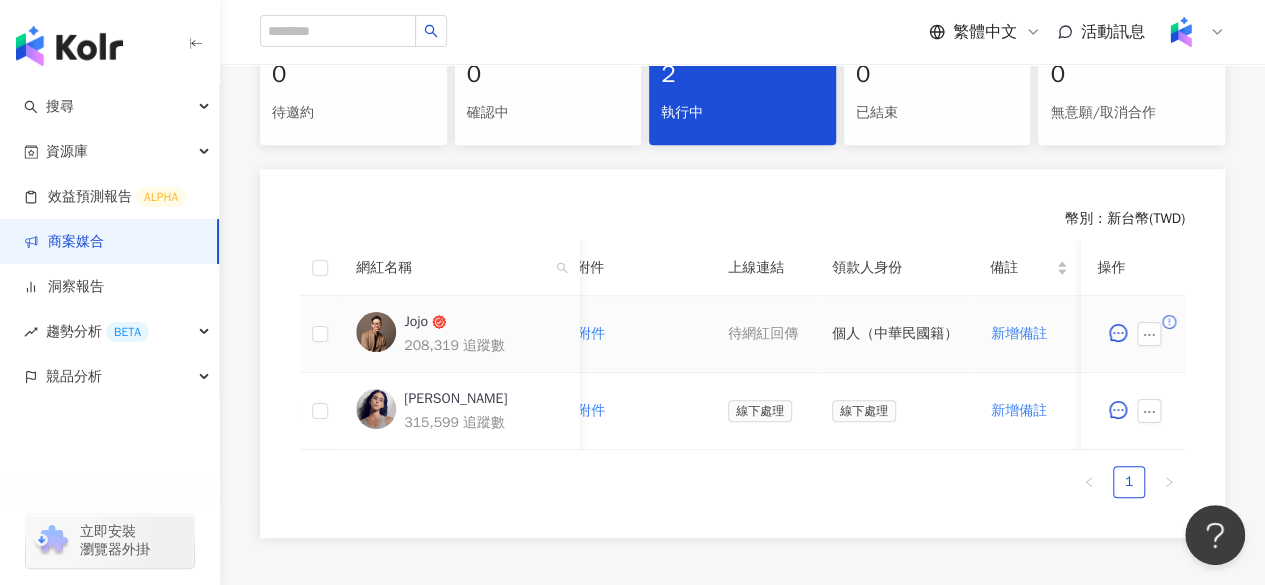 scroll, scrollTop: 0, scrollLeft: 917, axis: horizontal 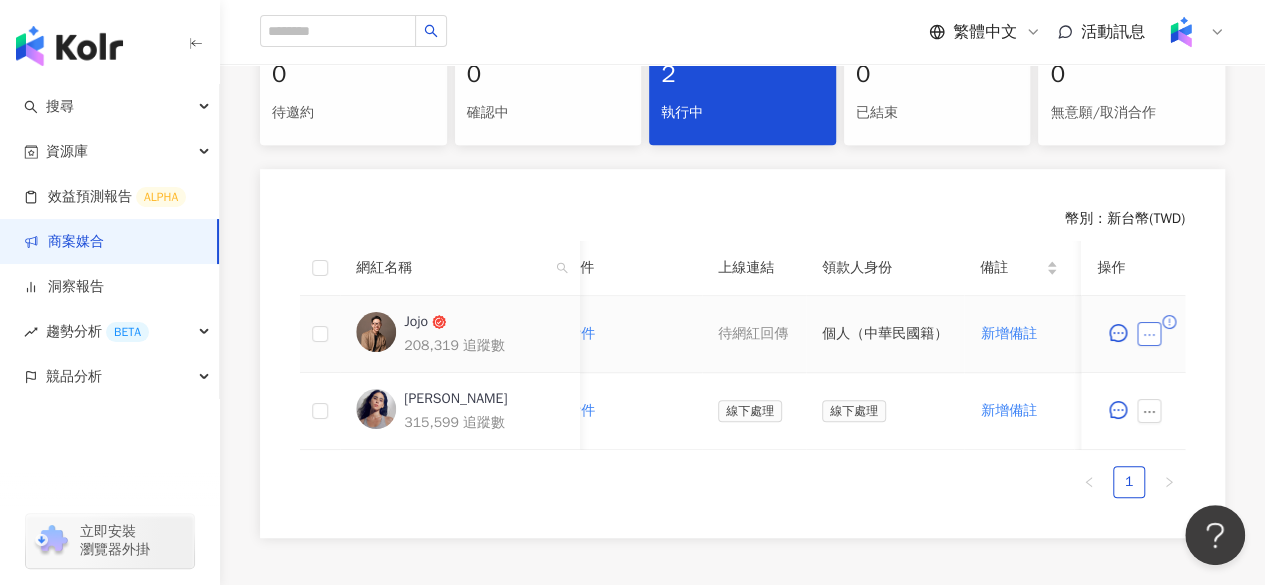click at bounding box center [1149, 334] 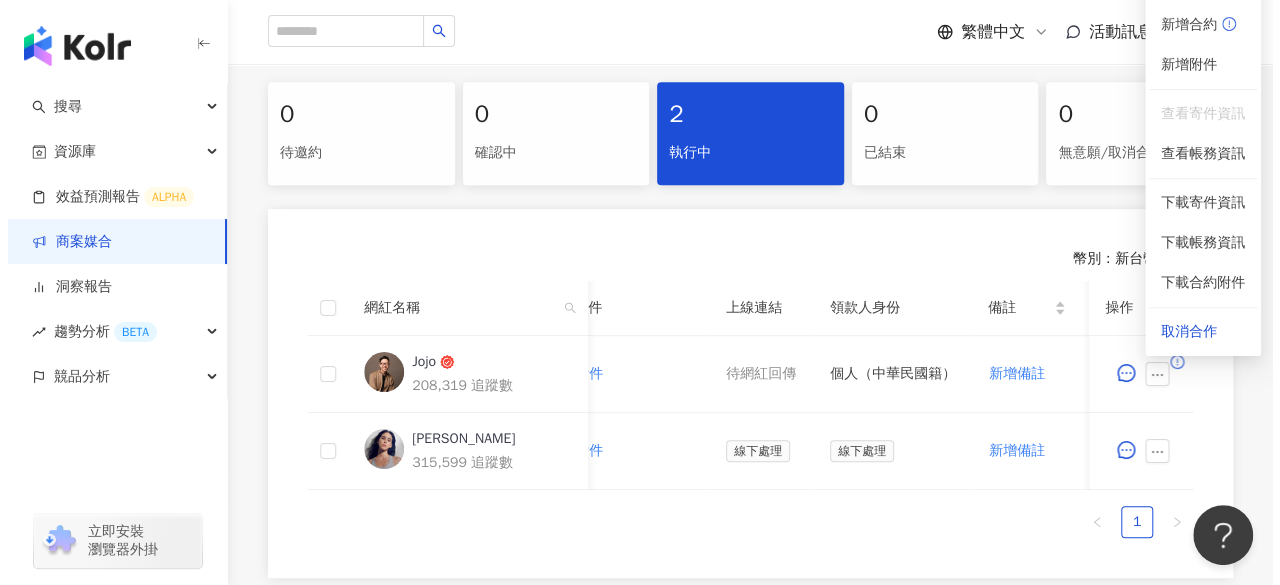 scroll, scrollTop: 418, scrollLeft: 0, axis: vertical 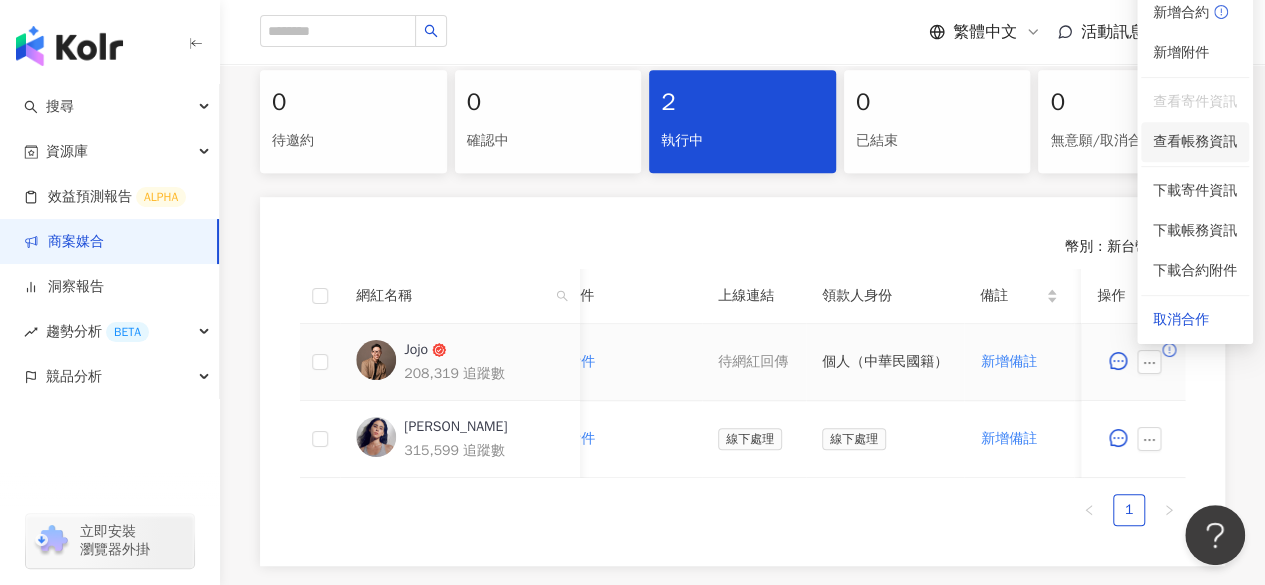 click on "查看帳務資訊" at bounding box center [1195, 142] 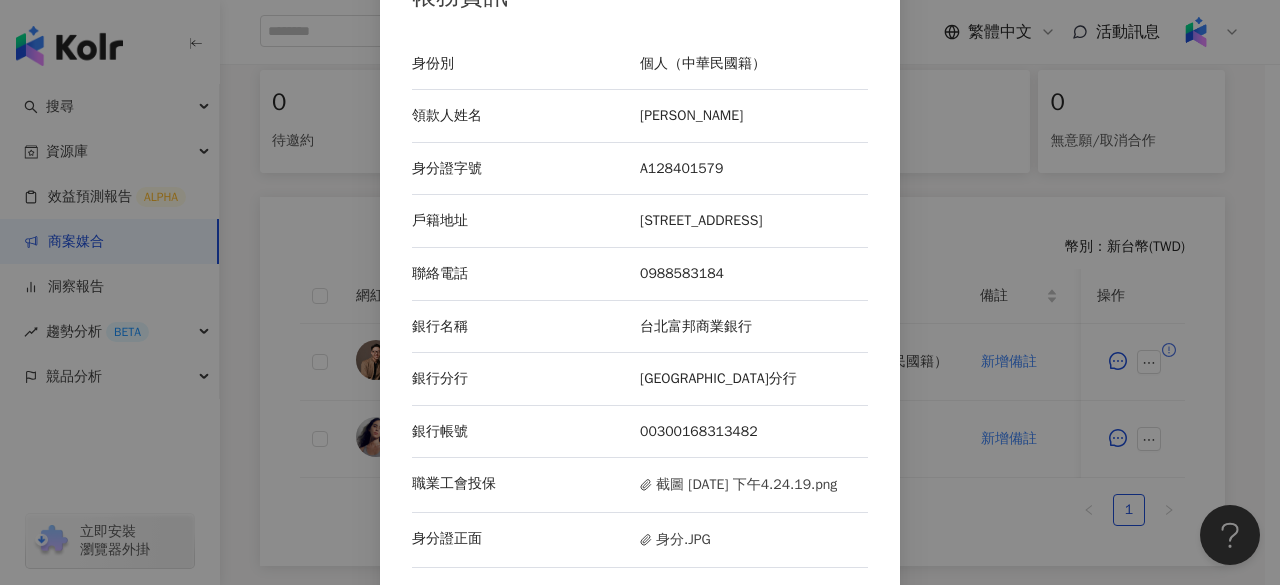 scroll, scrollTop: 52, scrollLeft: 0, axis: vertical 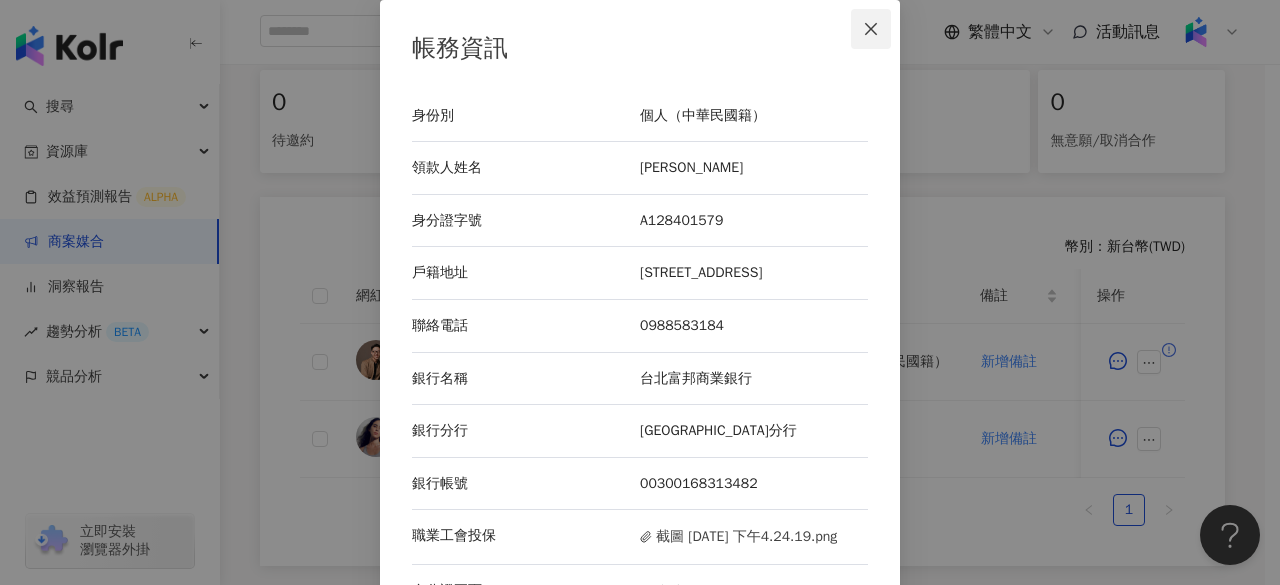click at bounding box center (871, 29) 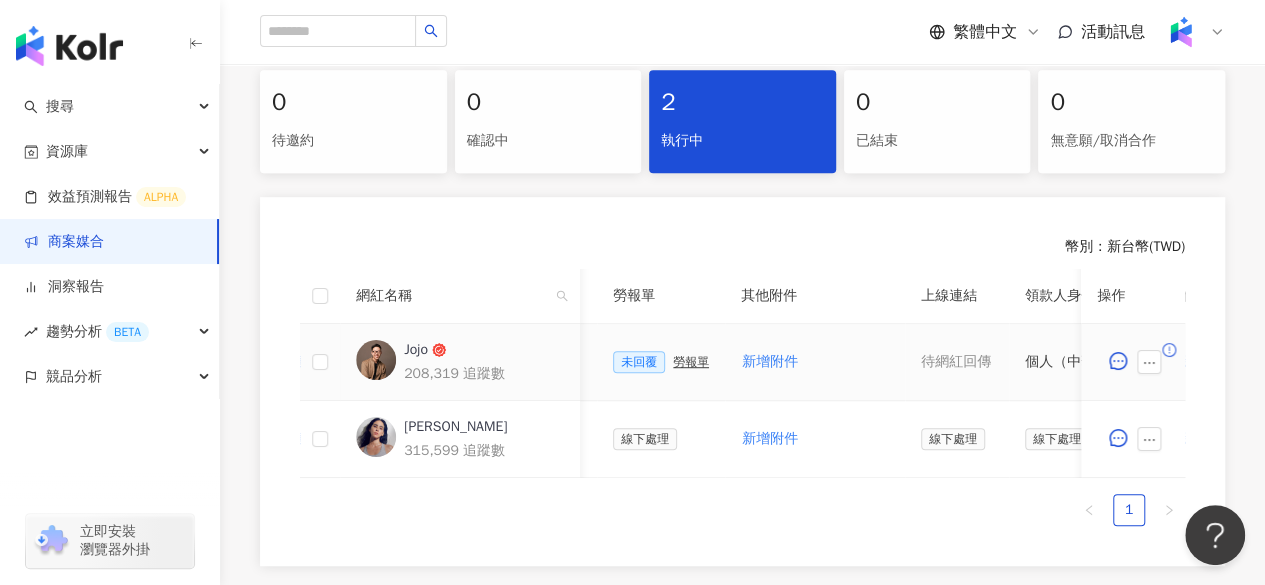 scroll, scrollTop: 0, scrollLeft: 708, axis: horizontal 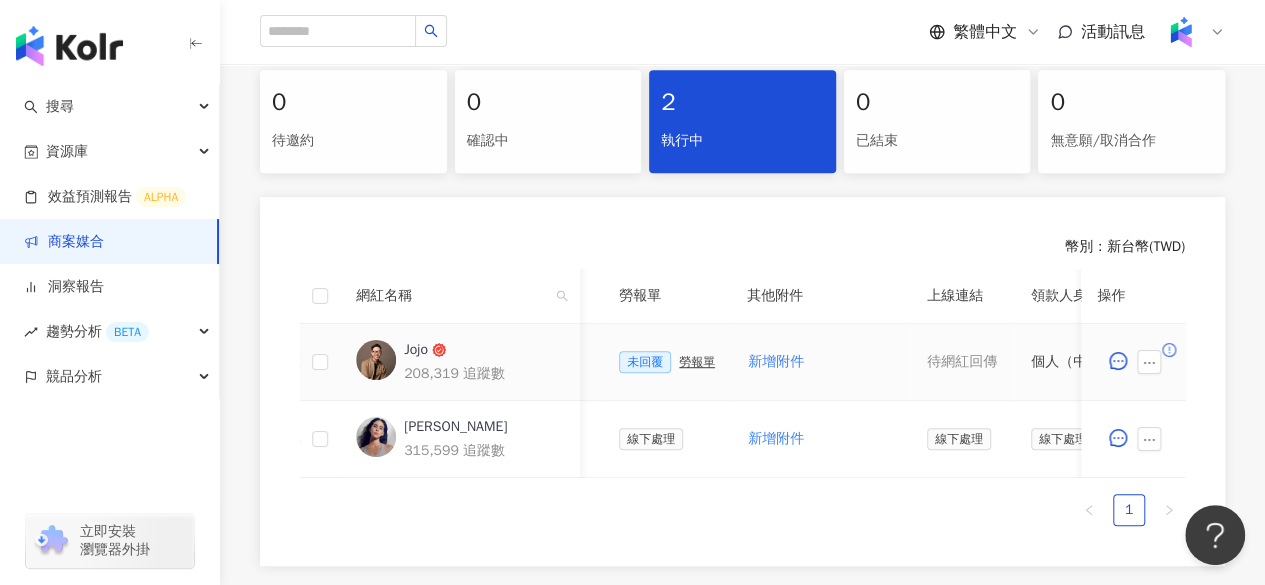 click on "未回覆 勞報單" at bounding box center (667, 362) 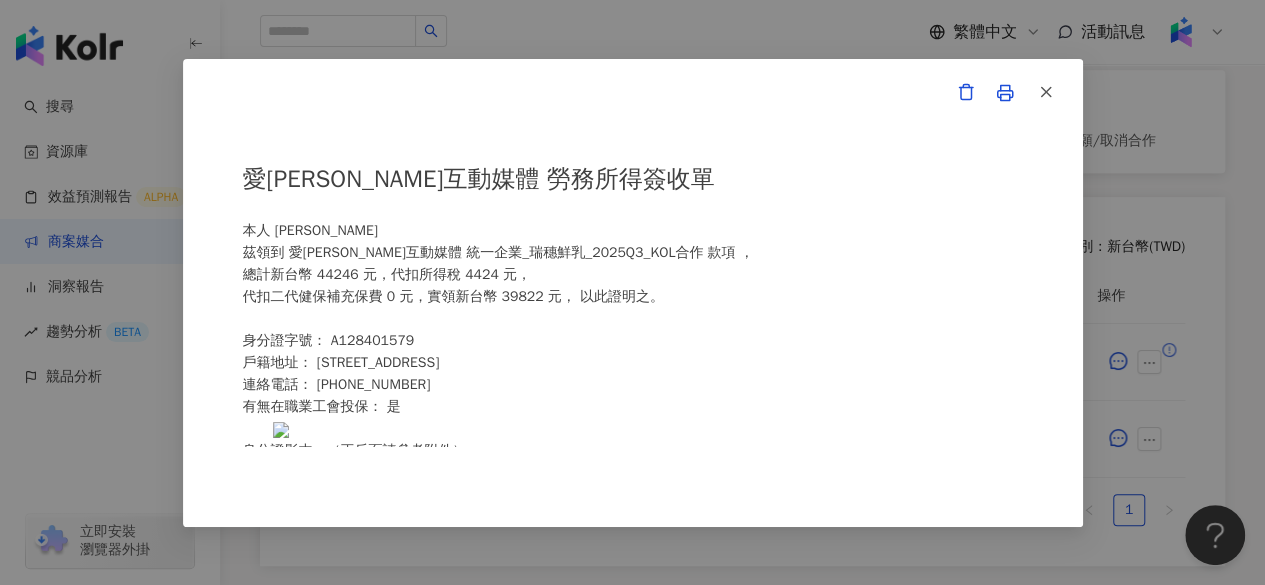 scroll, scrollTop: 417, scrollLeft: 0, axis: vertical 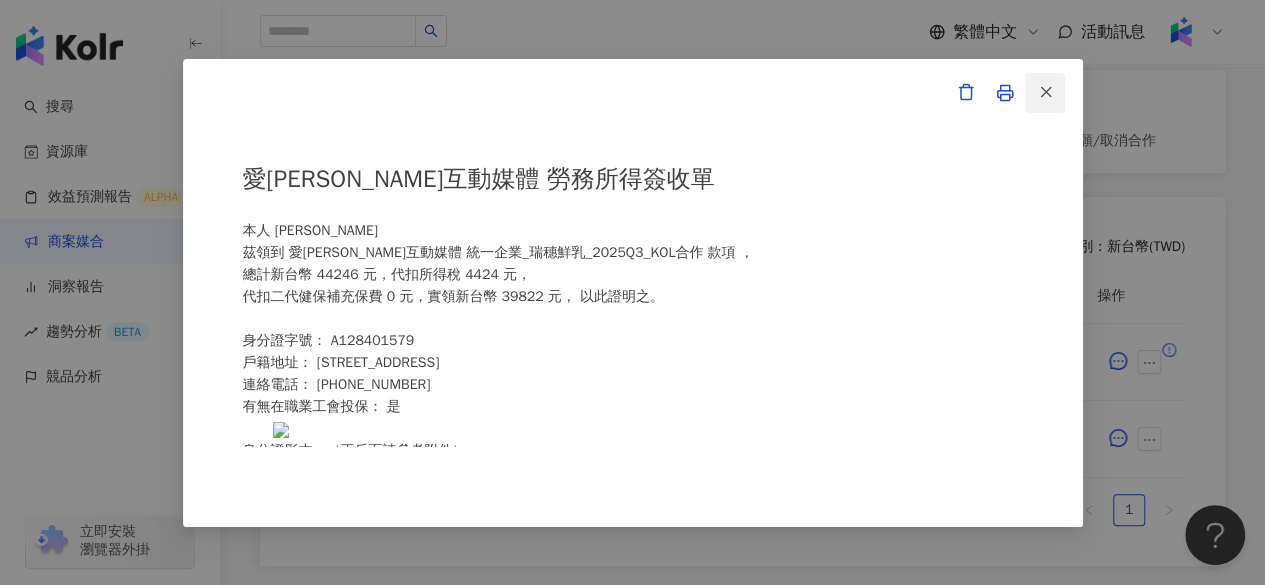 click at bounding box center (1045, 93) 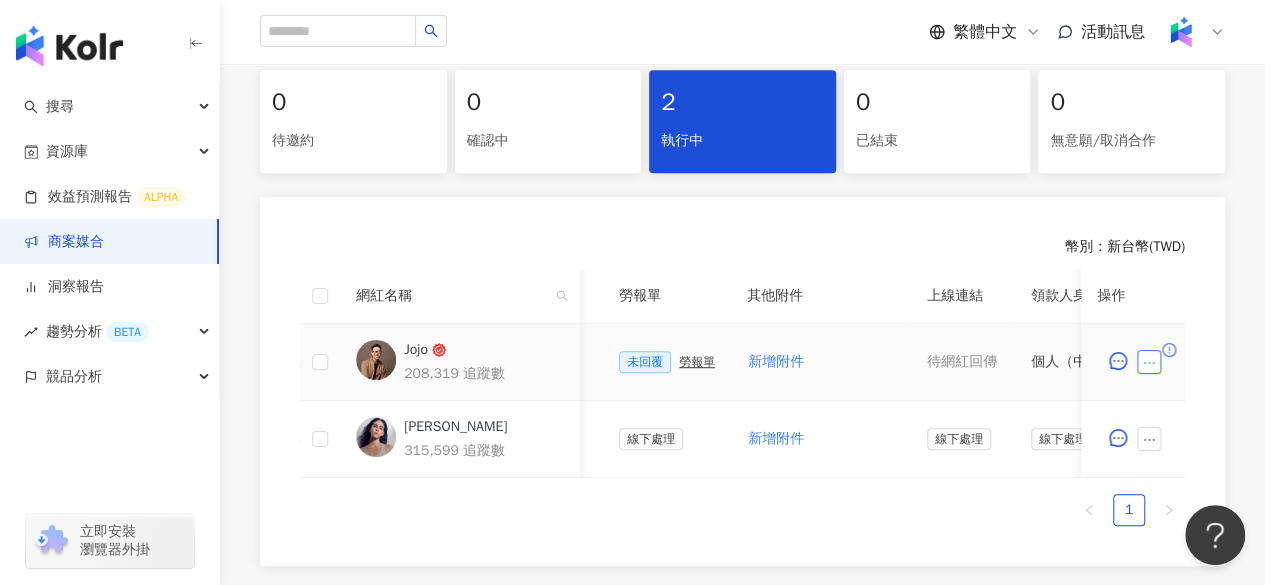 click 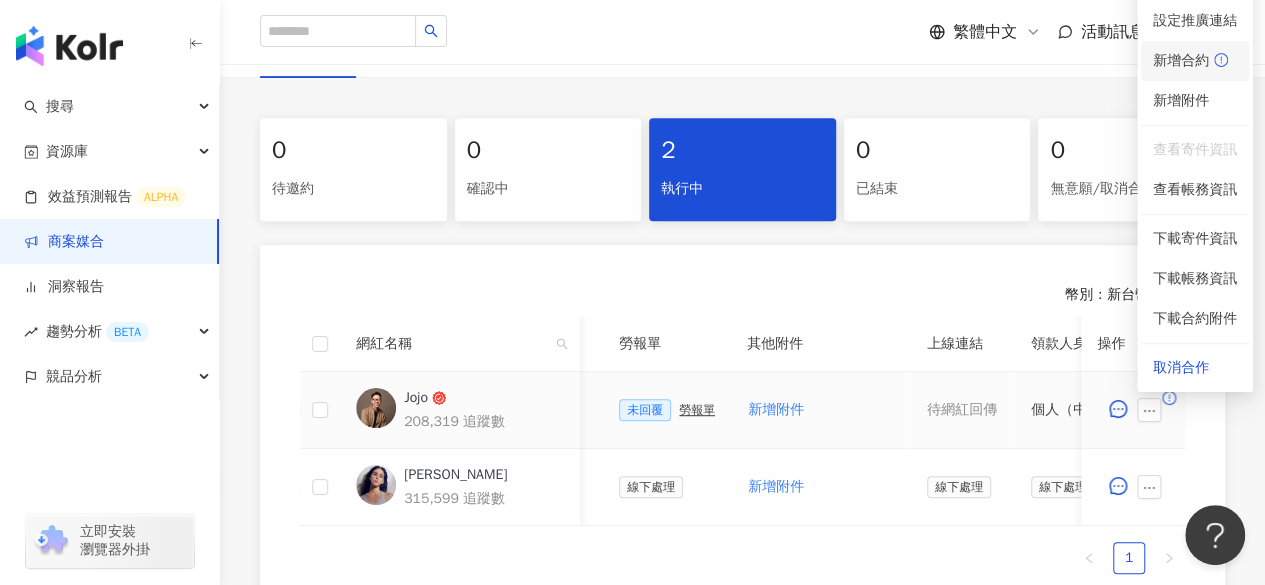 scroll, scrollTop: 357, scrollLeft: 0, axis: vertical 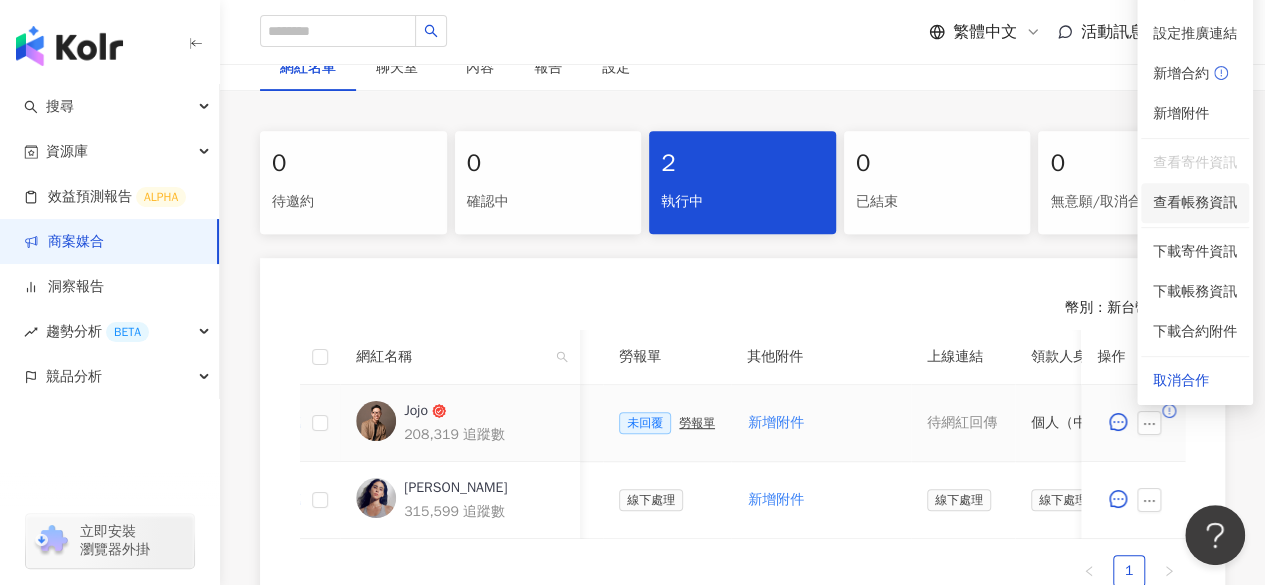click on "查看帳務資訊" at bounding box center [1195, 203] 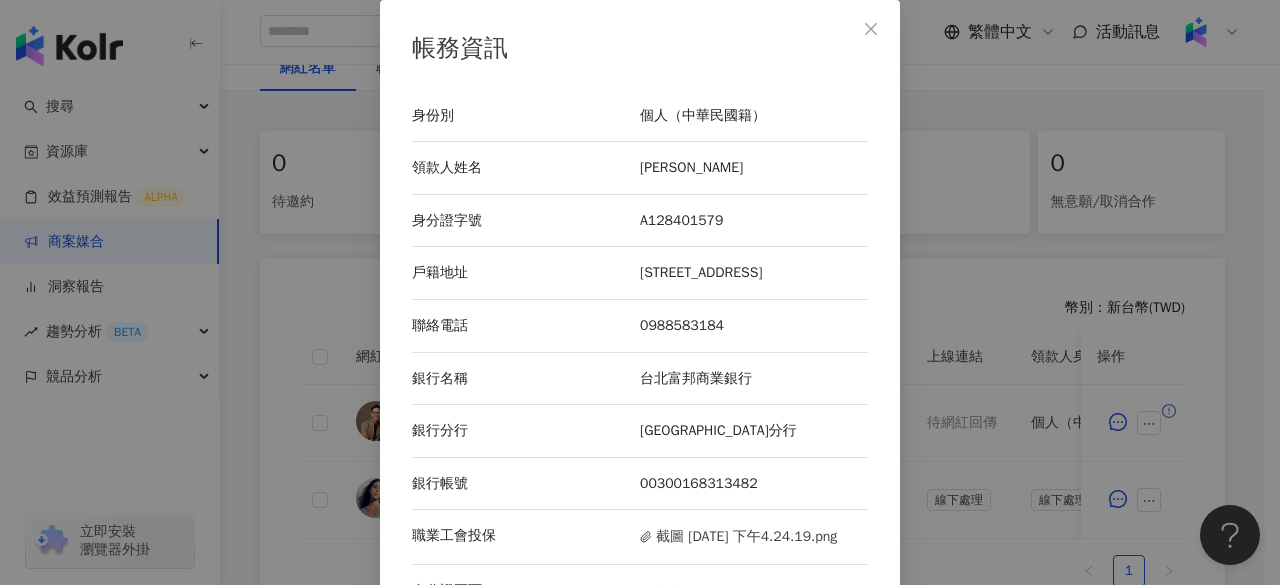 click on "帳務資訊 身份別 個人（中華民國籍） 領款人姓名 賴冠吾 身分證字號 A128401579 戶籍地址 新北市林口區西林里31鄰東湖路76巷43號 聯絡電話 0988583184 銀行名稱 台北富邦商業銀行 銀行分行 北台中分行 銀行帳號 00300168313482 職業工會投保 截圖 2025-07-25 下午4.24.19.png 身分證正面 身分.JPG 身分證反面 IMG_2460.JPG 存摺封面 富邦存摺.png" at bounding box center (640, 377) 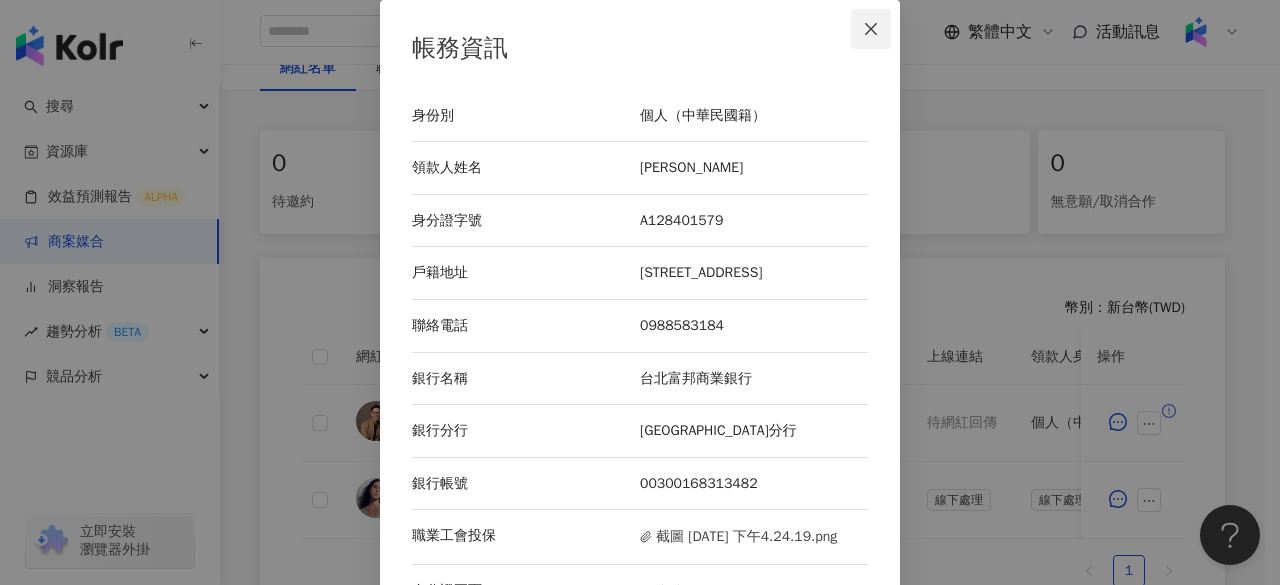 click at bounding box center [871, 29] 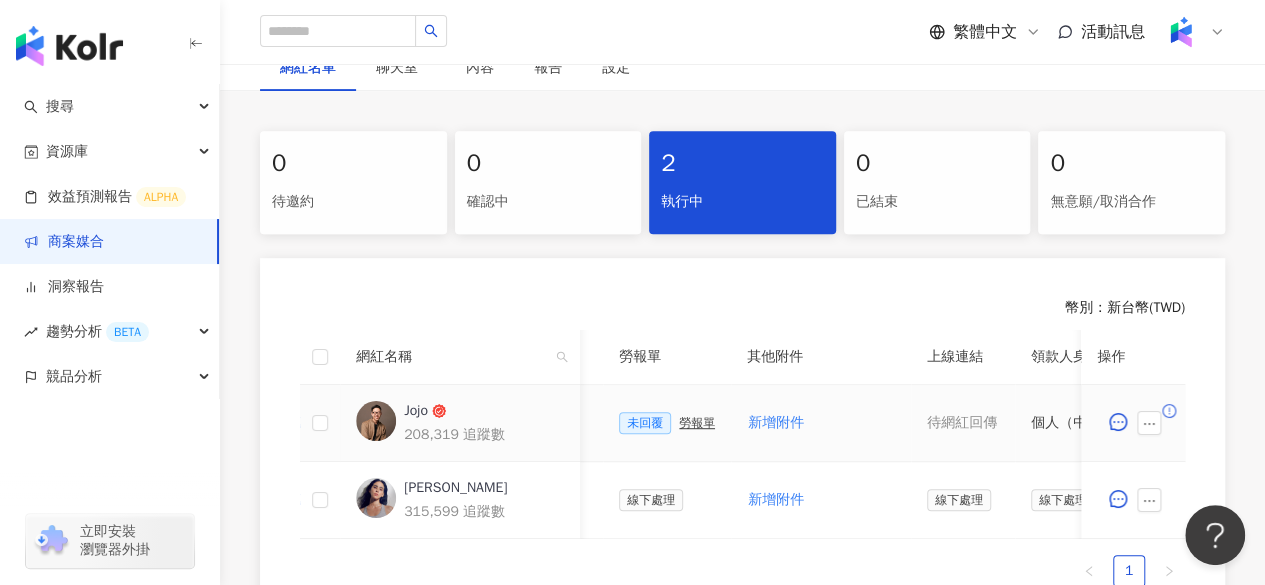 scroll, scrollTop: 0, scrollLeft: 1102, axis: horizontal 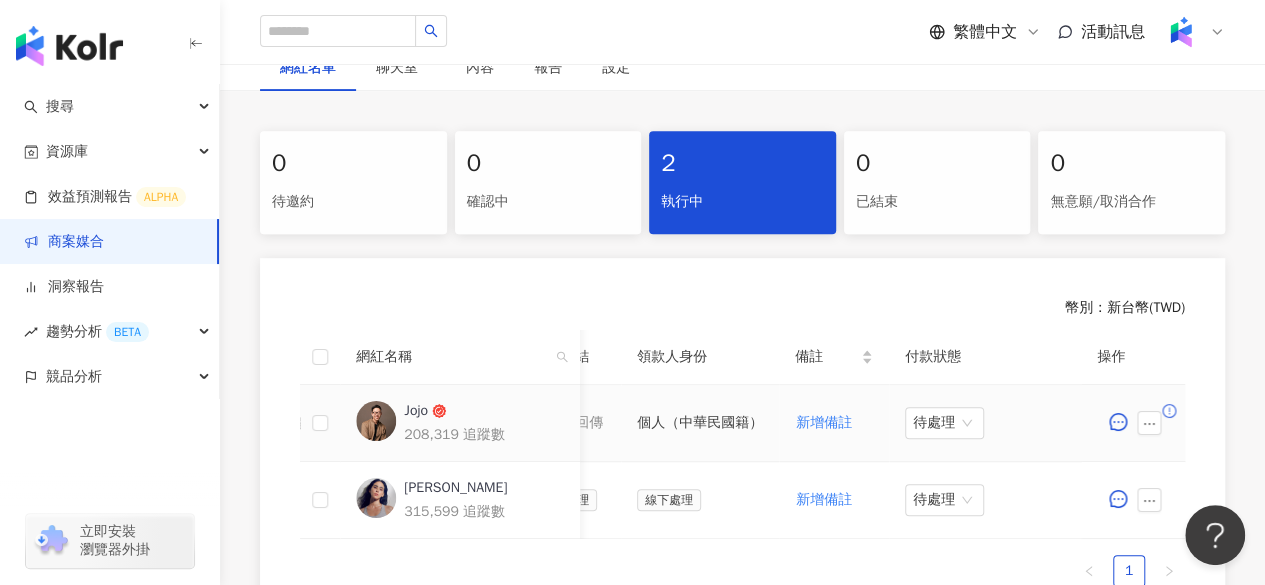 click at bounding box center (1153, 423) 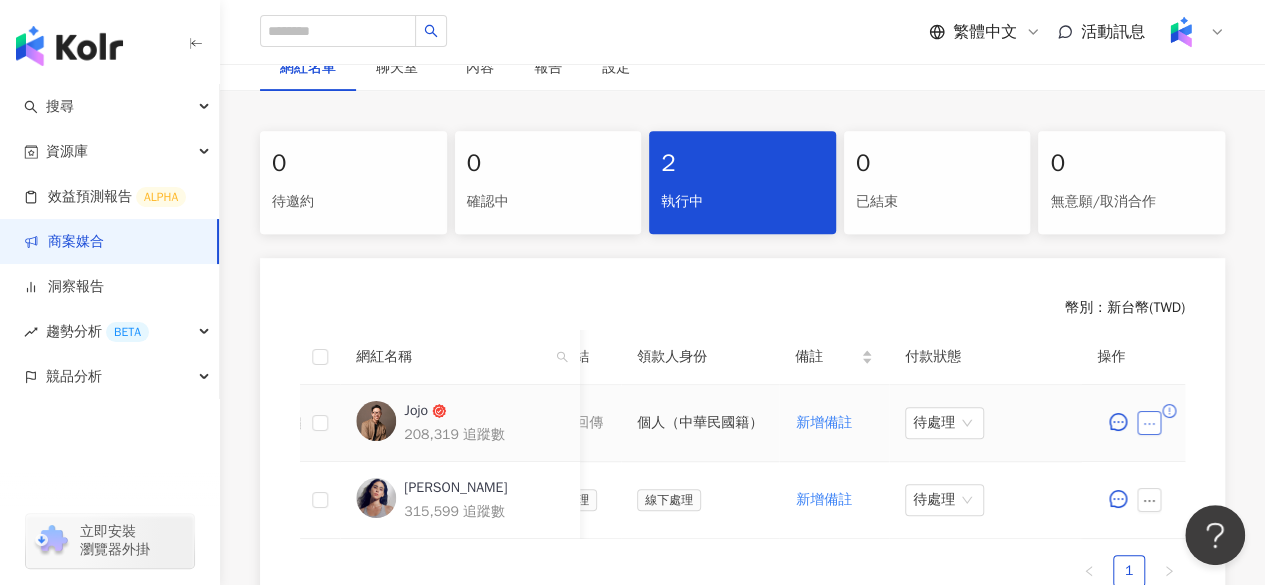 click 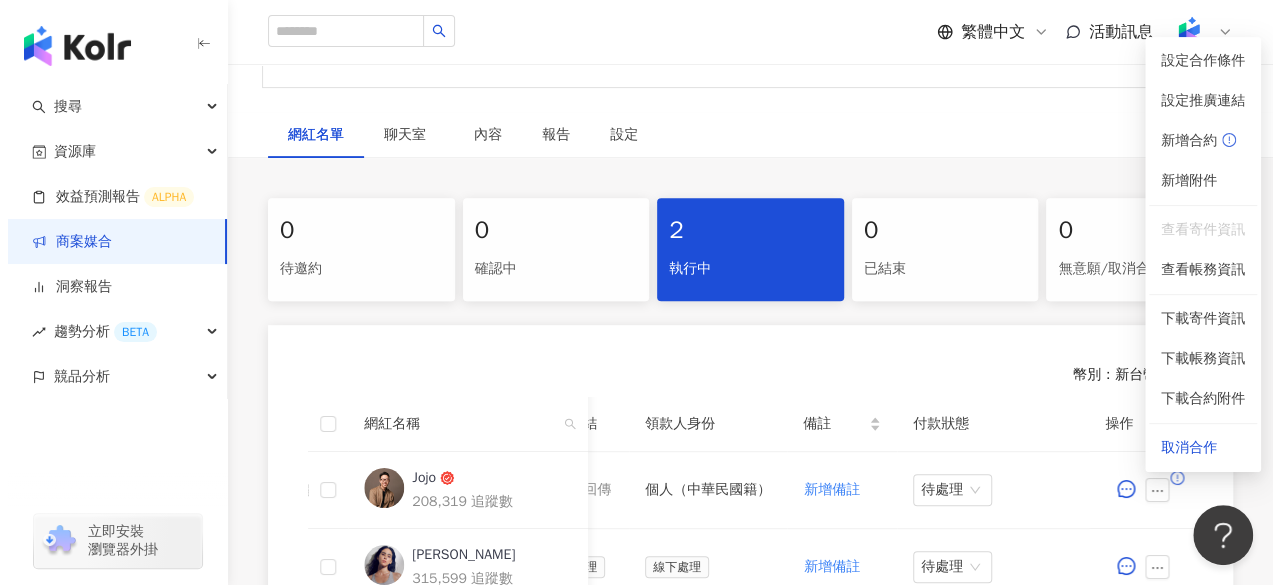 scroll, scrollTop: 289, scrollLeft: 0, axis: vertical 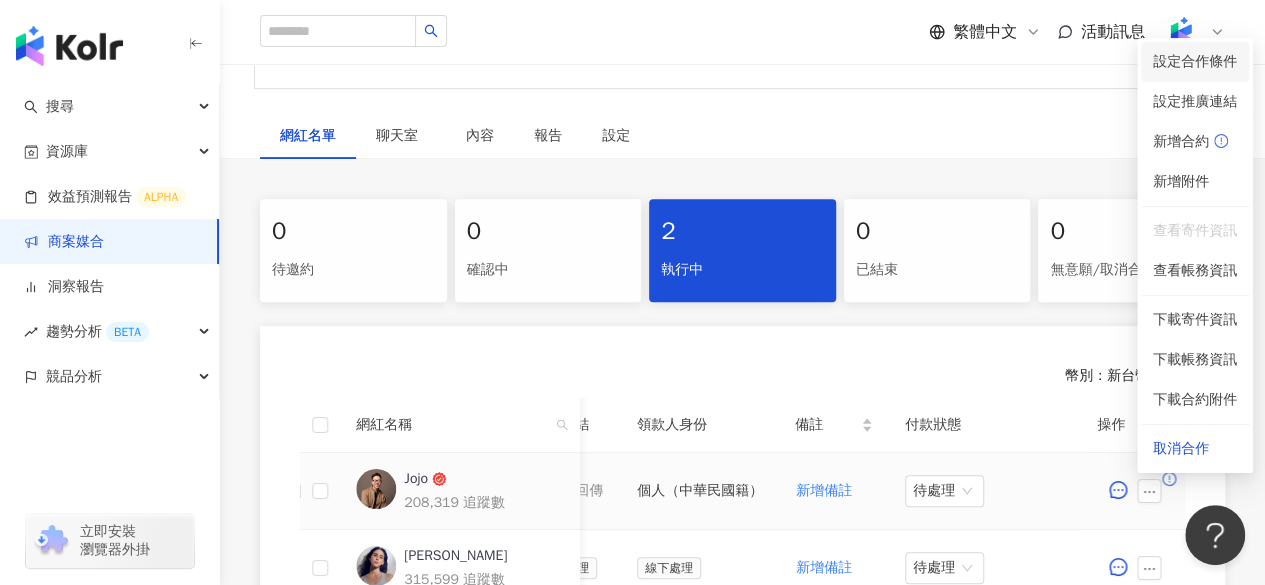 click on "設定合作條件" at bounding box center (1195, 62) 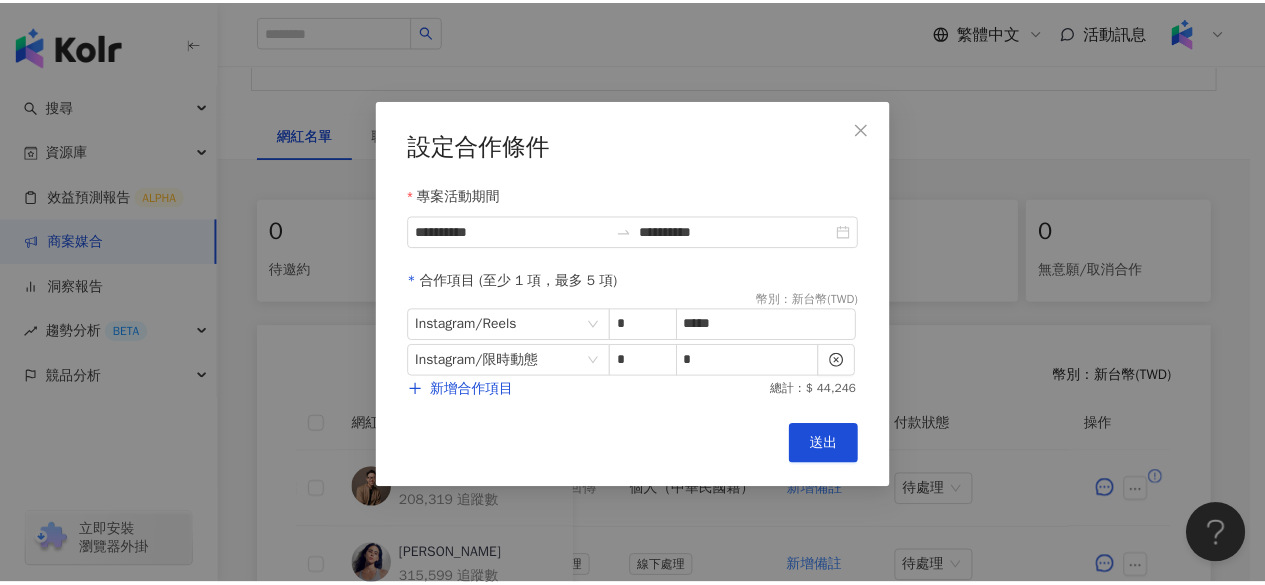 scroll, scrollTop: 0, scrollLeft: 1102, axis: horizontal 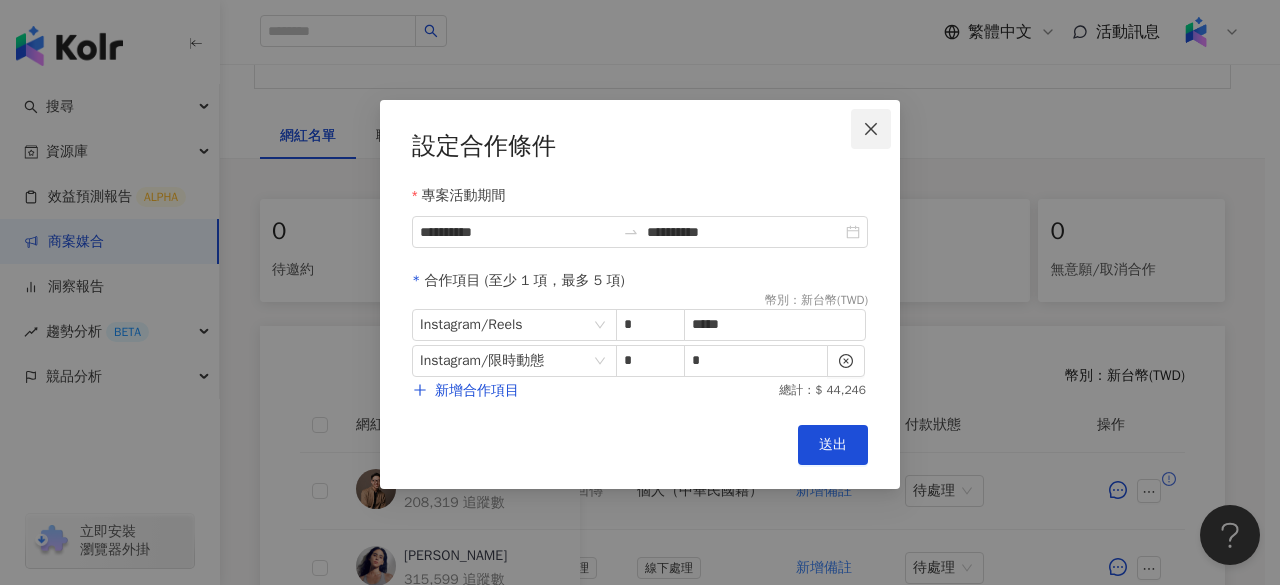 click at bounding box center (871, 129) 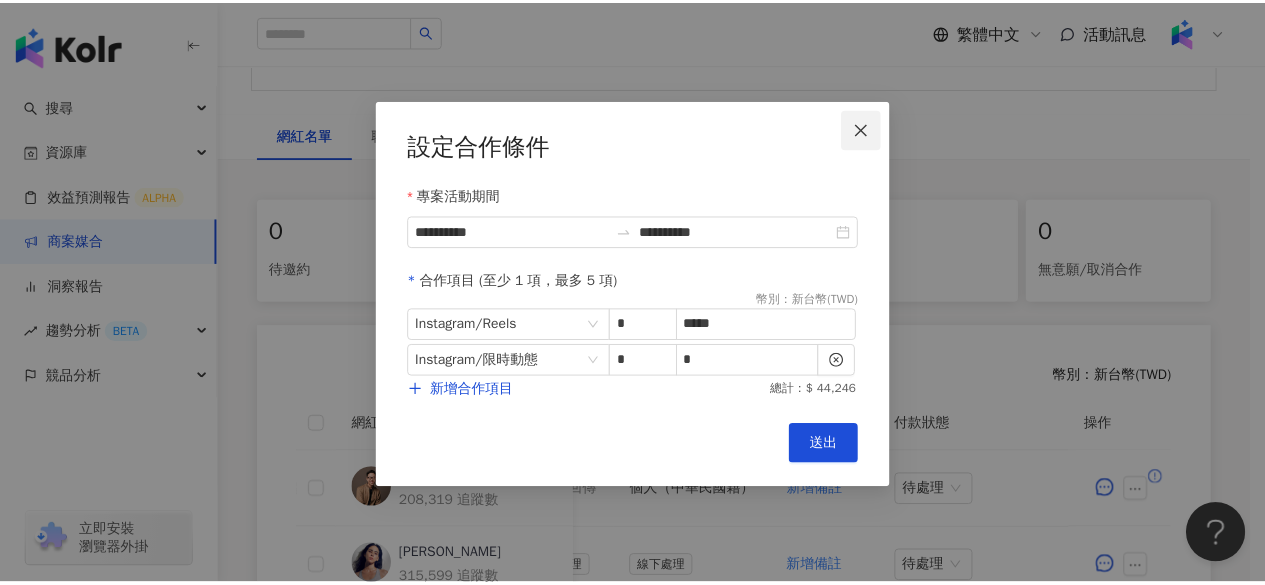 scroll, scrollTop: 0, scrollLeft: 1087, axis: horizontal 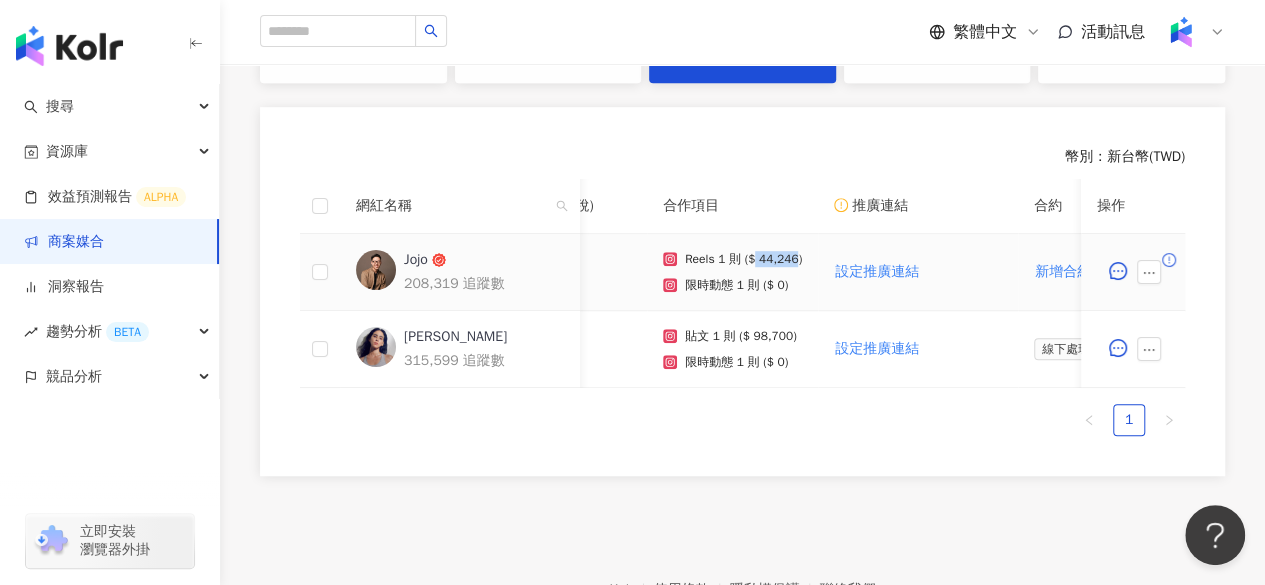 drag, startPoint x: 752, startPoint y: 259, endPoint x: 792, endPoint y: 254, distance: 40.311287 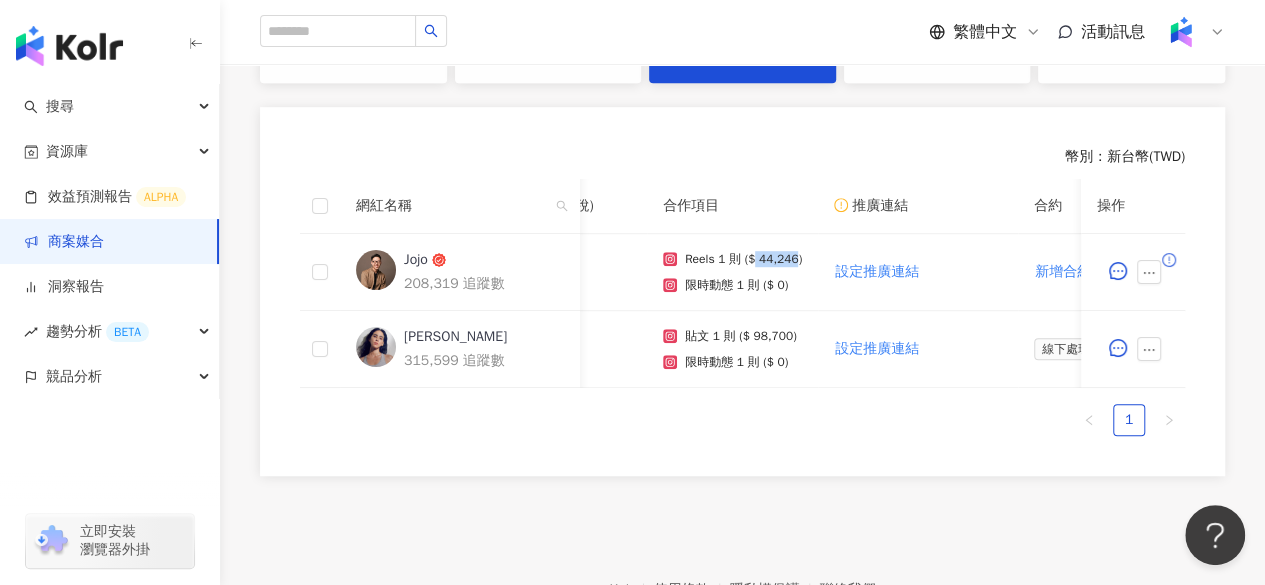 copy on "44,246" 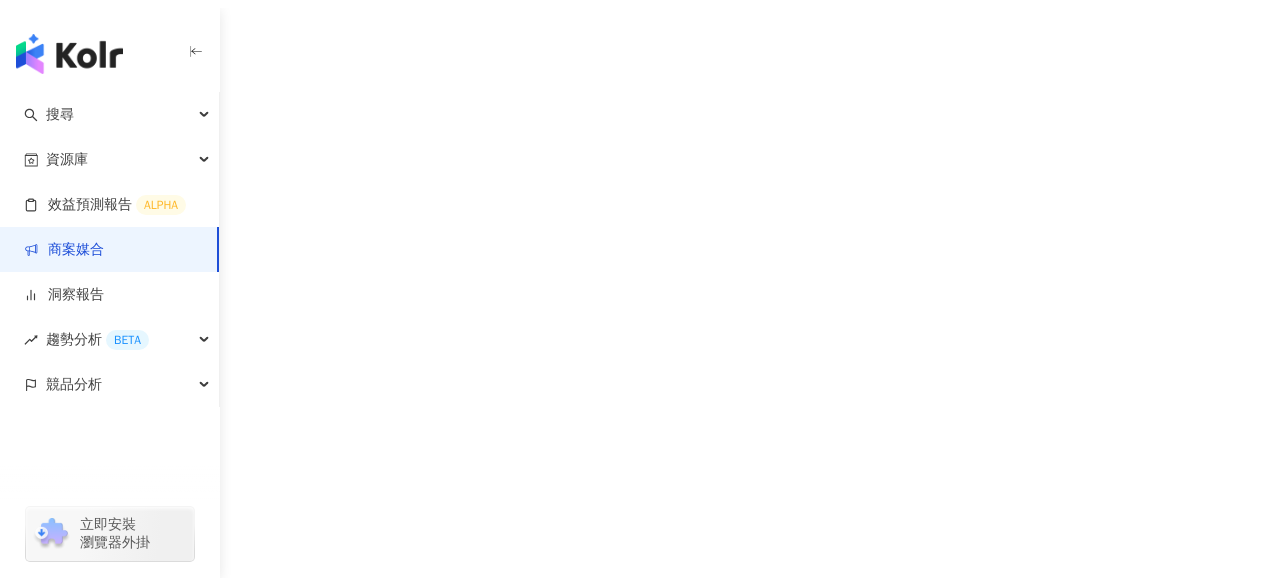 scroll, scrollTop: 0, scrollLeft: 0, axis: both 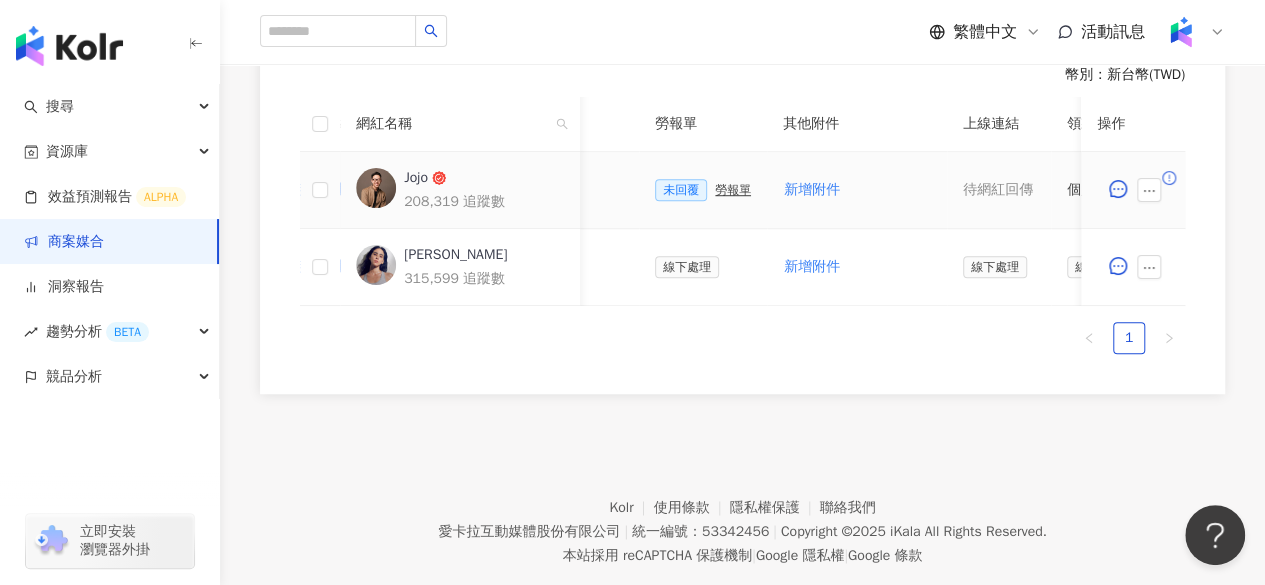 click on "勞報單" at bounding box center [733, 190] 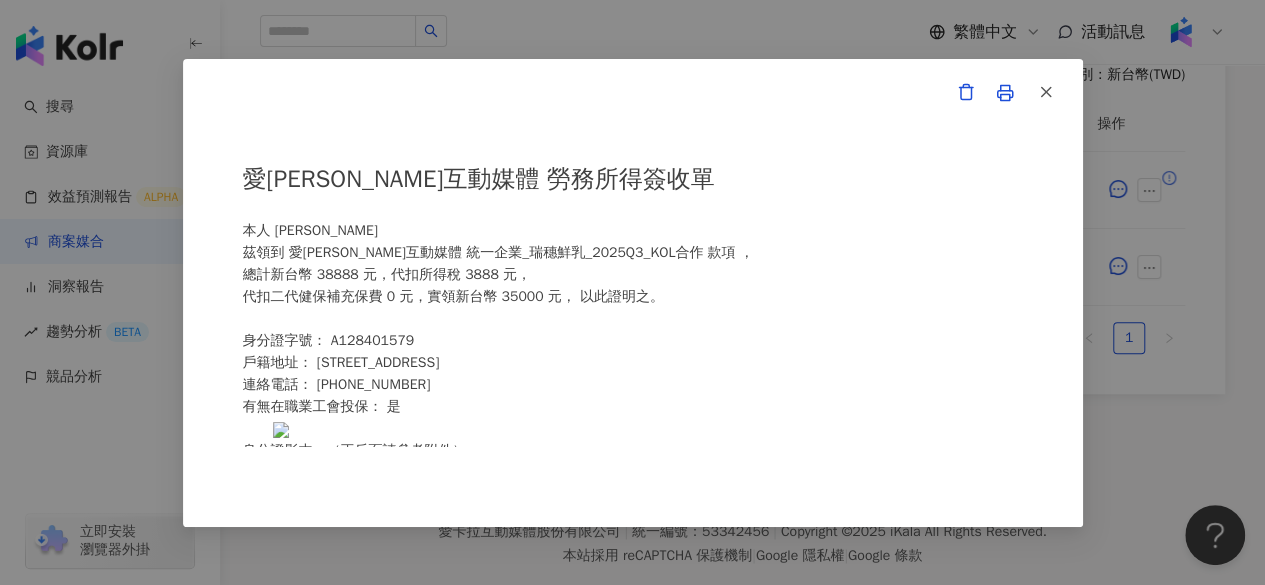 scroll, scrollTop: 151, scrollLeft: 0, axis: vertical 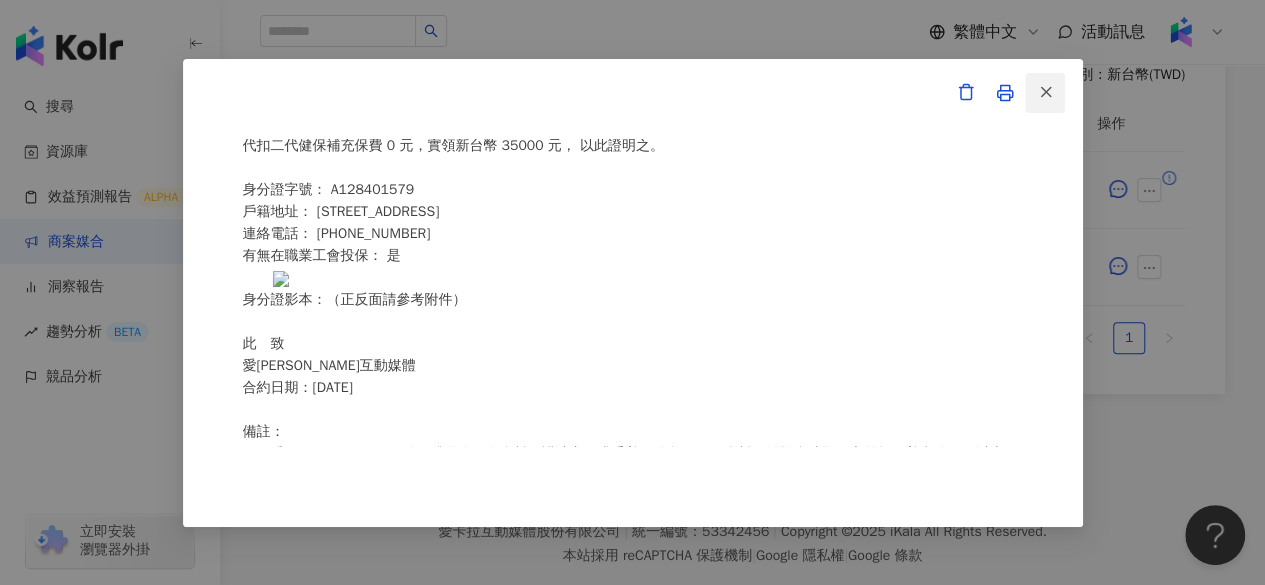 click at bounding box center (1045, 93) 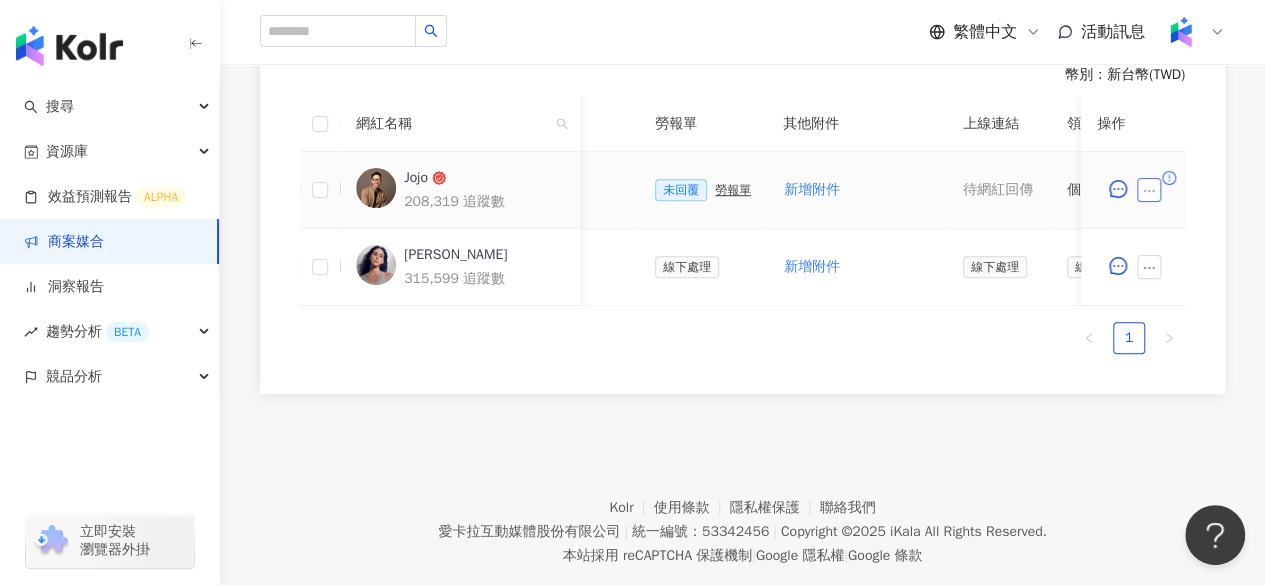 click 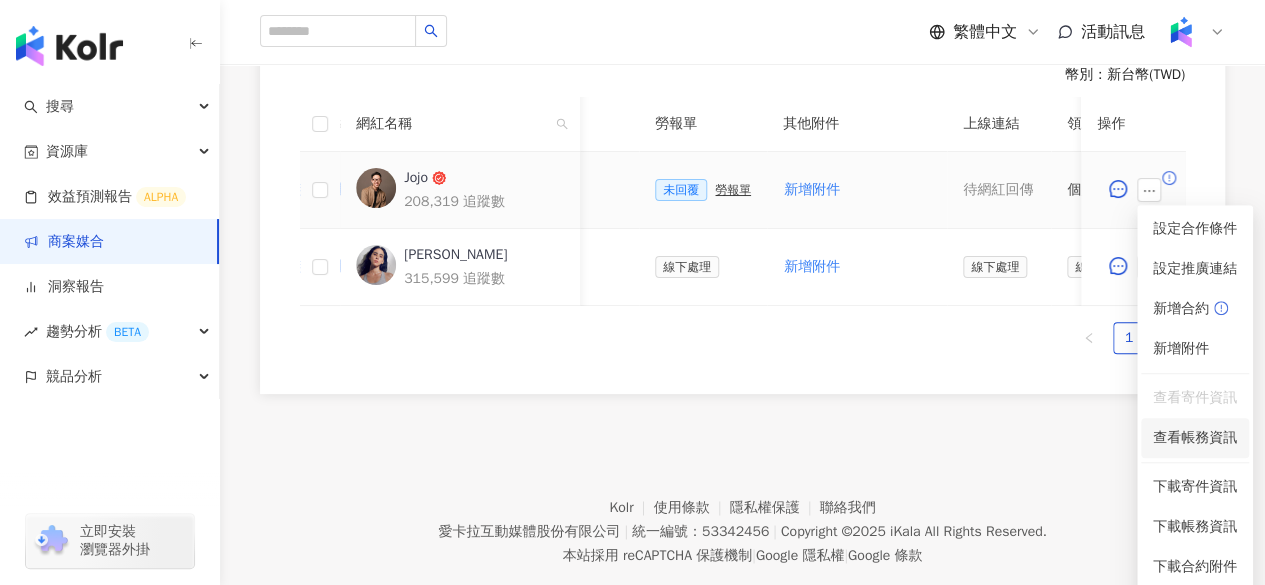 click on "查看帳務資訊" at bounding box center (1195, 438) 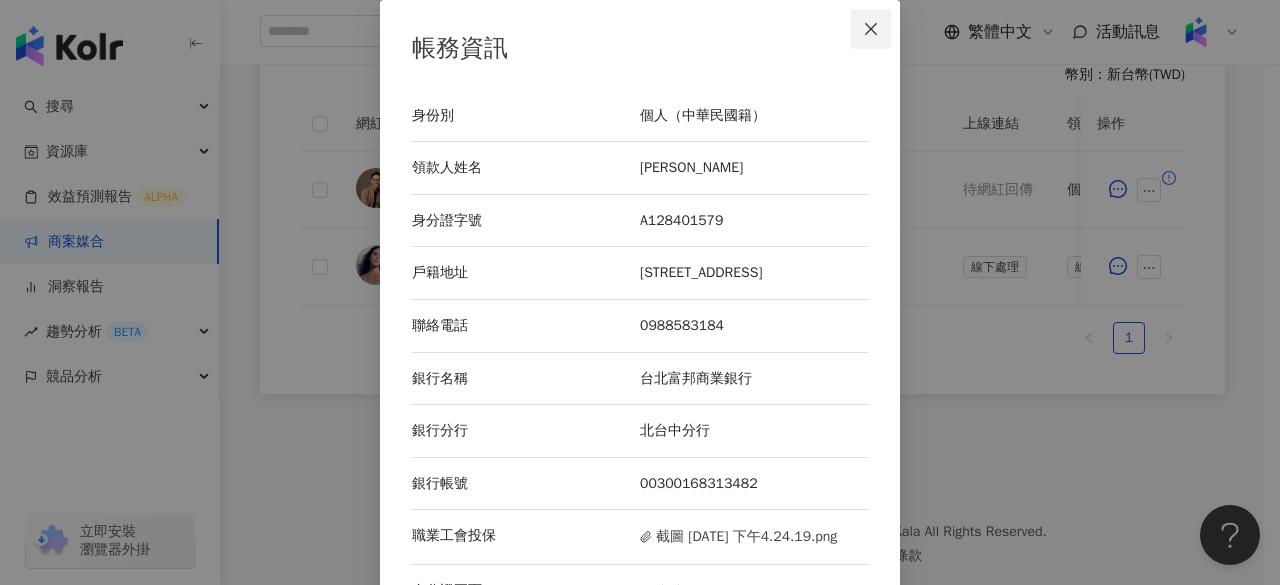 click at bounding box center [871, 29] 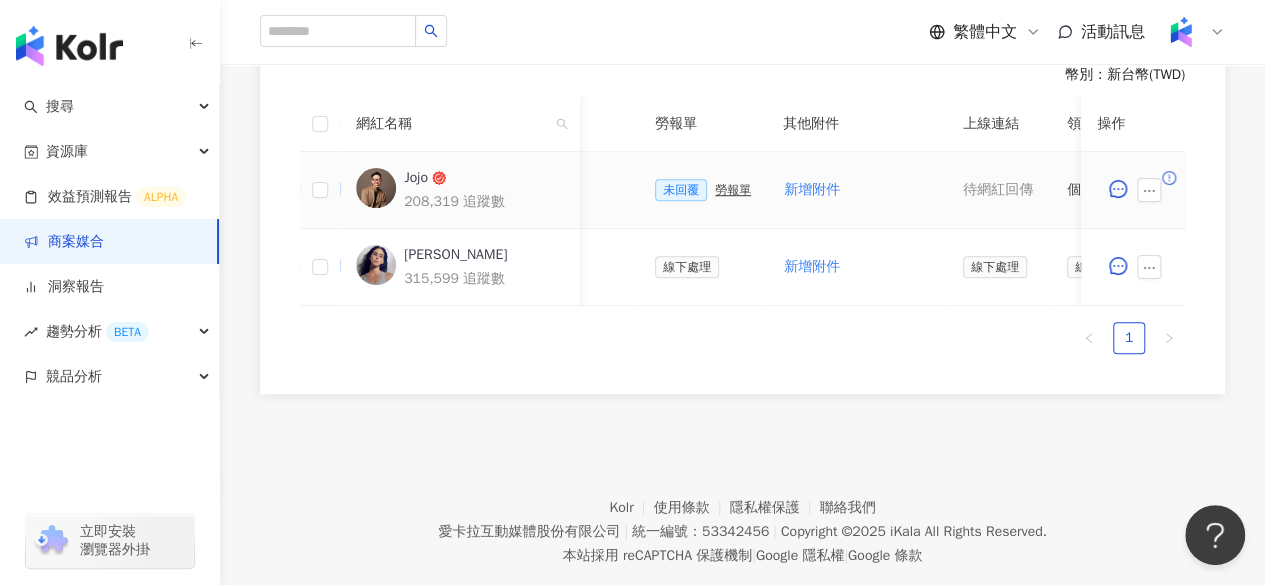 click on "未回覆 勞報單" at bounding box center (703, 190) 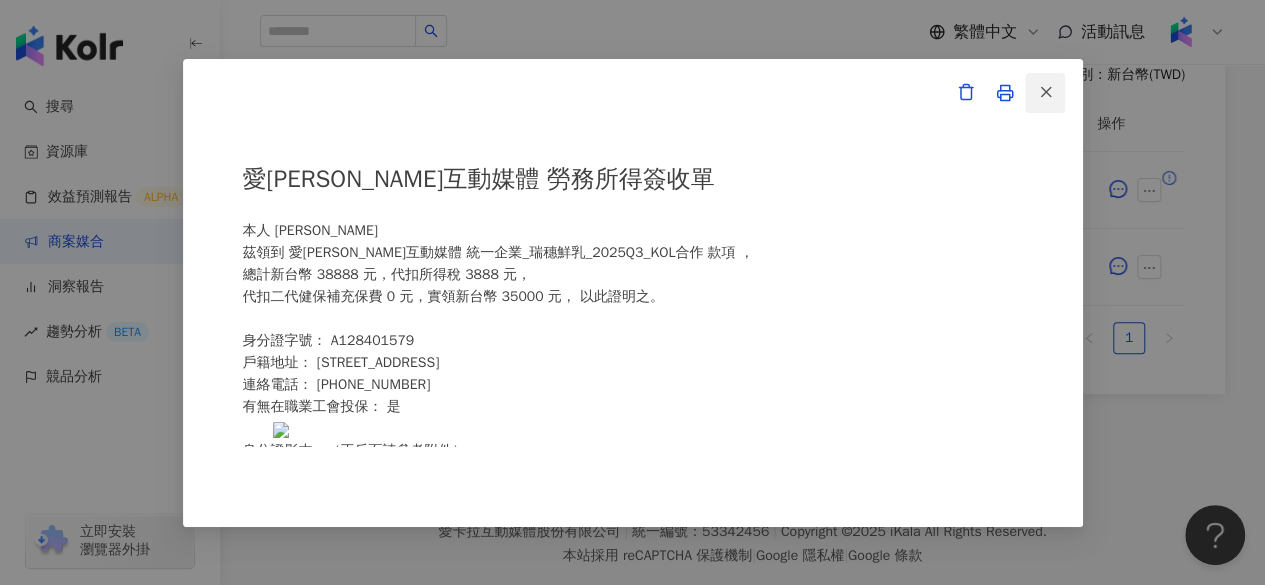 click at bounding box center (1045, 93) 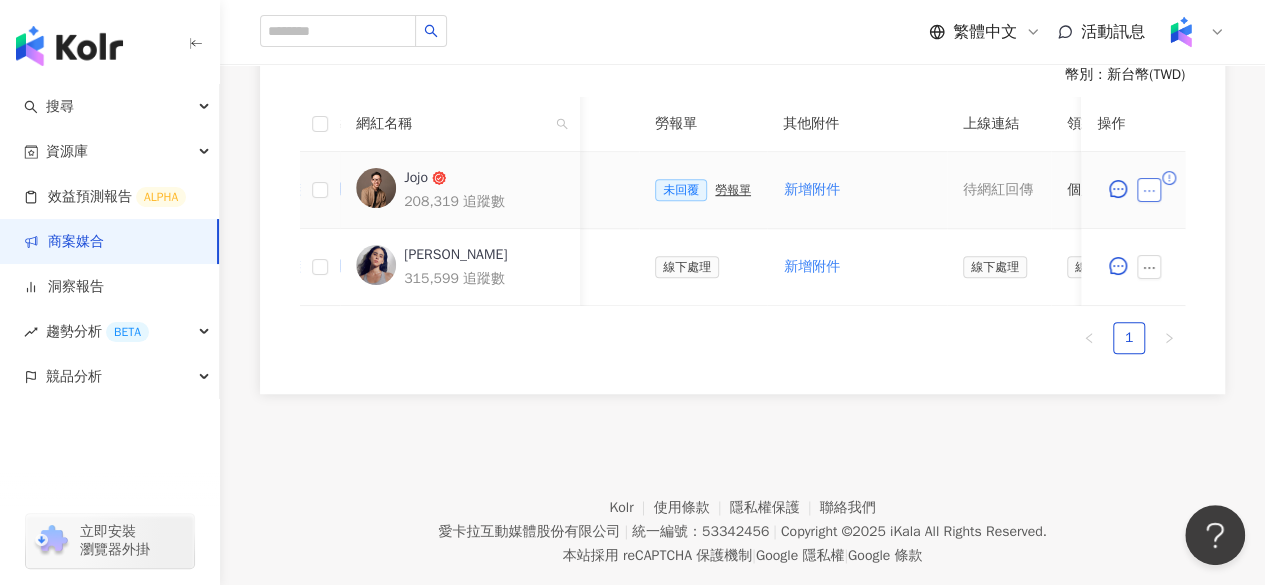 click at bounding box center [1149, 190] 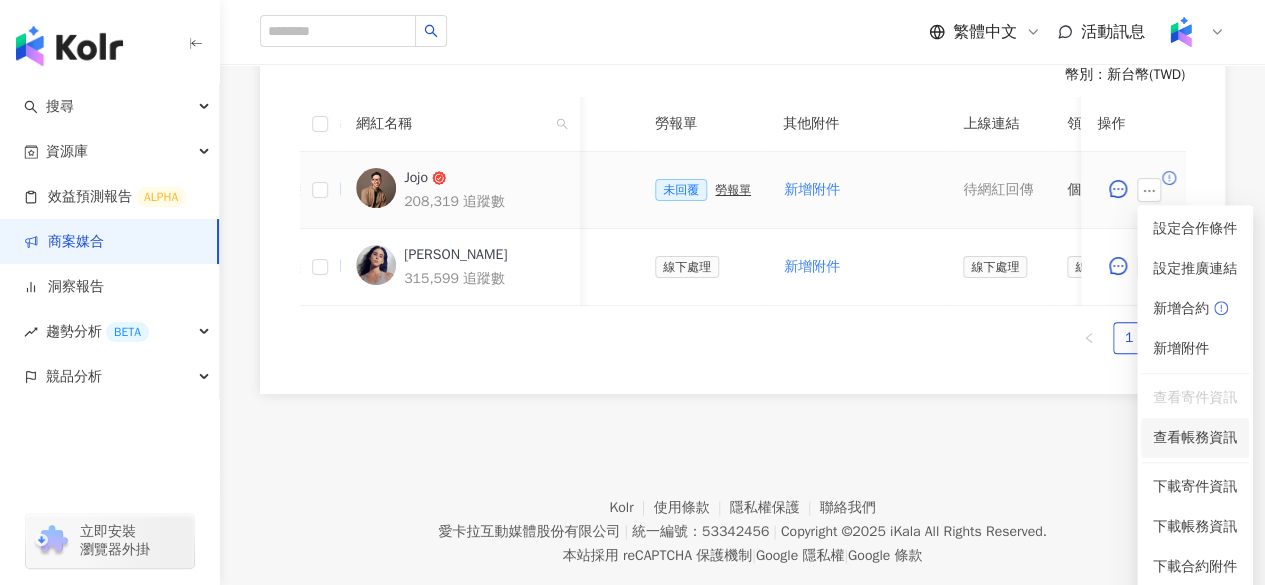 click on "查看帳務資訊" at bounding box center (1195, 438) 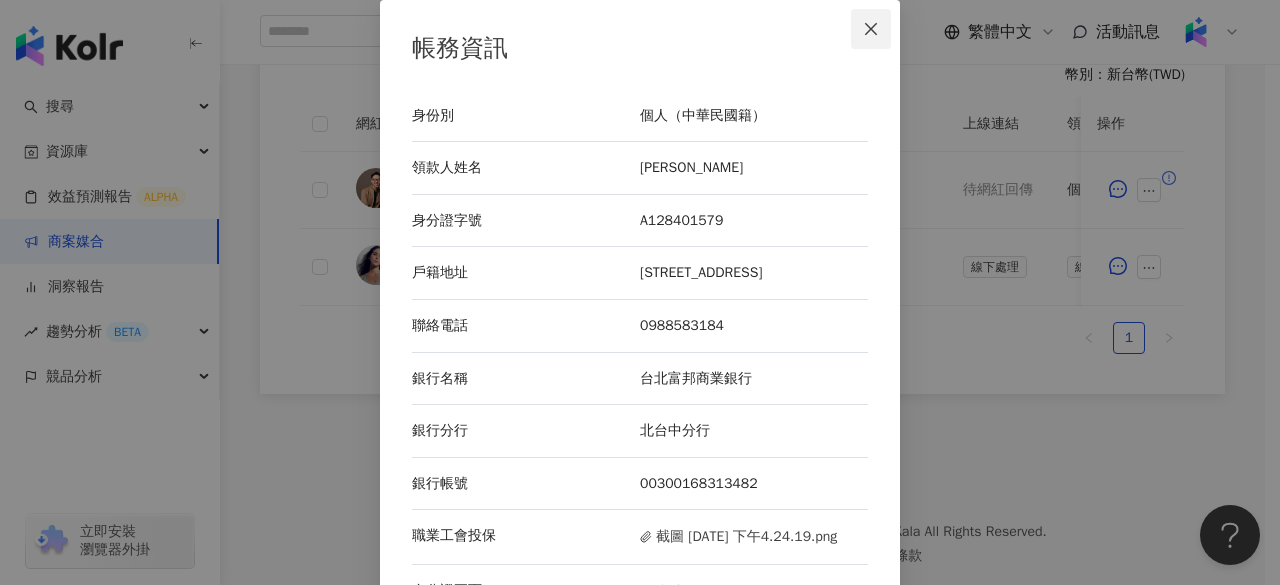 click at bounding box center (871, 29) 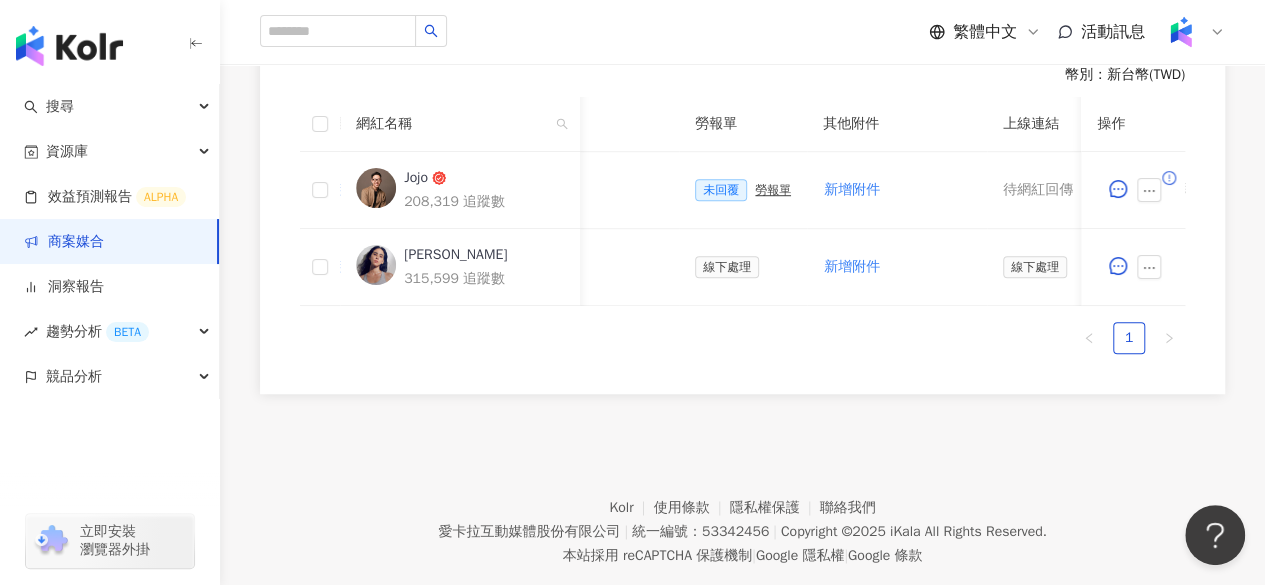 scroll, scrollTop: 0, scrollLeft: 576, axis: horizontal 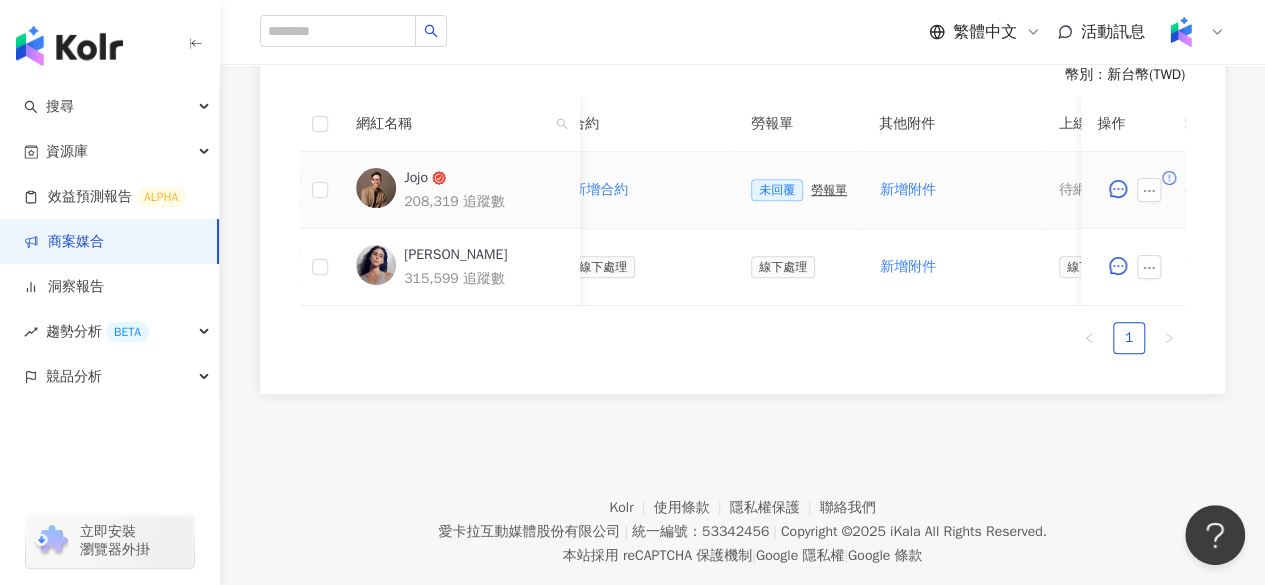 click on "勞報單" at bounding box center (829, 190) 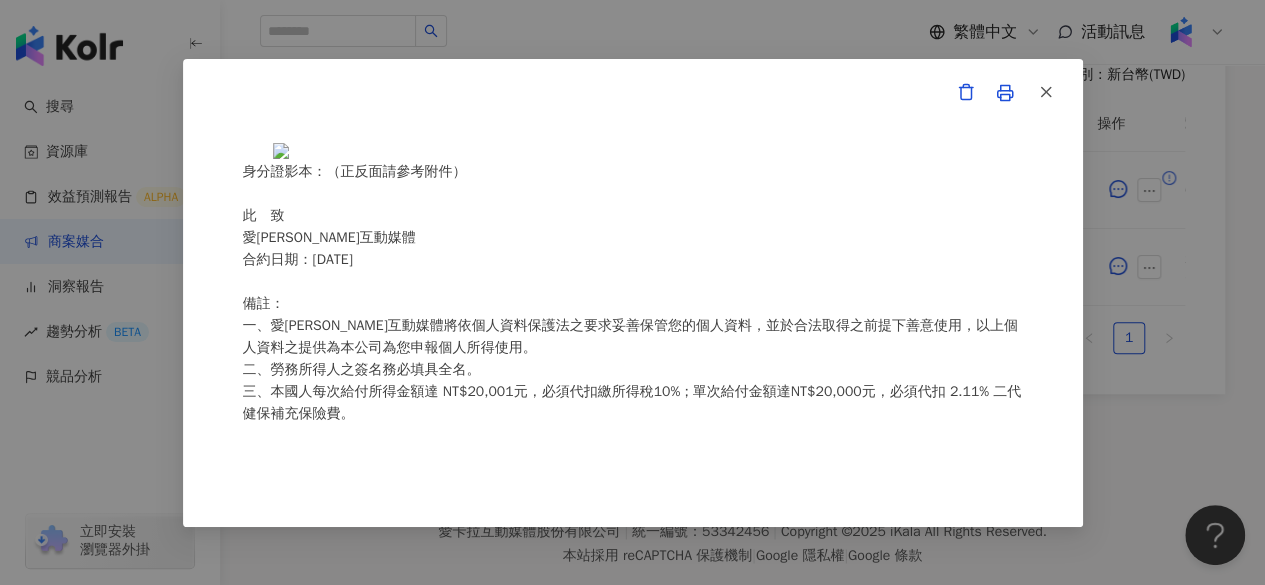 scroll, scrollTop: 278, scrollLeft: 0, axis: vertical 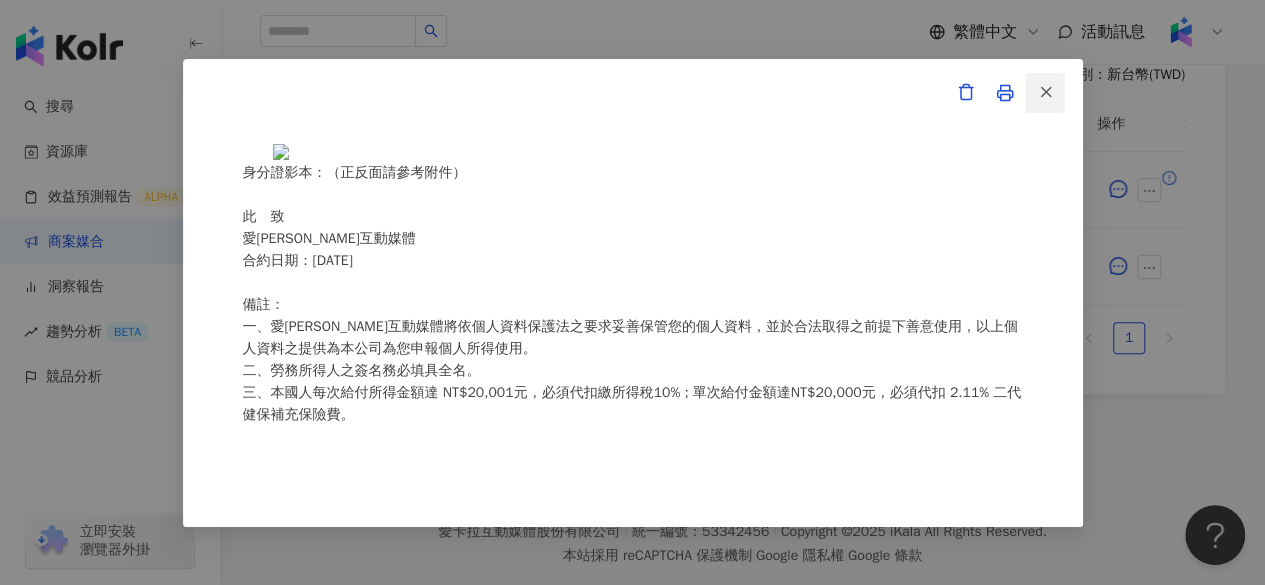 click 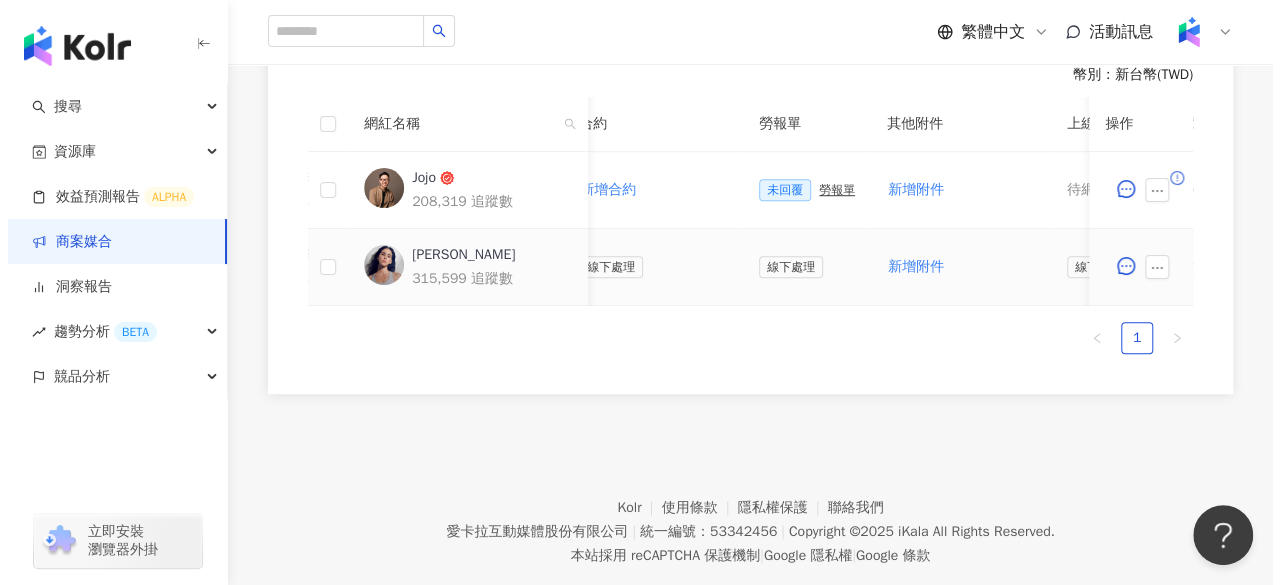 scroll, scrollTop: 0, scrollLeft: 384, axis: horizontal 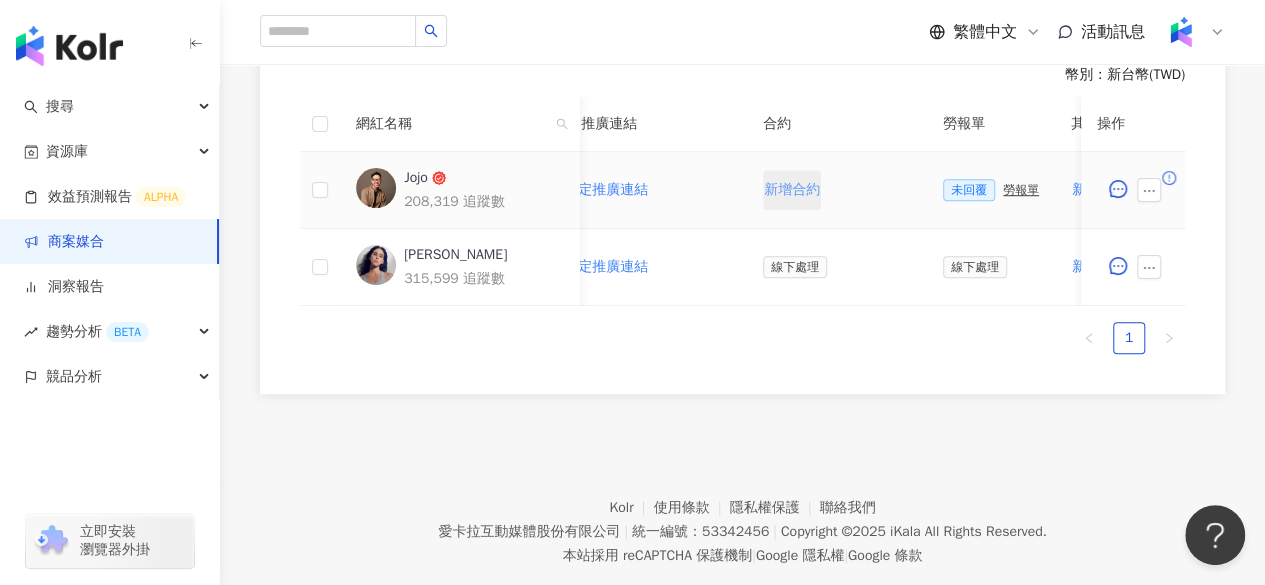 click on "新增合約" at bounding box center [792, 190] 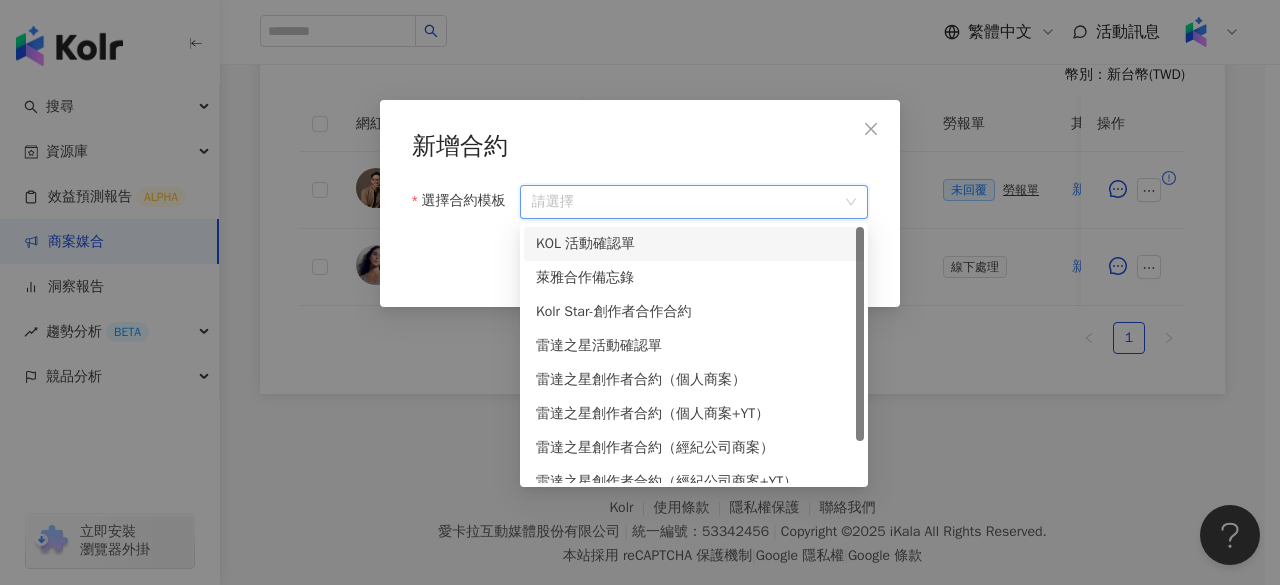 click on "選擇合約模板" at bounding box center (694, 202) 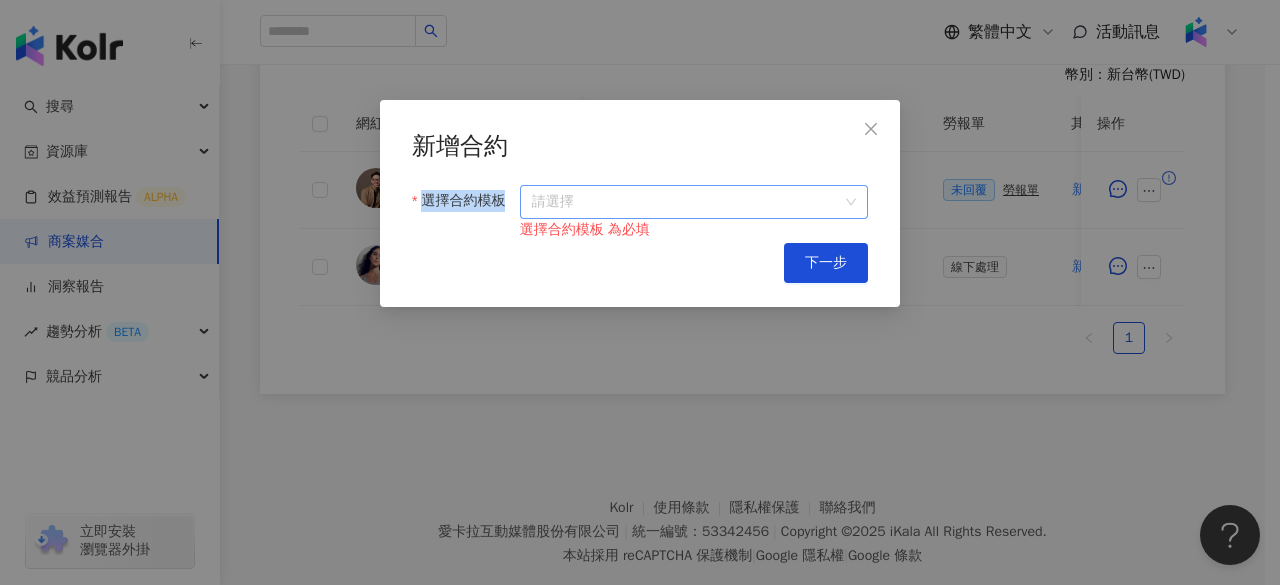 drag, startPoint x: 753, startPoint y: 144, endPoint x: 728, endPoint y: 198, distance: 59.5063 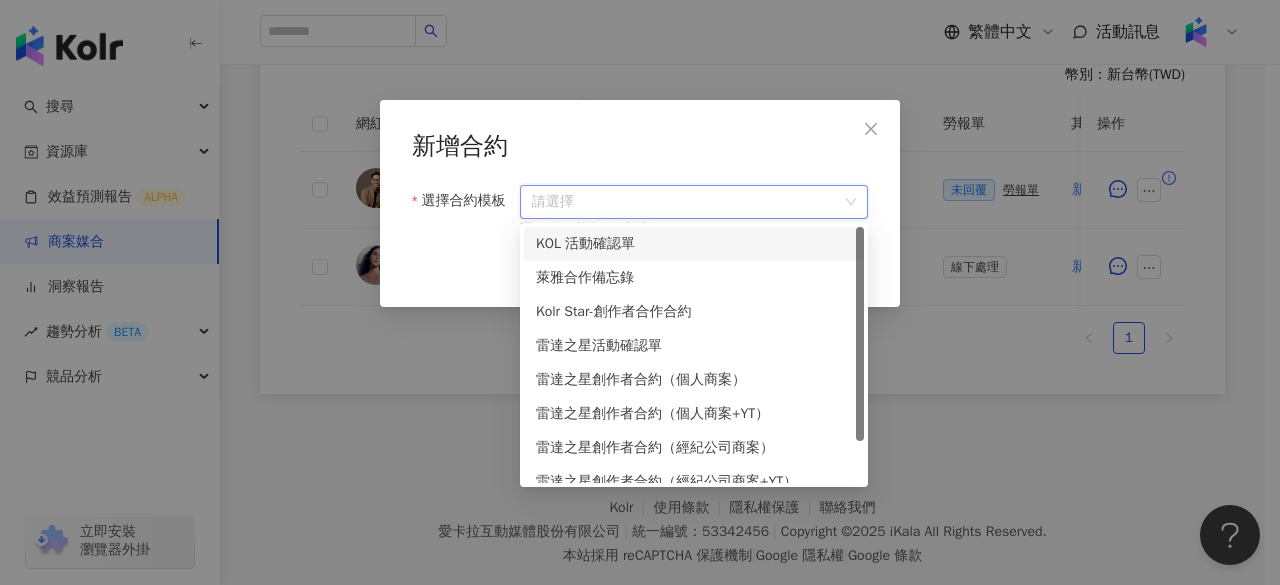 click on "選擇合約模板" at bounding box center (694, 202) 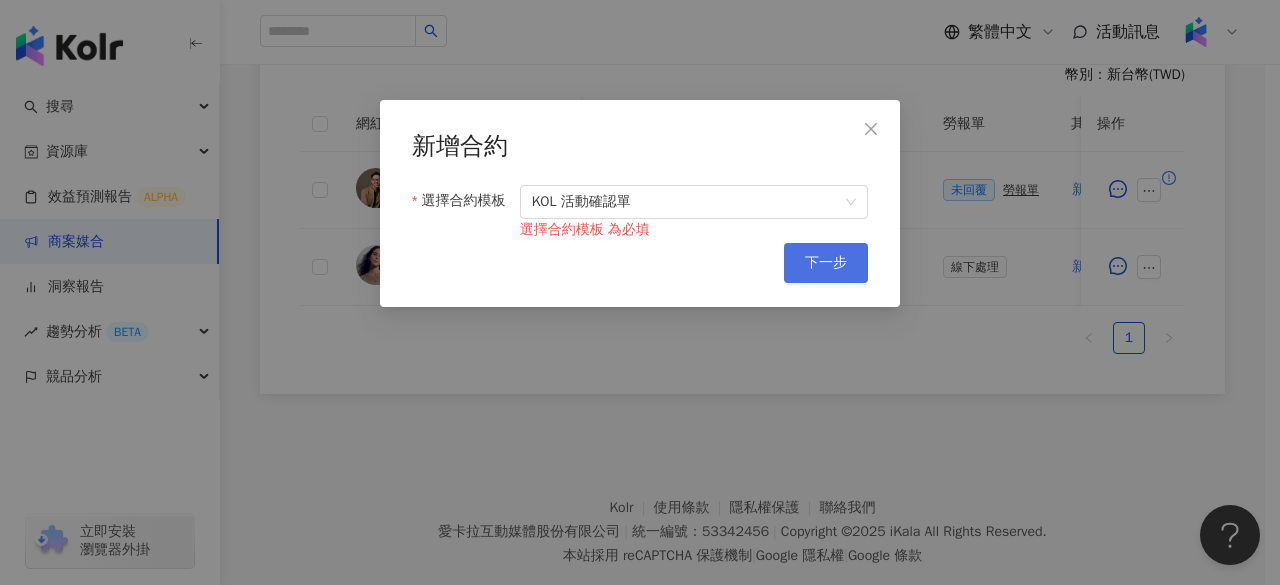click on "下一步" at bounding box center (826, 263) 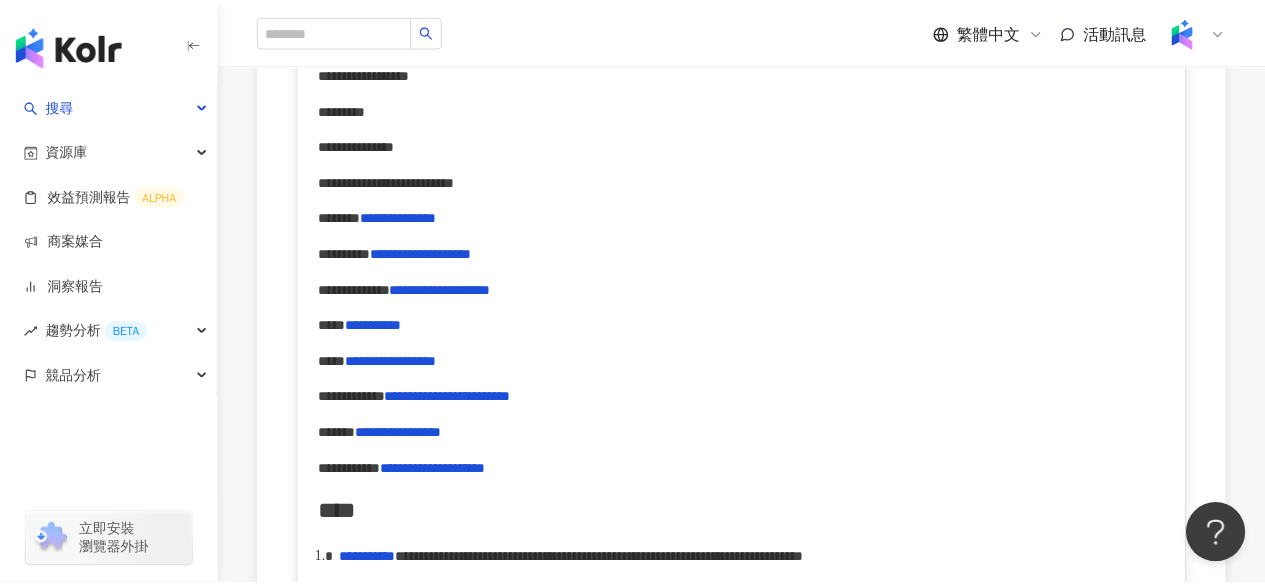 scroll, scrollTop: 0, scrollLeft: 0, axis: both 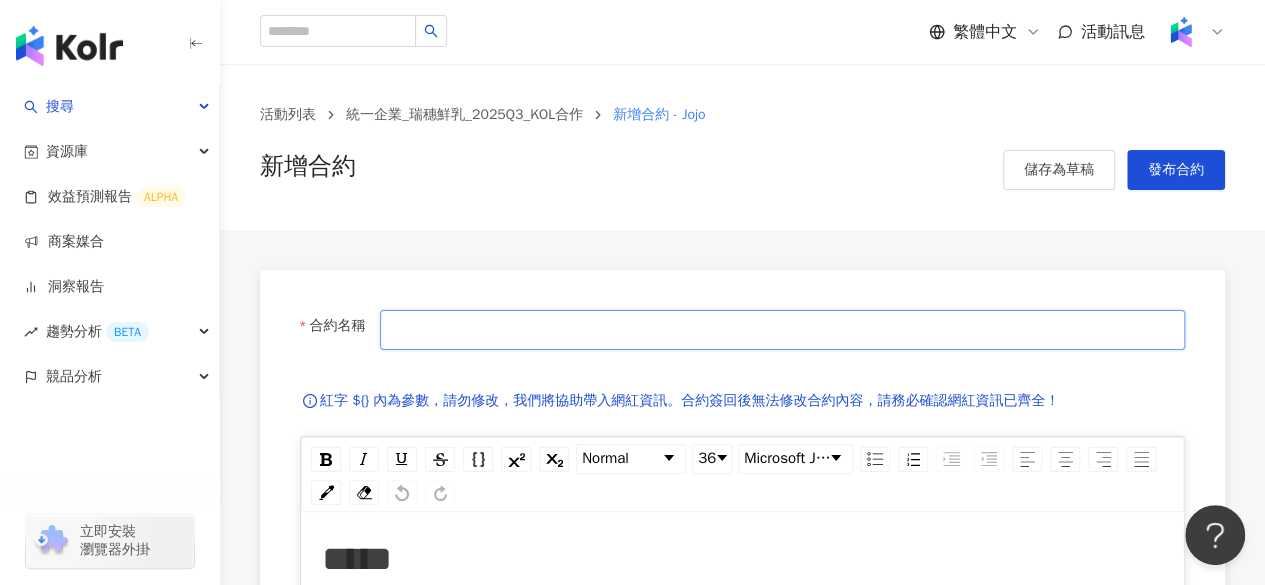 click on "合約名稱" at bounding box center (782, 330) 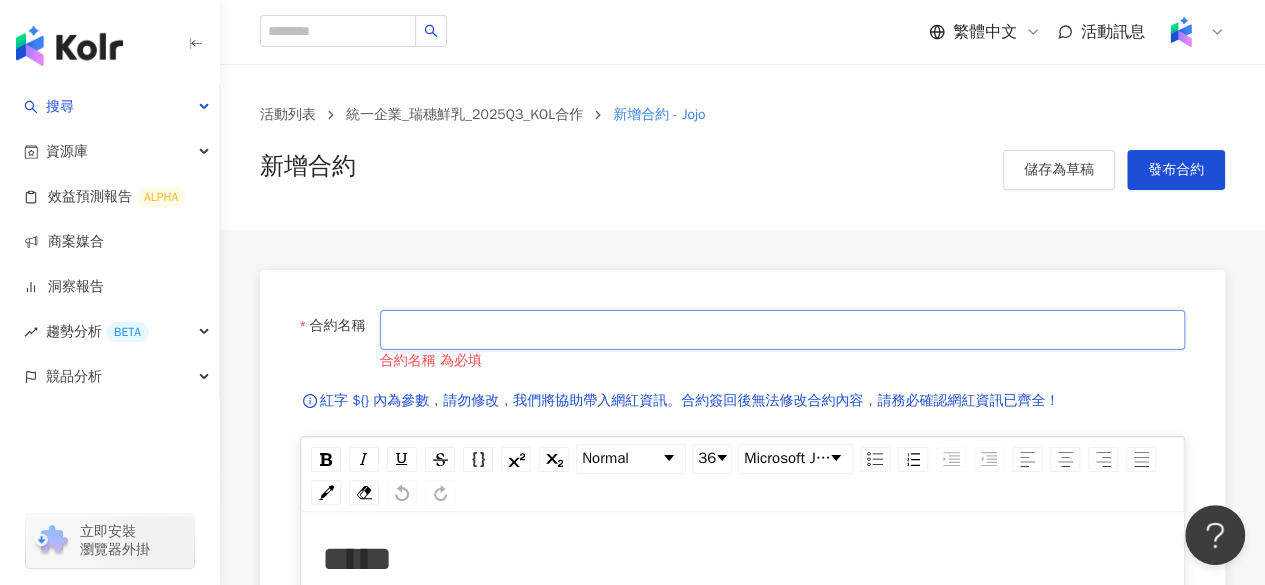 paste on "*********" 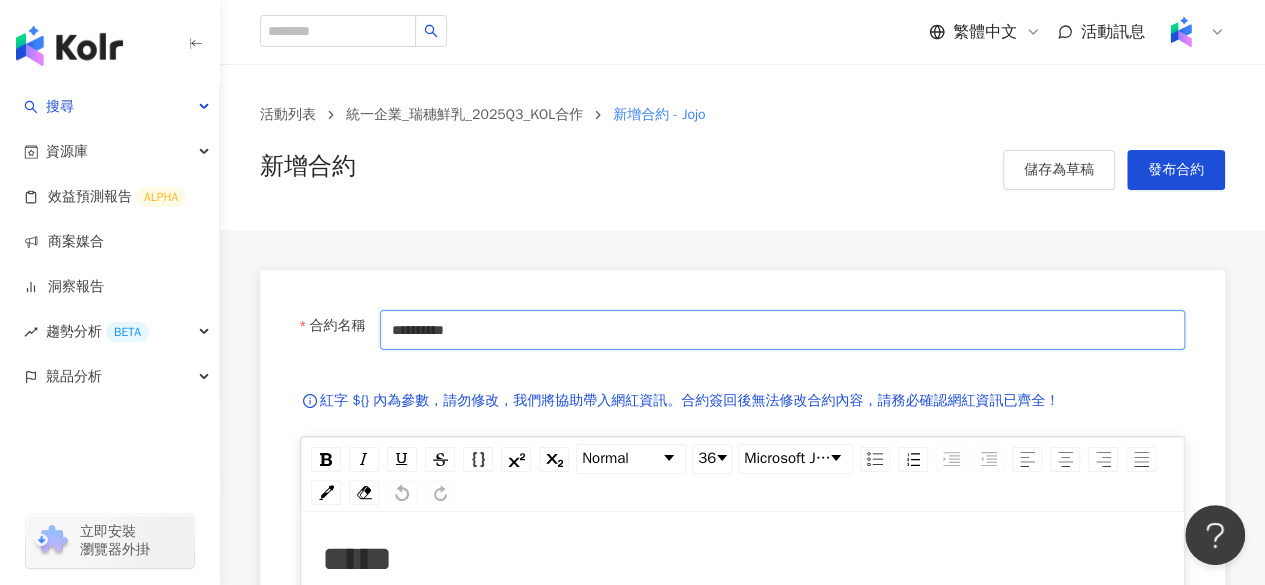 paste on "**********" 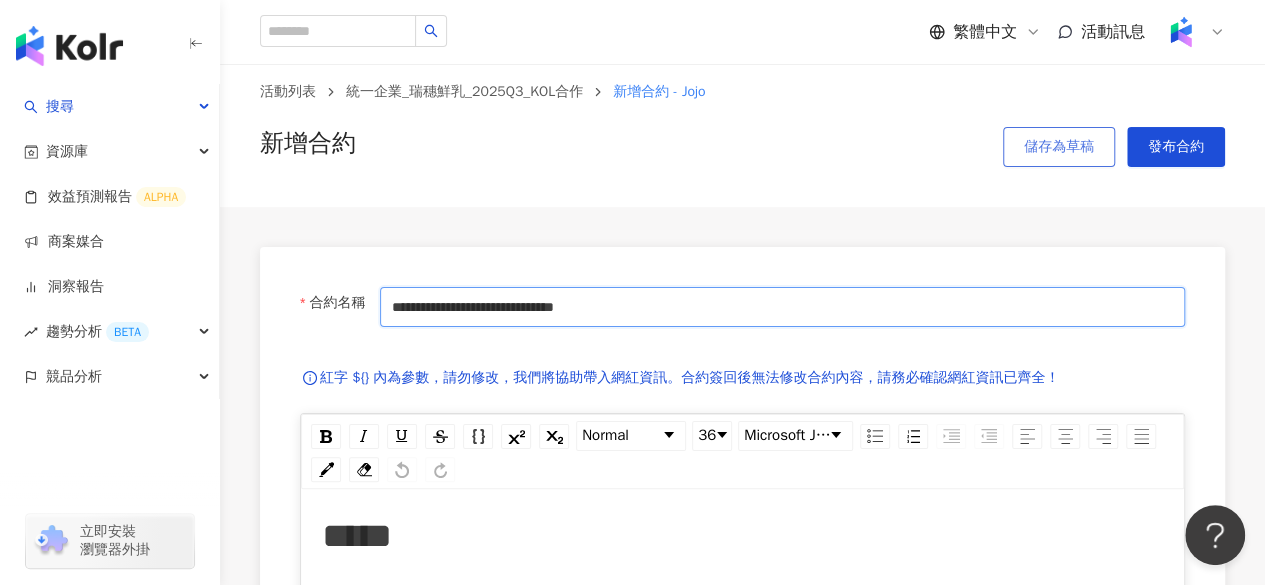 type on "**********" 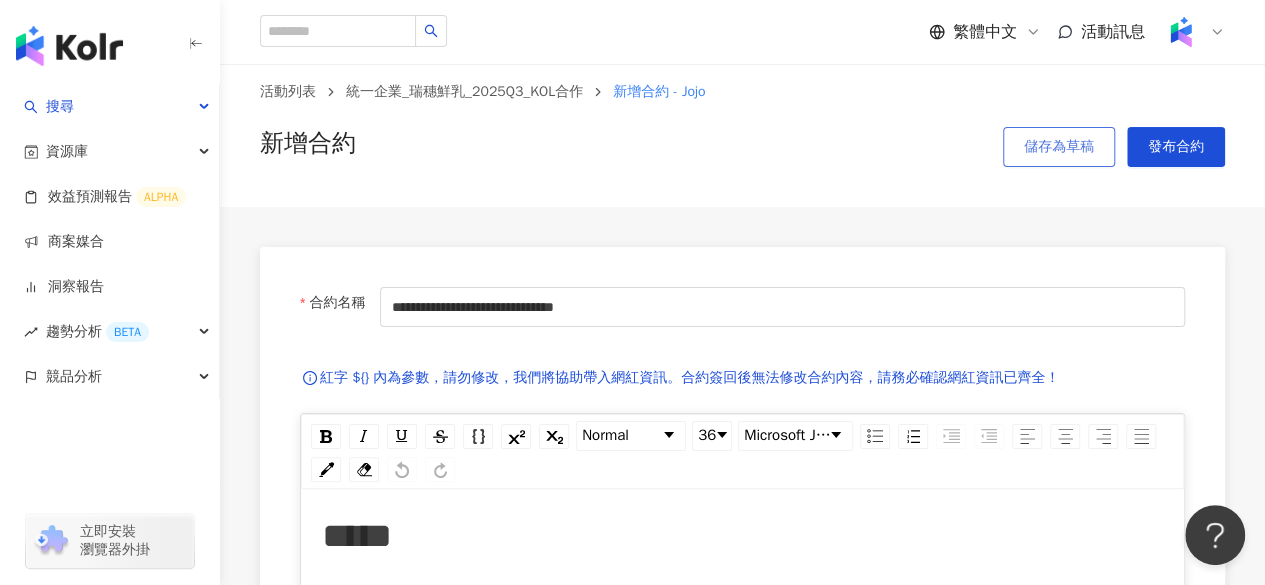 click on "儲存為草稿" at bounding box center (1059, 147) 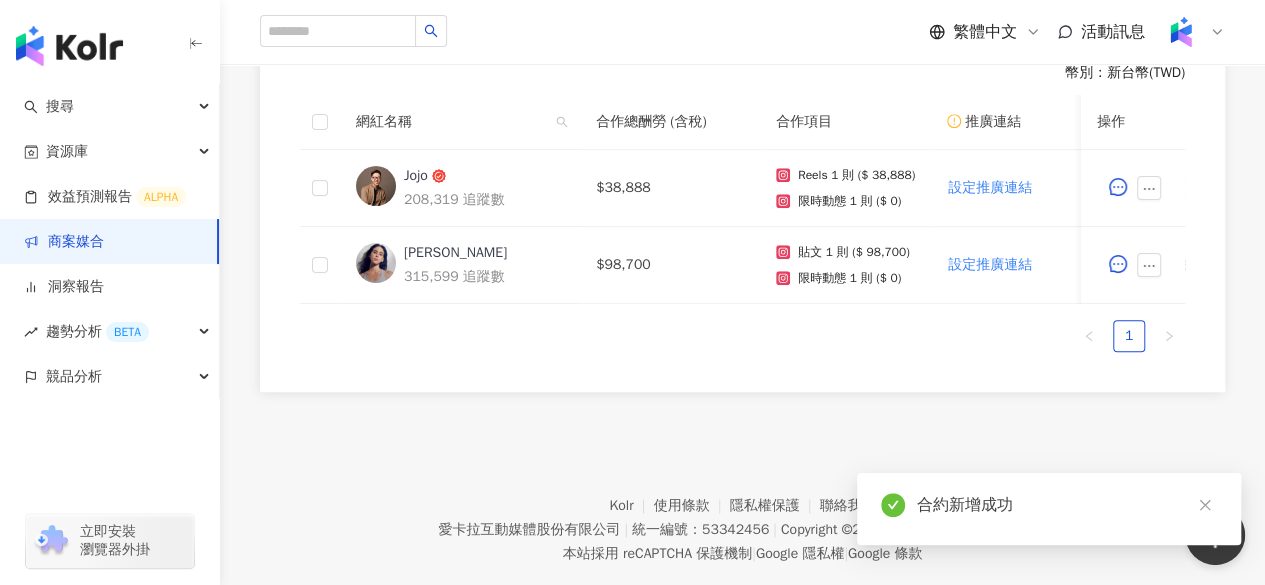 scroll, scrollTop: 597, scrollLeft: 0, axis: vertical 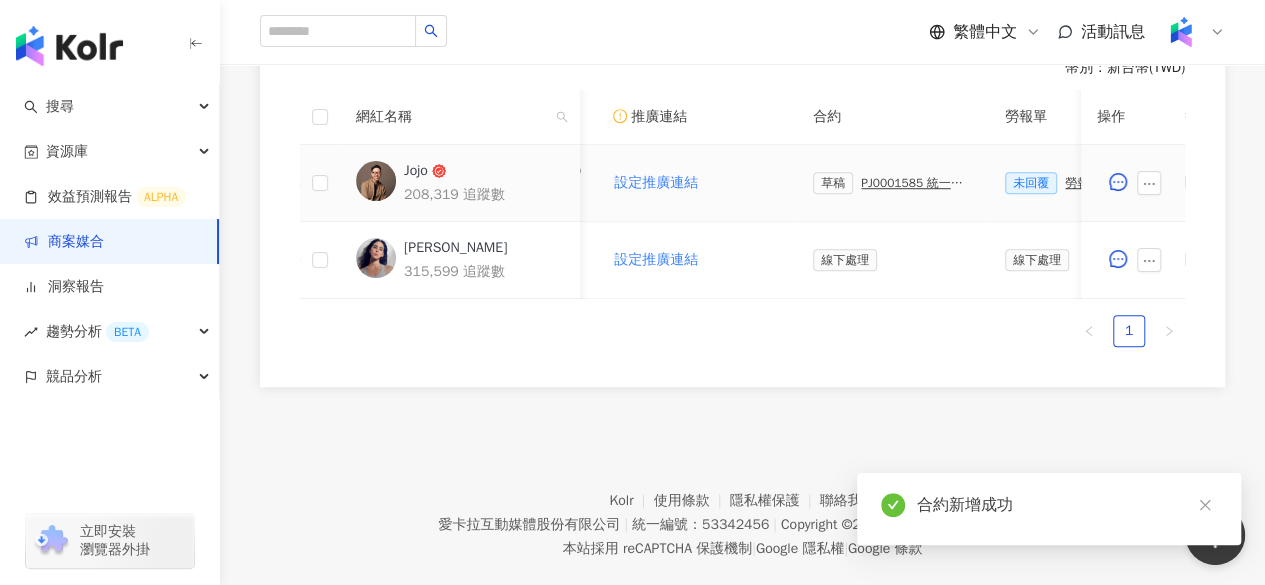 click on "PJ0001585 統一企業_瑞穗鮮乳_2025Q3_KOL合作" at bounding box center [917, 183] 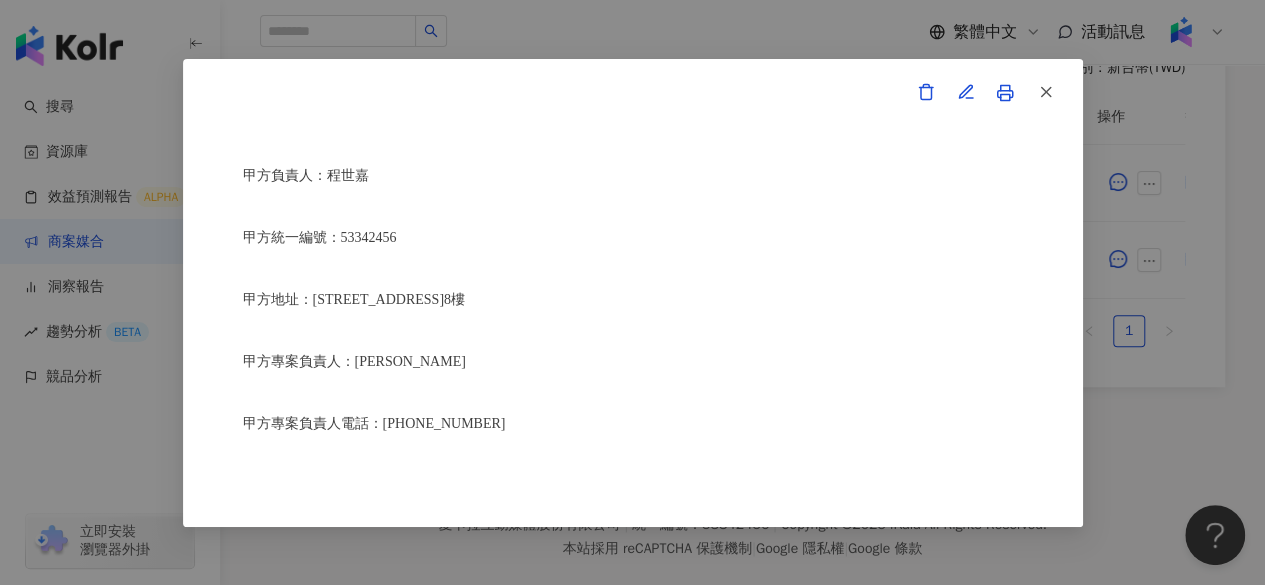 scroll, scrollTop: 339, scrollLeft: 0, axis: vertical 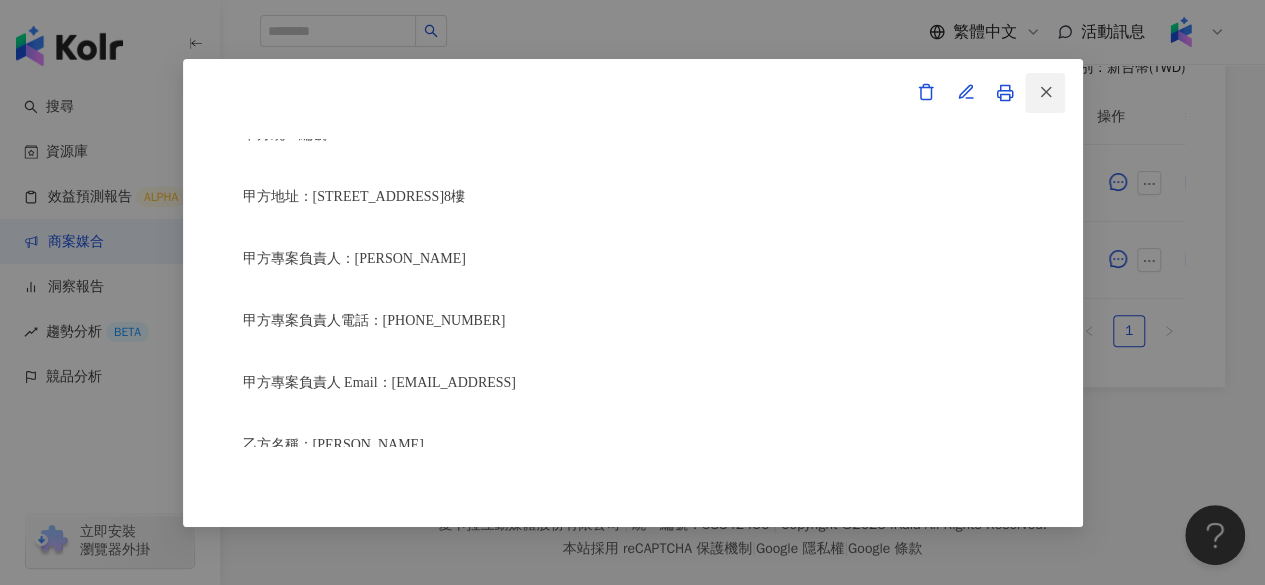 click 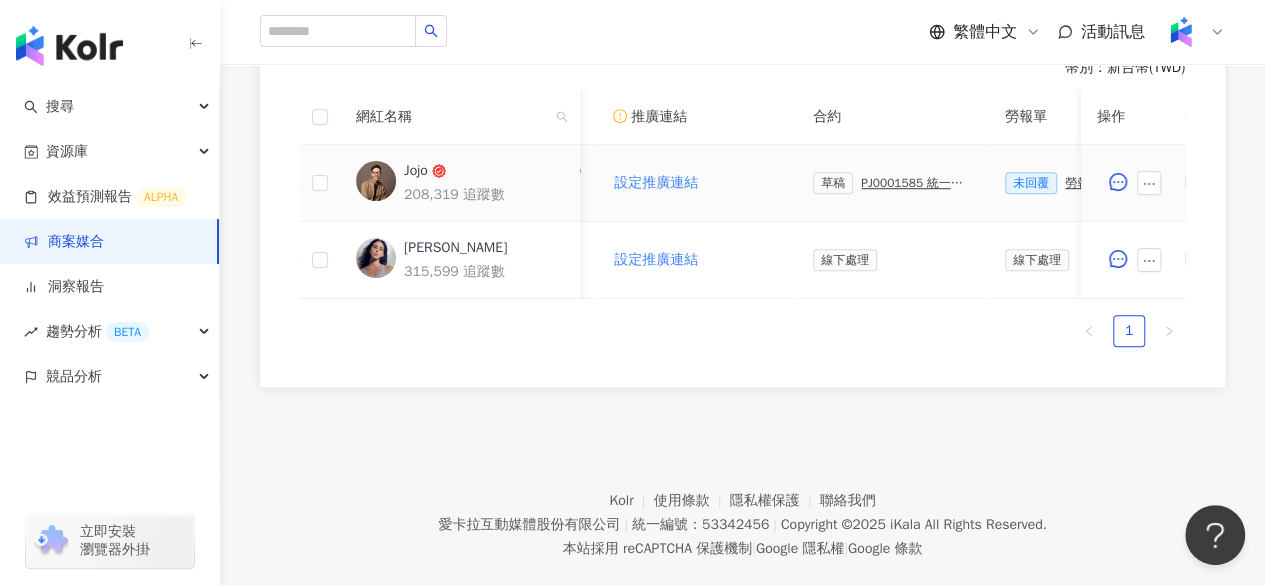 scroll, scrollTop: 0, scrollLeft: 506, axis: horizontal 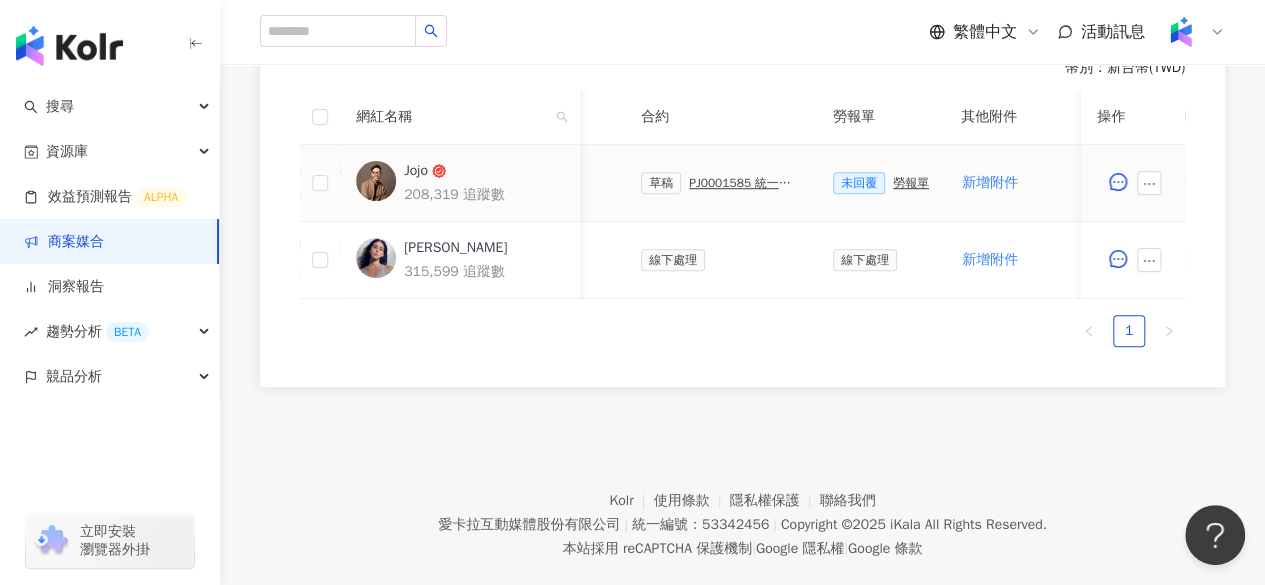 click on "勞報單" at bounding box center [911, 183] 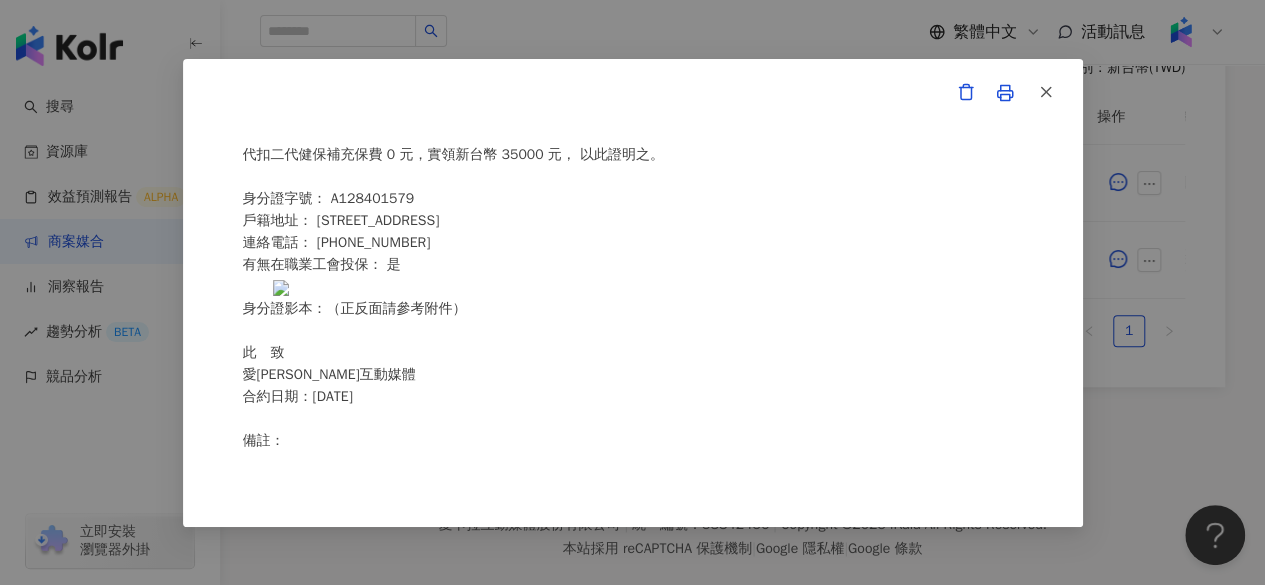 scroll, scrollTop: 143, scrollLeft: 0, axis: vertical 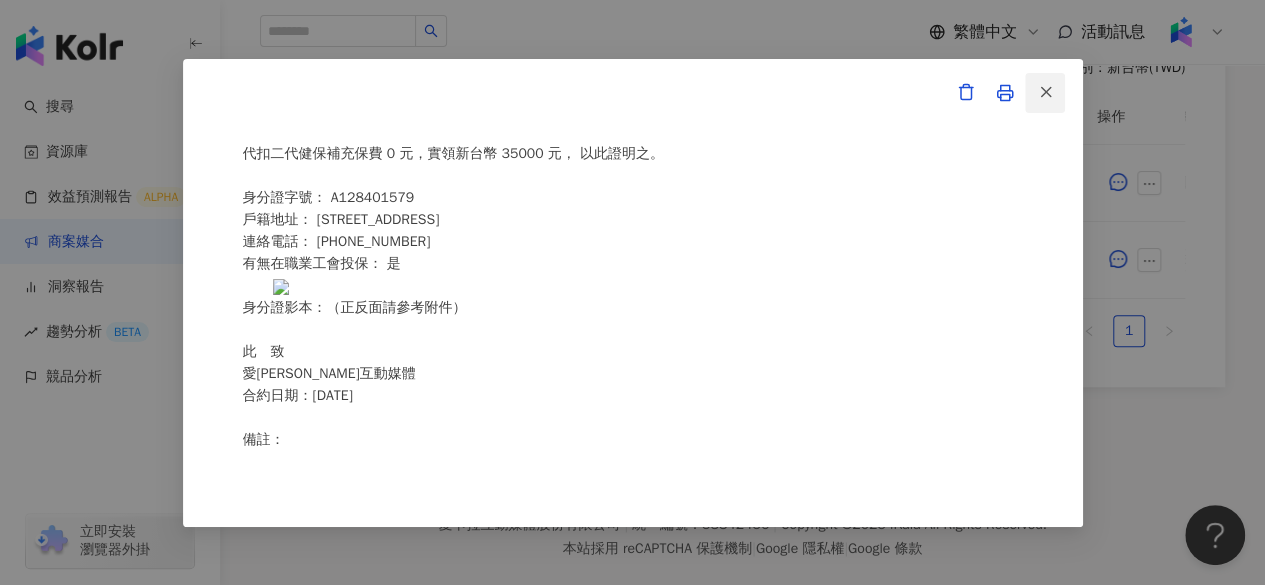 click 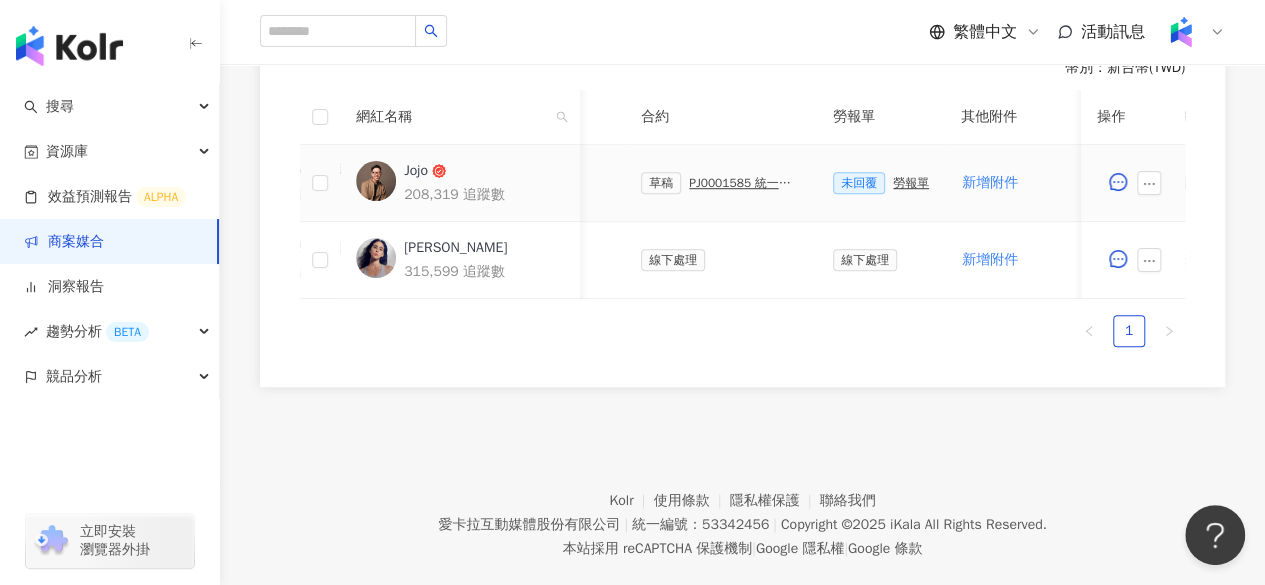 click on "PJ0001585 統一企業_瑞穗鮮乳_2025Q3_KOL合作" at bounding box center (745, 183) 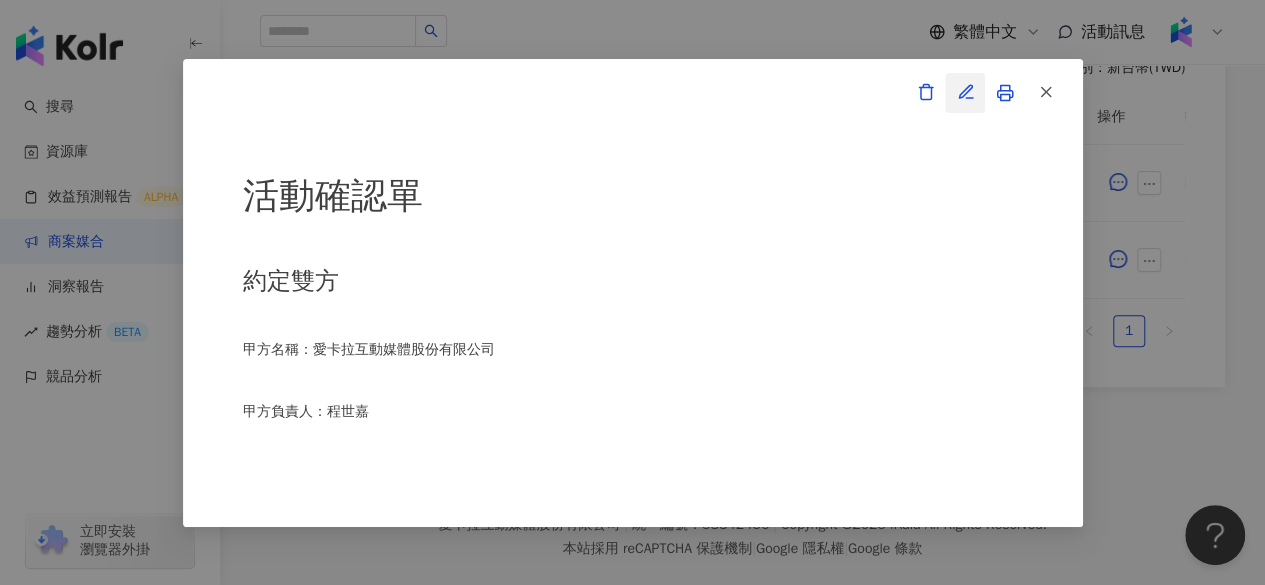 click at bounding box center [965, 93] 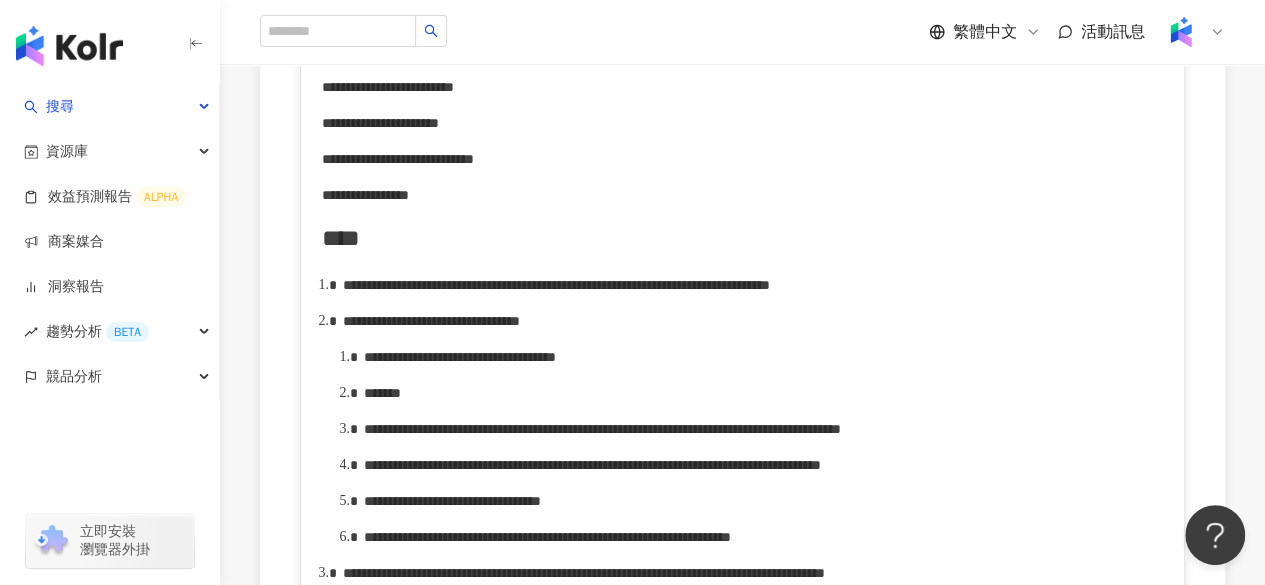 scroll, scrollTop: 866, scrollLeft: 0, axis: vertical 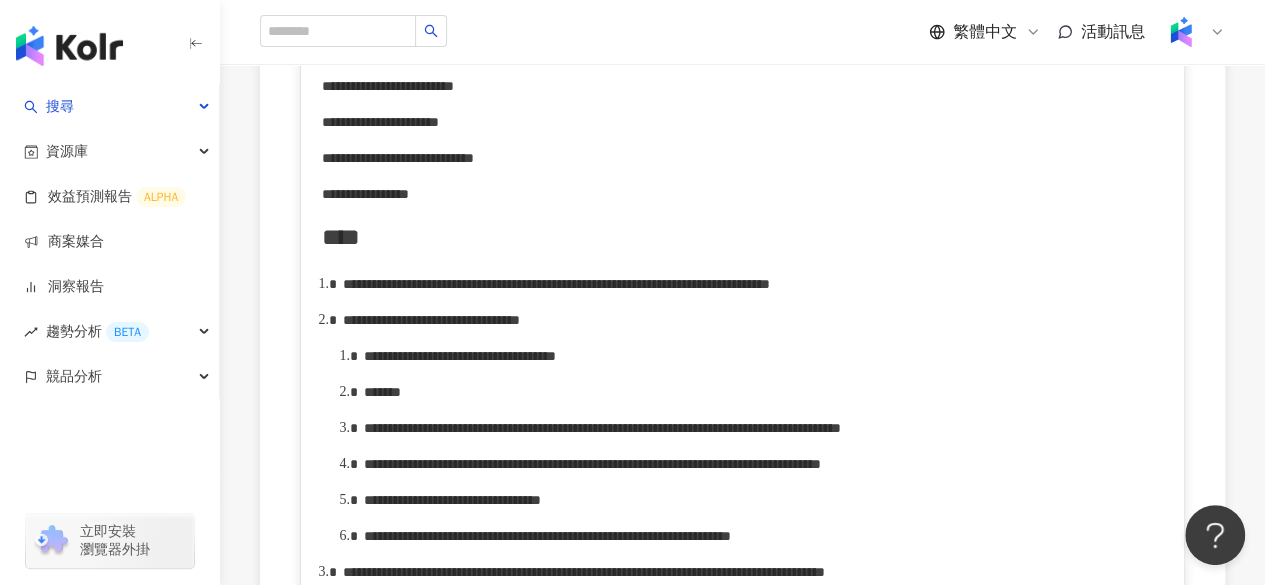 click on "**********" at bounding box center (431, 320) 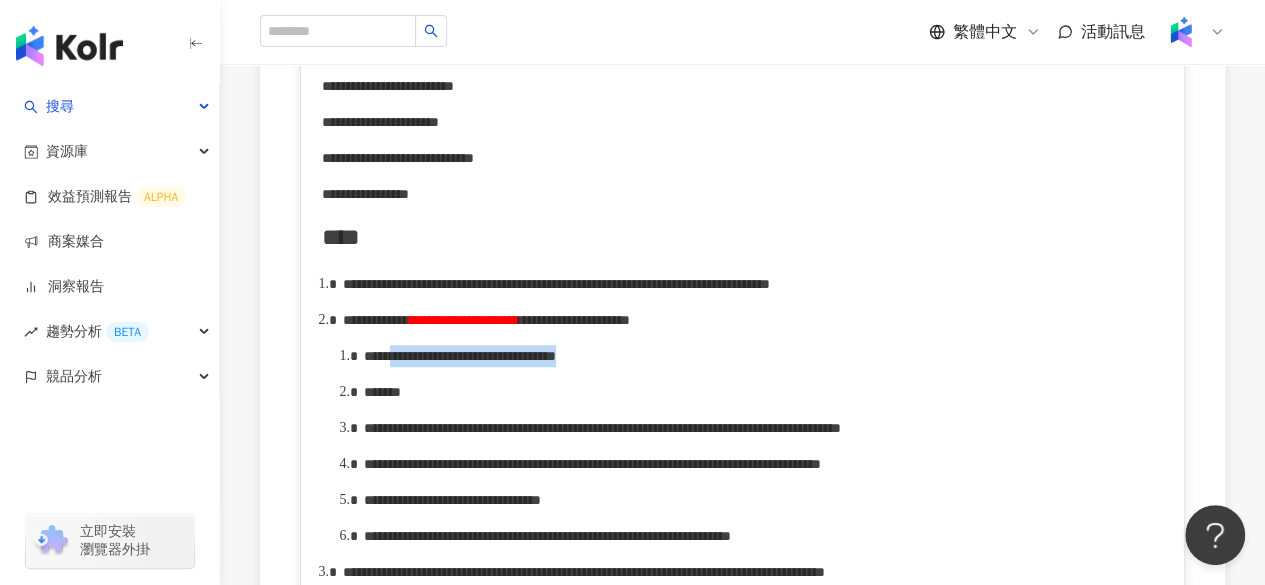 drag, startPoint x: 430, startPoint y: 402, endPoint x: 699, endPoint y: 396, distance: 269.0669 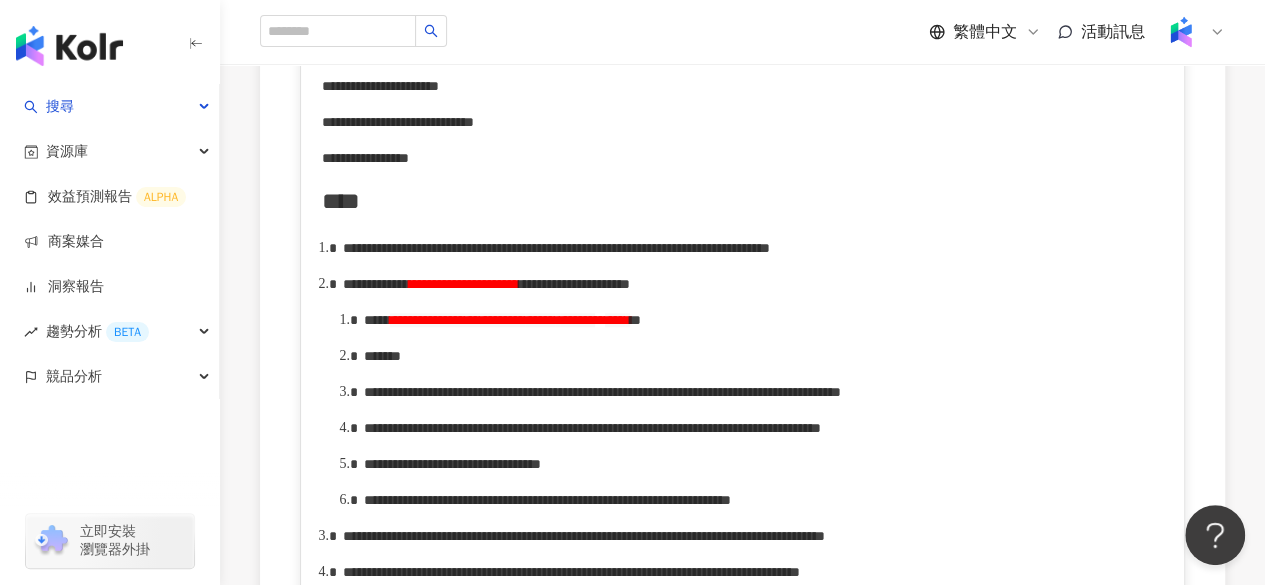 scroll, scrollTop: 904, scrollLeft: 0, axis: vertical 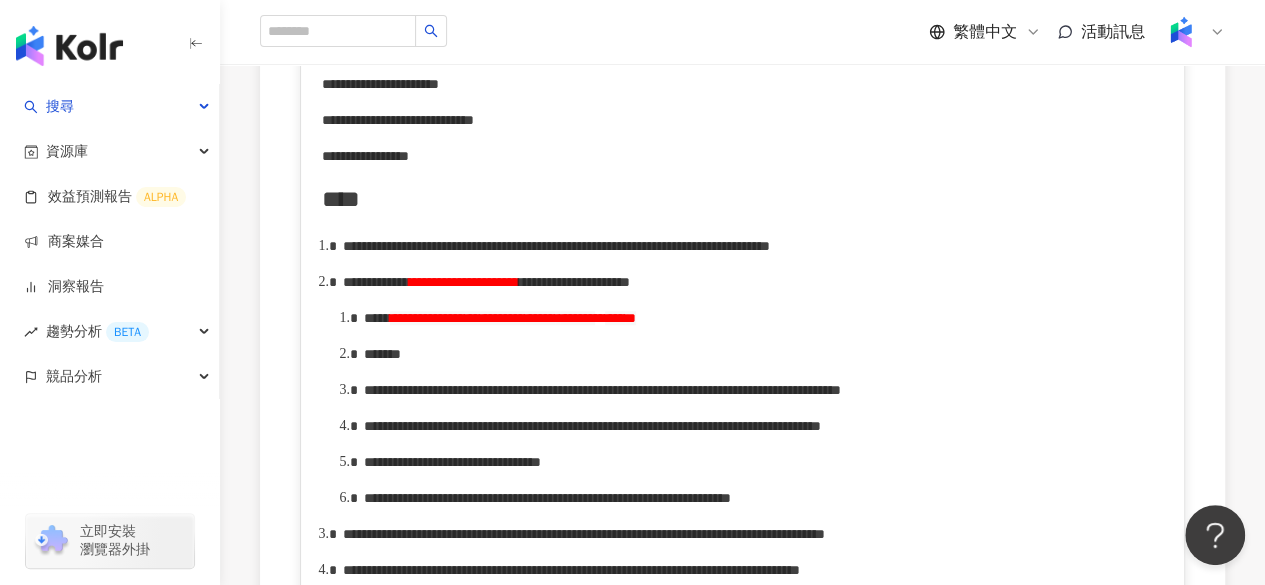 click on "*" at bounding box center [600, 318] 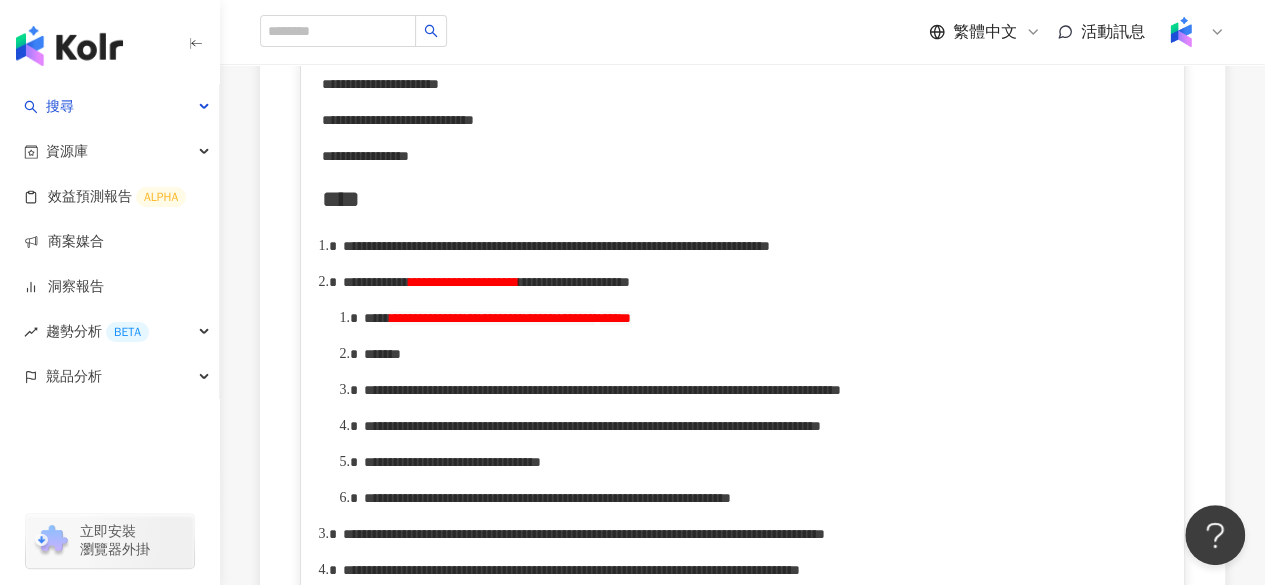 click on "*******" at bounding box center [764, 354] 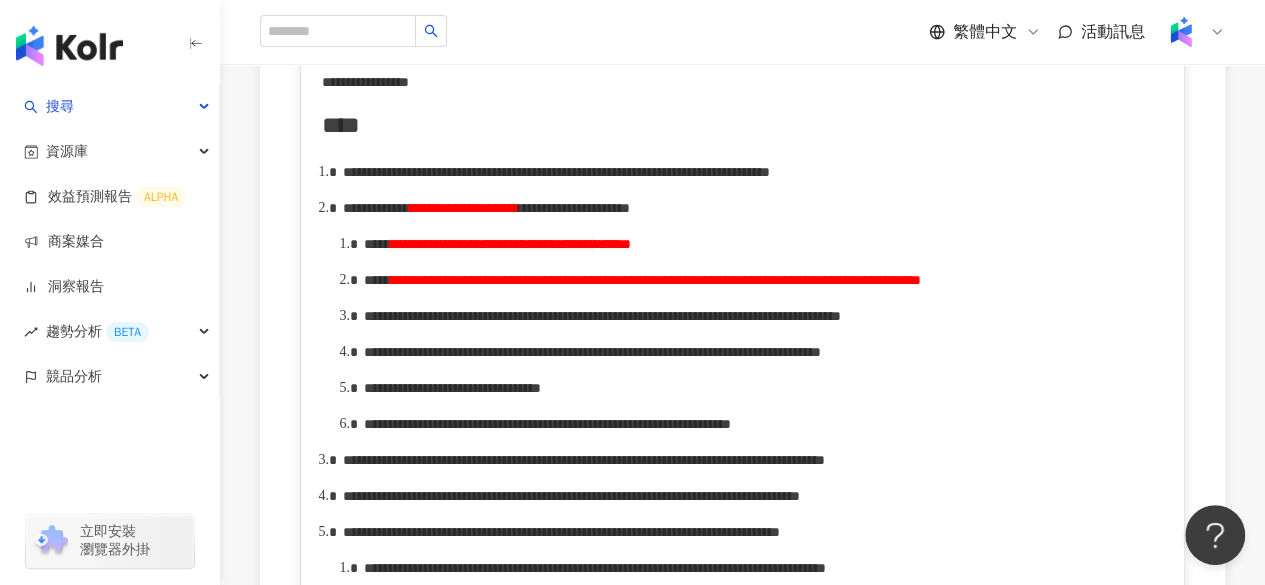 scroll, scrollTop: 985, scrollLeft: 0, axis: vertical 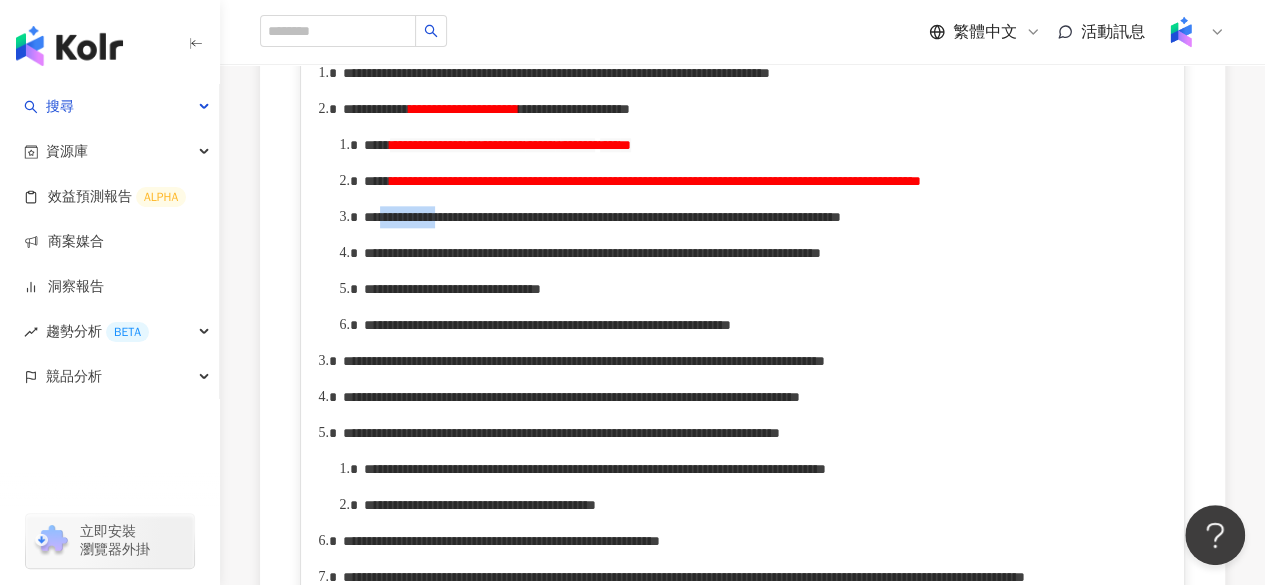 drag, startPoint x: 404, startPoint y: 285, endPoint x: 478, endPoint y: 285, distance: 74 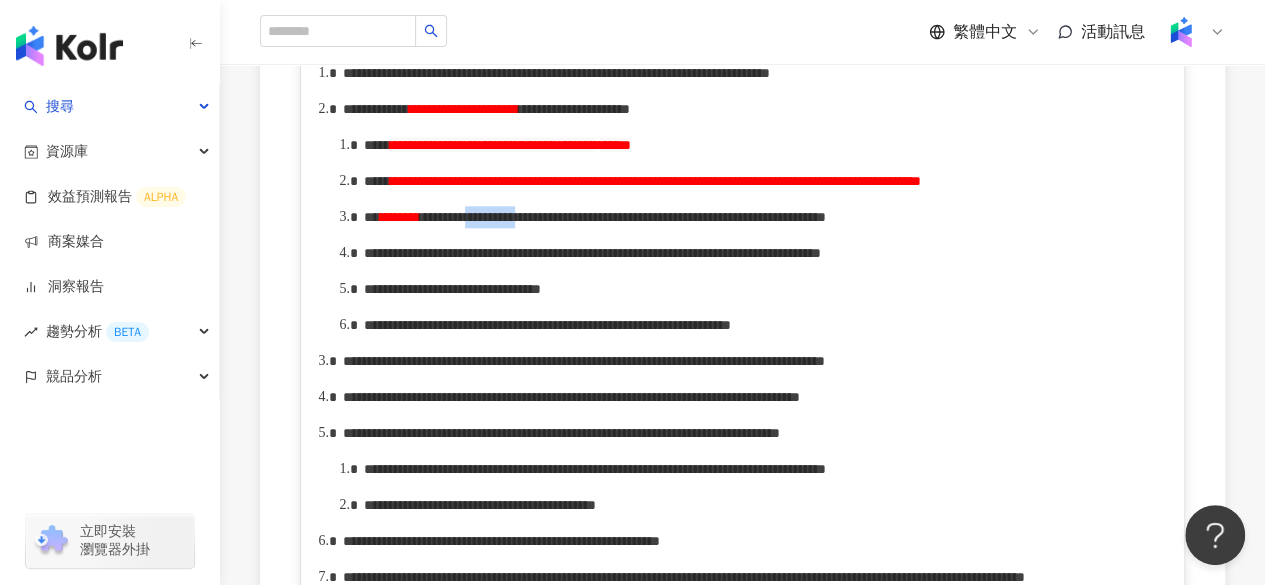 drag, startPoint x: 644, startPoint y: 286, endPoint x: 766, endPoint y: 292, distance: 122.14745 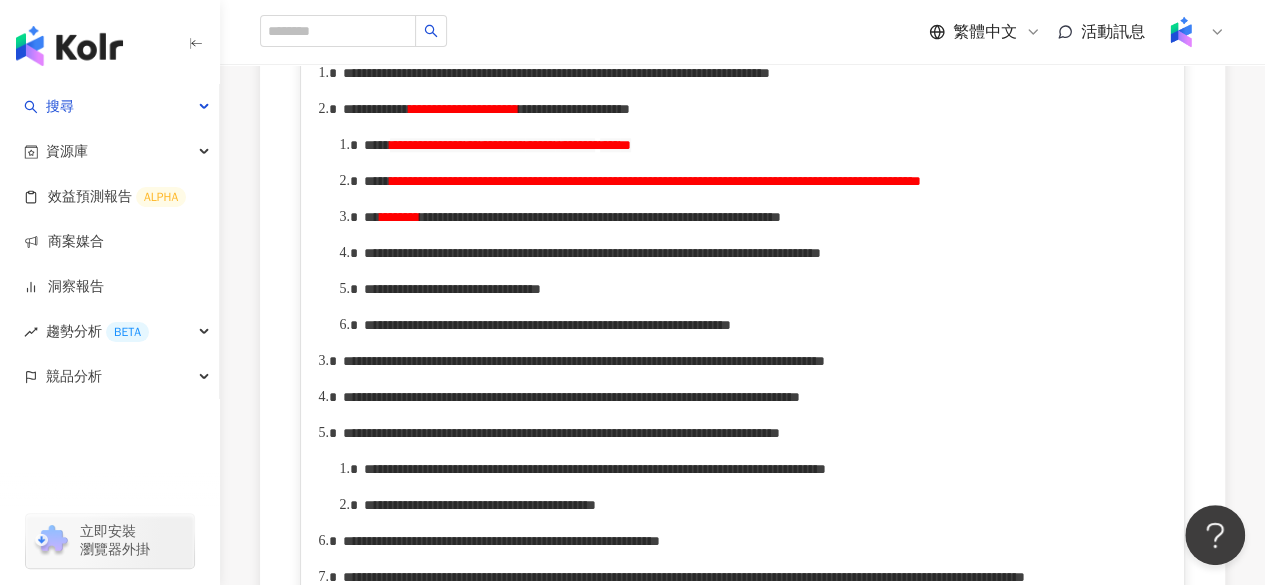 type 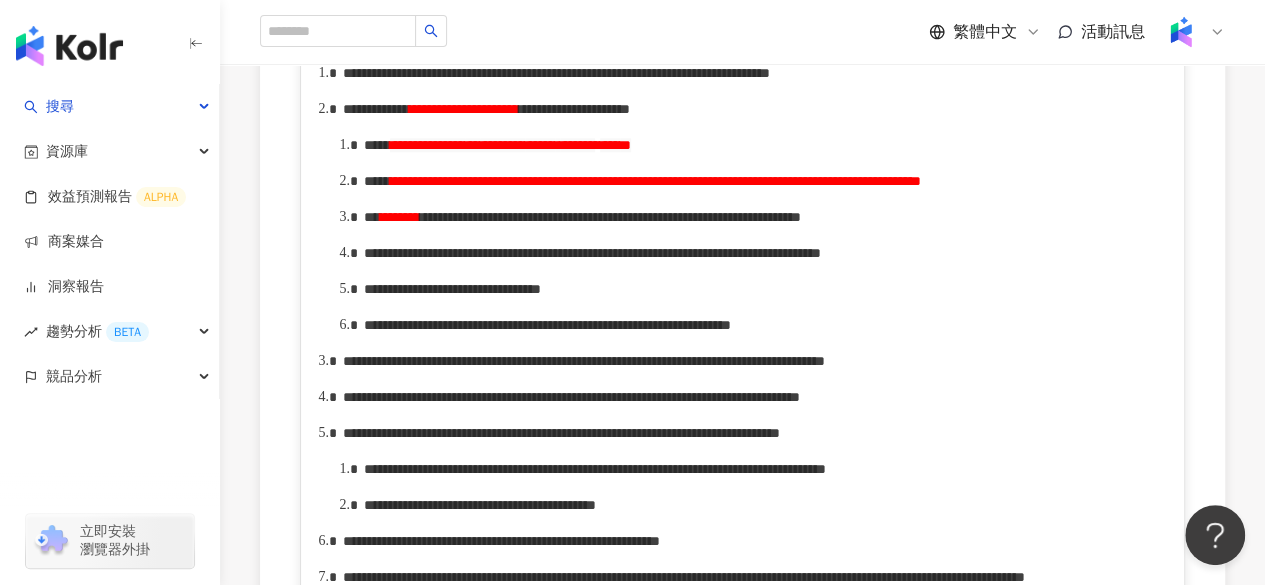 click on "**********" at bounding box center [592, 253] 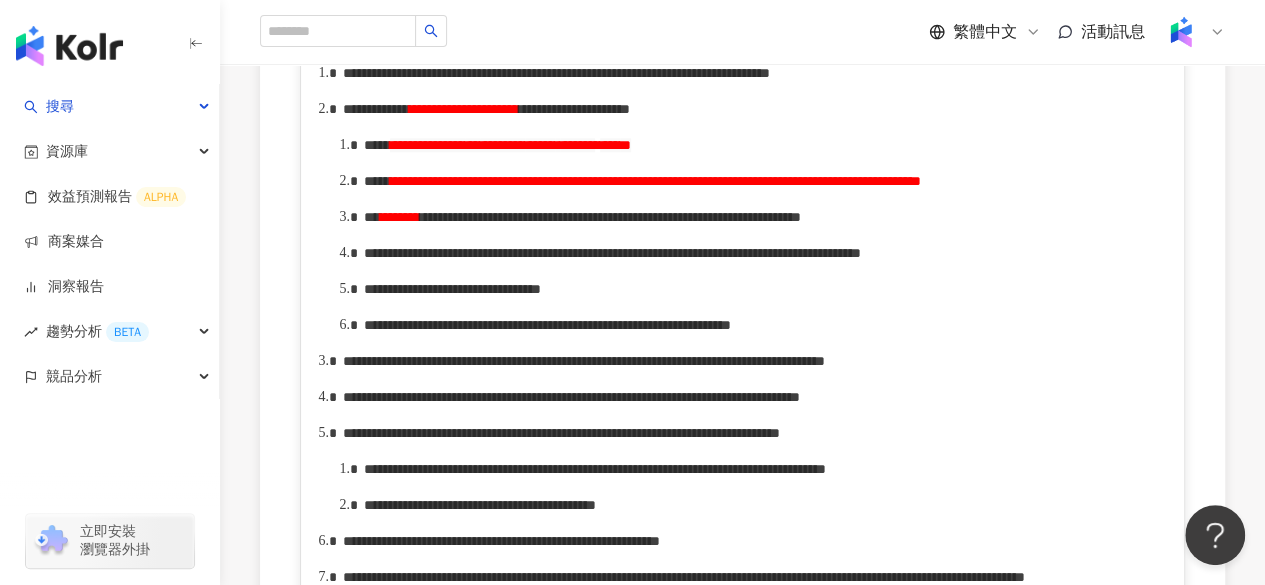 click on "**********" at bounding box center [612, 253] 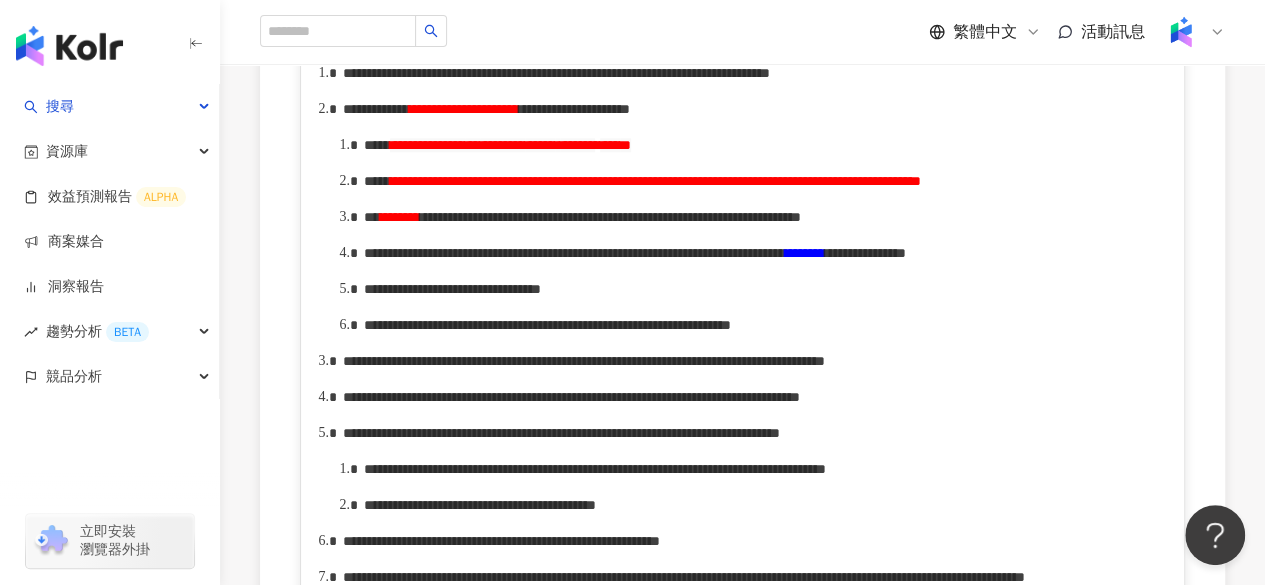 click on "**********" at bounding box center [764, 253] 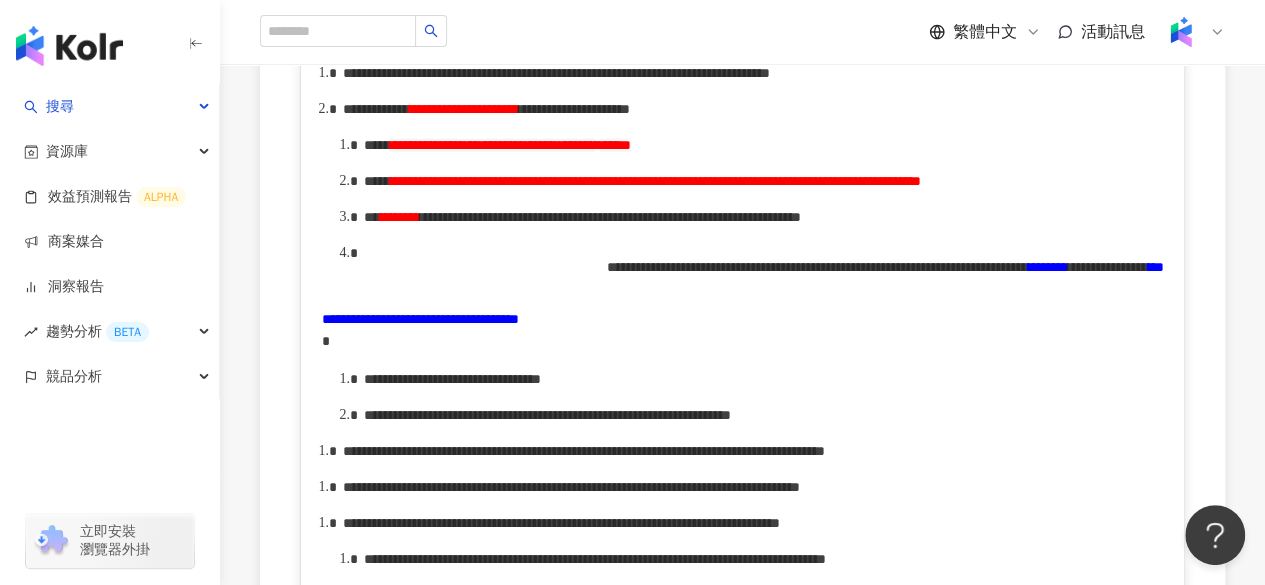 click on "**********" at bounding box center (742, 330) 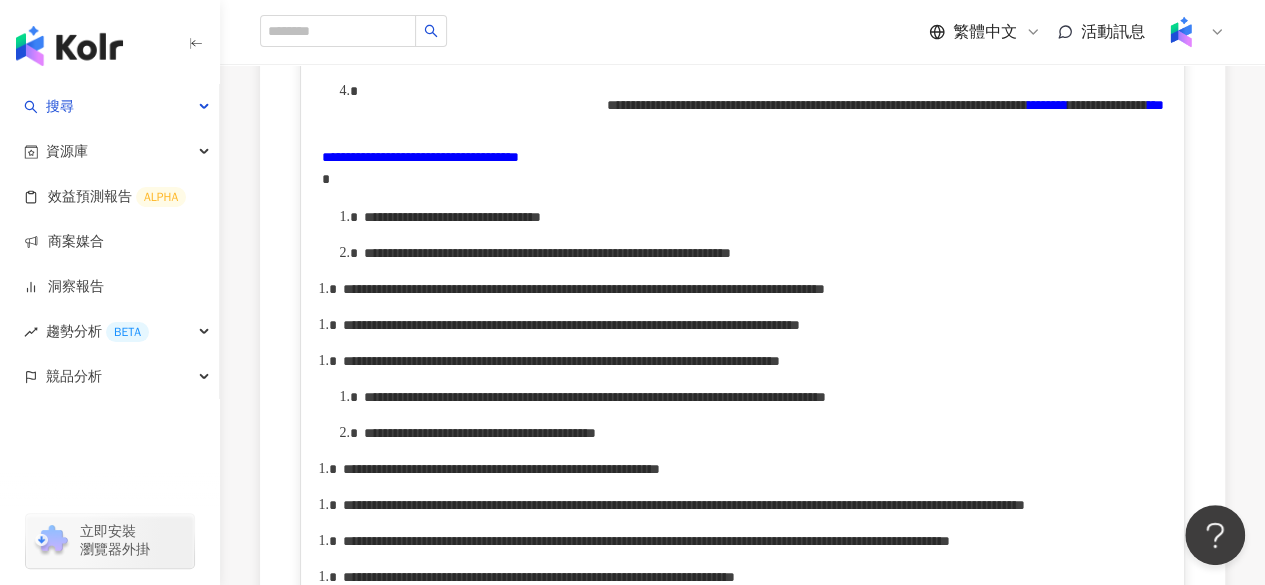 scroll, scrollTop: 1238, scrollLeft: 0, axis: vertical 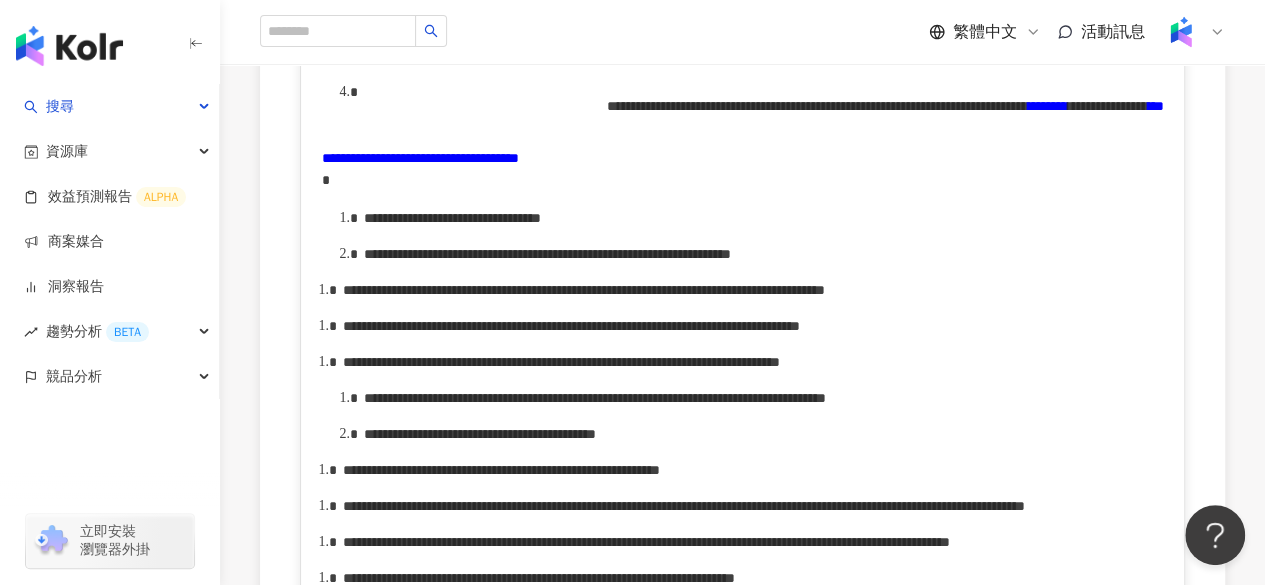 click on "**********" at bounding box center (420, 158) 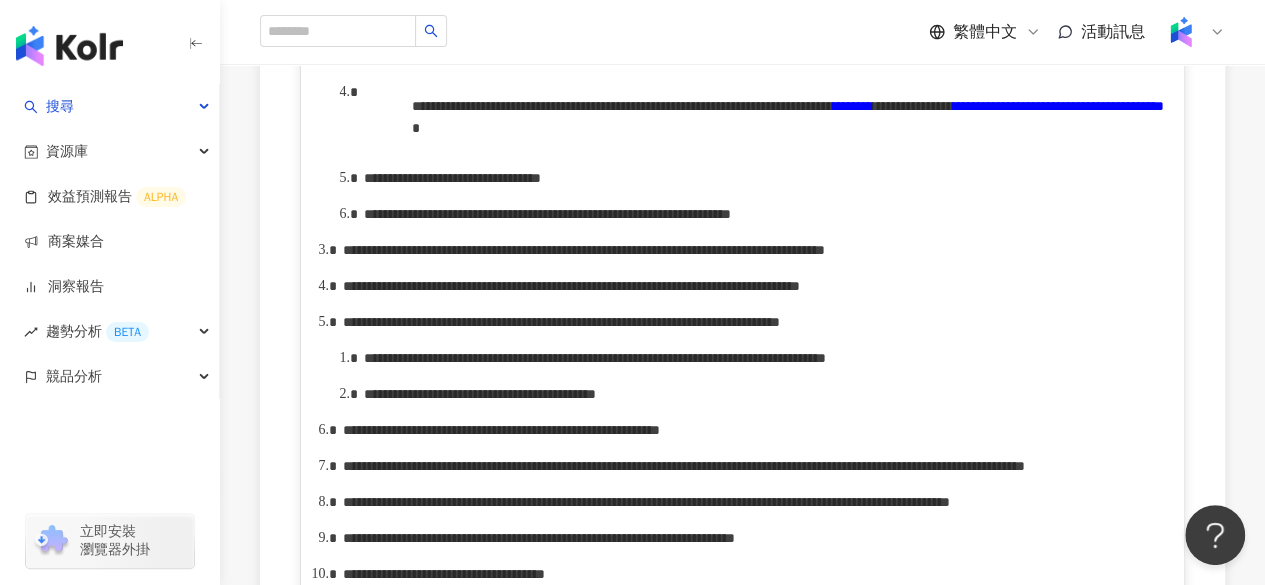 click on "**********" at bounding box center (743, 452) 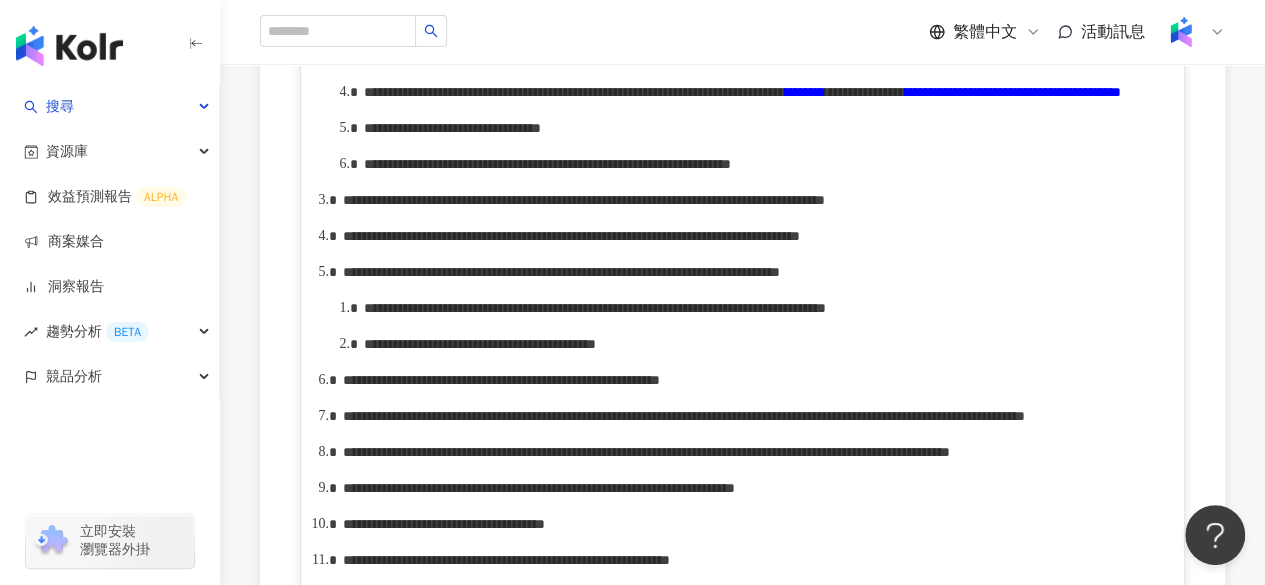 click on "**********" at bounding box center (1013, 92) 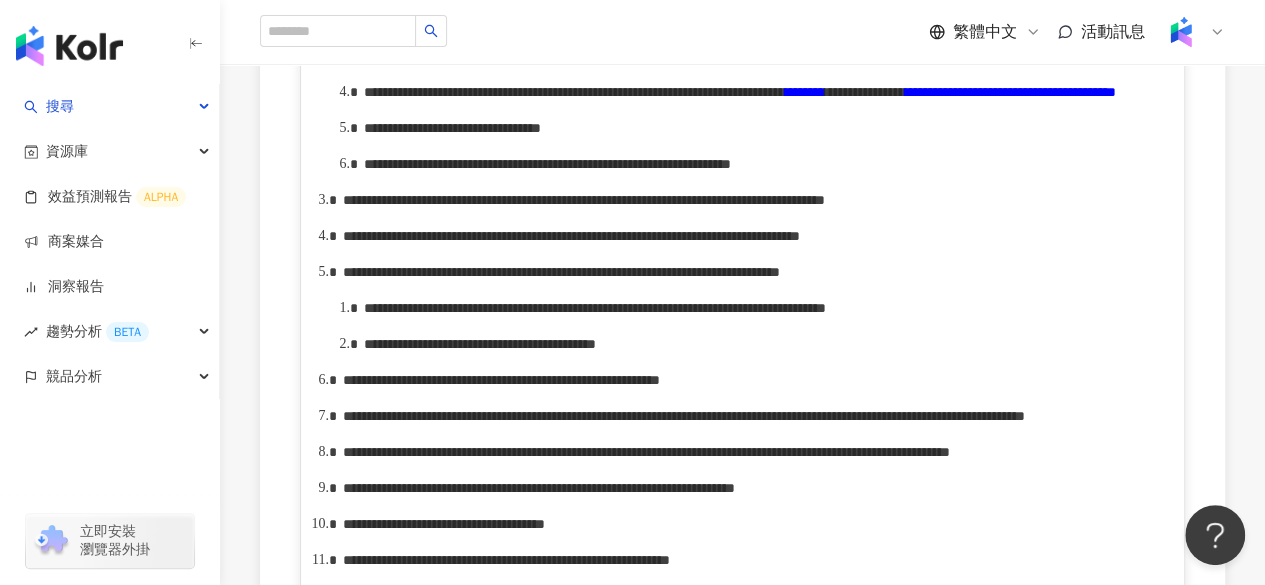 click on "**********" at bounding box center [452, 128] 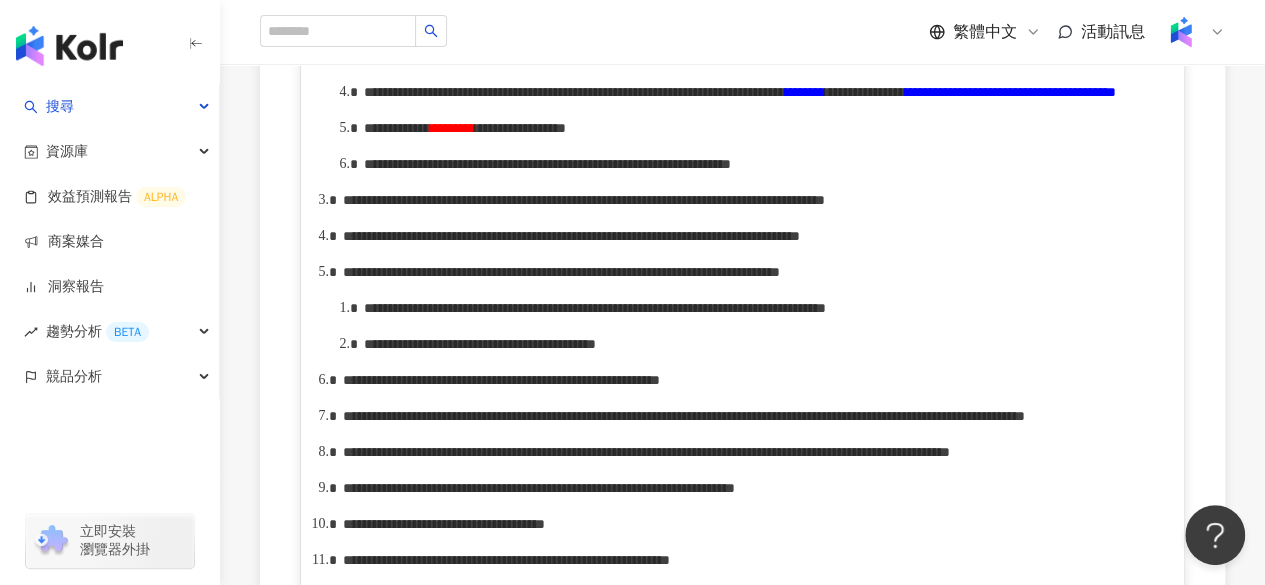 click on "**********" at bounding box center (547, 164) 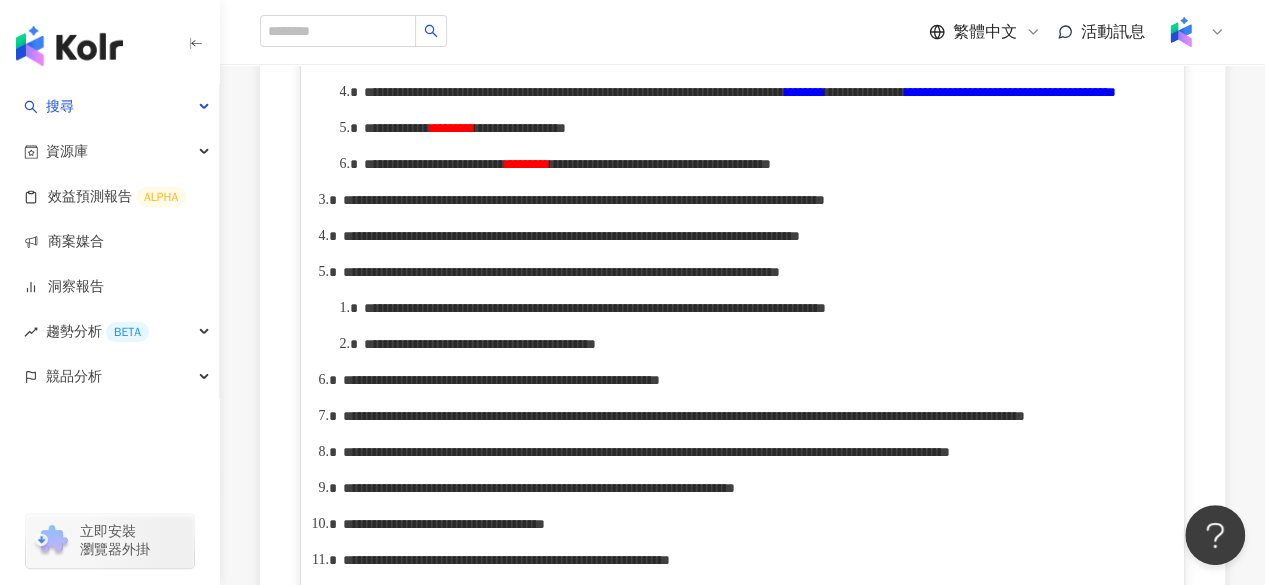 click on "**********" at bounding box center (660, 164) 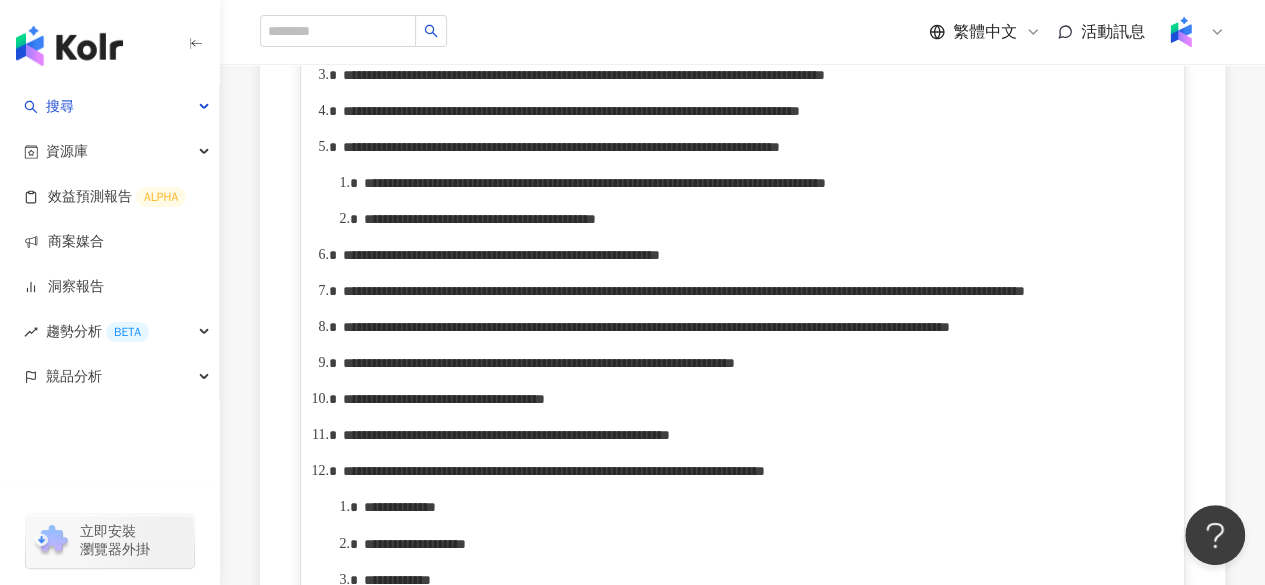 scroll, scrollTop: 1364, scrollLeft: 0, axis: vertical 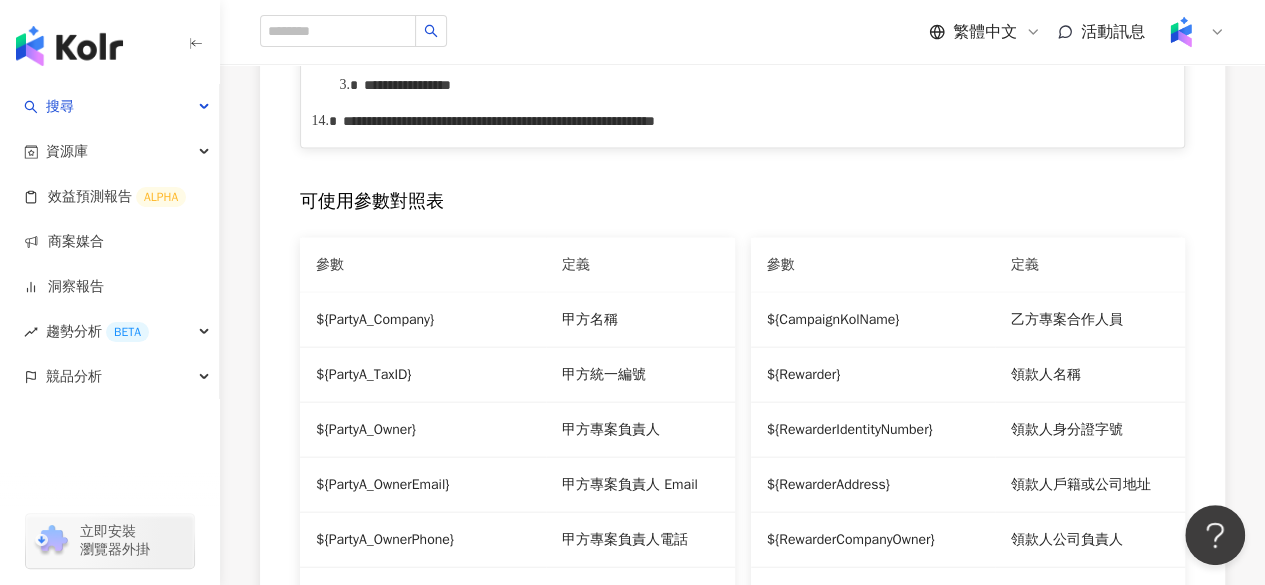 drag, startPoint x: 465, startPoint y: 206, endPoint x: 556, endPoint y: 202, distance: 91.08787 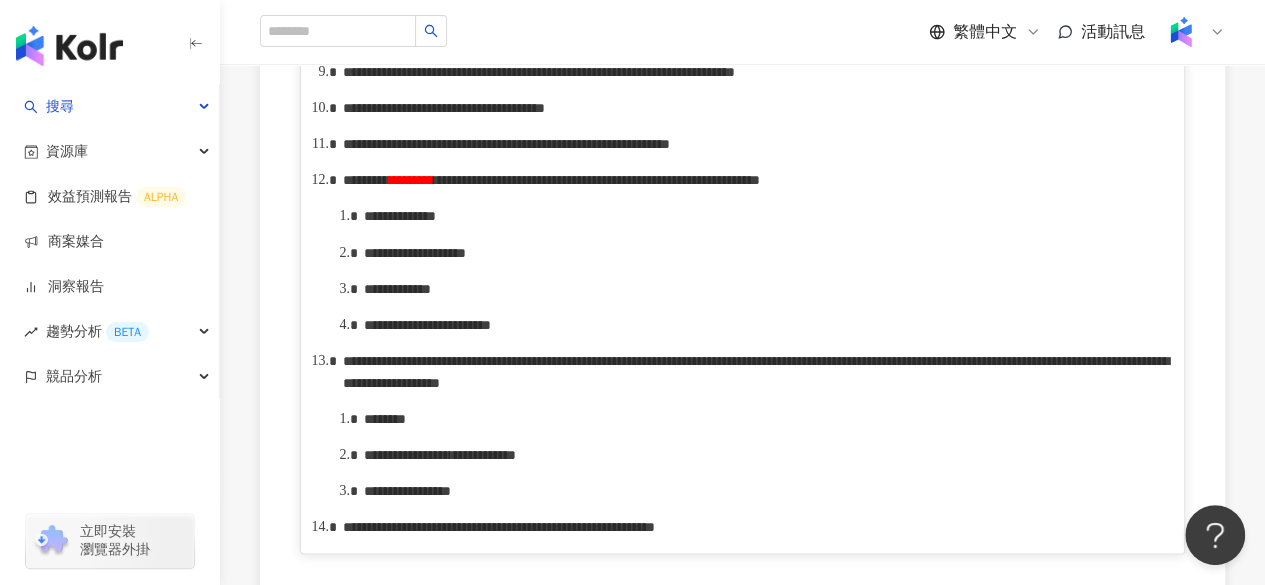 scroll, scrollTop: 2000, scrollLeft: 0, axis: vertical 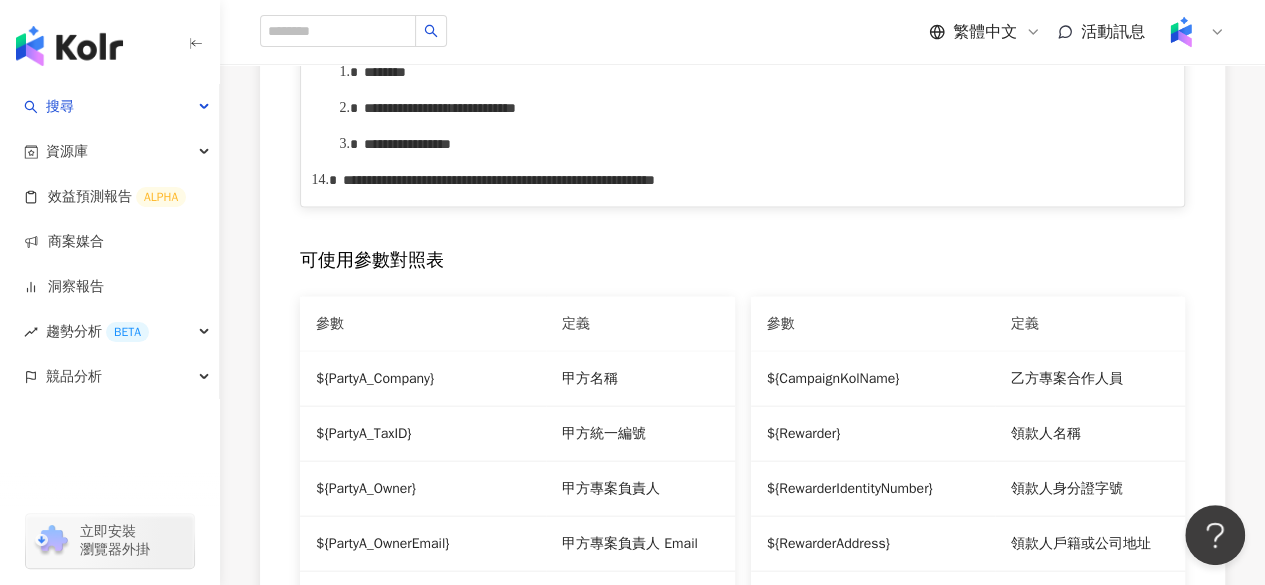 drag, startPoint x: 512, startPoint y: 262, endPoint x: 524, endPoint y: 263, distance: 12.0415945 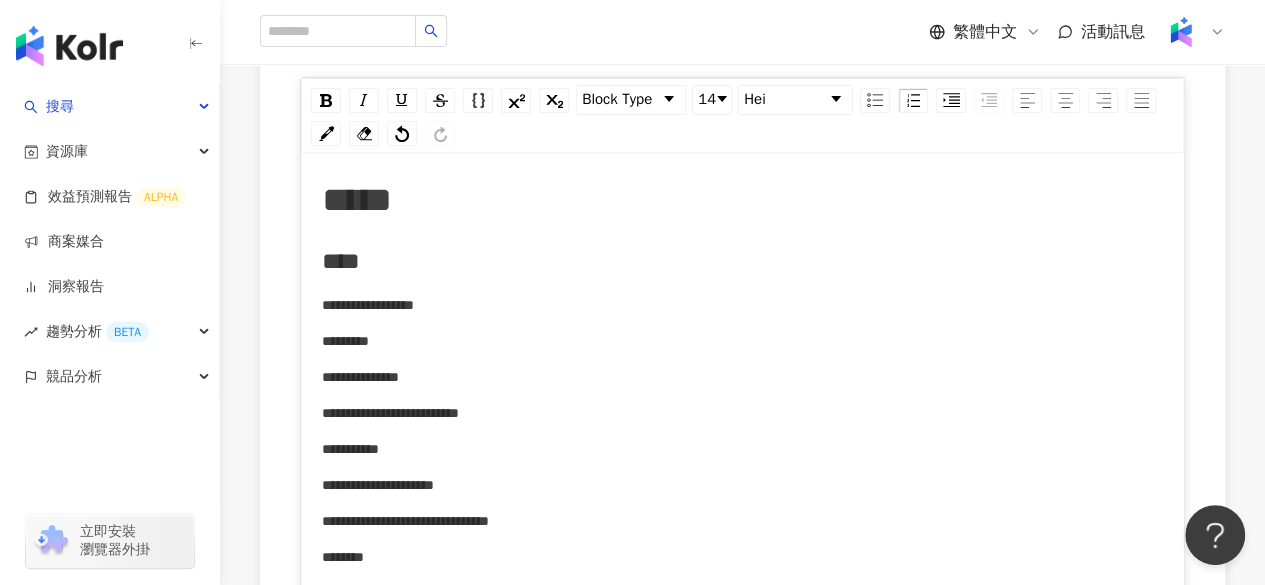 scroll, scrollTop: 166, scrollLeft: 0, axis: vertical 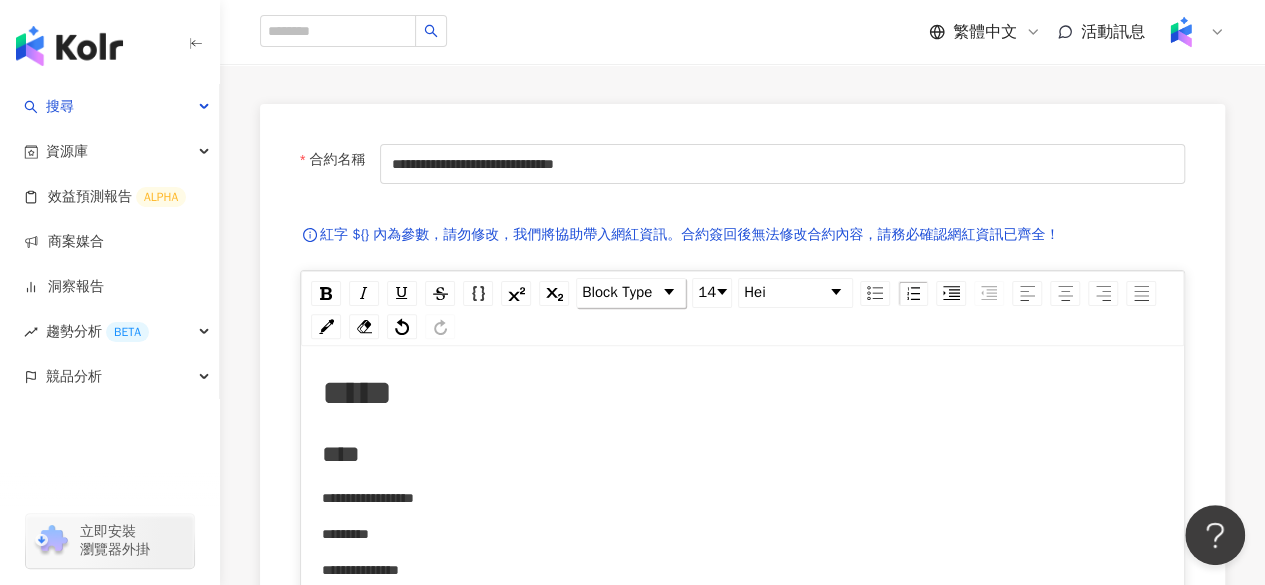 click on "Block Type" at bounding box center (617, 293) 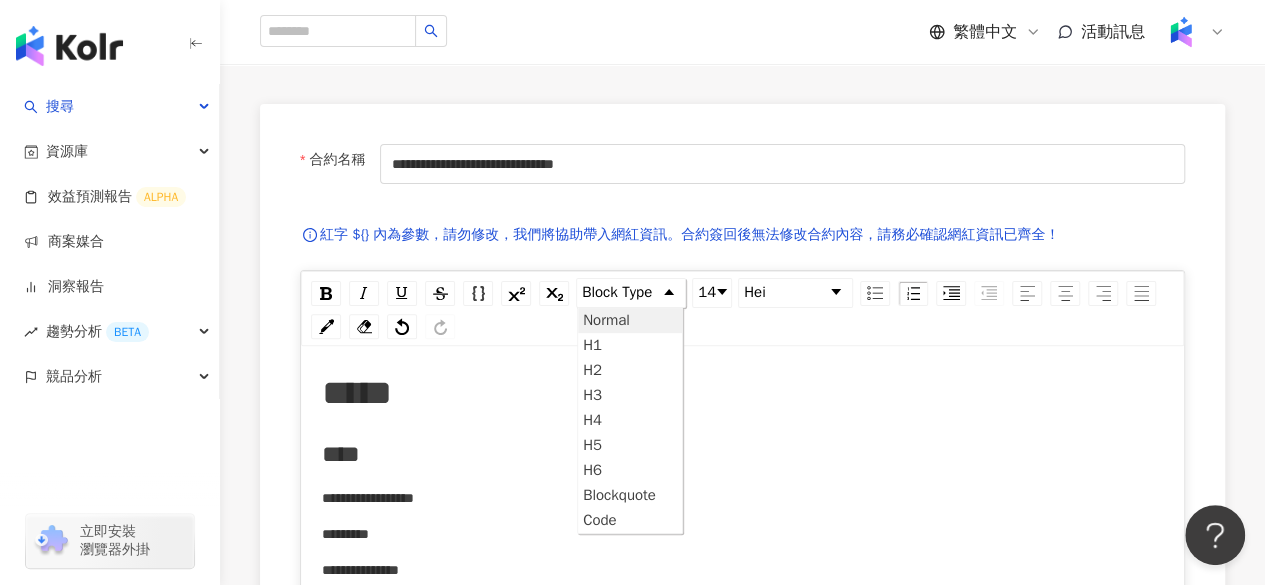 click on "Normal" at bounding box center [630, 320] 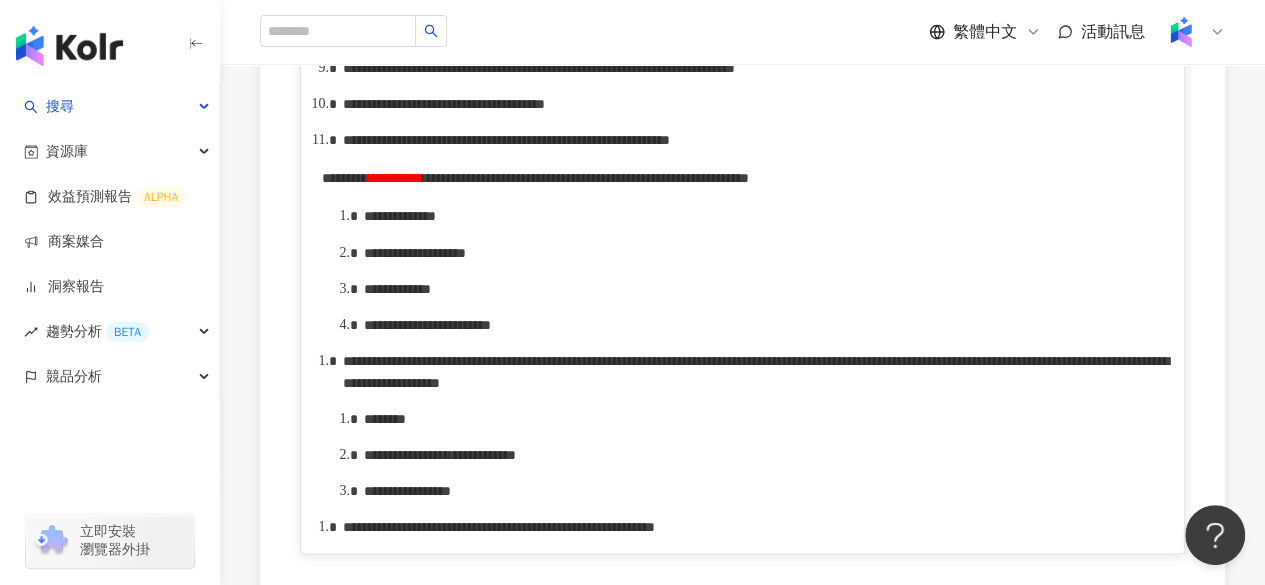 scroll, scrollTop: 1980, scrollLeft: 0, axis: vertical 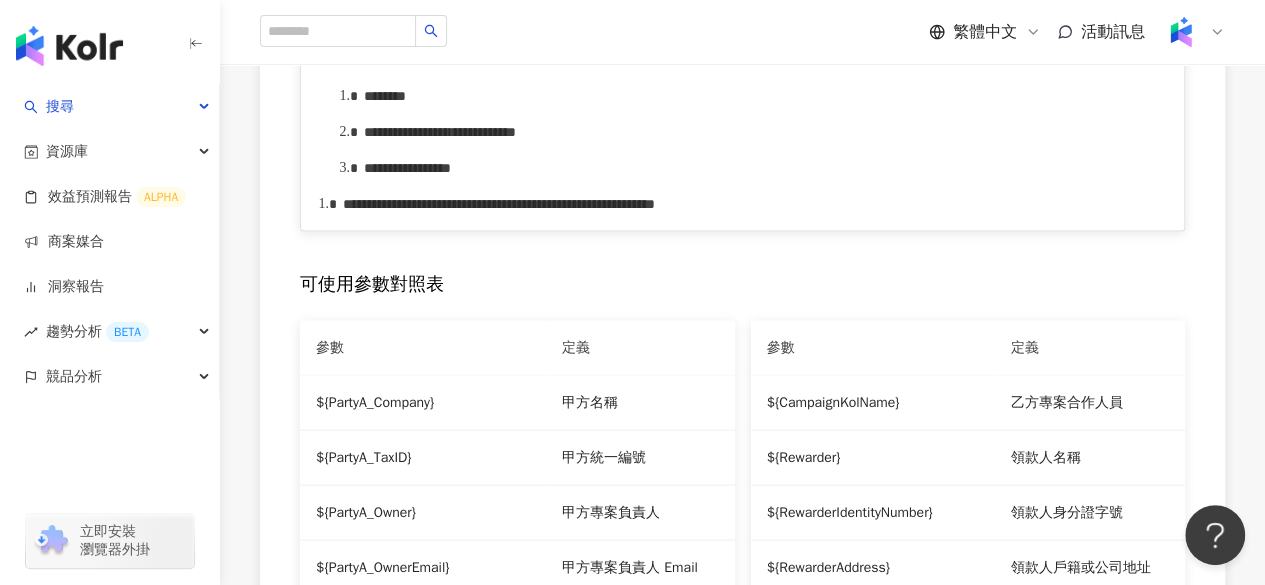 click on "*" at bounding box center [395, -144] 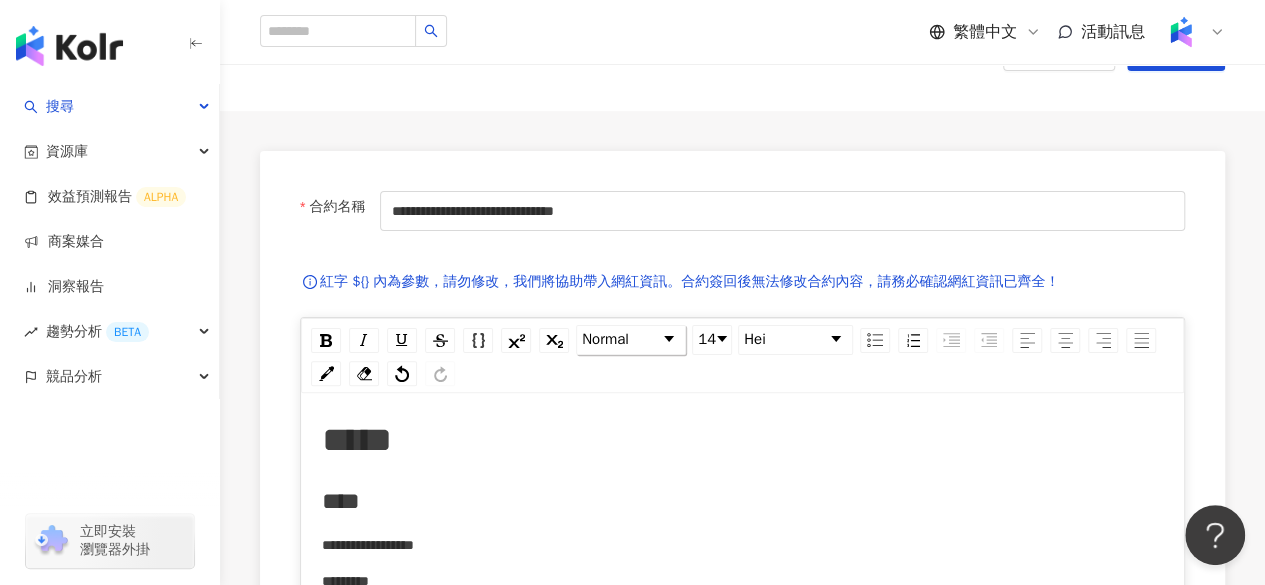 scroll, scrollTop: 118, scrollLeft: 0, axis: vertical 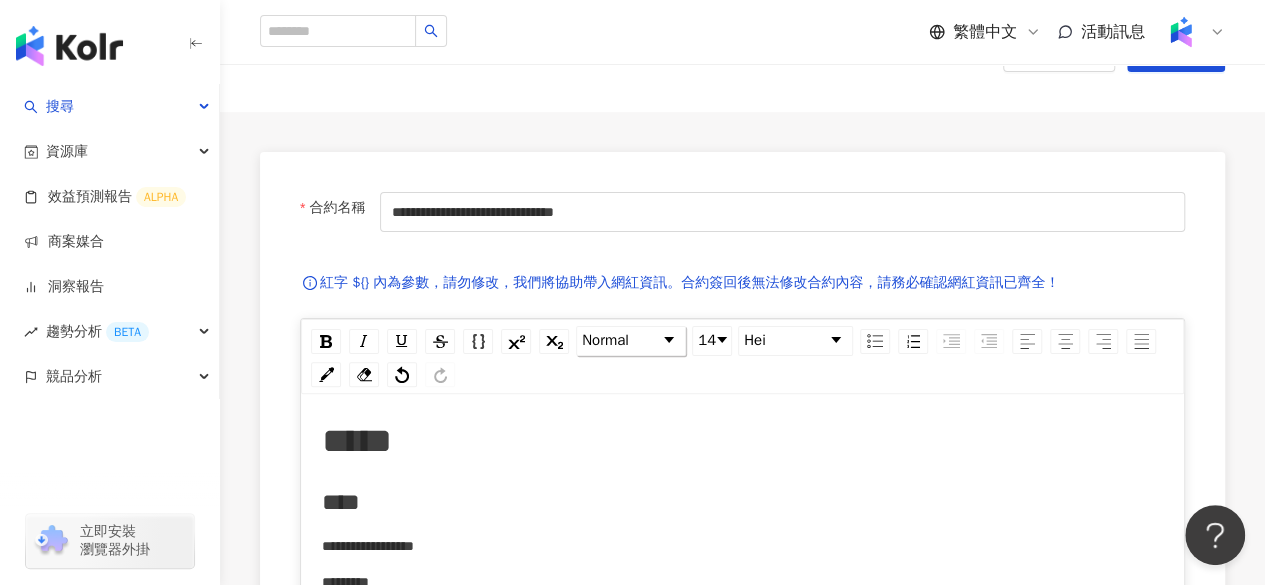 click on "Normal" at bounding box center [631, 341] 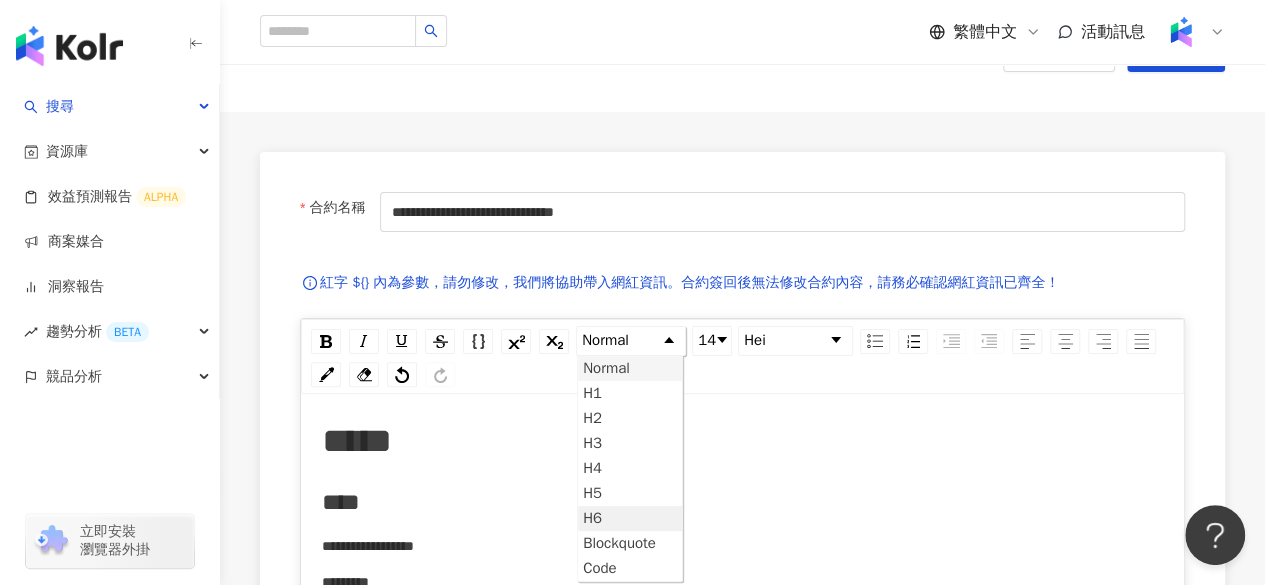 scroll, scrollTop: 318, scrollLeft: 0, axis: vertical 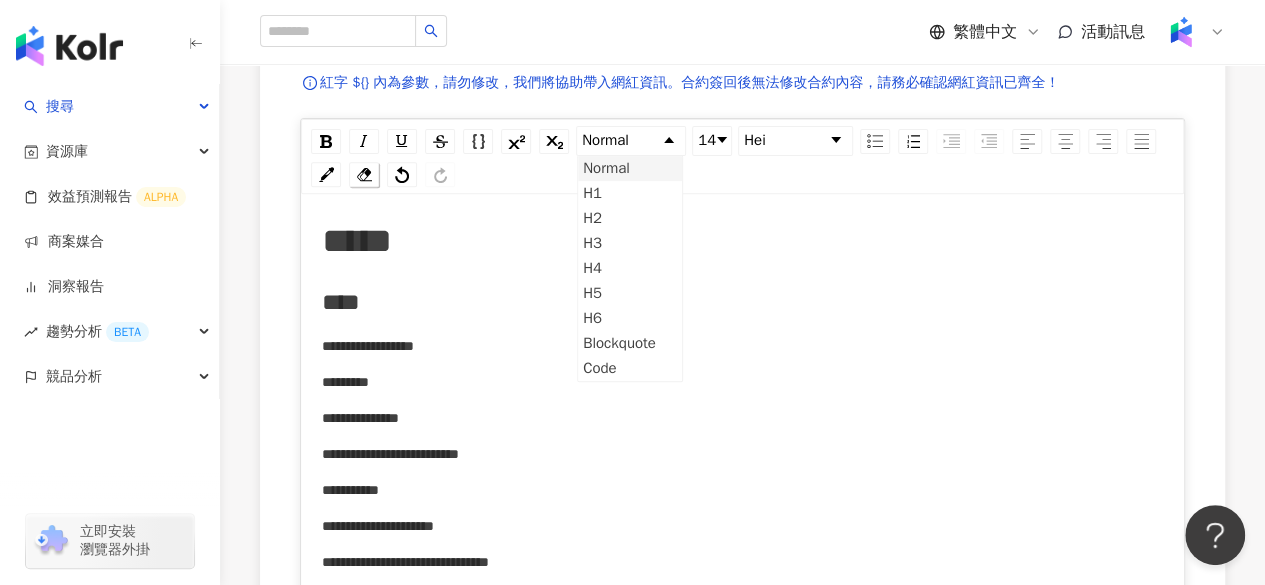 click at bounding box center [364, 174] 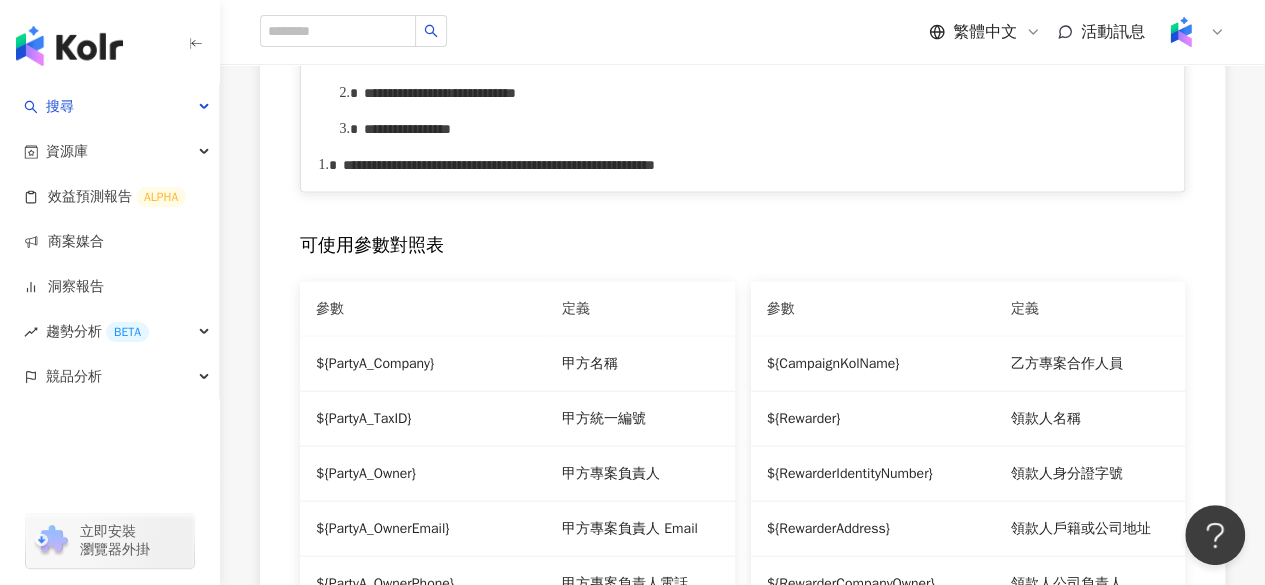 scroll, scrollTop: 2018, scrollLeft: 0, axis: vertical 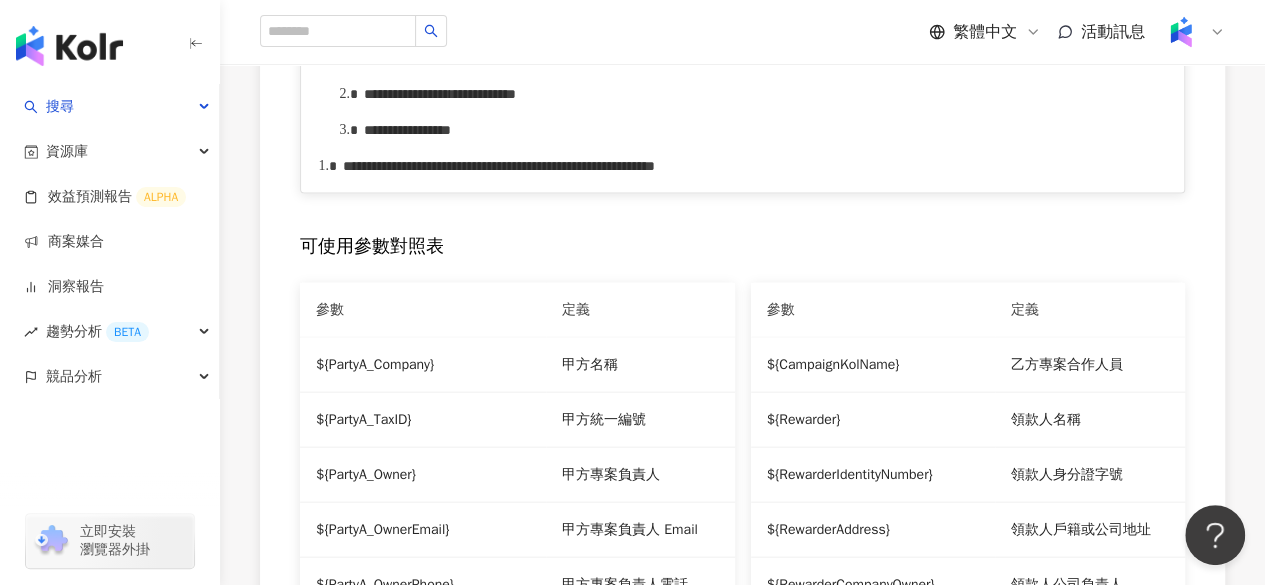 click on "**********" at bounding box center [743, -182] 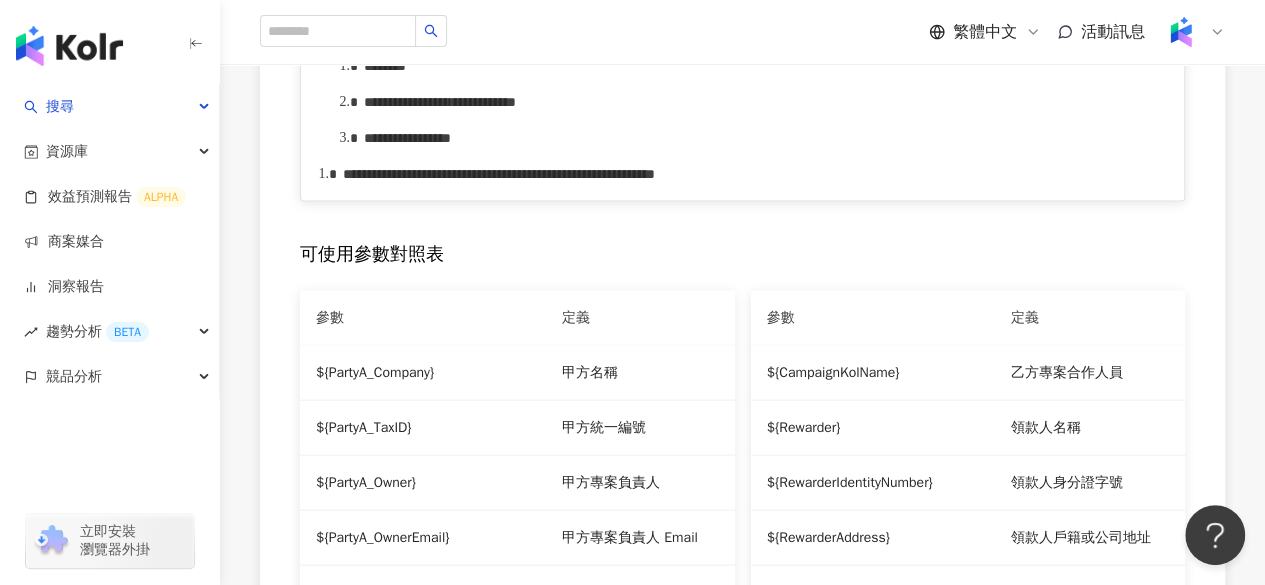 scroll, scrollTop: 2032, scrollLeft: 0, axis: vertical 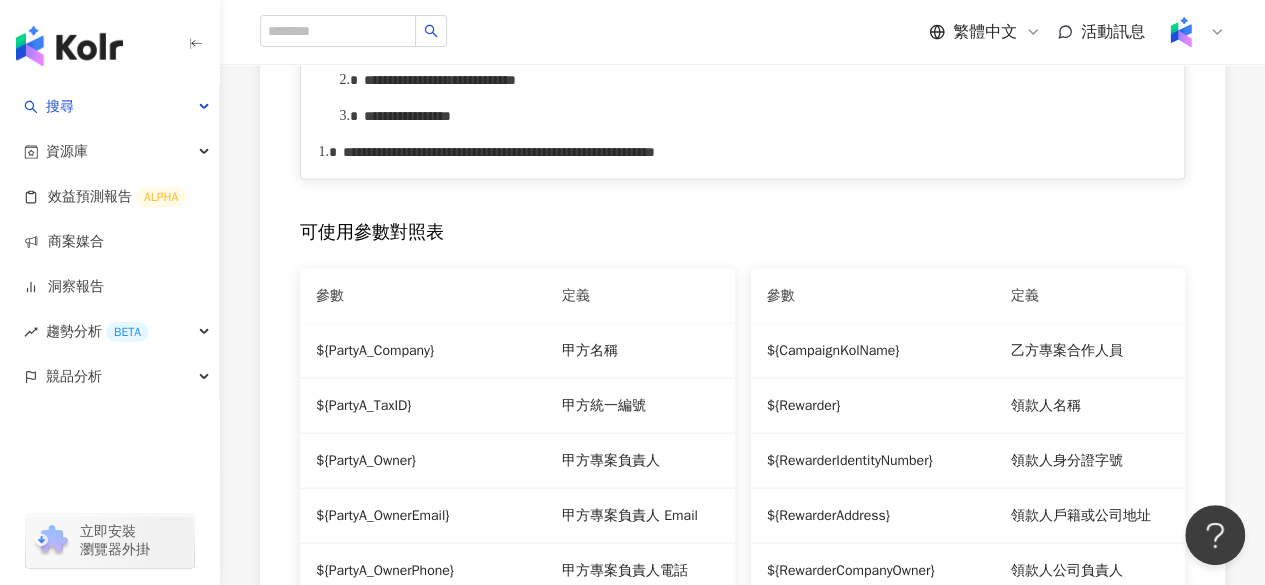 click on "**********" at bounding box center [743, -196] 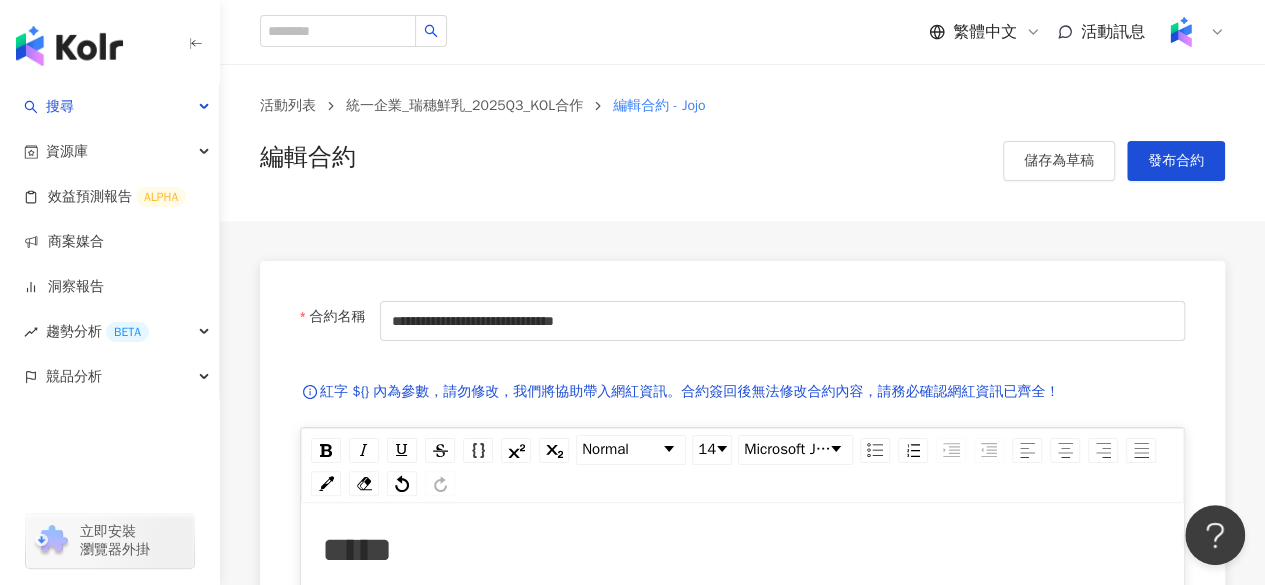 scroll, scrollTop: 0, scrollLeft: 0, axis: both 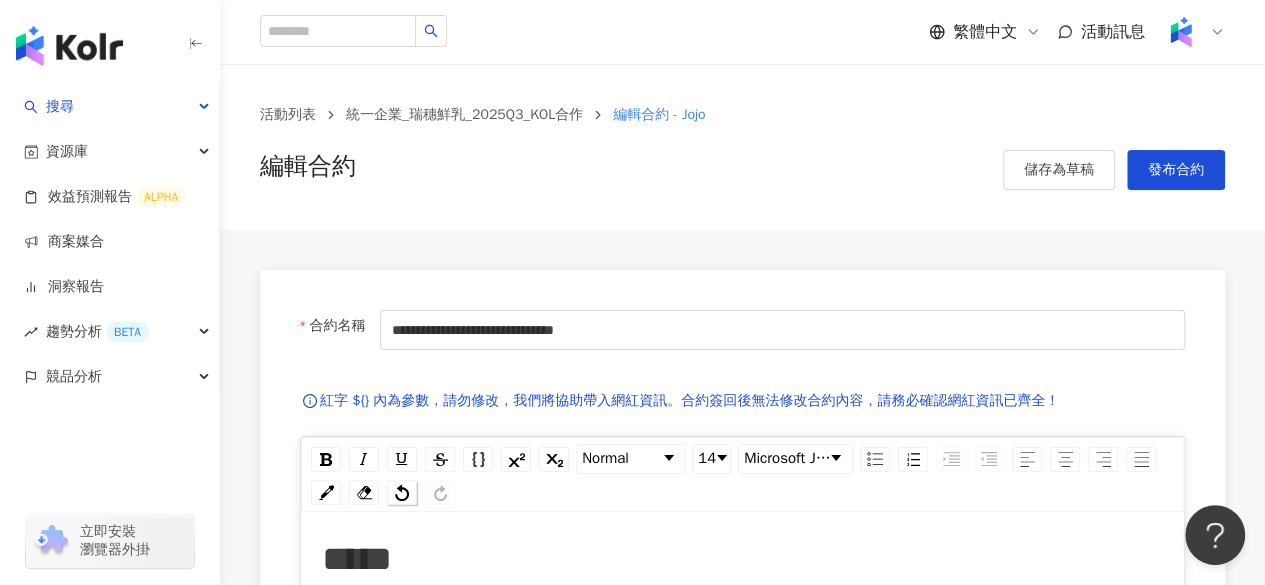 click at bounding box center (402, 492) 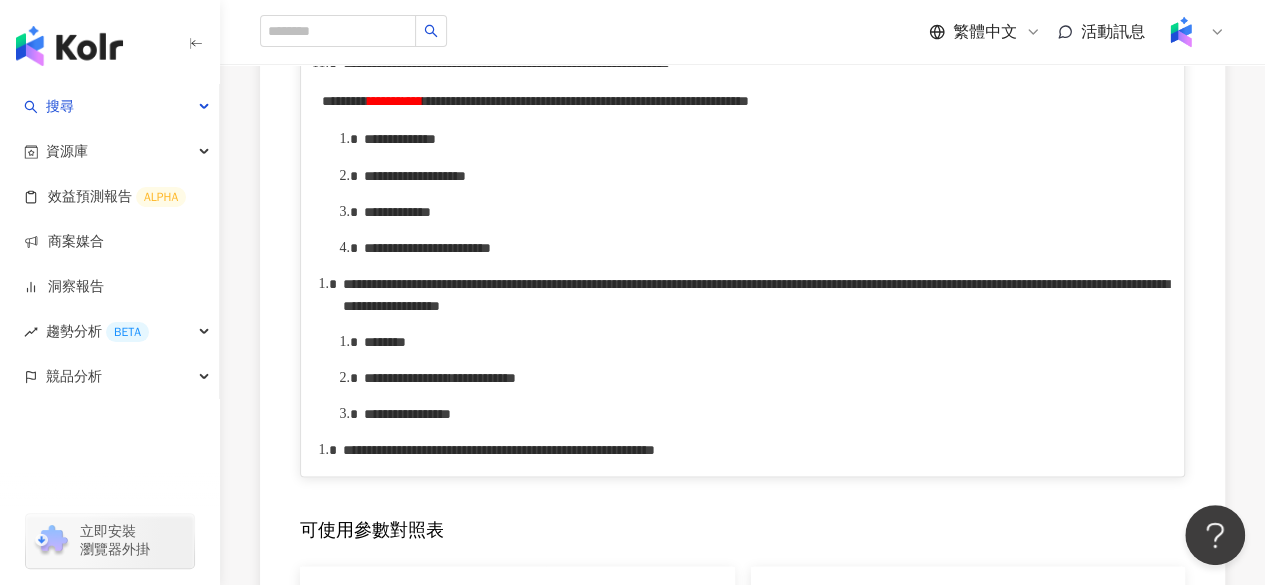 scroll, scrollTop: 1913, scrollLeft: 0, axis: vertical 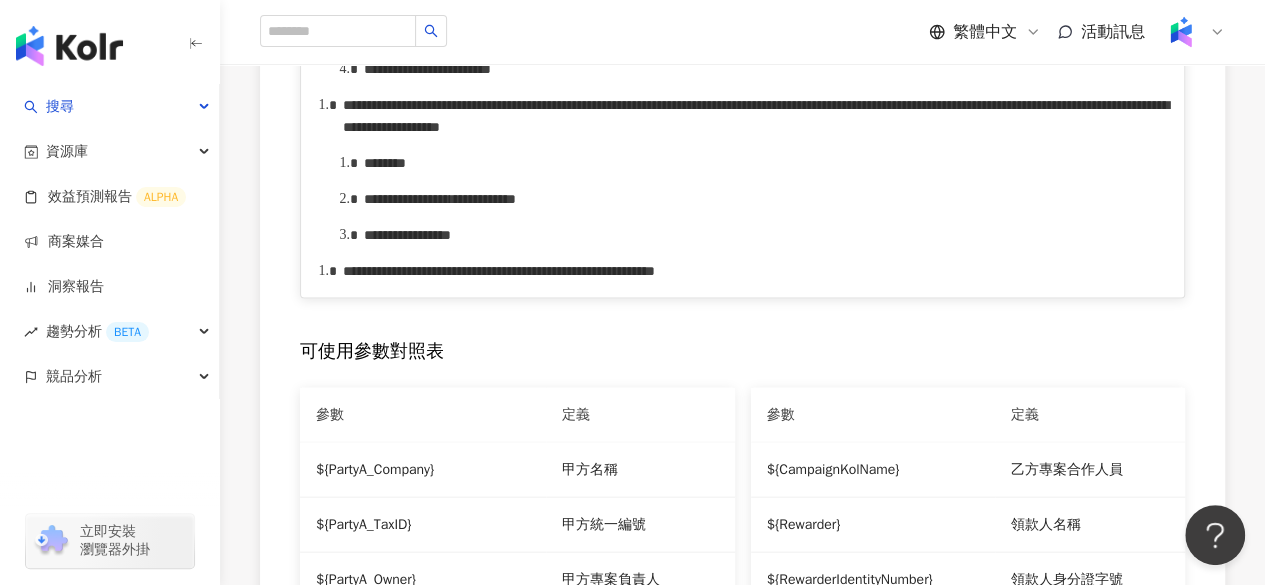 click on "**********" at bounding box center (743, -77) 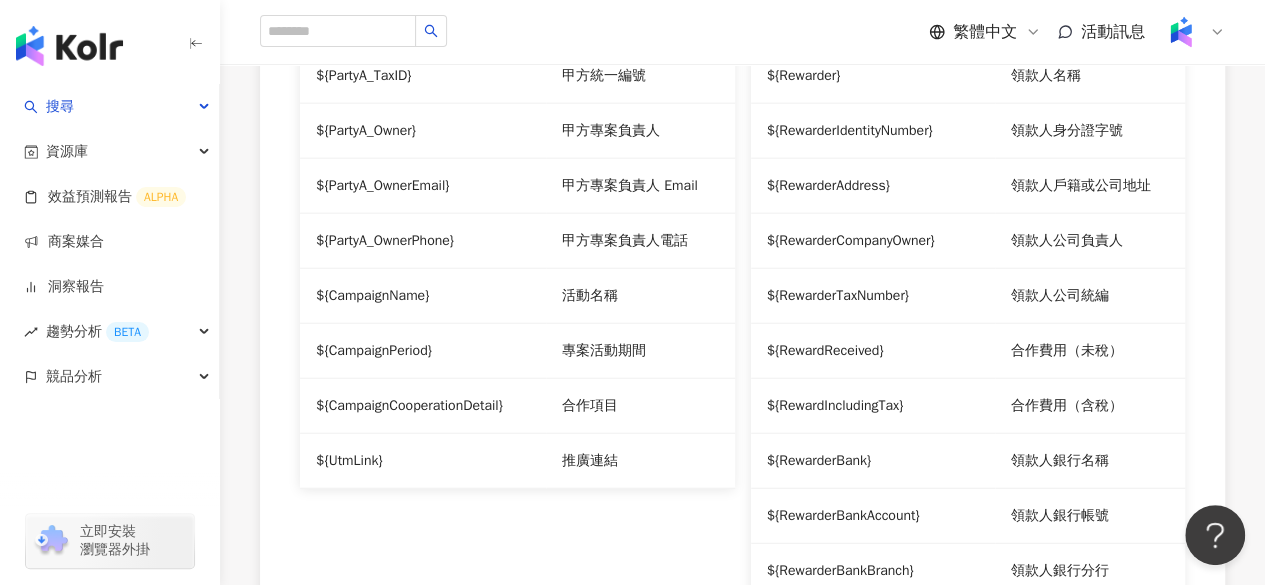 scroll, scrollTop: 2370, scrollLeft: 0, axis: vertical 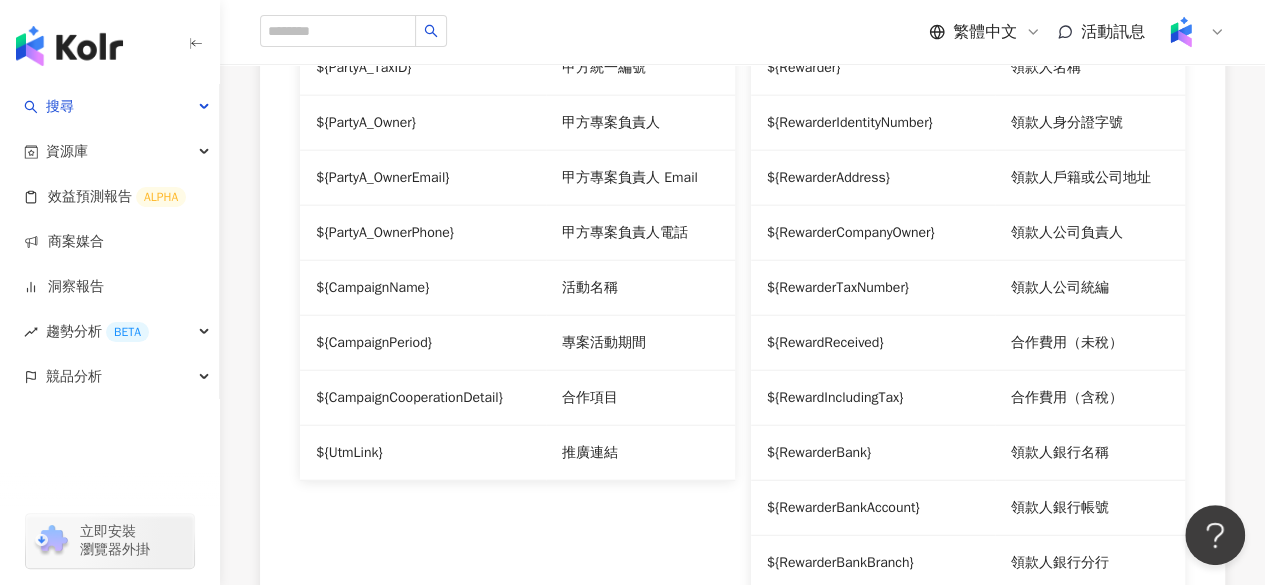 drag, startPoint x: 922, startPoint y: 117, endPoint x: 1062, endPoint y: 115, distance: 140.01428 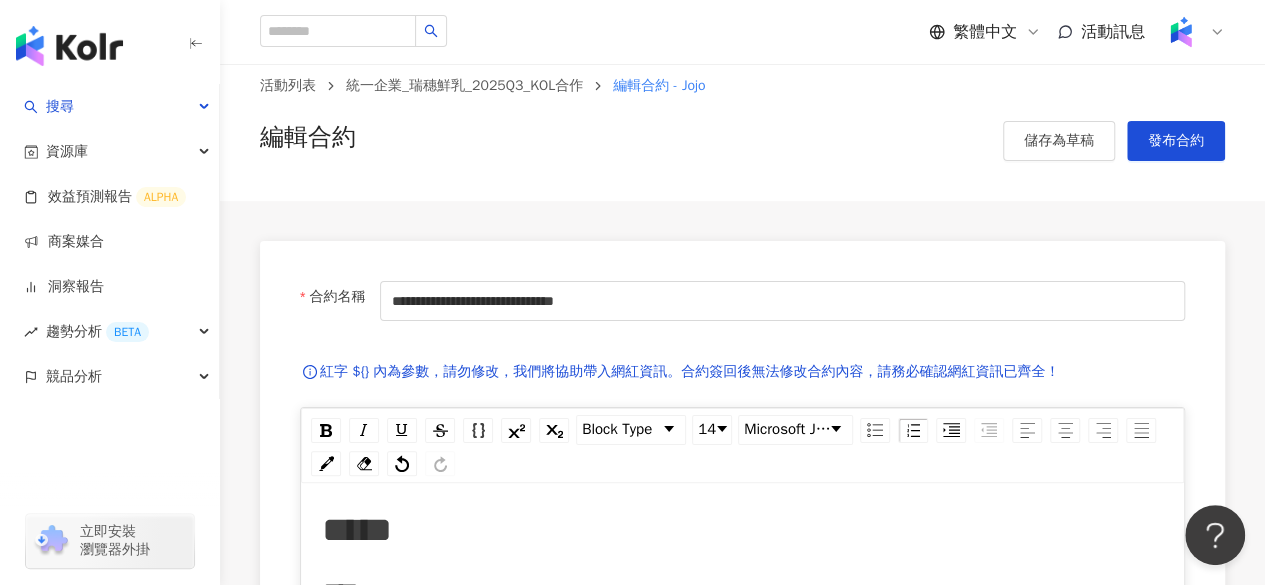 scroll, scrollTop: 27, scrollLeft: 0, axis: vertical 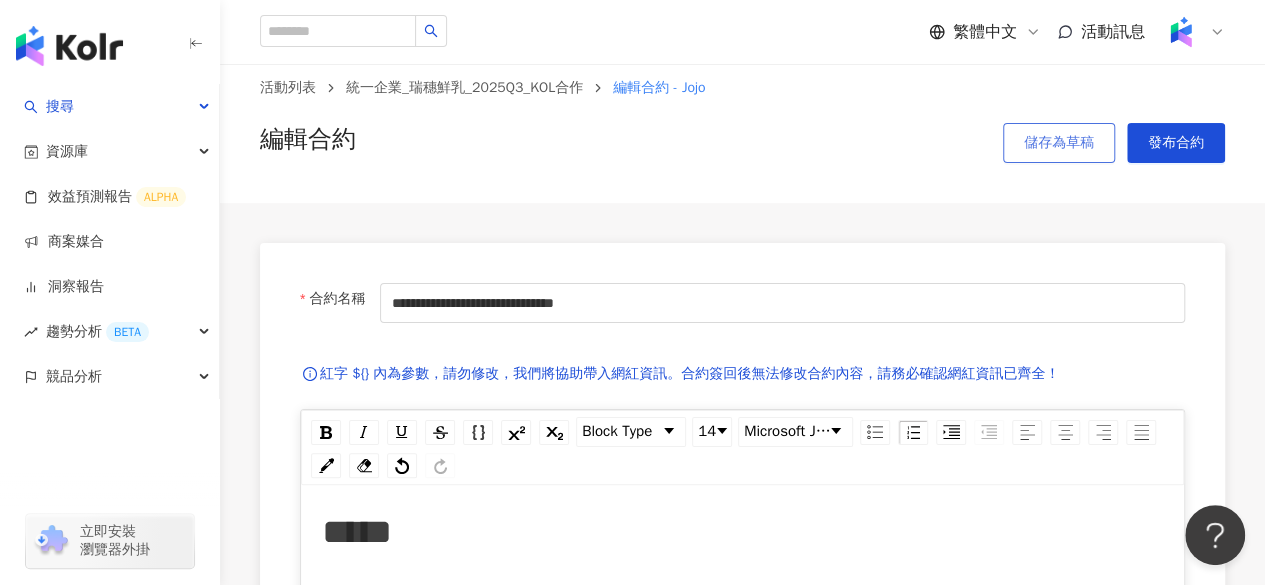 click on "儲存為草稿" at bounding box center [1059, 143] 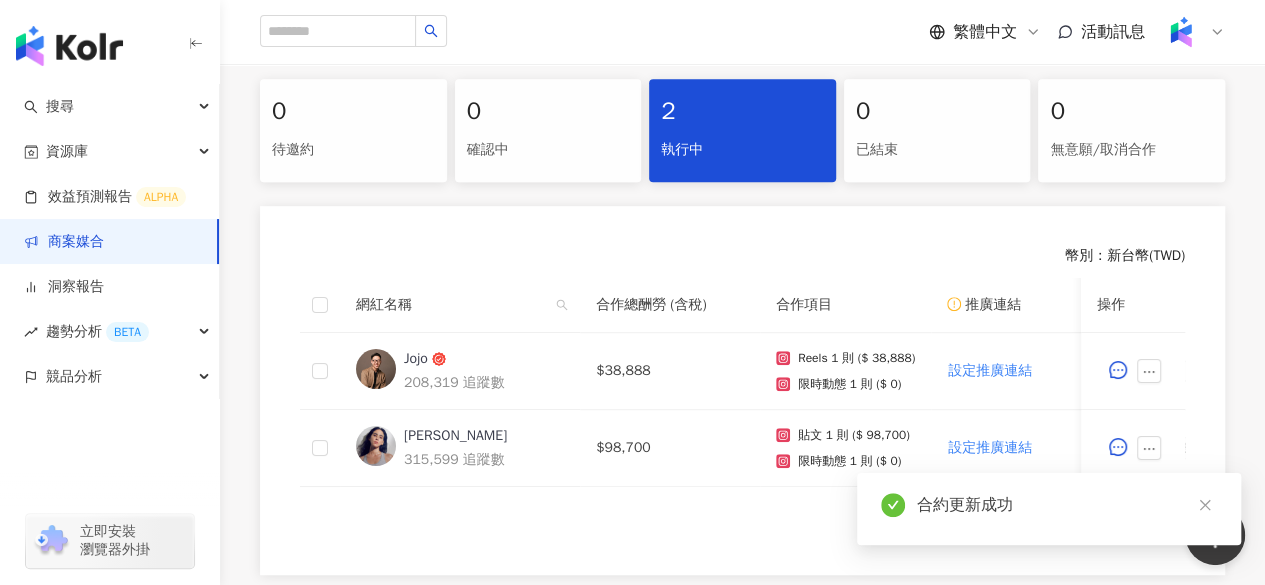 scroll, scrollTop: 646, scrollLeft: 0, axis: vertical 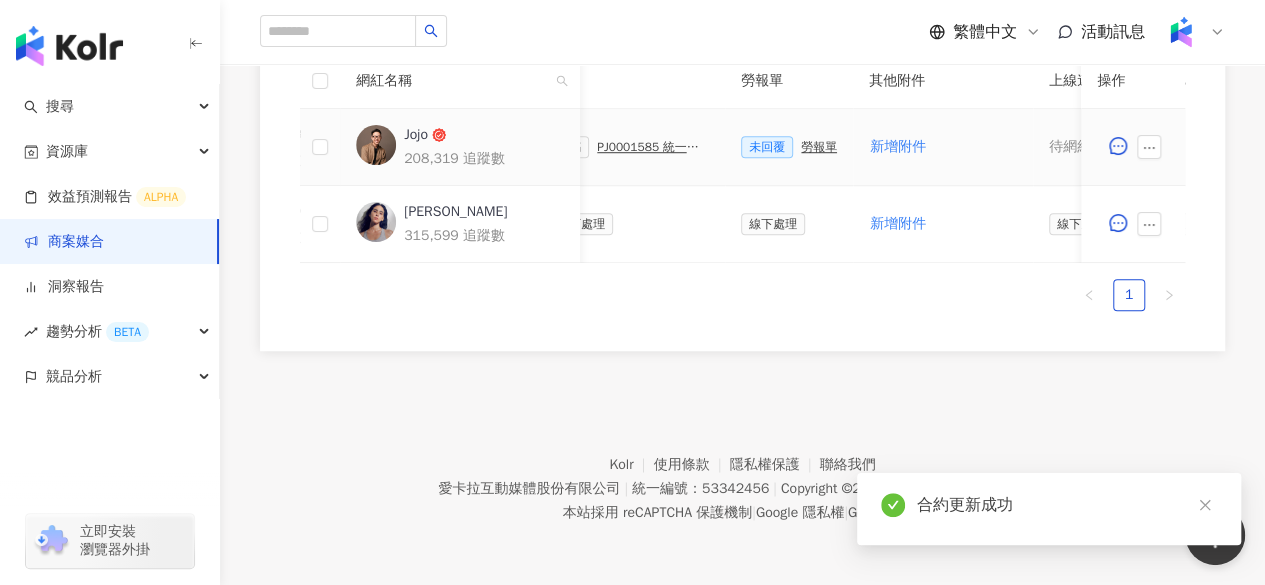 click on "勞報單" at bounding box center [819, 147] 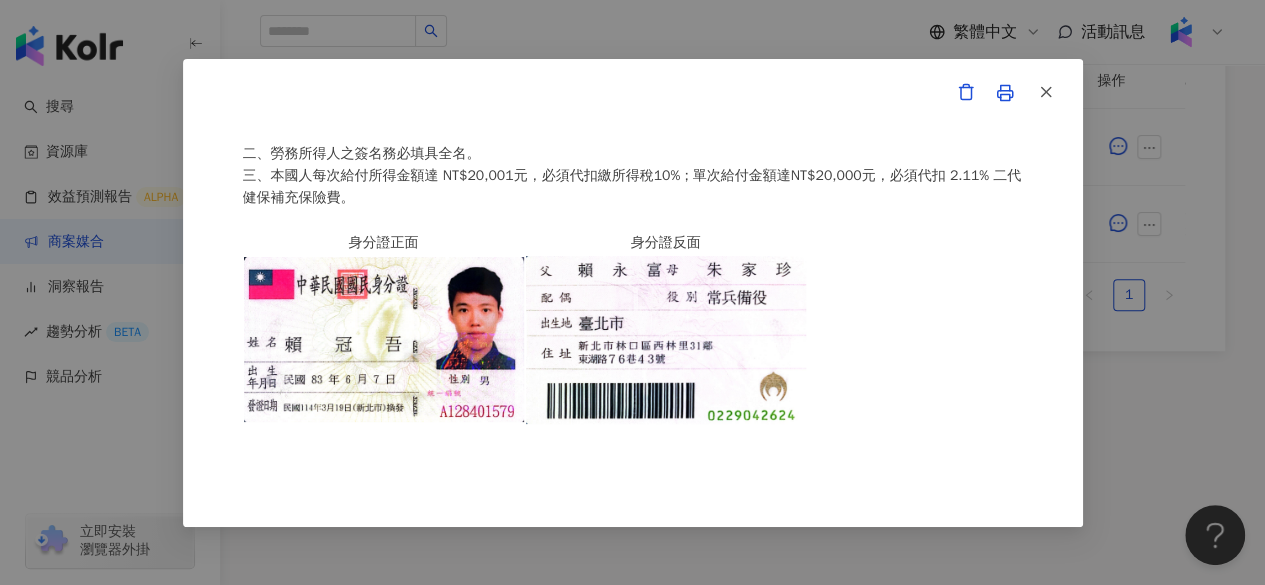 scroll, scrollTop: 592, scrollLeft: 0, axis: vertical 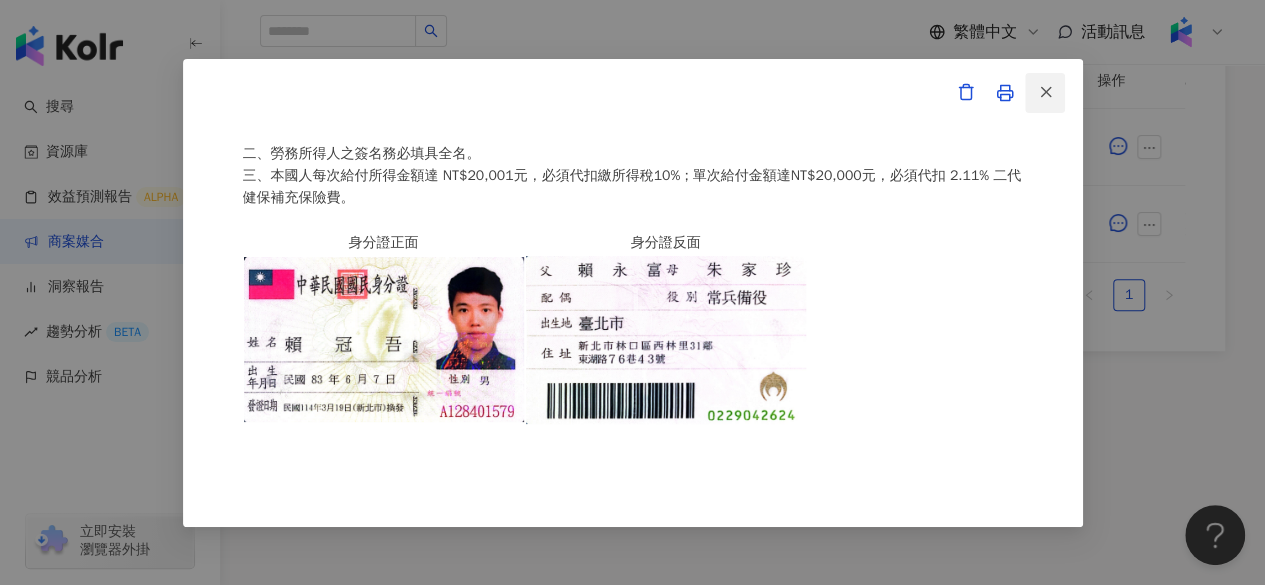 click 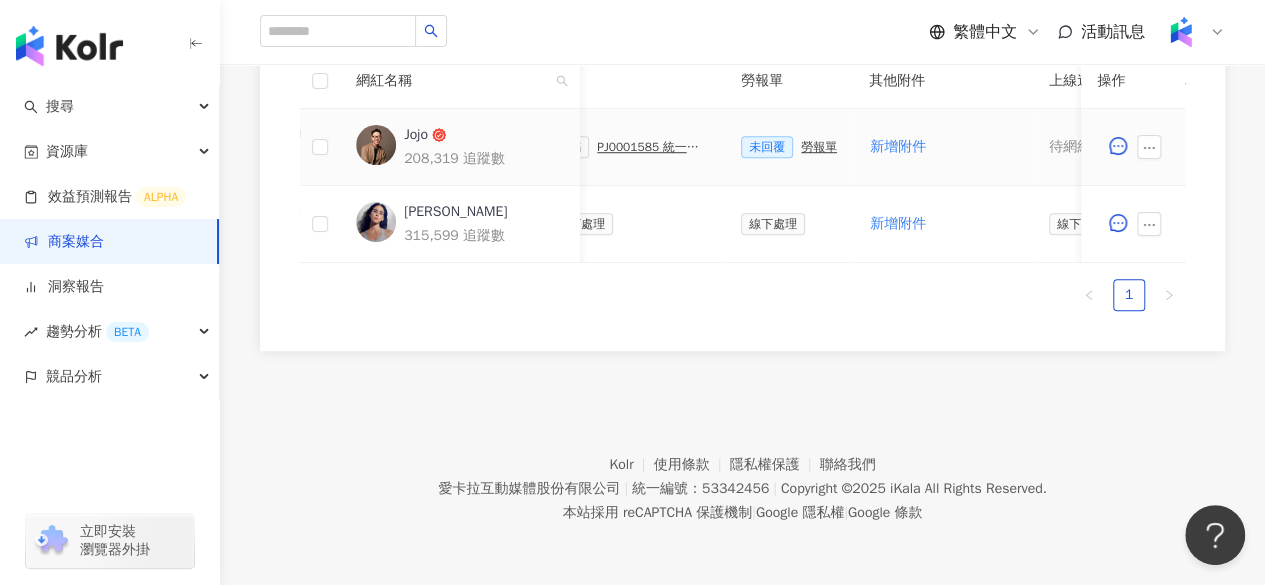 click on "PJ0001585 統一企業_瑞穗鮮乳_2025Q3_KOL合作" at bounding box center [653, 147] 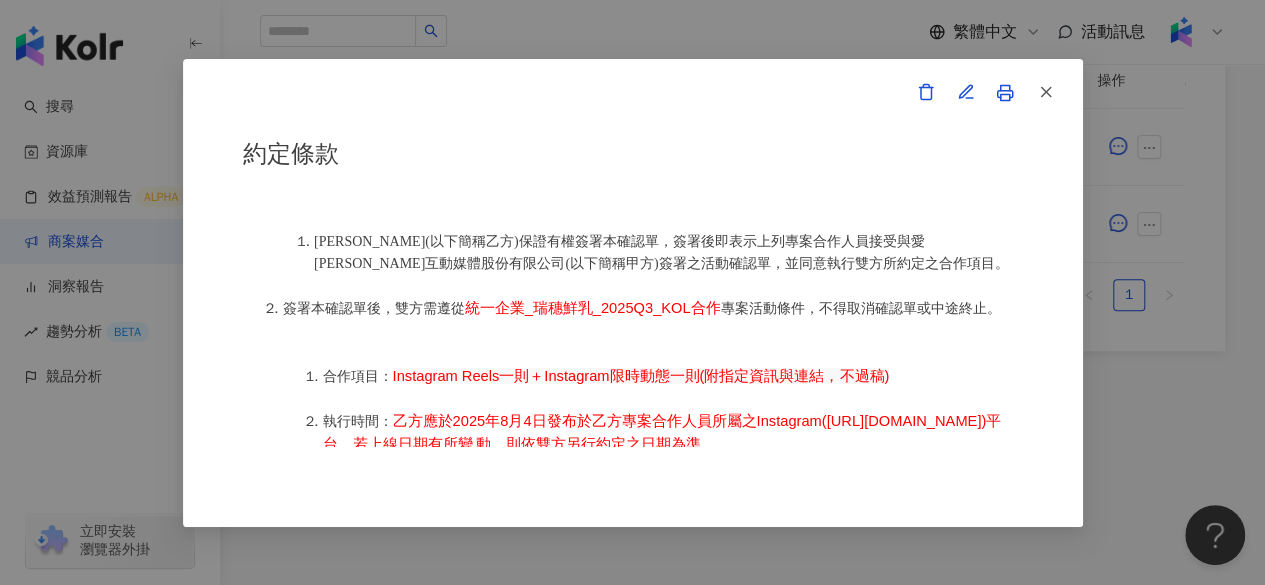 scroll, scrollTop: 894, scrollLeft: 0, axis: vertical 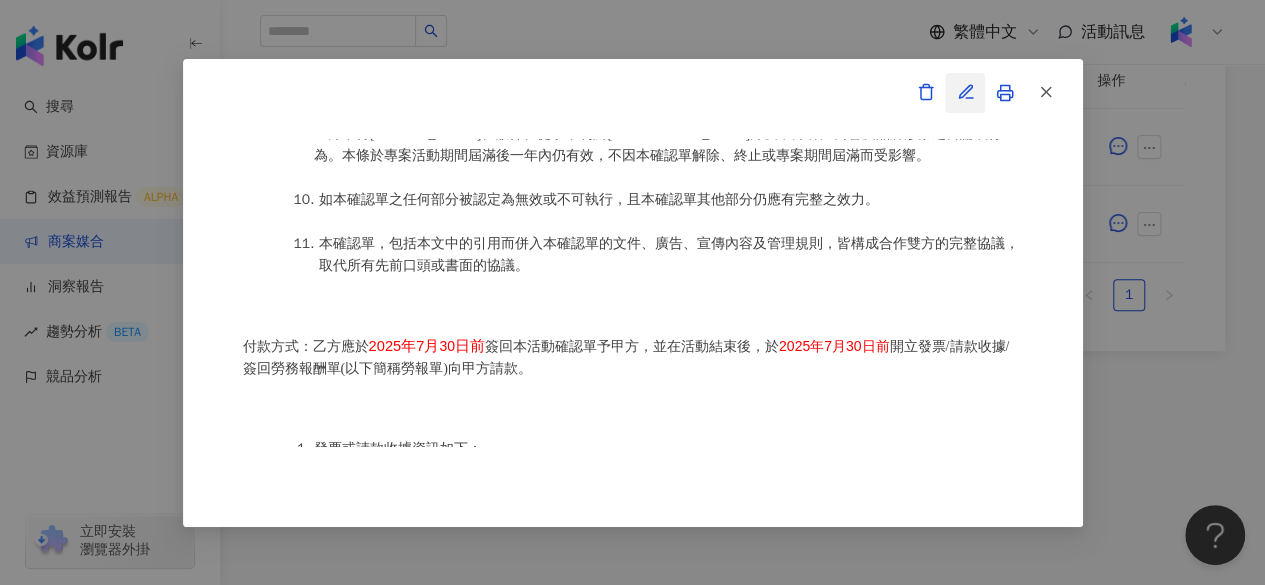 click 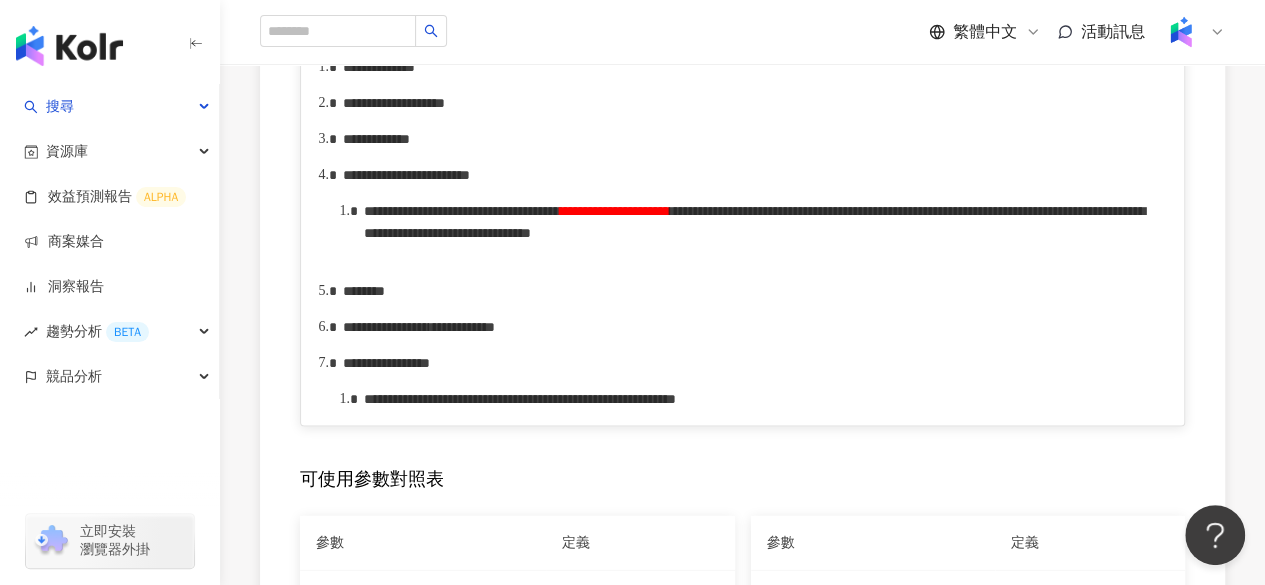 scroll, scrollTop: 1873, scrollLeft: 0, axis: vertical 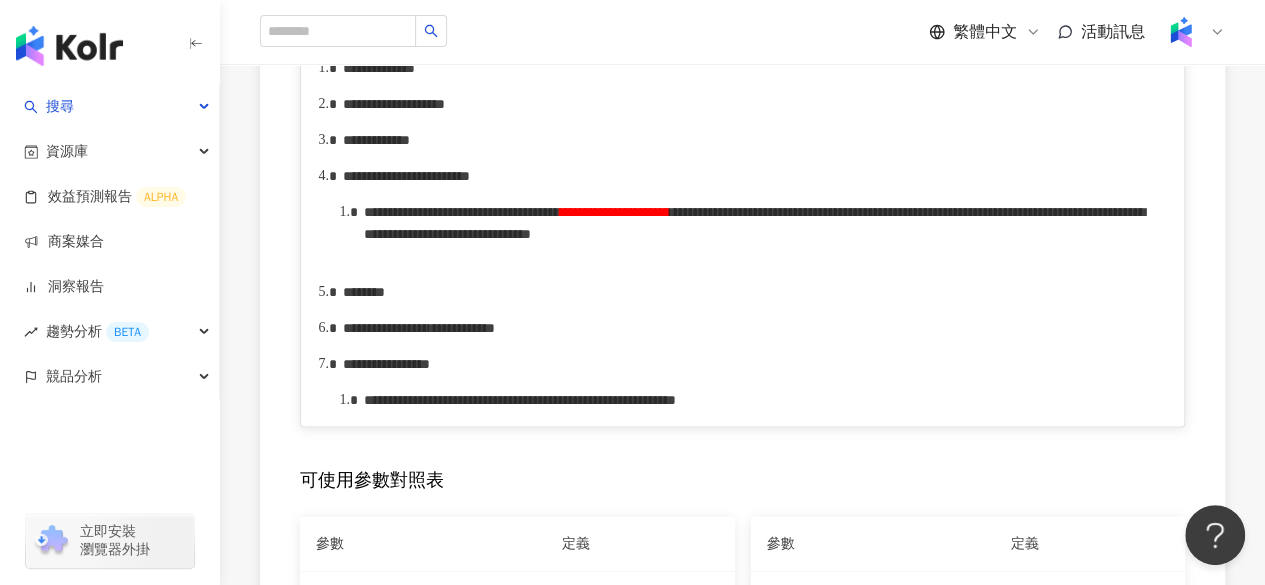 click on "*********" at bounding box center (345, 7) 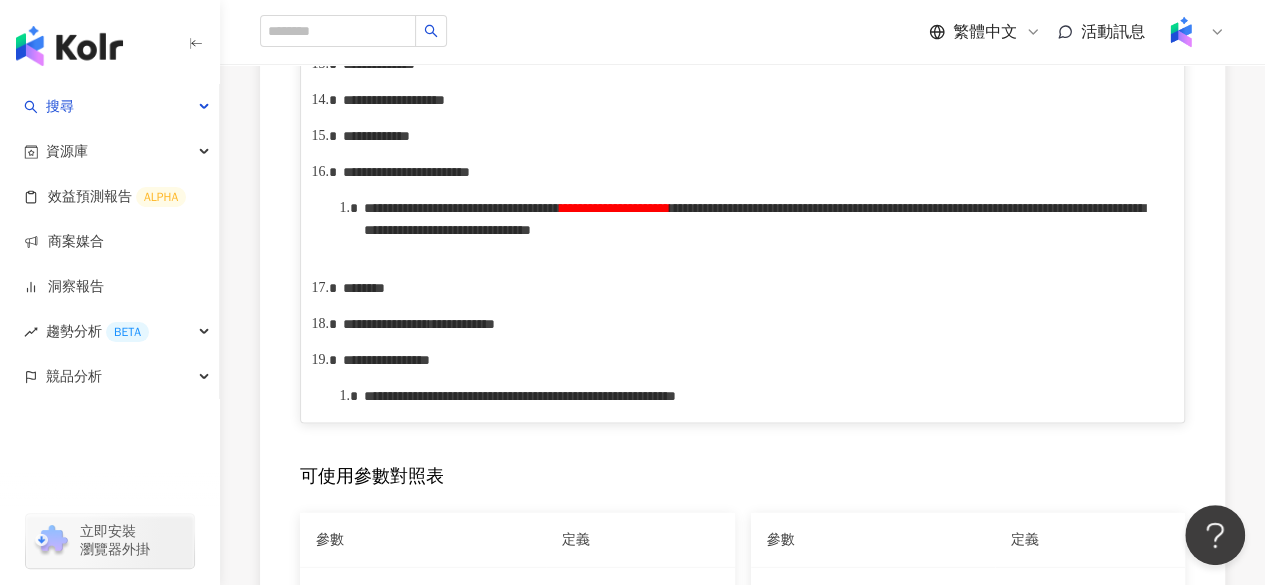 click on "**********" at bounding box center [379, 63] 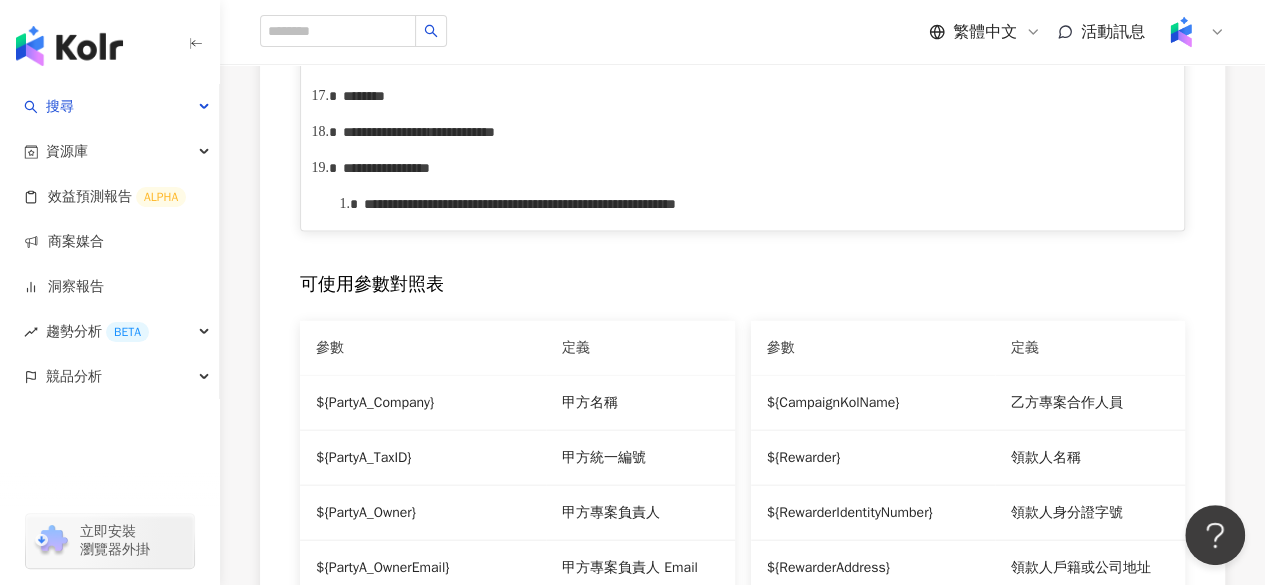 scroll, scrollTop: 2068, scrollLeft: 0, axis: vertical 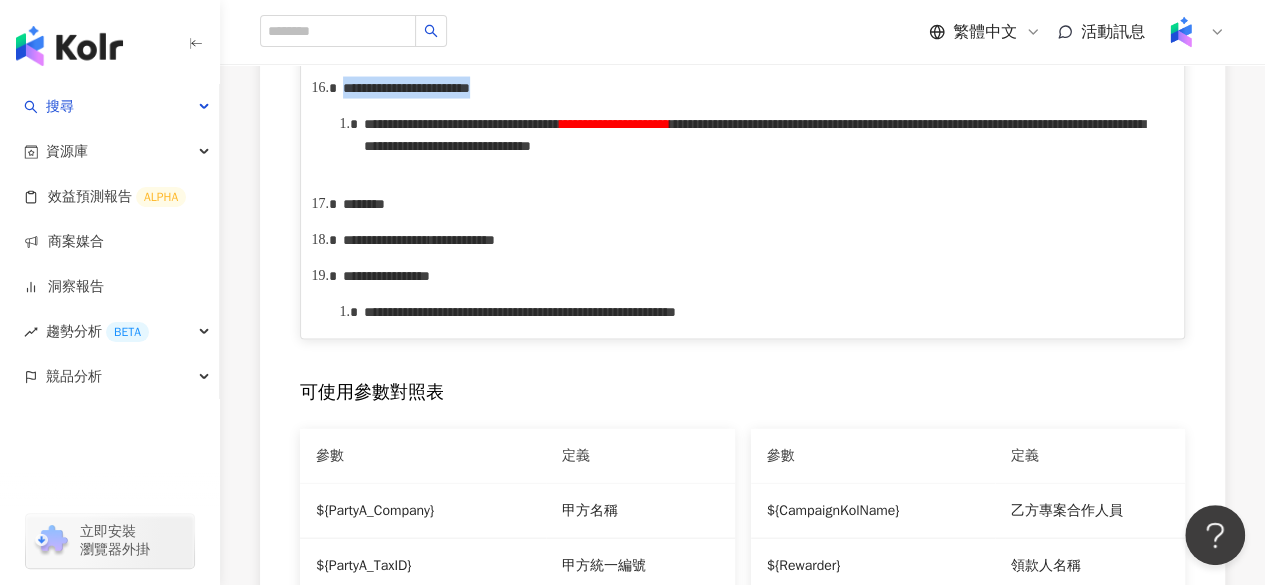 drag, startPoint x: 337, startPoint y: 386, endPoint x: 662, endPoint y: 486, distance: 340.03677 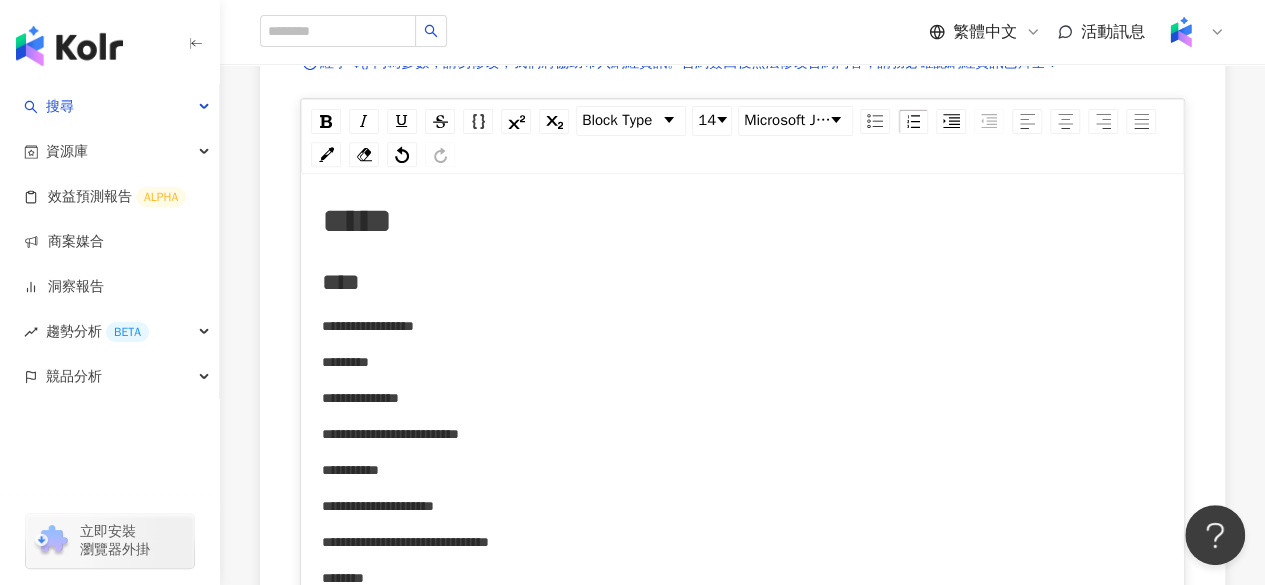 scroll, scrollTop: 189, scrollLeft: 0, axis: vertical 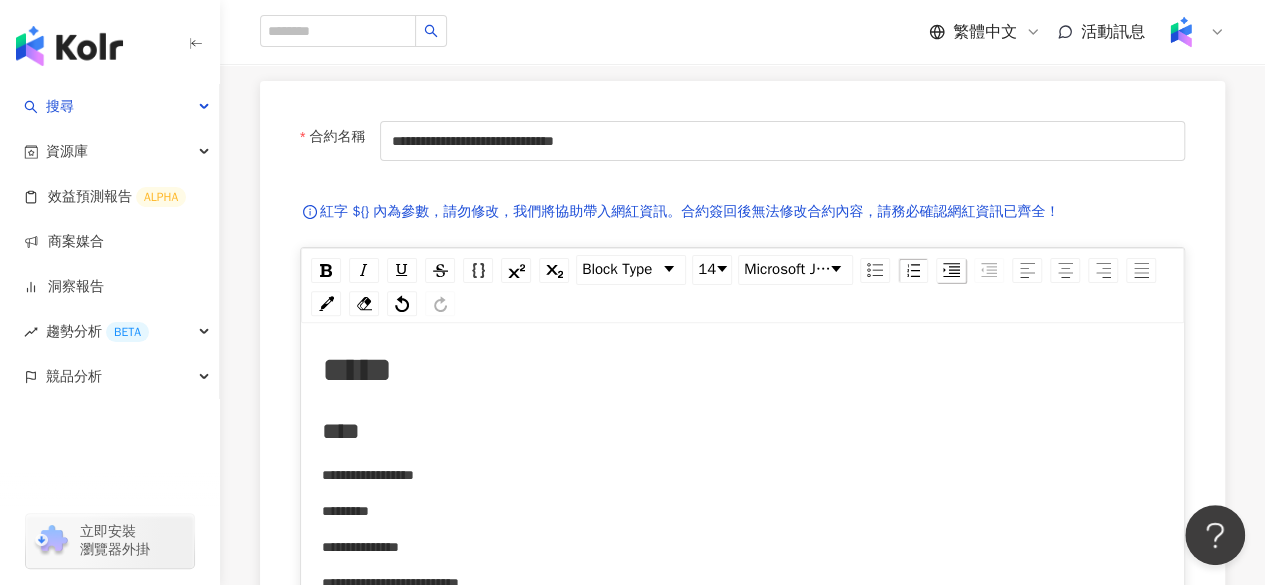 click at bounding box center [951, 270] 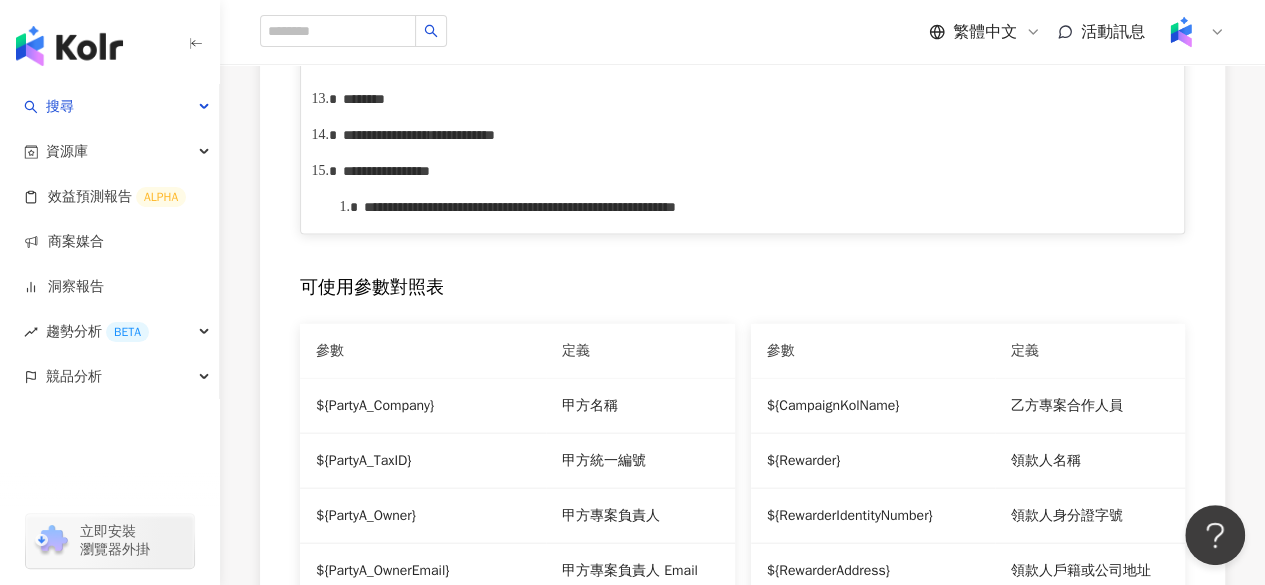scroll, scrollTop: 2064, scrollLeft: 0, axis: vertical 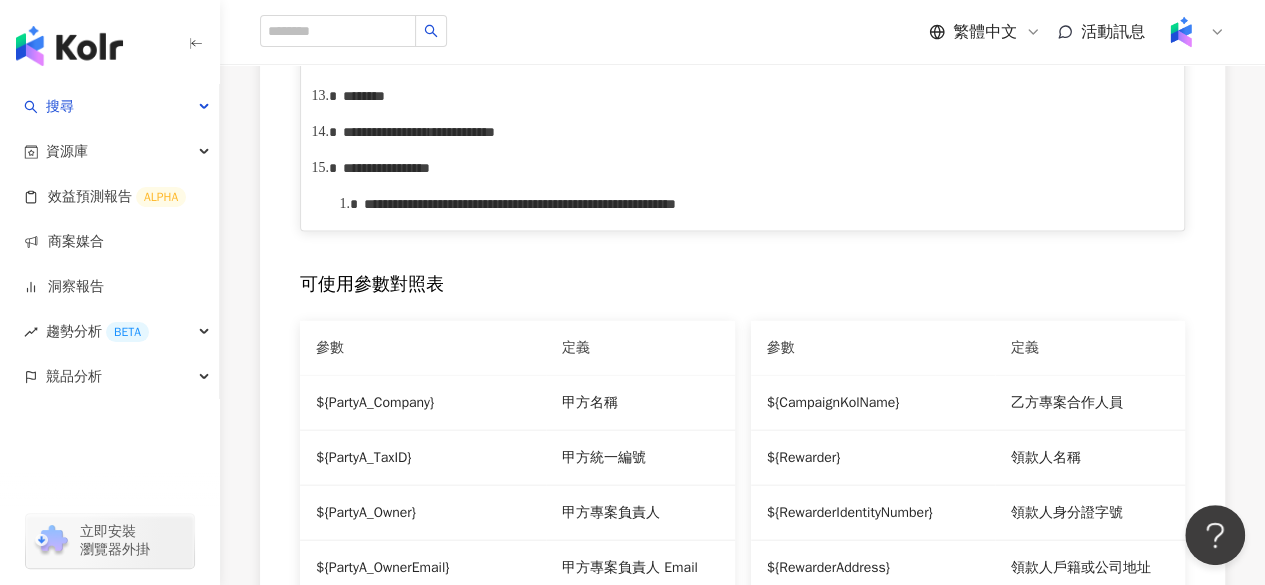 click on "**********" at bounding box center (462, 16) 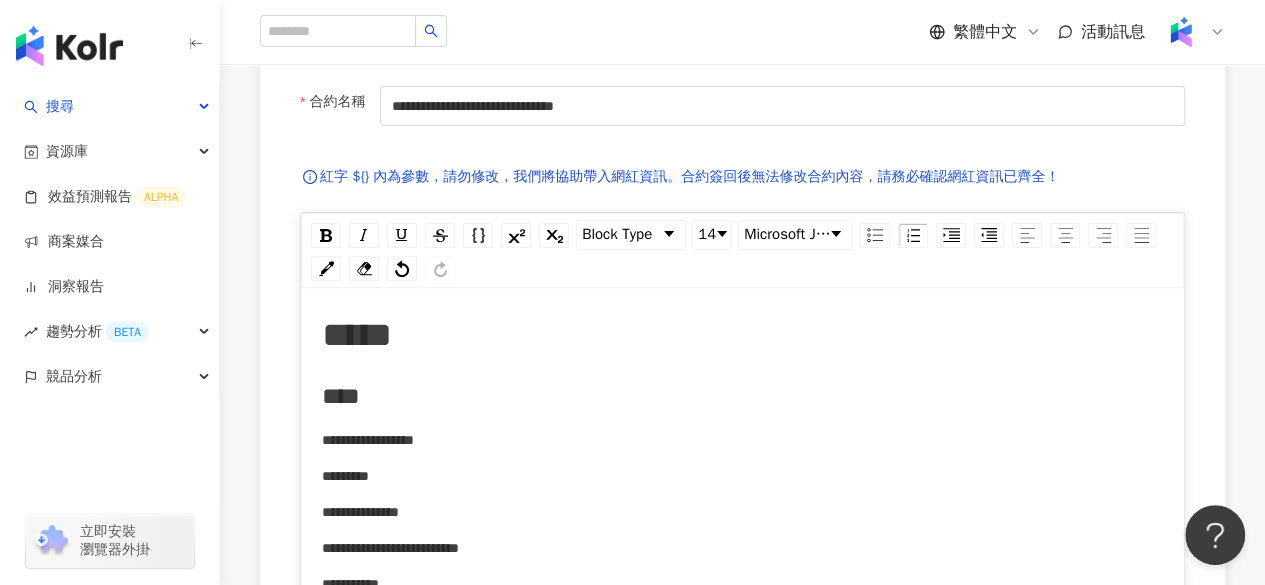 scroll, scrollTop: 191, scrollLeft: 0, axis: vertical 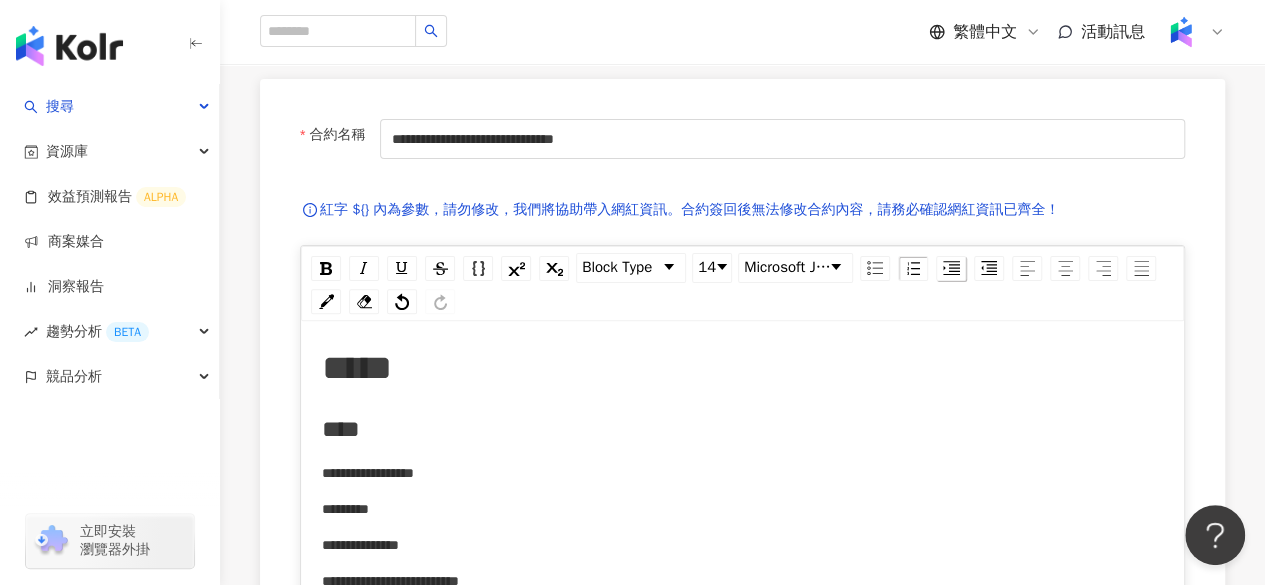 click at bounding box center [951, 268] 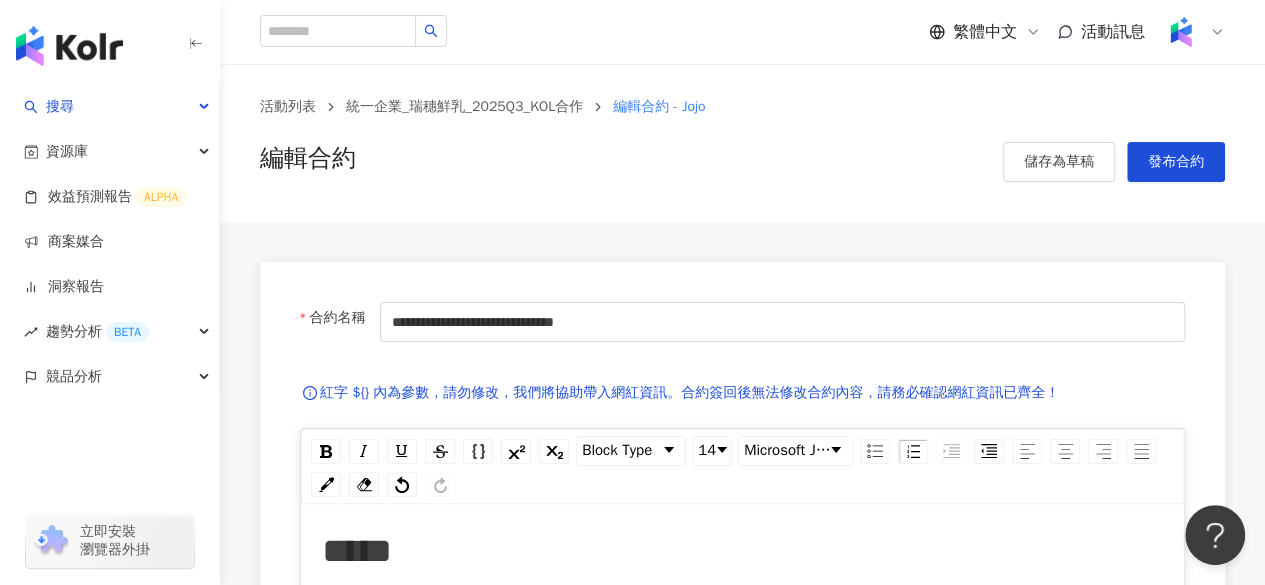scroll, scrollTop: 0, scrollLeft: 0, axis: both 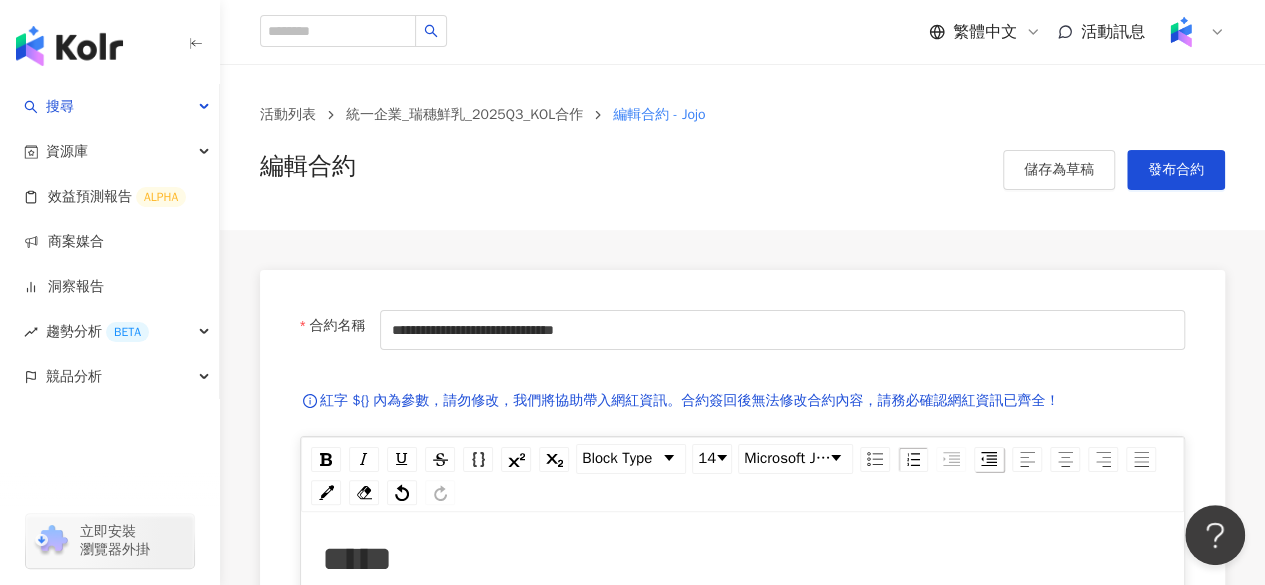 click at bounding box center [989, 459] 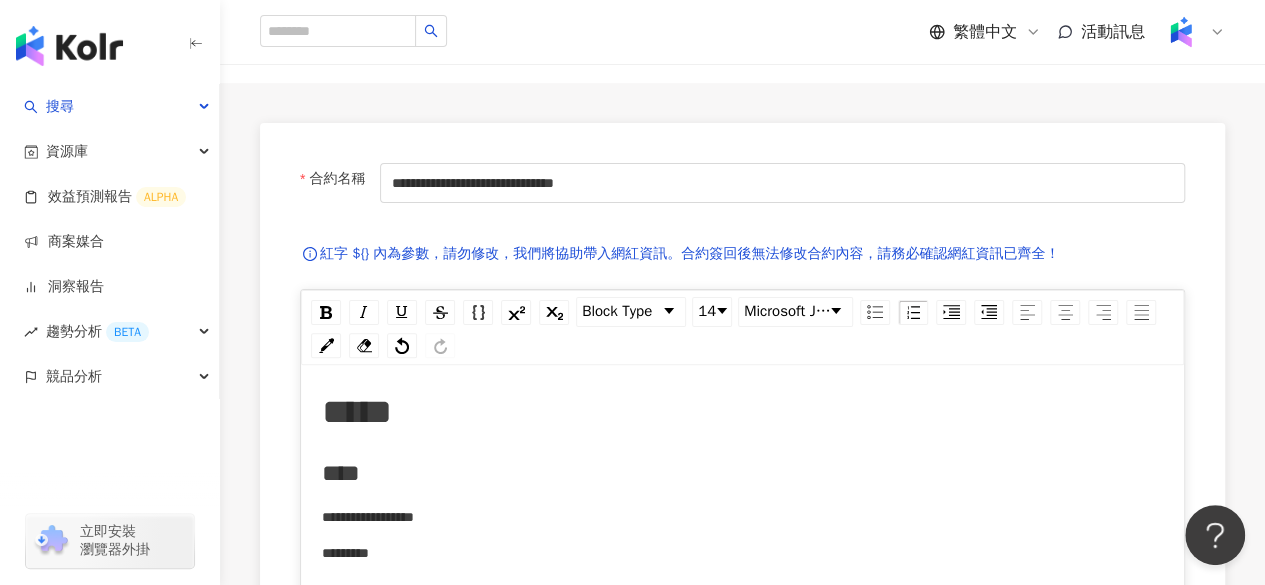 scroll, scrollTop: 0, scrollLeft: 0, axis: both 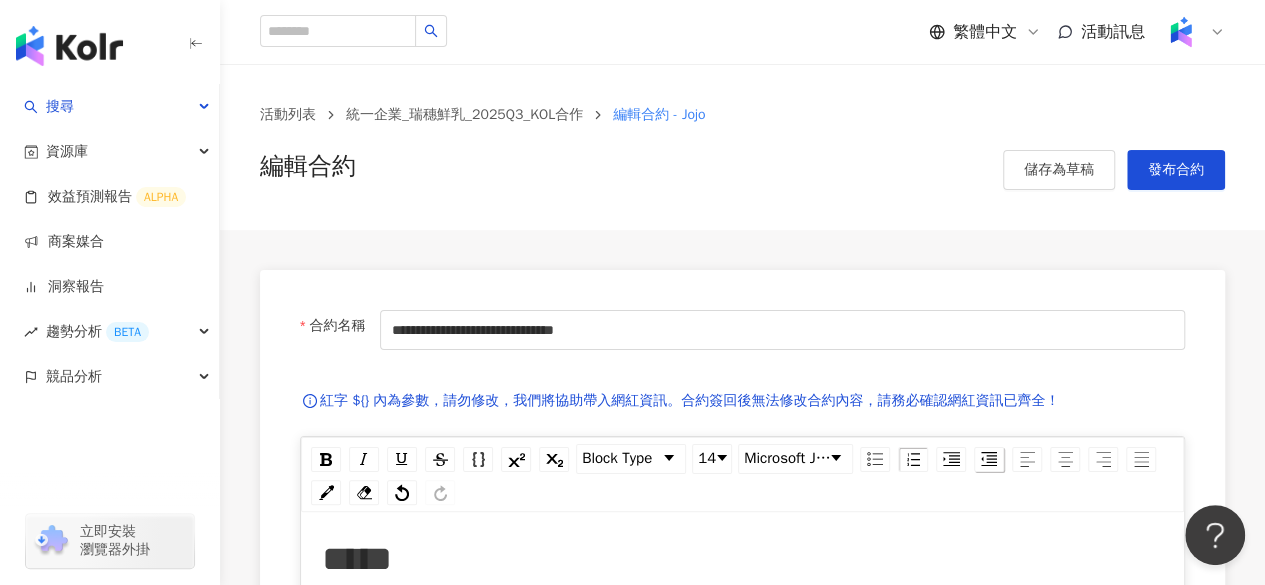 click at bounding box center [989, 459] 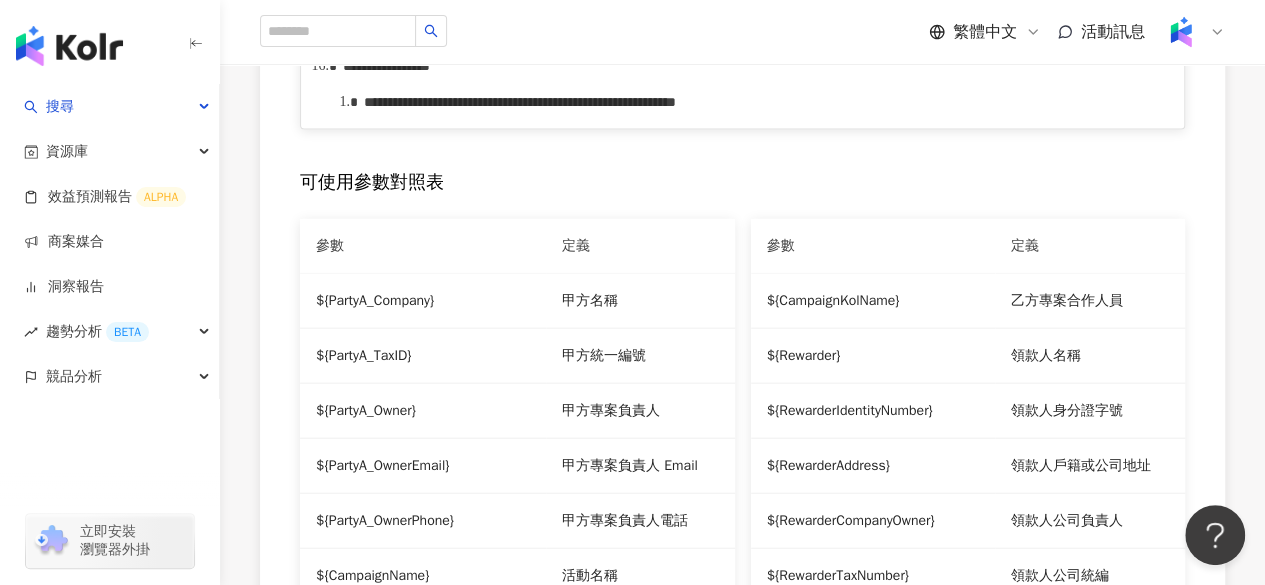 scroll, scrollTop: 2168, scrollLeft: 0, axis: vertical 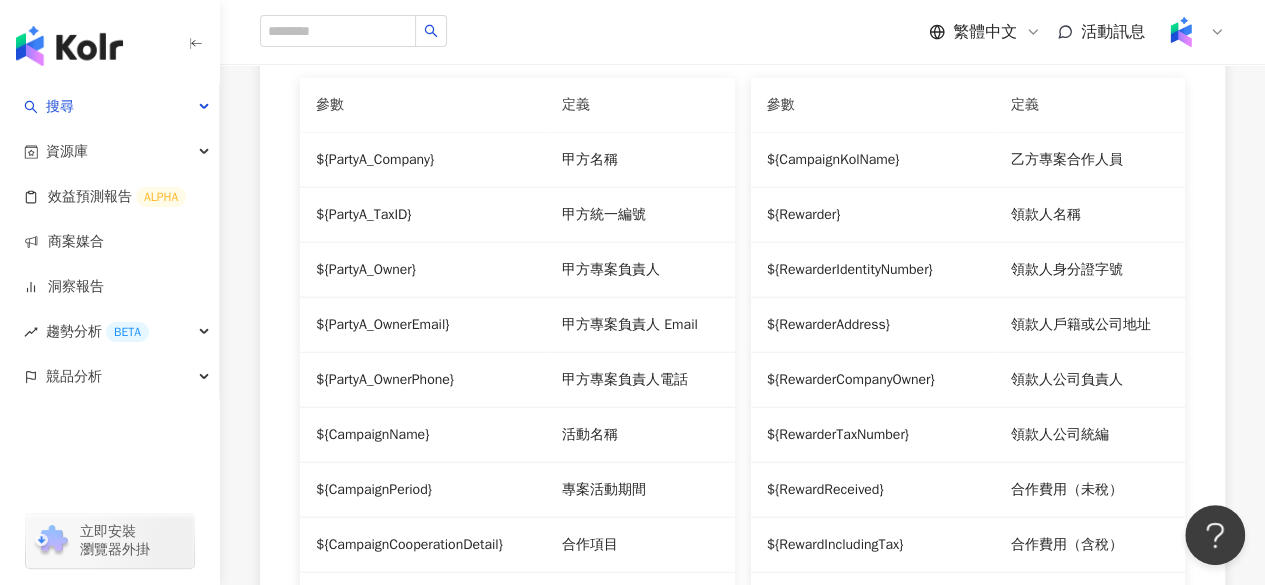 drag, startPoint x: 340, startPoint y: 272, endPoint x: 507, endPoint y: 347, distance: 183.0683 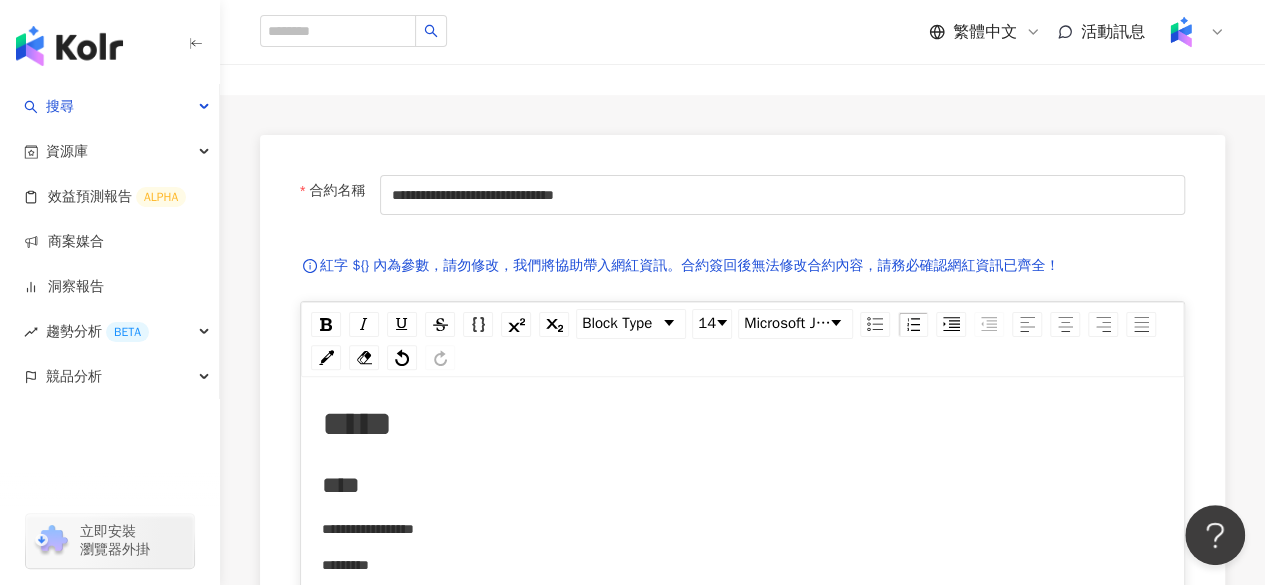 scroll, scrollTop: 133, scrollLeft: 0, axis: vertical 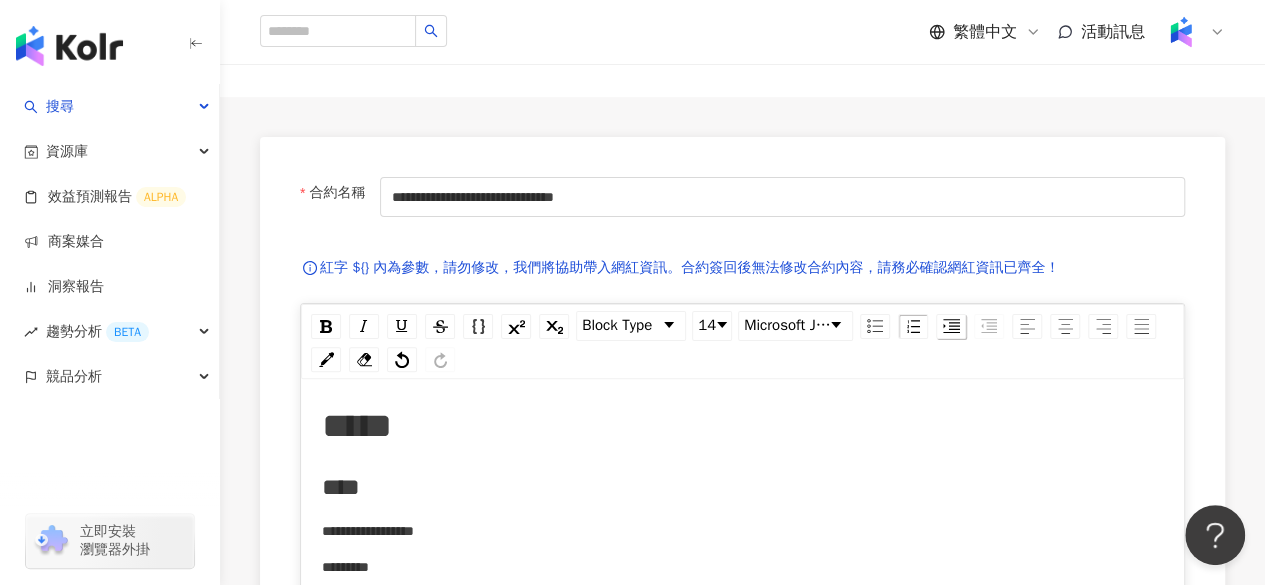 click at bounding box center [951, 326] 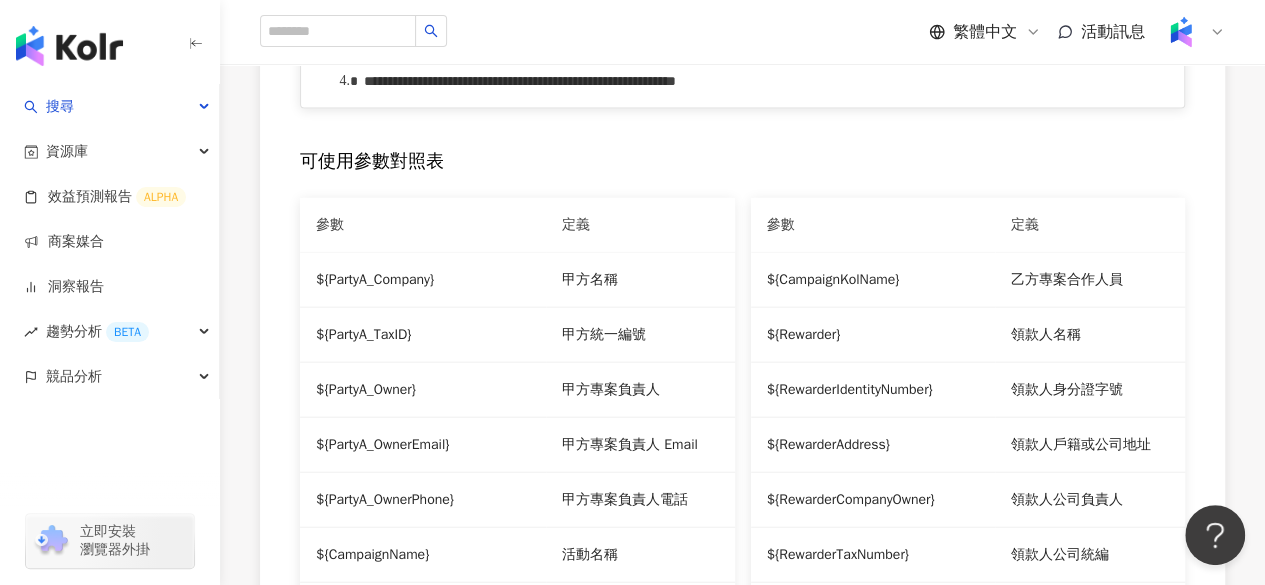 scroll, scrollTop: 2265, scrollLeft: 0, axis: vertical 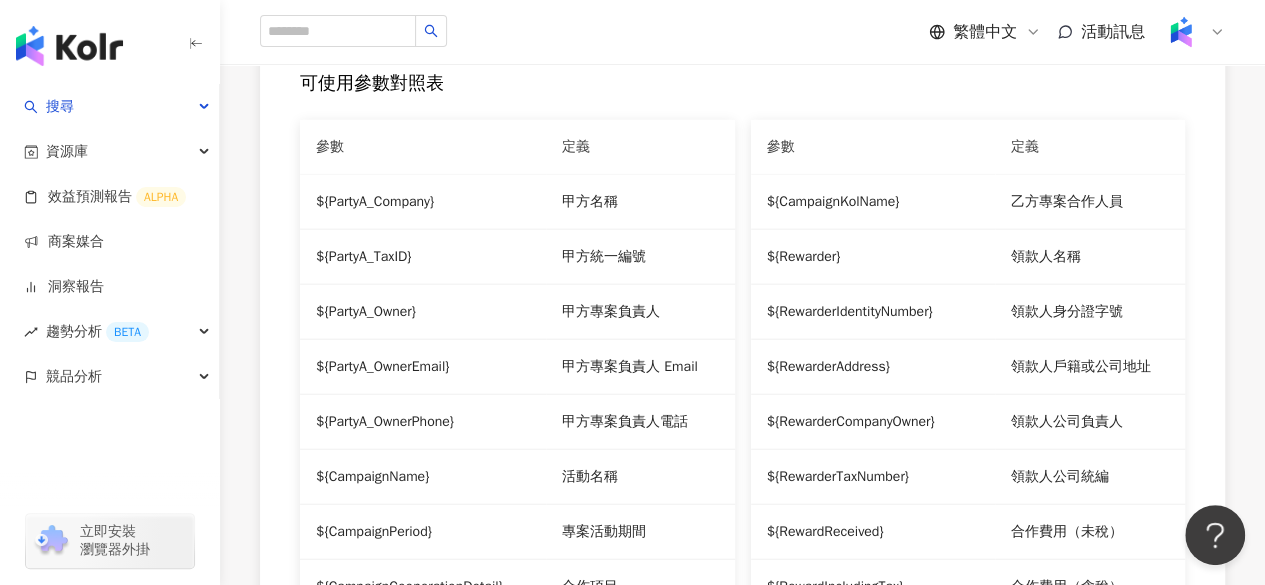 click on "**********" at bounding box center [520, 3] 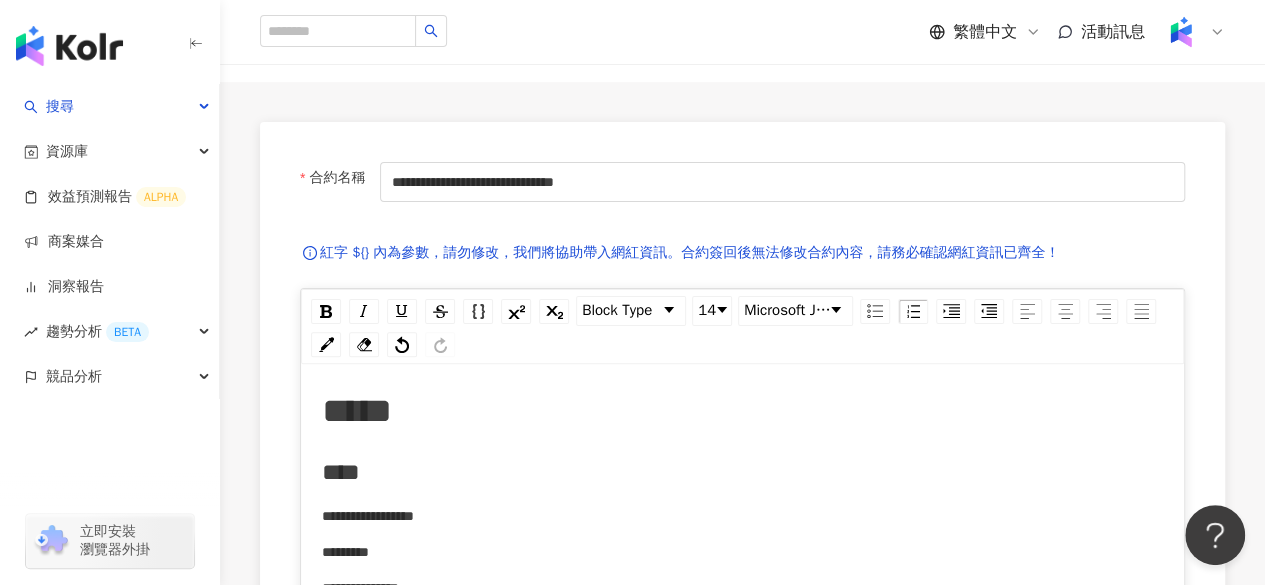 scroll, scrollTop: 147, scrollLeft: 0, axis: vertical 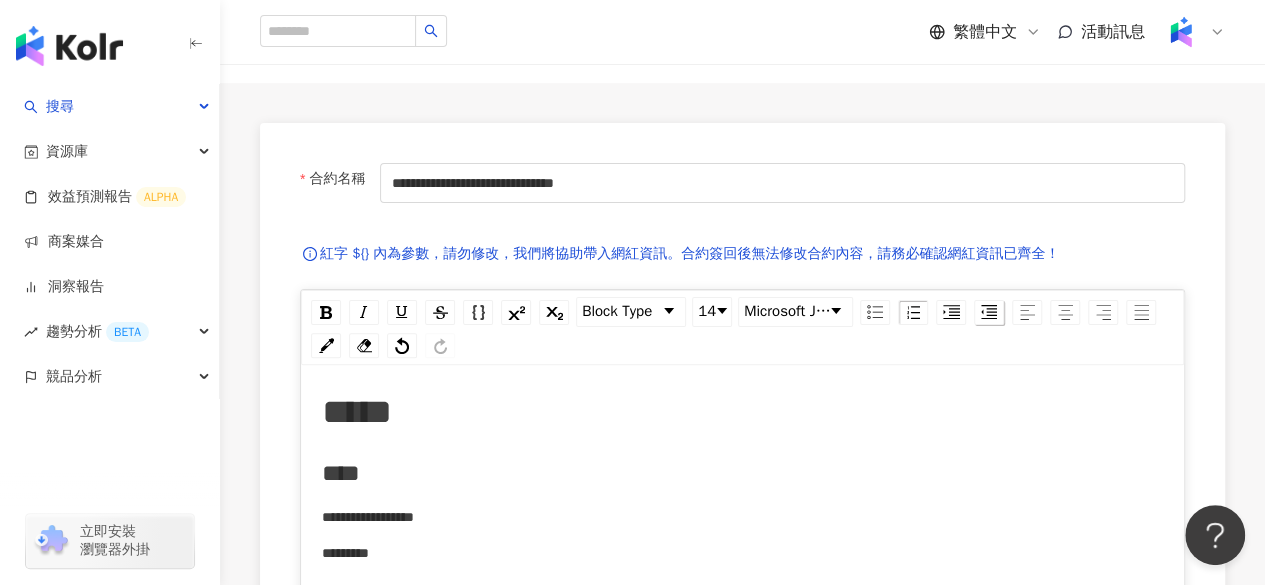 click at bounding box center [989, 312] 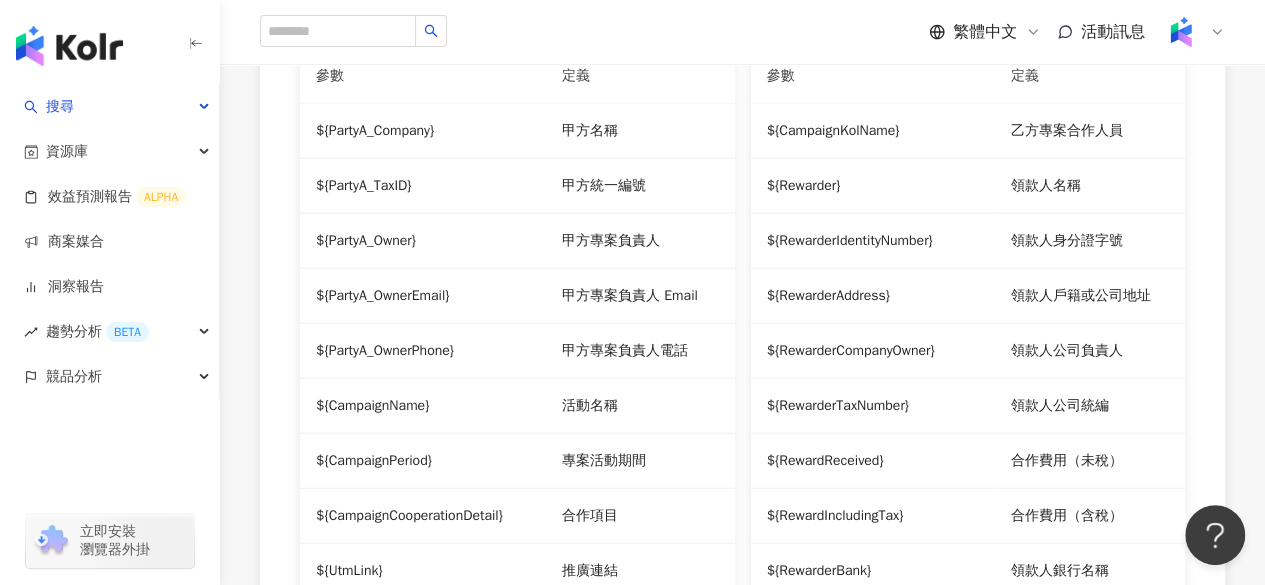 scroll, scrollTop: 2337, scrollLeft: 0, axis: vertical 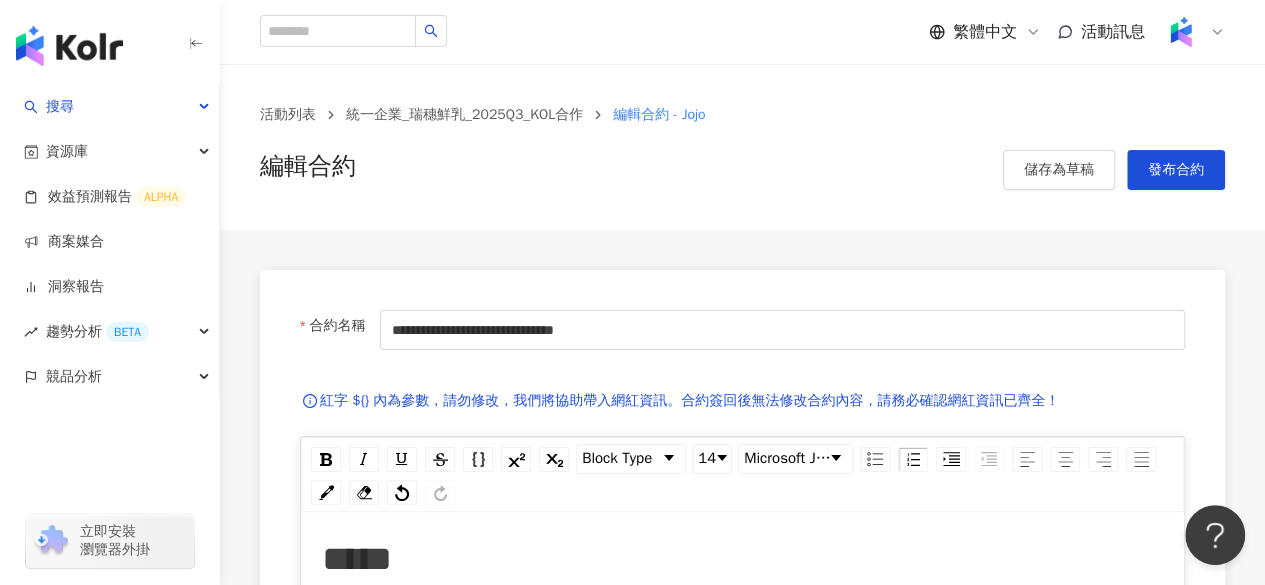 click on "活動列表 統一企業_瑞穗鮮乳_2025Q3_KOL合作 編輯合約 - Jojo 編輯合約 儲存為草稿 發布合約" at bounding box center [742, 147] 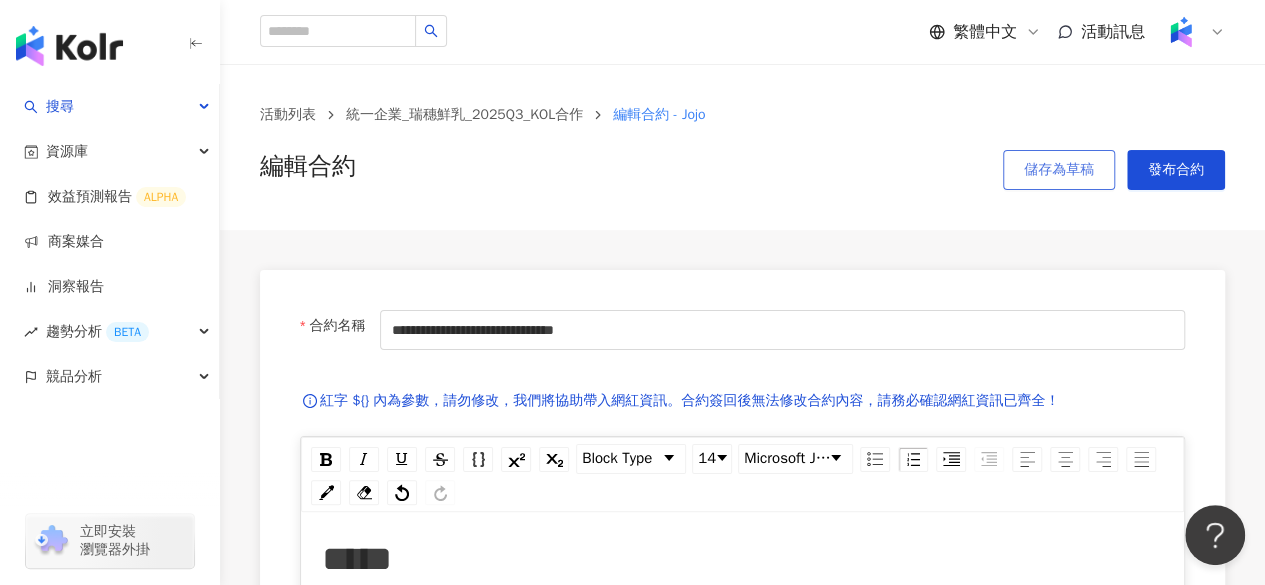click on "儲存為草稿" at bounding box center (1059, 170) 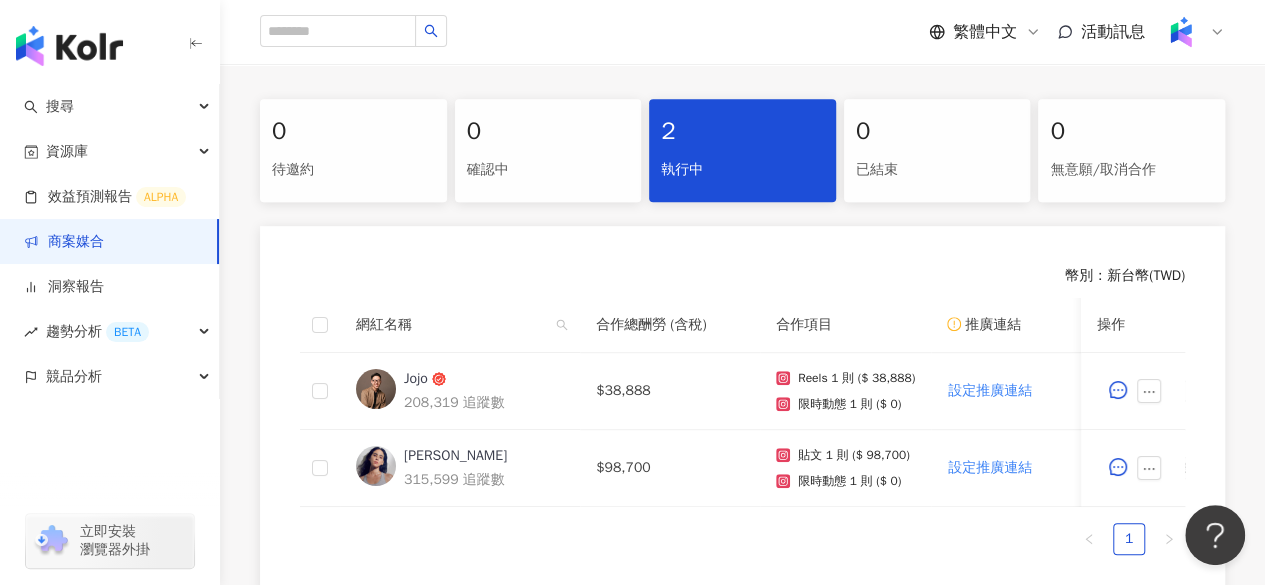 scroll, scrollTop: 646, scrollLeft: 0, axis: vertical 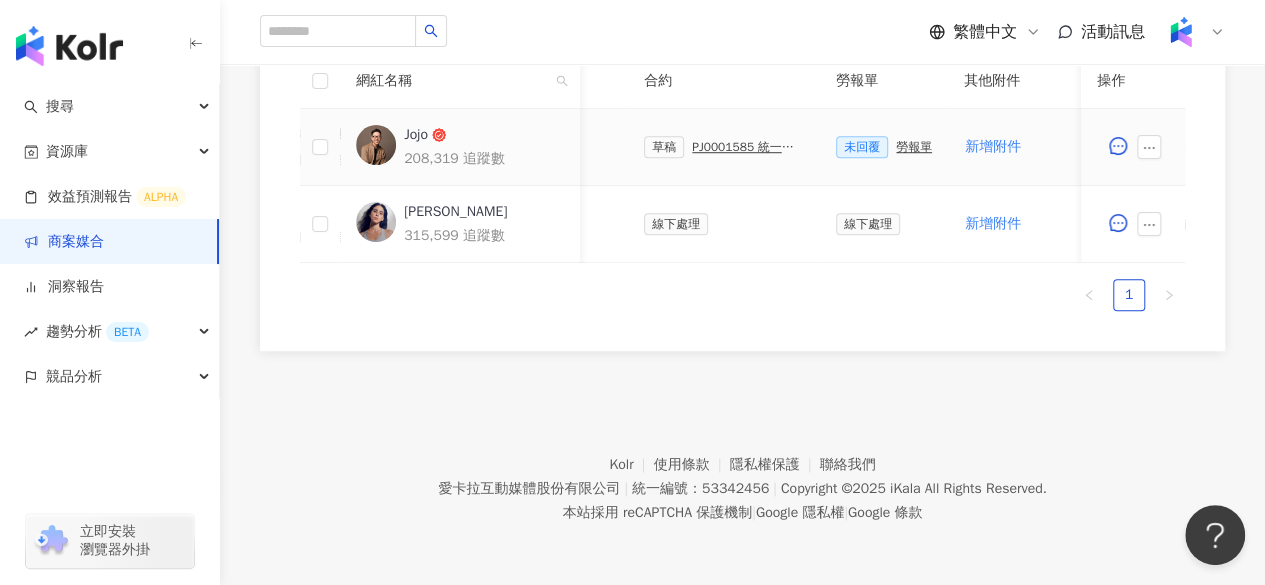 click on "PJ0001585 統一企業_瑞穗鮮乳_2025Q3_KOL合作" at bounding box center [748, 147] 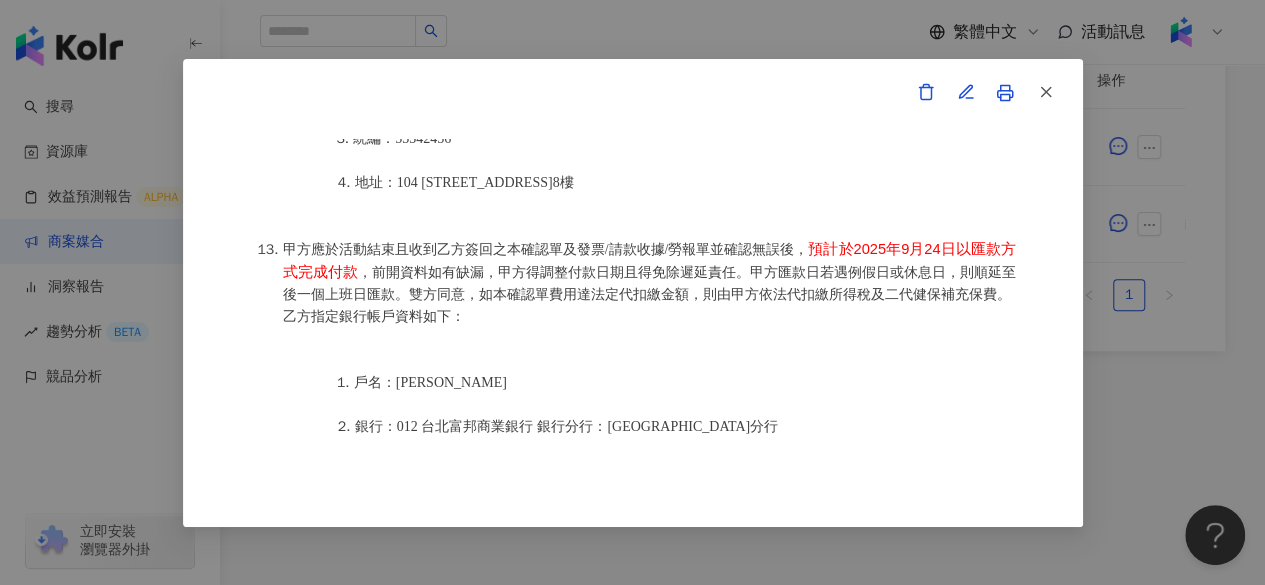 scroll, scrollTop: 2688, scrollLeft: 0, axis: vertical 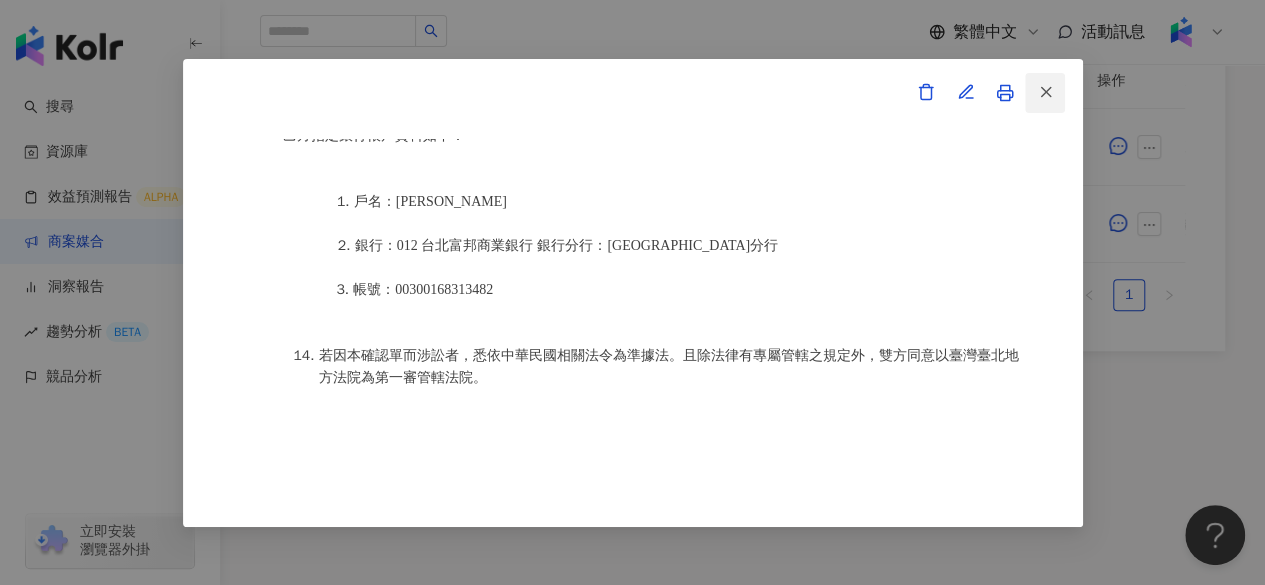 click 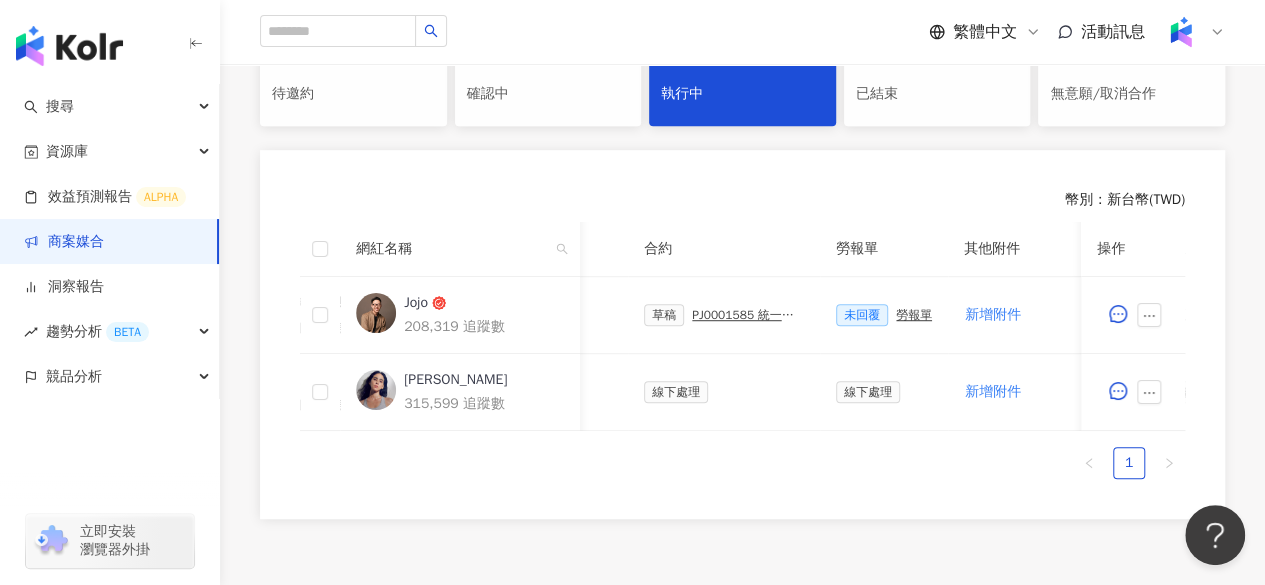 scroll, scrollTop: 460, scrollLeft: 0, axis: vertical 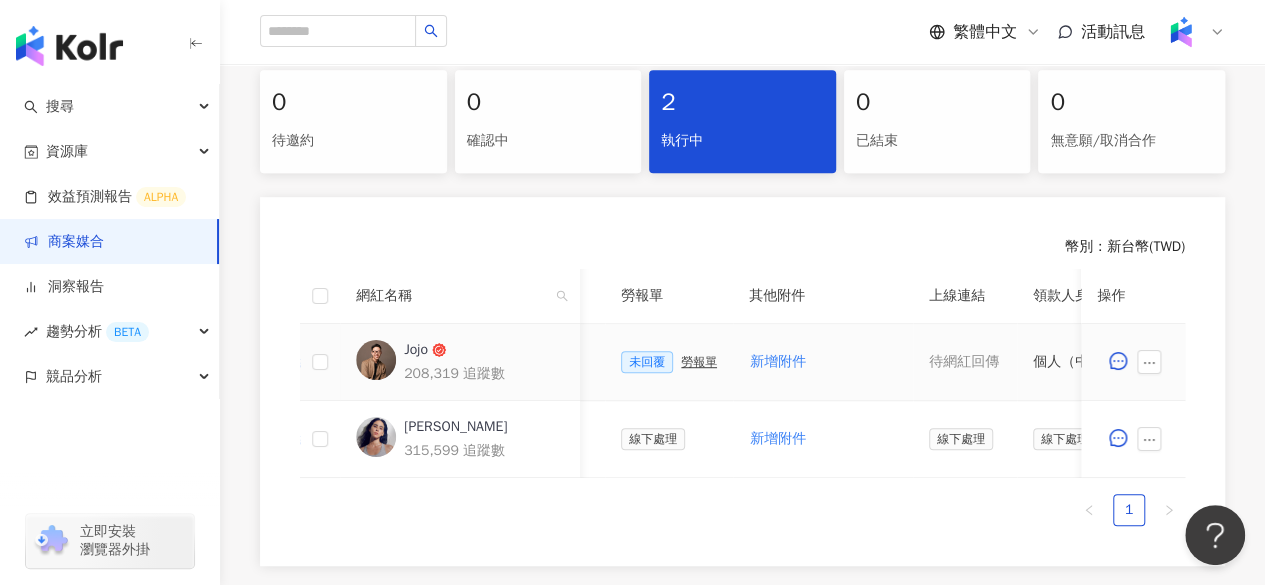 click on "勞報單" at bounding box center [699, 362] 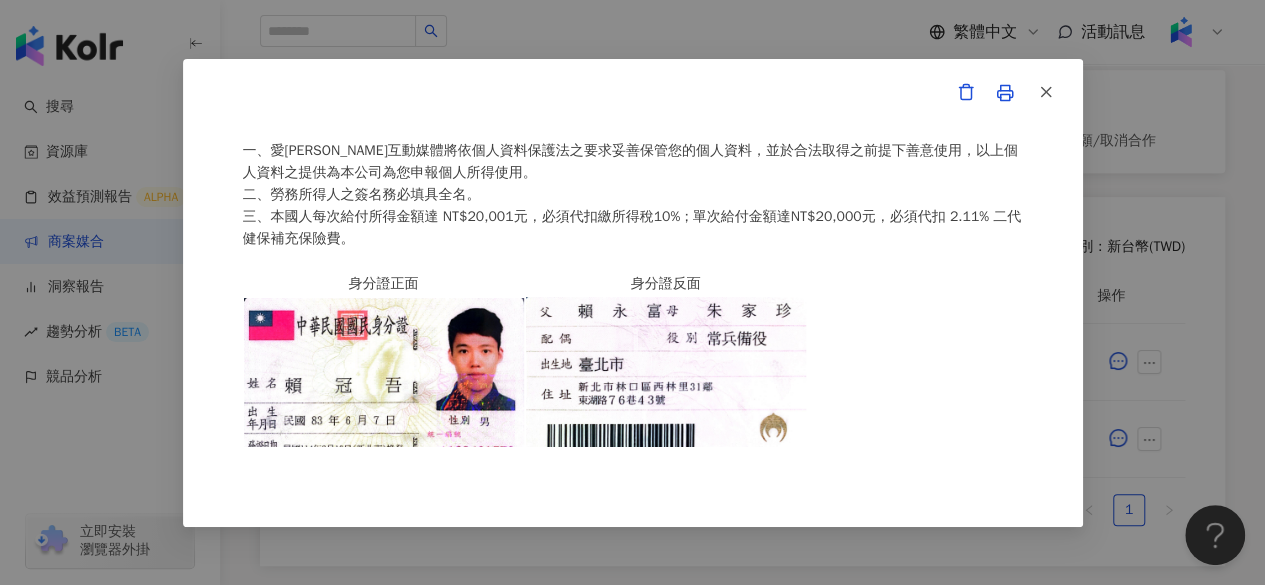 scroll, scrollTop: 592, scrollLeft: 0, axis: vertical 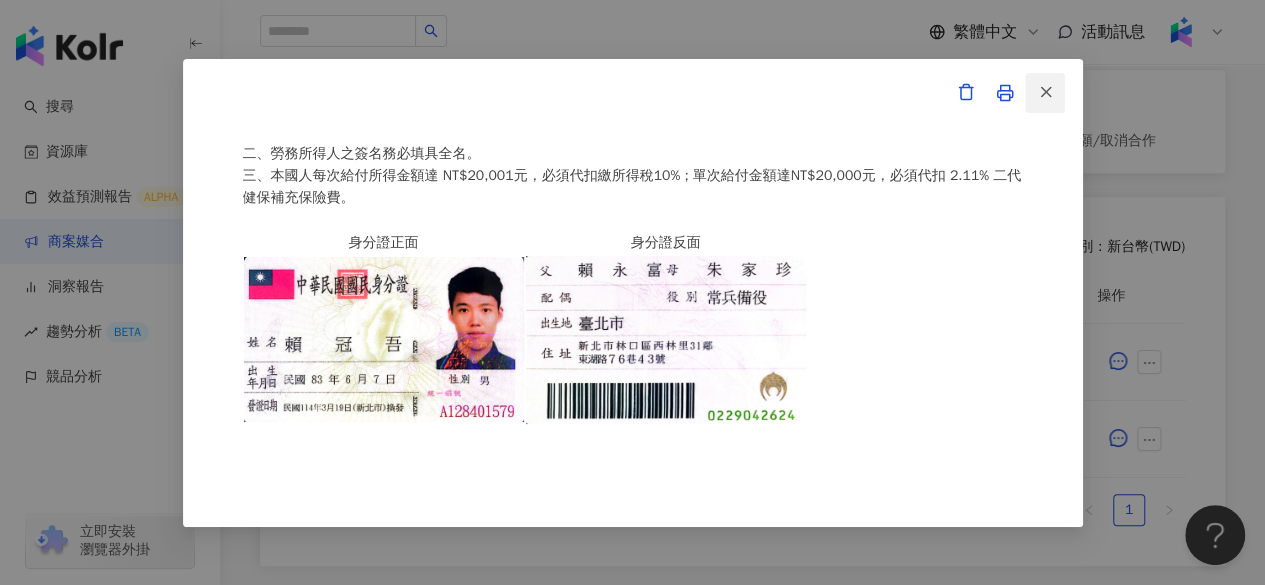 click 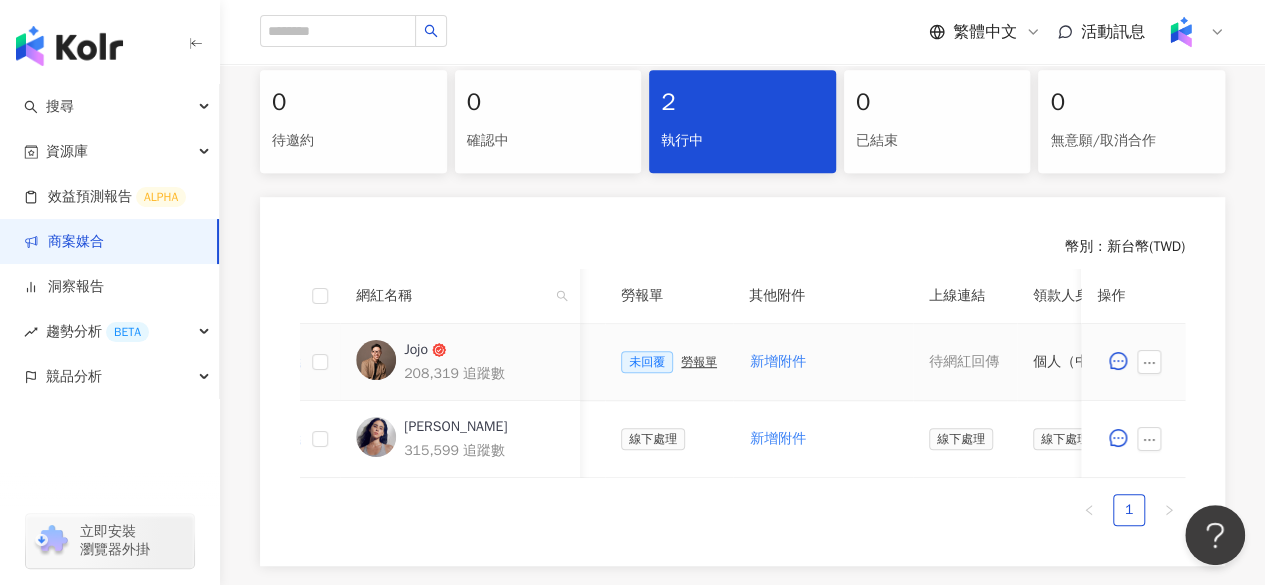scroll, scrollTop: 0, scrollLeft: 594, axis: horizontal 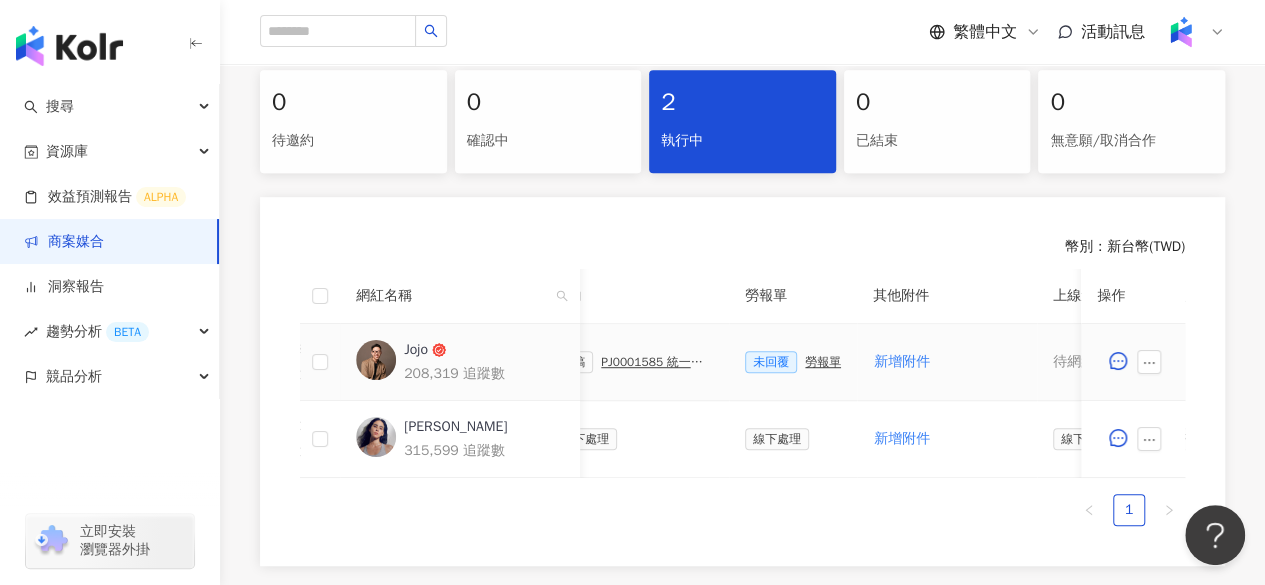 click on "PJ0001585 統一企業_瑞穗鮮乳_2025Q3_KOL合作" at bounding box center (657, 362) 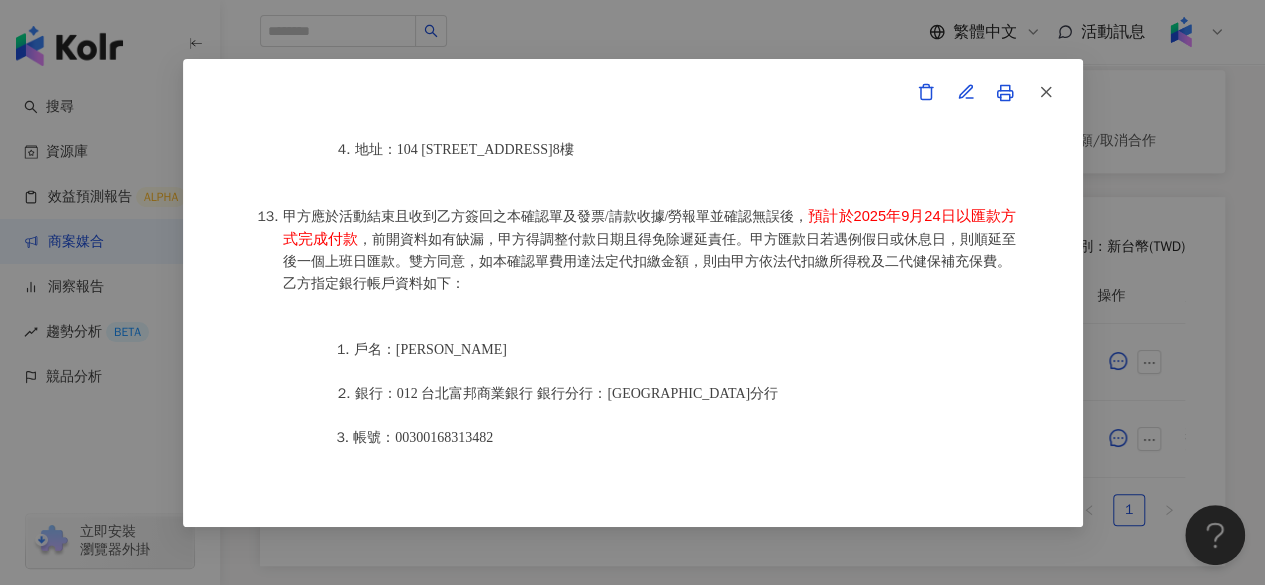 scroll, scrollTop: 2688, scrollLeft: 0, axis: vertical 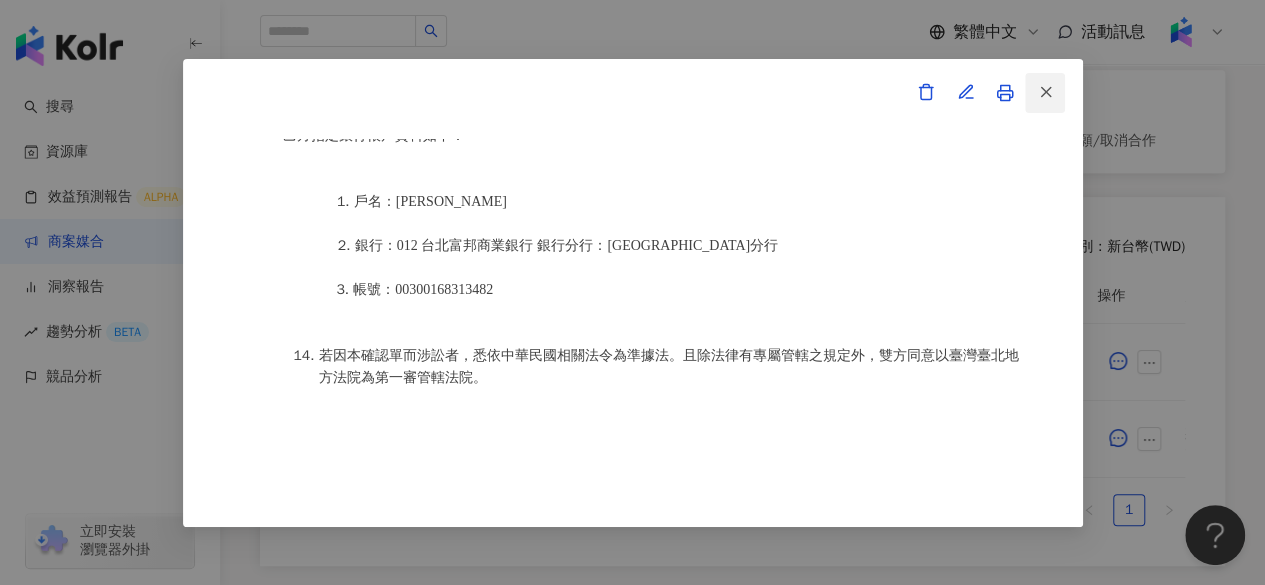 click at bounding box center (1045, 93) 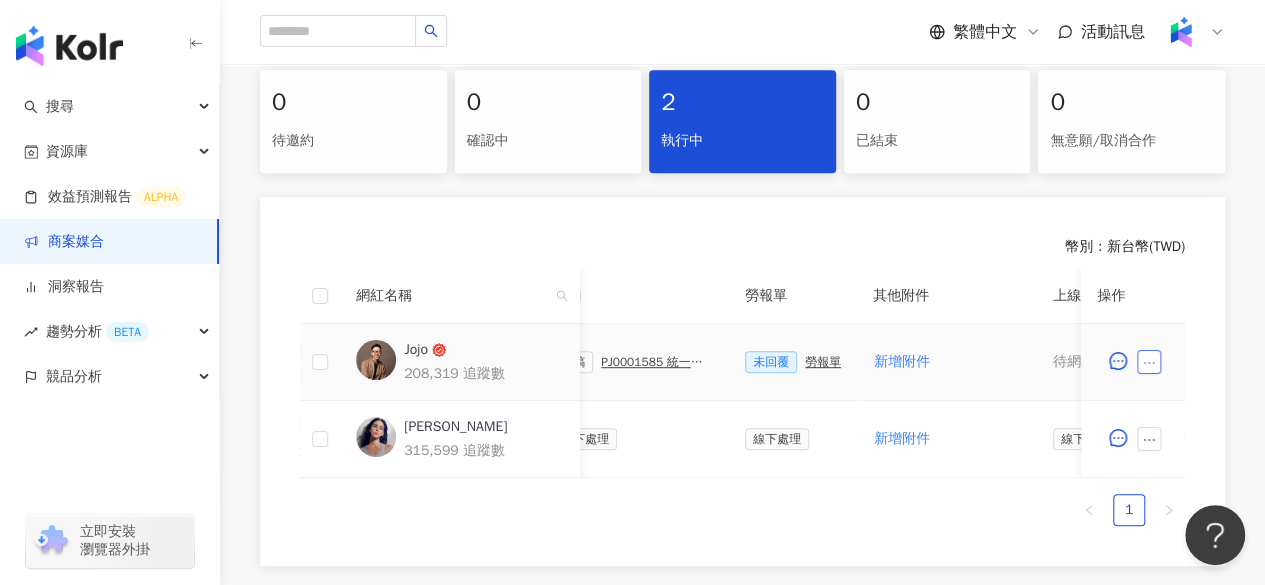 click at bounding box center (1149, 362) 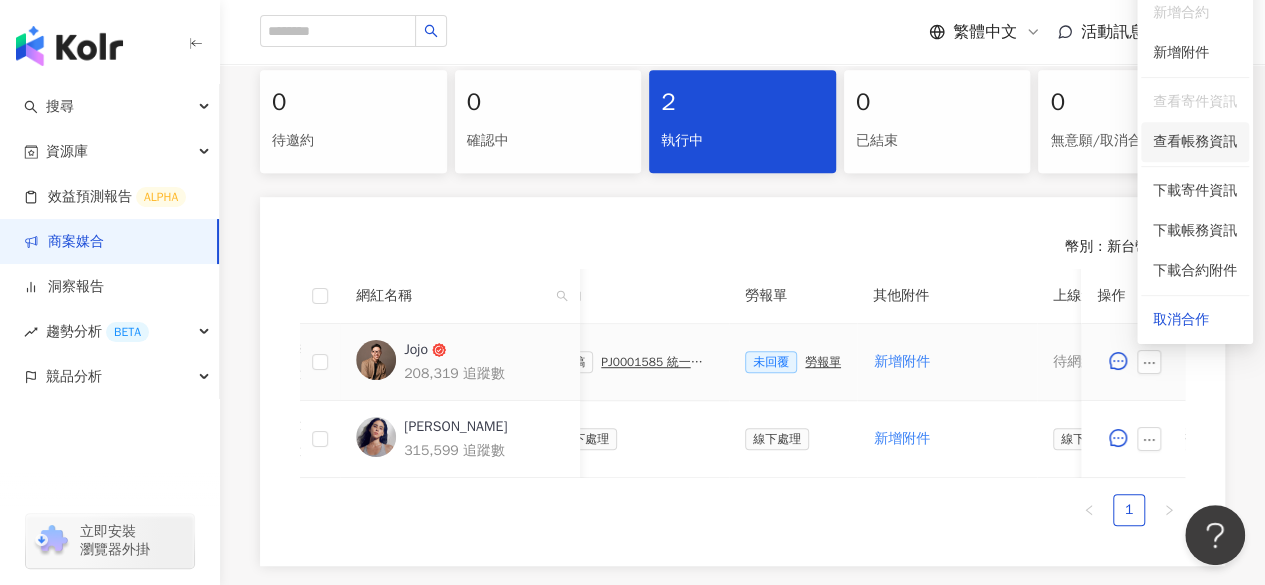 click on "查看帳務資訊" at bounding box center [1195, 142] 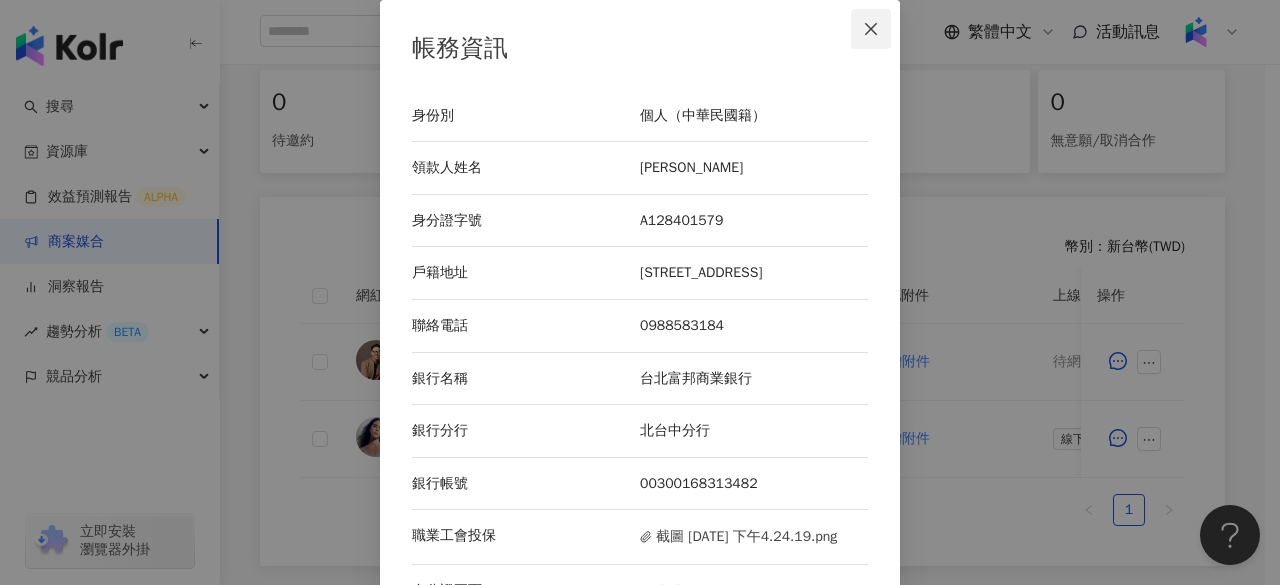 click at bounding box center (871, 29) 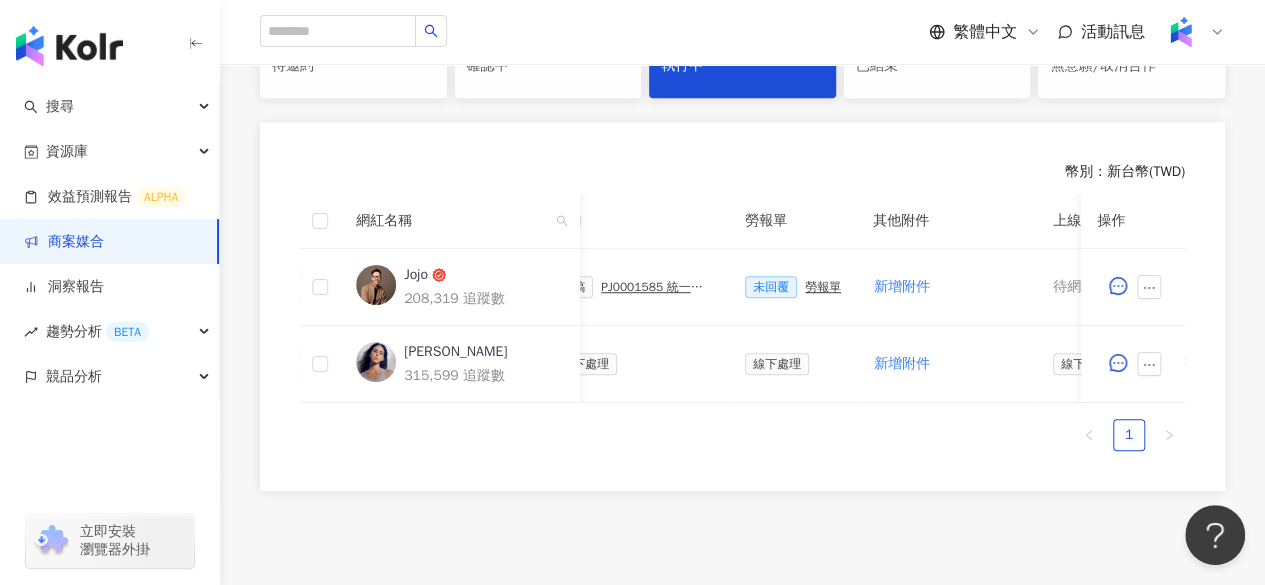 scroll, scrollTop: 494, scrollLeft: 0, axis: vertical 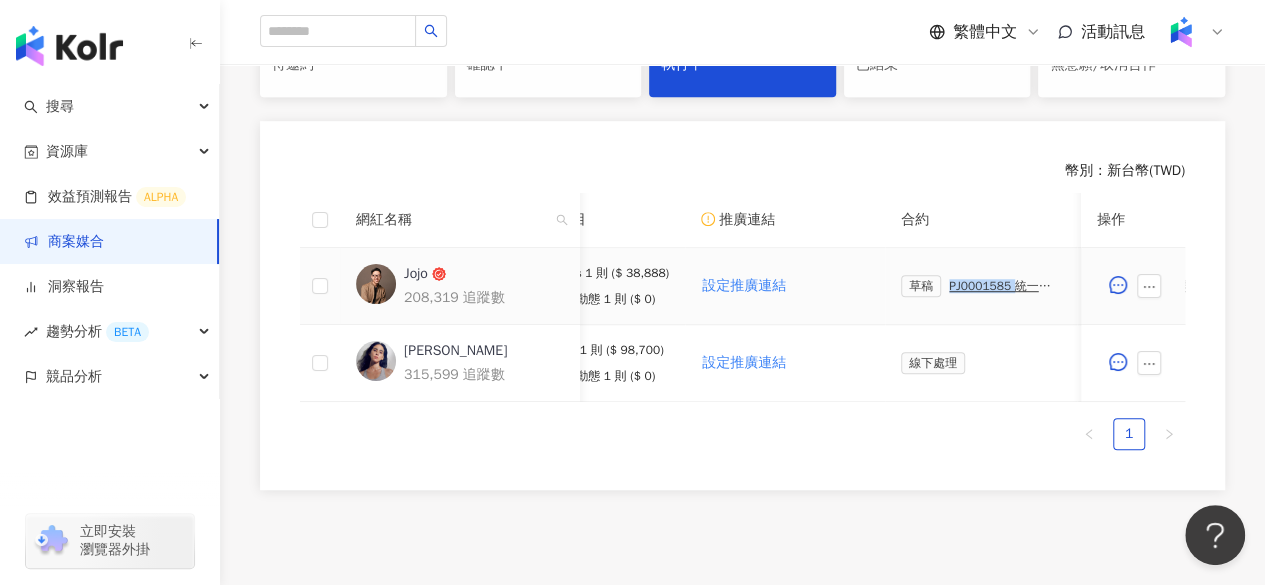 click on "PJ0001585 統一企業_瑞穗鮮乳_2025Q3_KOL合作" at bounding box center [1005, 286] 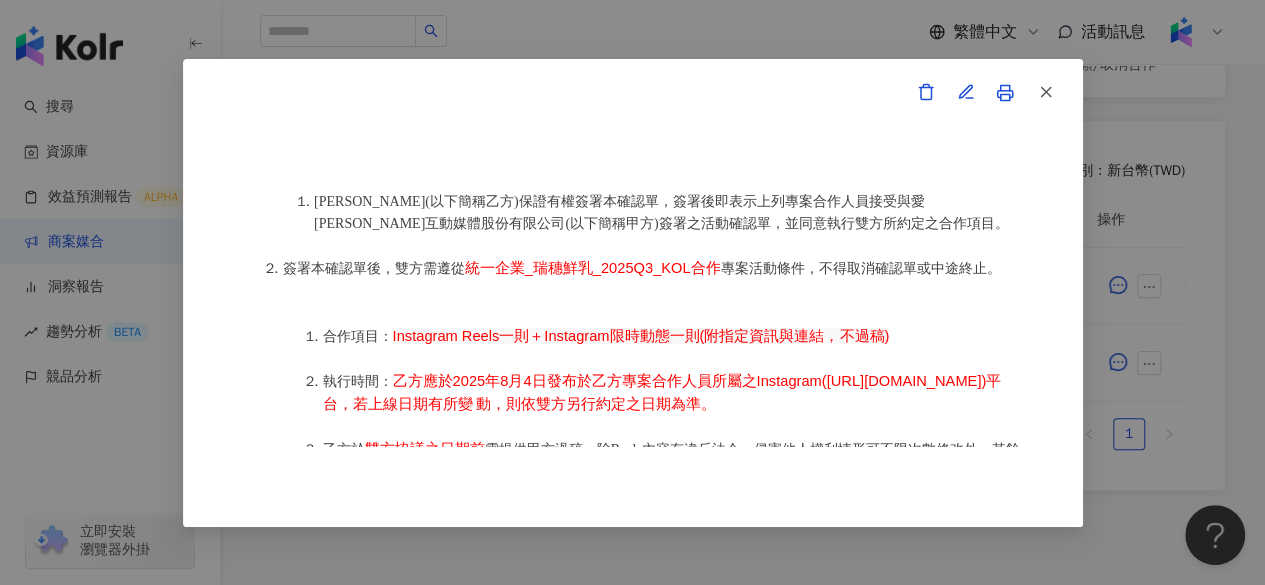 scroll, scrollTop: 906, scrollLeft: 0, axis: vertical 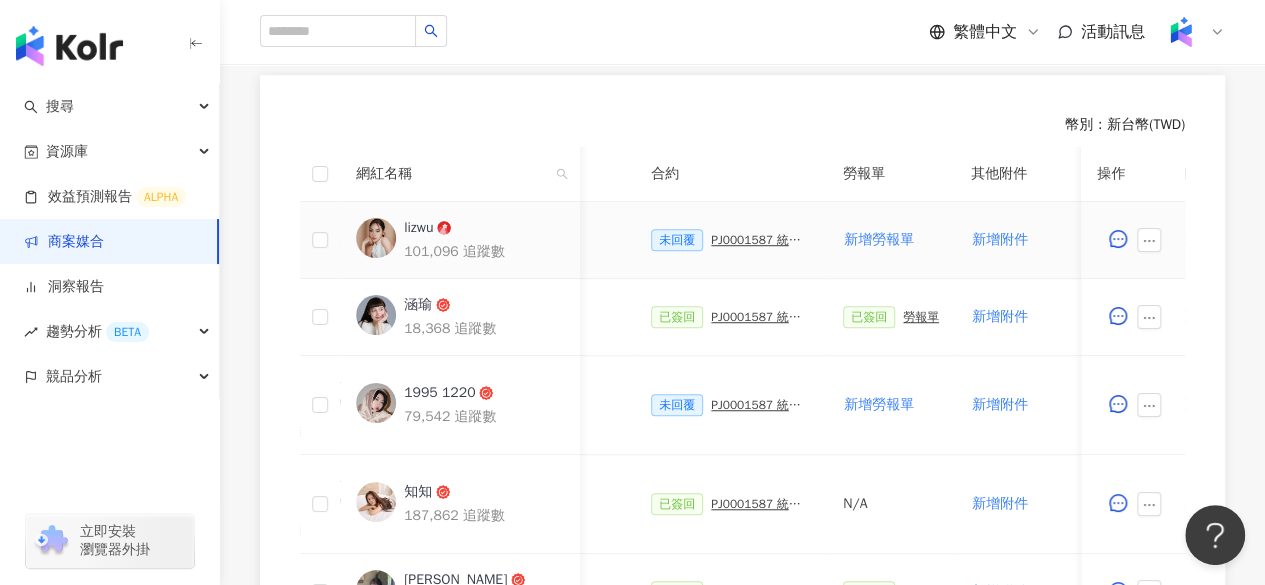 click on "PJ0001587 統一生活_康是美_週年慶活動_202509_活動確認單" at bounding box center [761, 240] 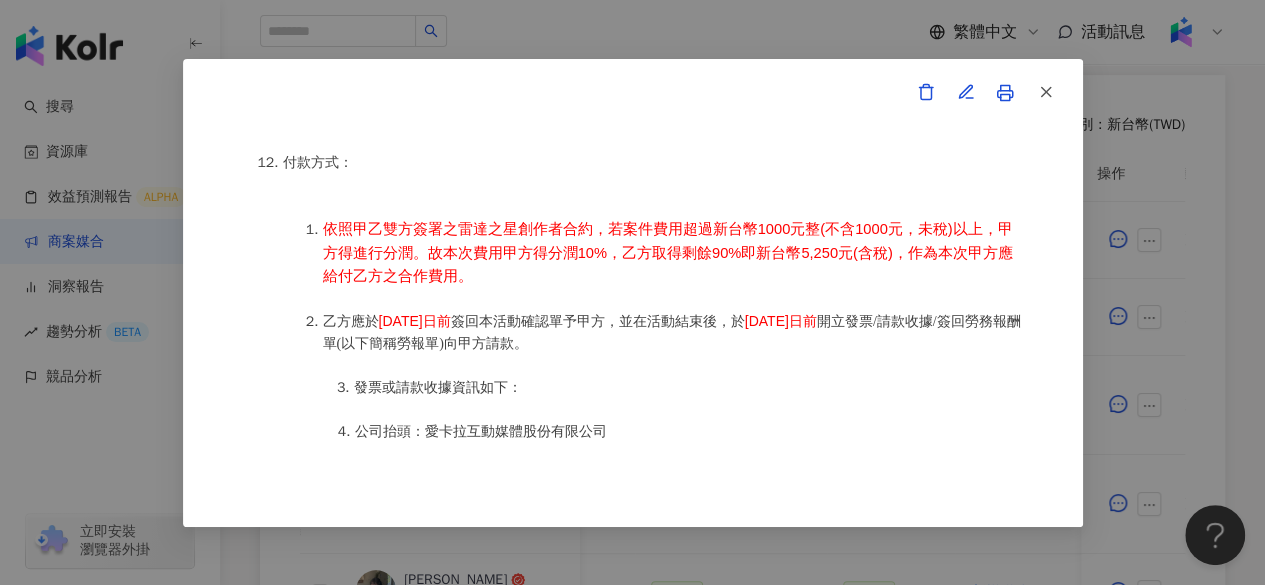 scroll, scrollTop: 2040, scrollLeft: 0, axis: vertical 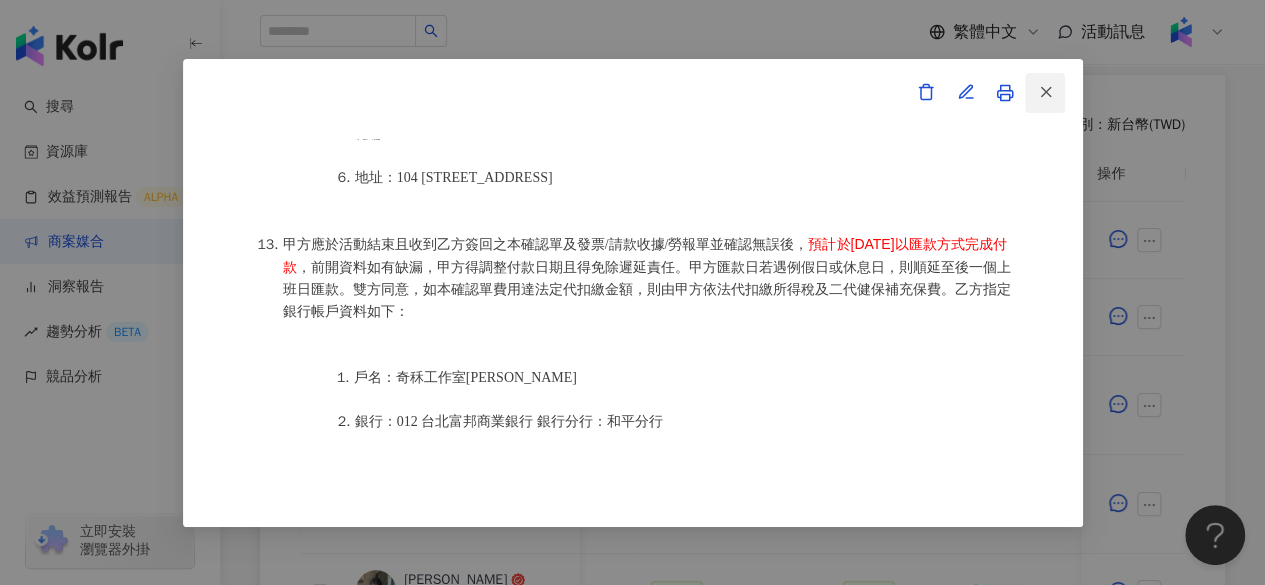 click at bounding box center [1045, 93] 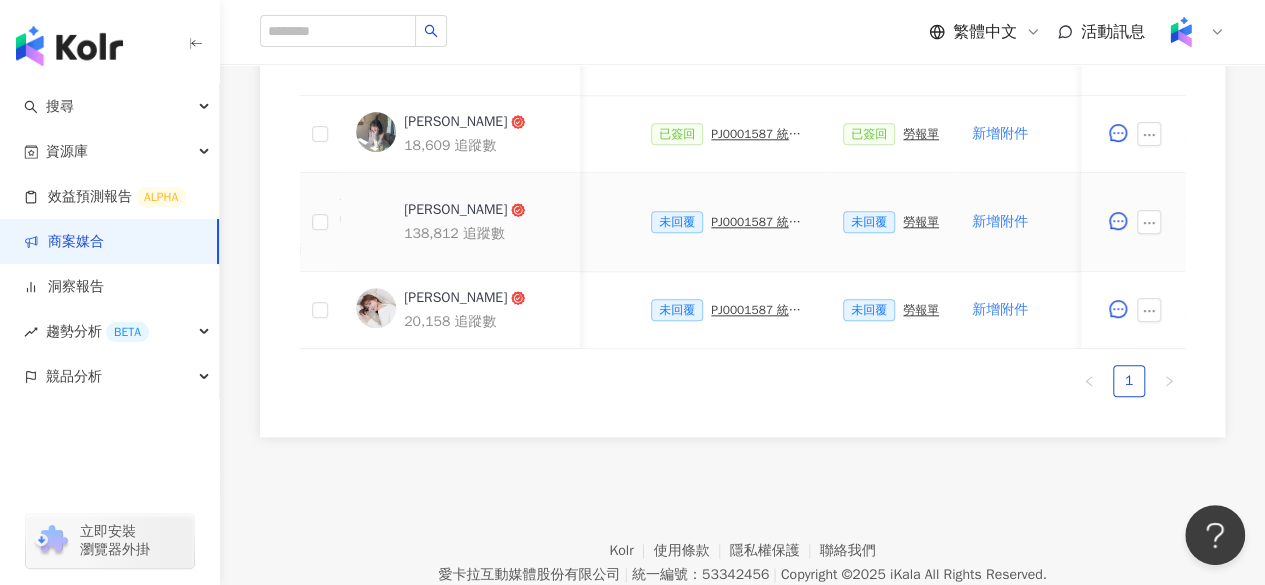 scroll, scrollTop: 1004, scrollLeft: 0, axis: vertical 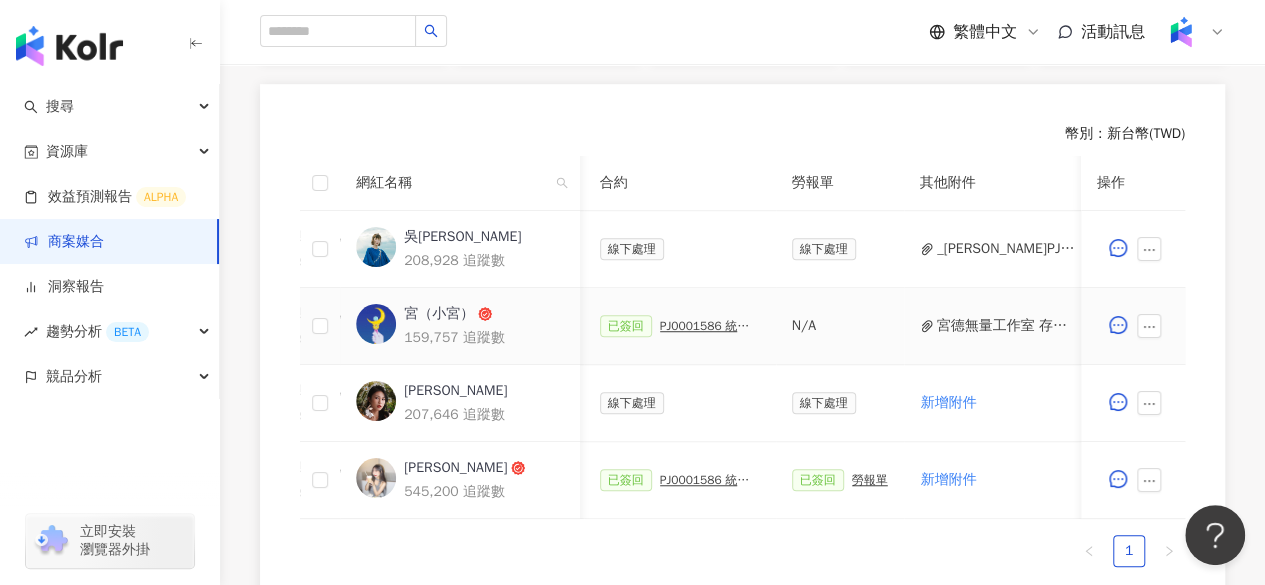 click on "PJ0001586 統一藥品_雅漾_長銷熱賣品限動導購_2025H2_KOL合作" at bounding box center (710, 326) 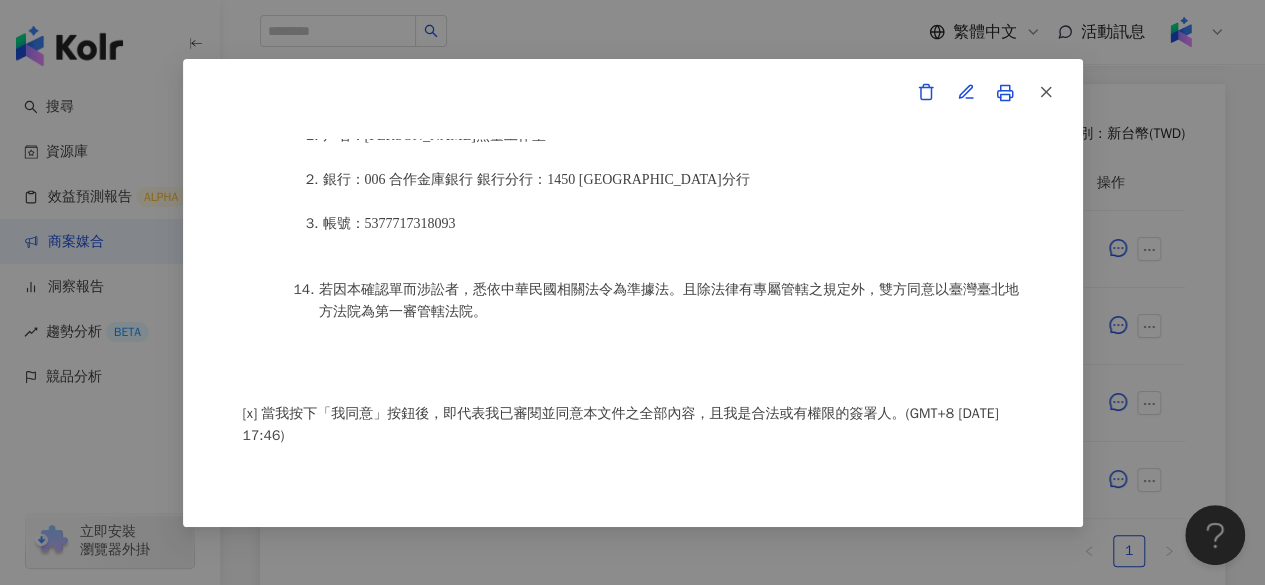 scroll, scrollTop: 2725, scrollLeft: 0, axis: vertical 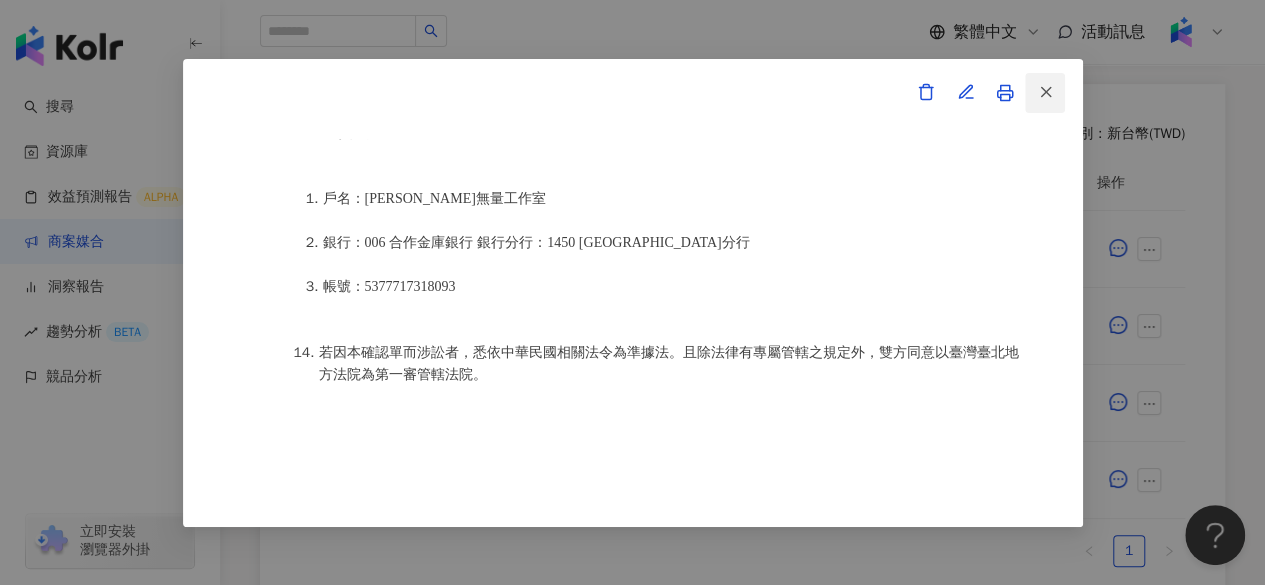 click at bounding box center [1045, 93] 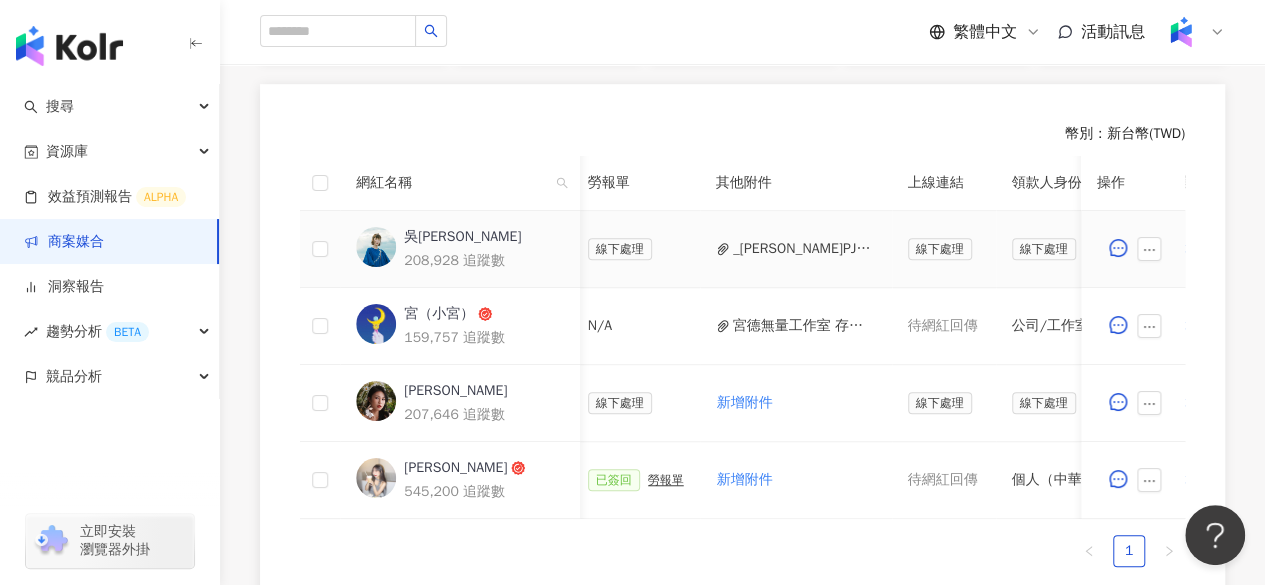 scroll, scrollTop: 0, scrollLeft: 785, axis: horizontal 